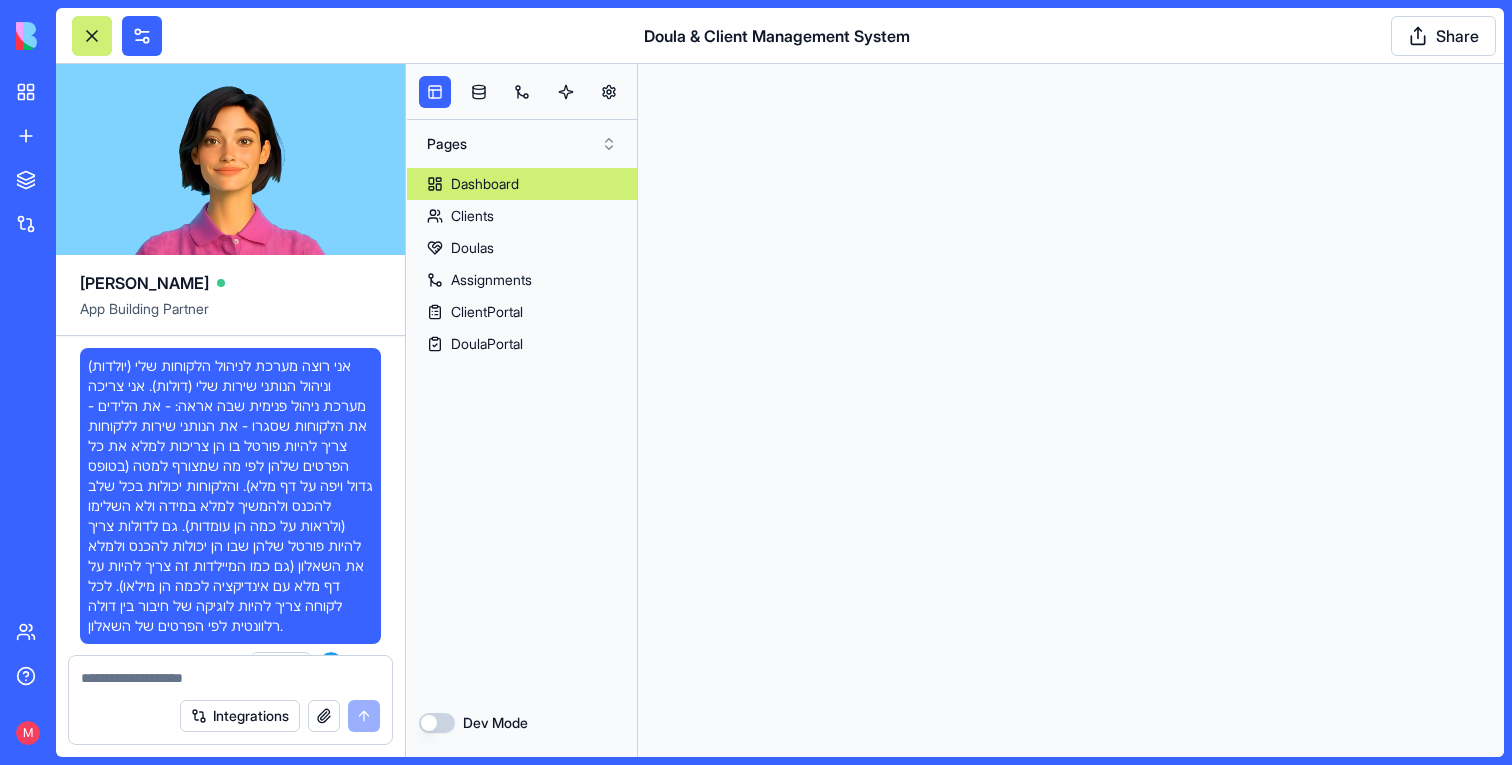 scroll, scrollTop: 0, scrollLeft: 0, axis: both 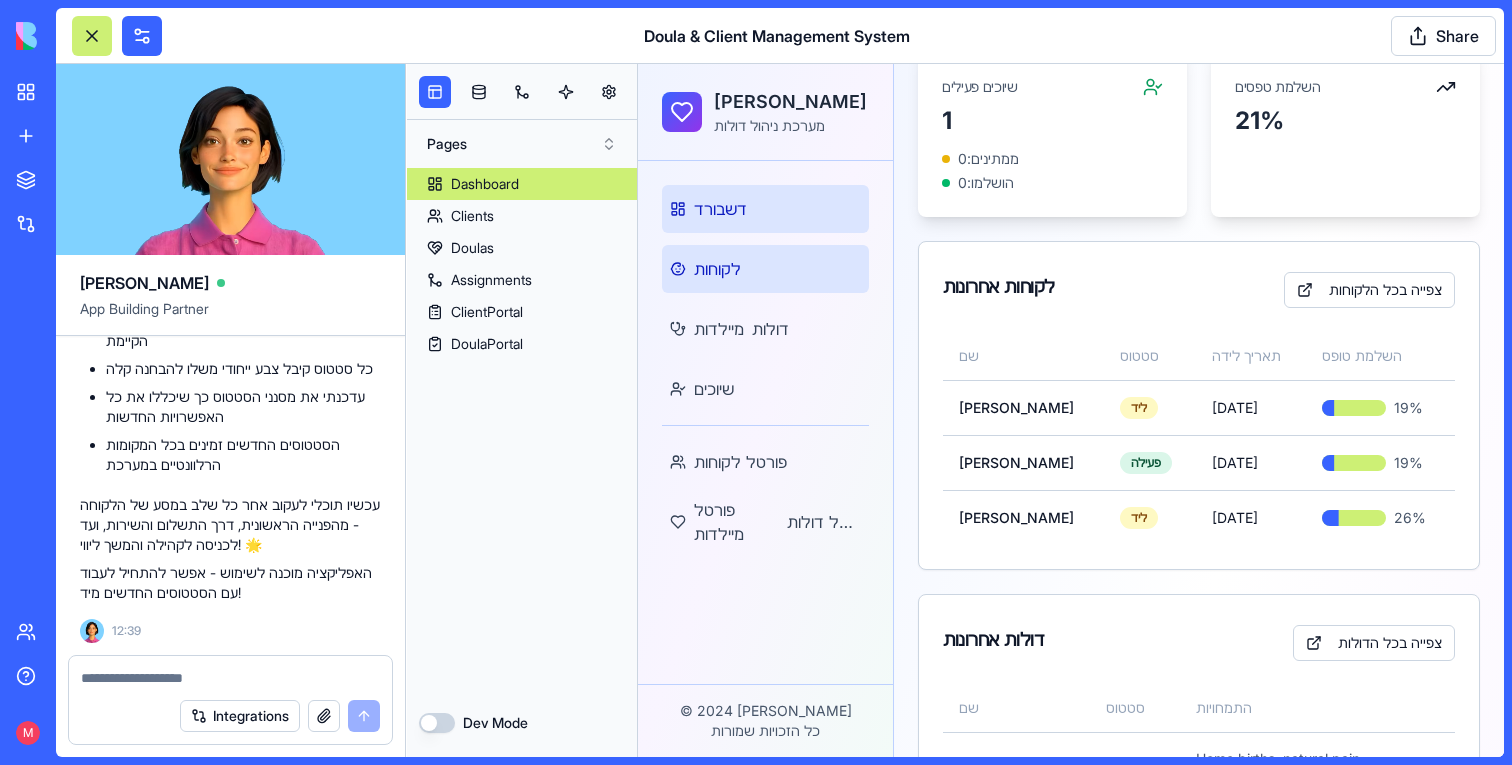 click on "לקוחות" at bounding box center (765, 269) 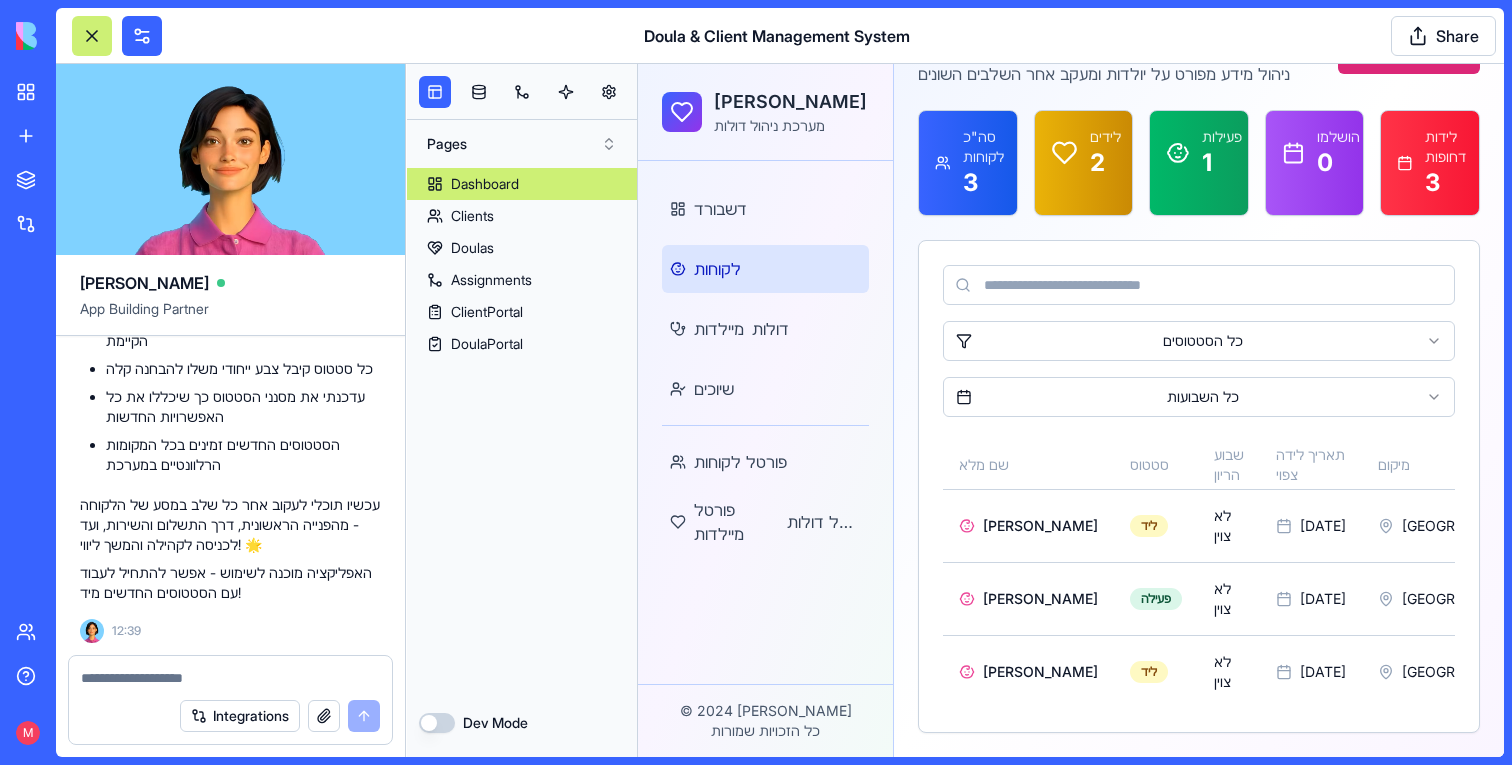 scroll, scrollTop: 117, scrollLeft: 0, axis: vertical 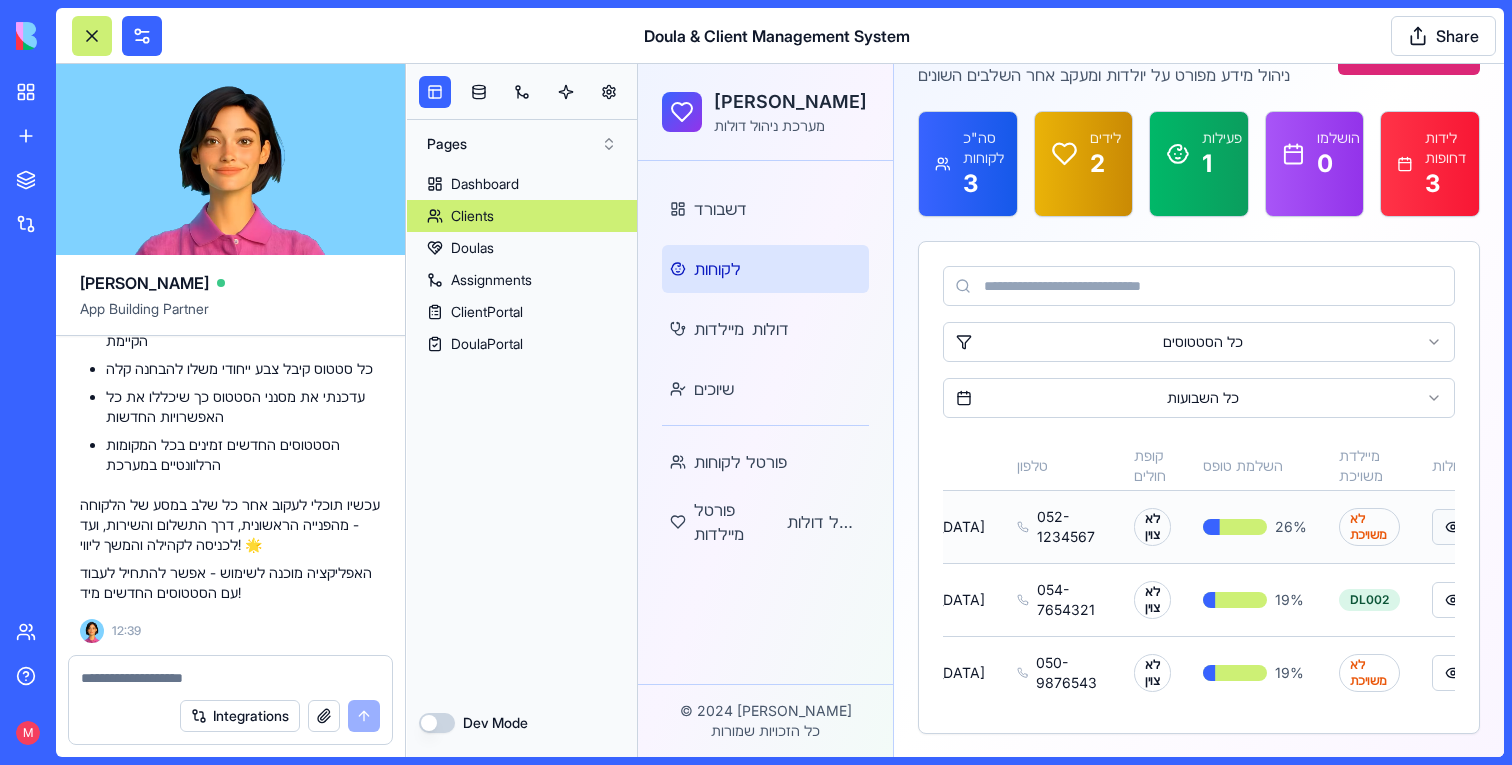 click at bounding box center [1453, 527] 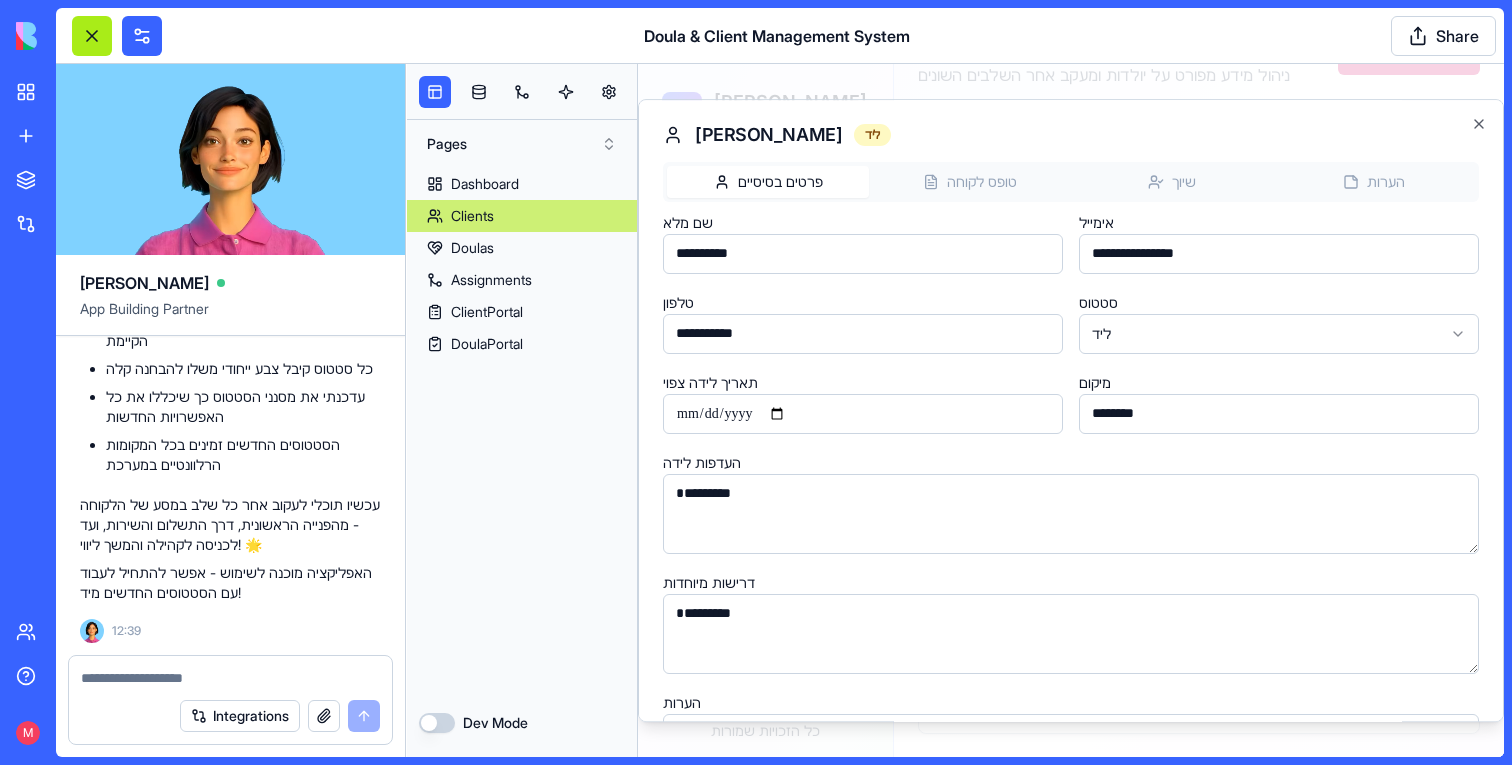 click at bounding box center [92, 36] 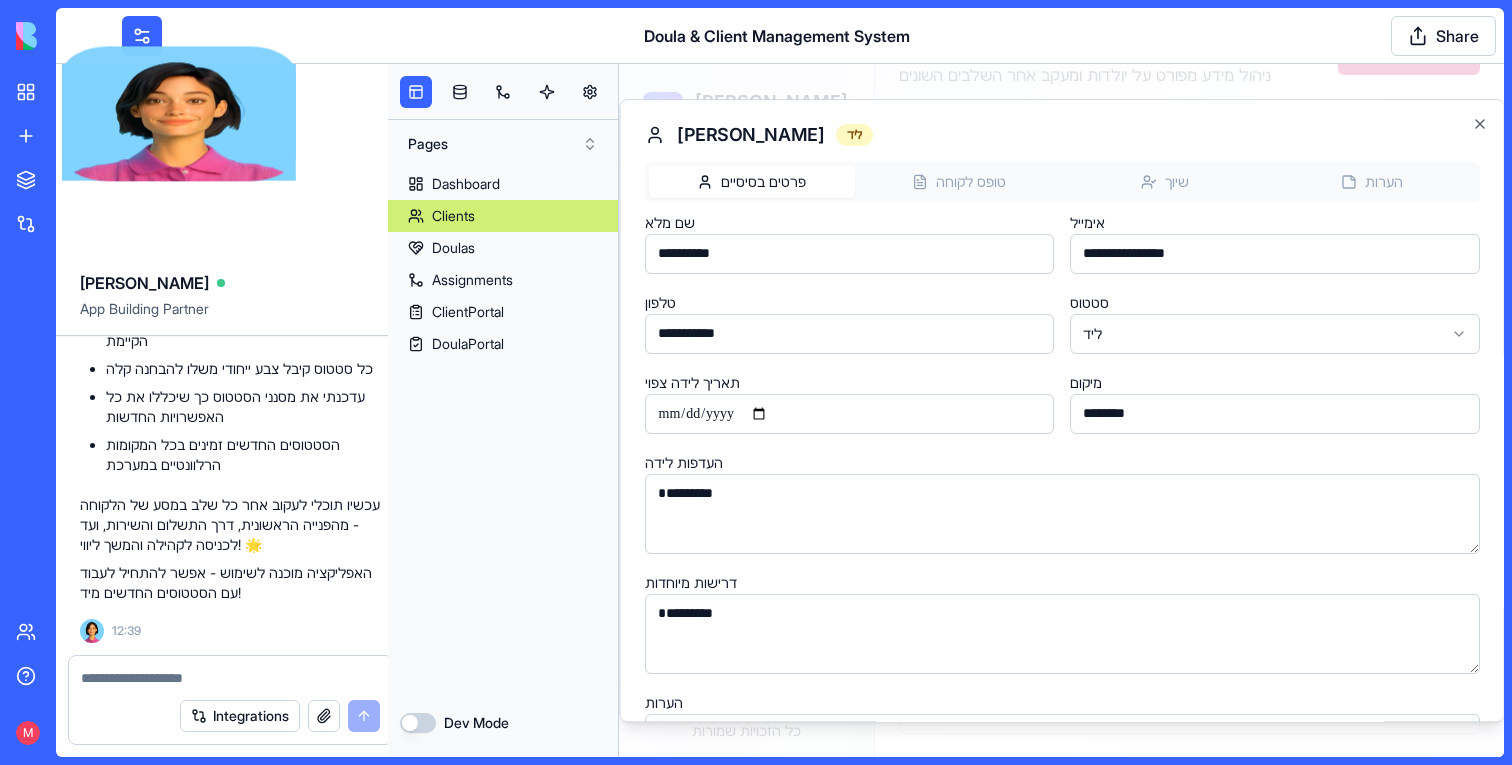 scroll, scrollTop: 0, scrollLeft: 337, axis: horizontal 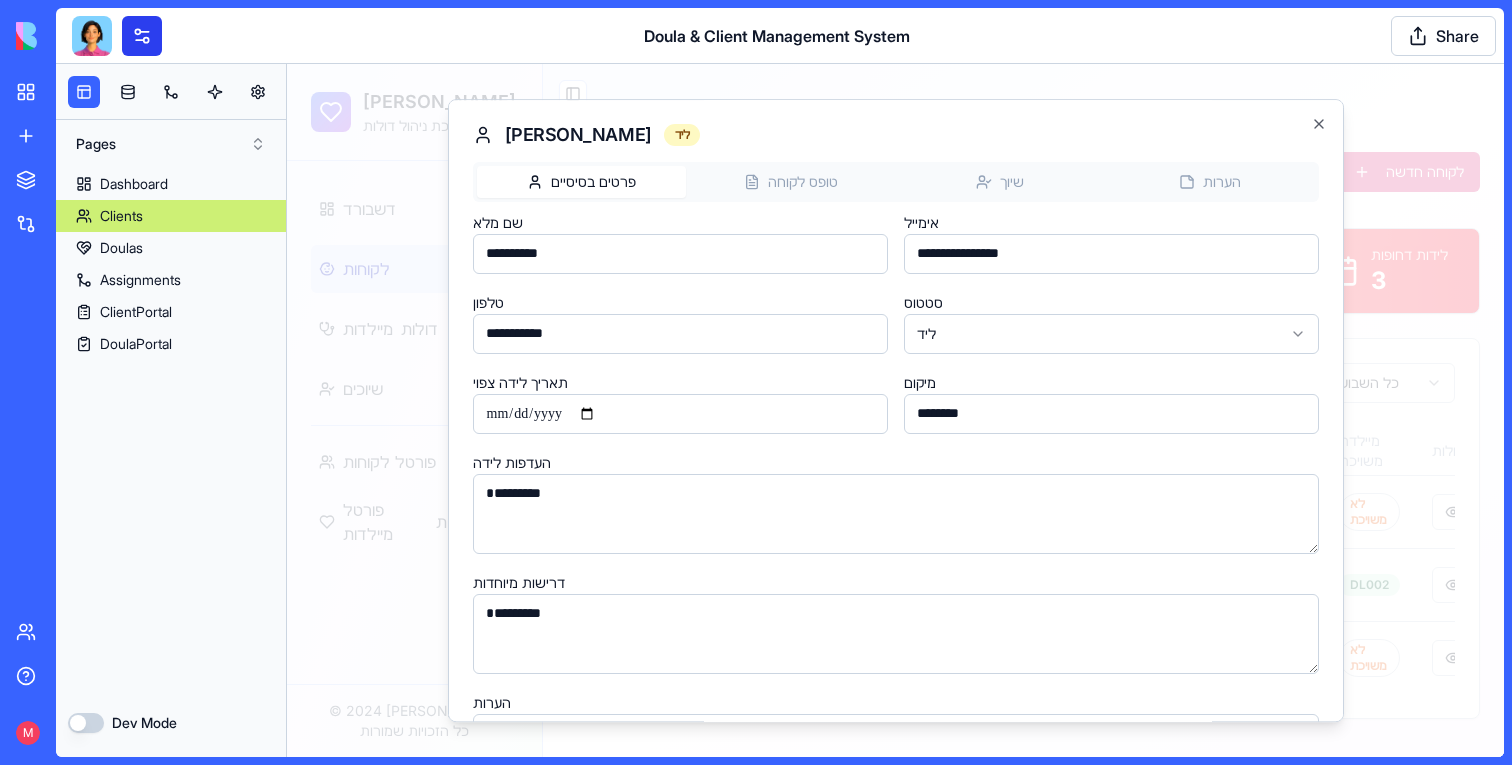 click at bounding box center (142, 36) 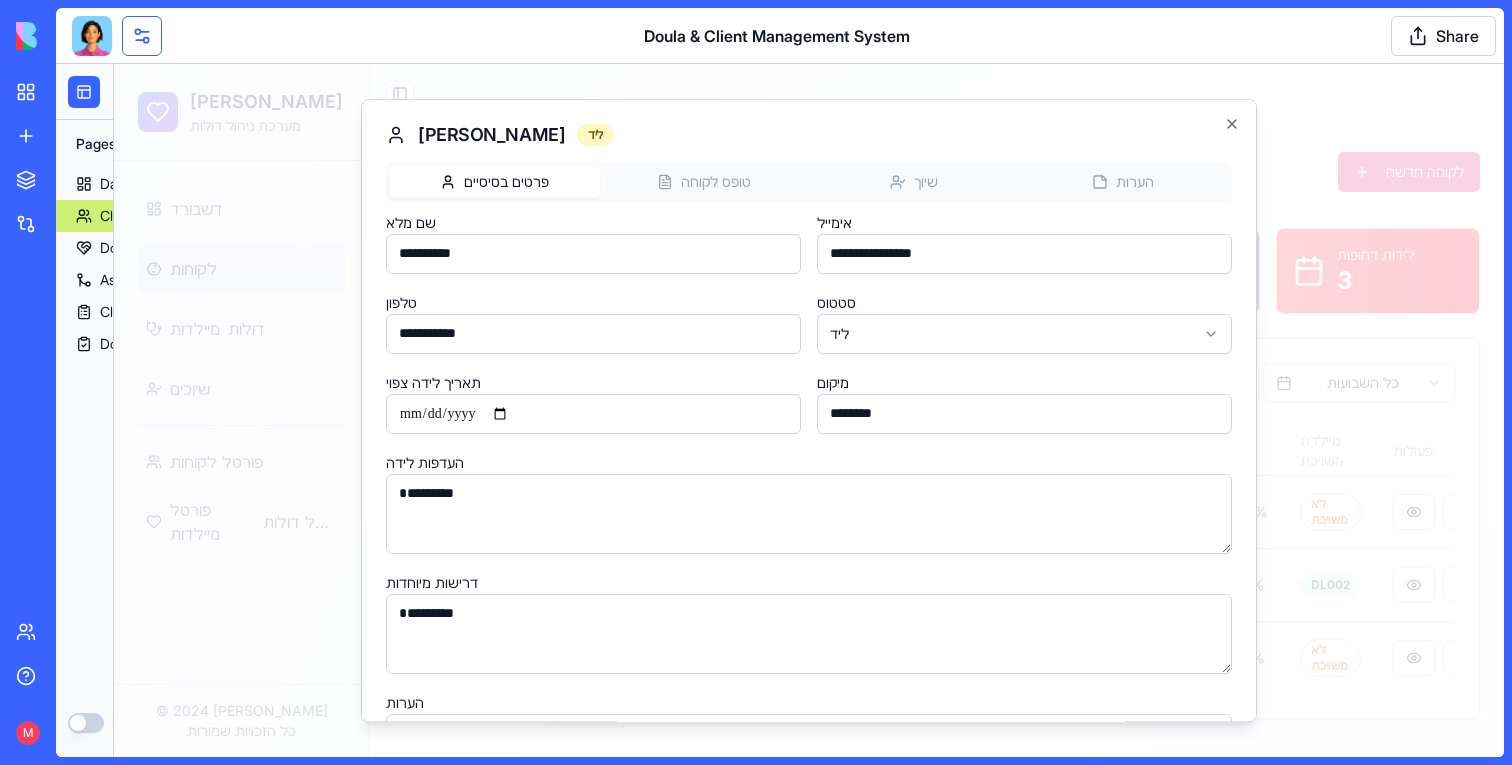 scroll, scrollTop: 0, scrollLeft: 0, axis: both 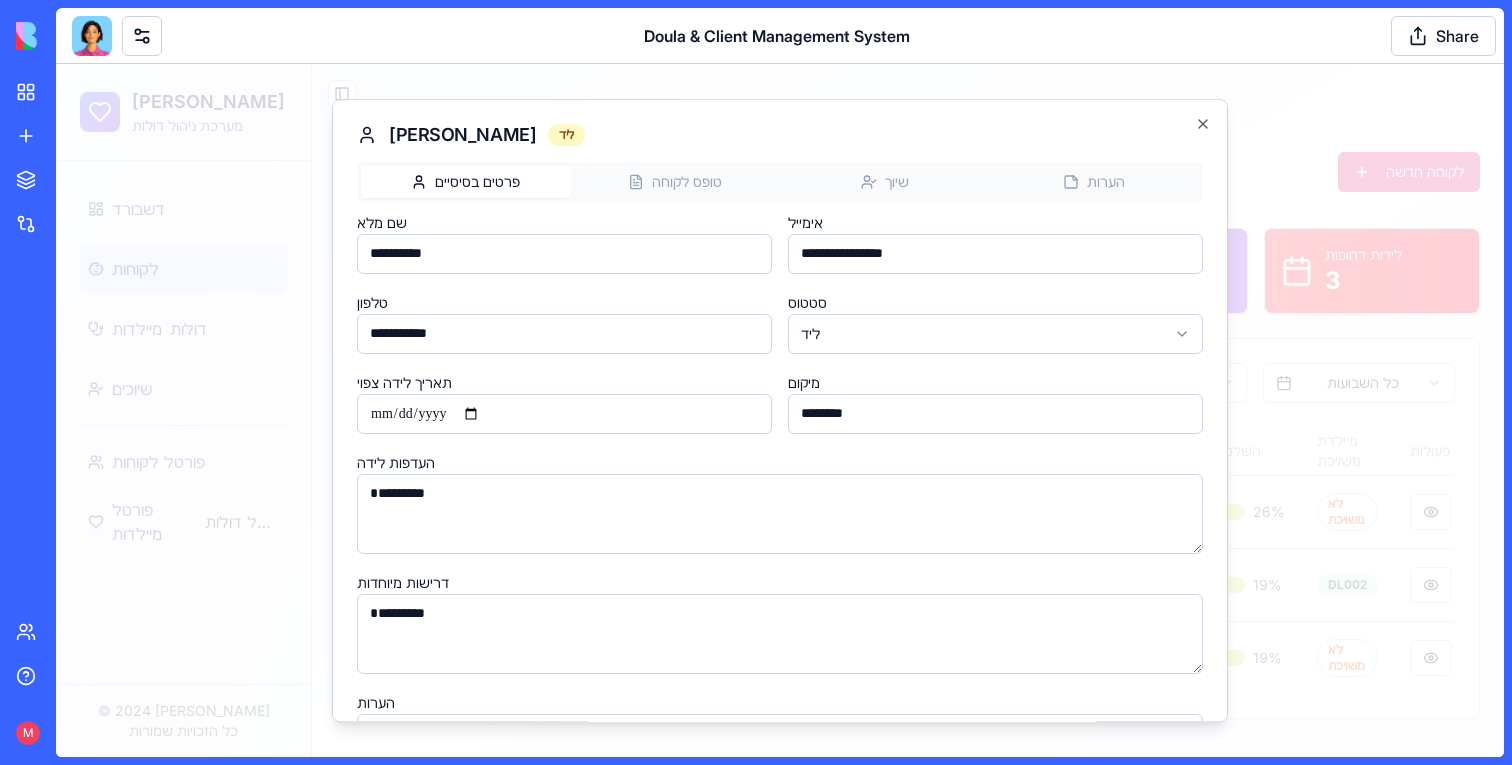 click on "דולה קאר מערכת ניהול דולות דשבורד לקוחות מיילדות דולות שיוכים פורטל לקוחות פורטל מיילדות פורטל דולות © 2024 דולה קאר כל הזכויות שמורות Toggle Sidebar ניהול לקוחות ניהול מידע מפורט על יולדות ומעקב אחר השלבים השונים לקוחה חדשה סה"כ לקוחות 3 לידים 2 פעילות 1 הושלמו 0 לידות דחופות 3 כל הסטטוסים כל השבועות שם מלא סטטוס שבוע הריון תאריך לידה צפוי מיקום טלפון קופת חולים השלמת טופס מיילדת משויכת פעולות [PERSON_NAME] ליד לא צוין [DATE] [GEOGRAPHIC_DATA] [PHONE_NUMBER] לא צוין 26 % לא משויכת [PERSON_NAME] פעילה לא צוין [DATE] [GEOGRAPHIC_DATA] 054-7654321 לא צוין 19 % DL002 [PERSON_NAME] ליד לא צוין [DATE] [GEOGRAPHIC_DATA] 050-9876543 לא צוין 19 % לא משויכת
[PERSON_NAME] ***" at bounding box center (780, 410) 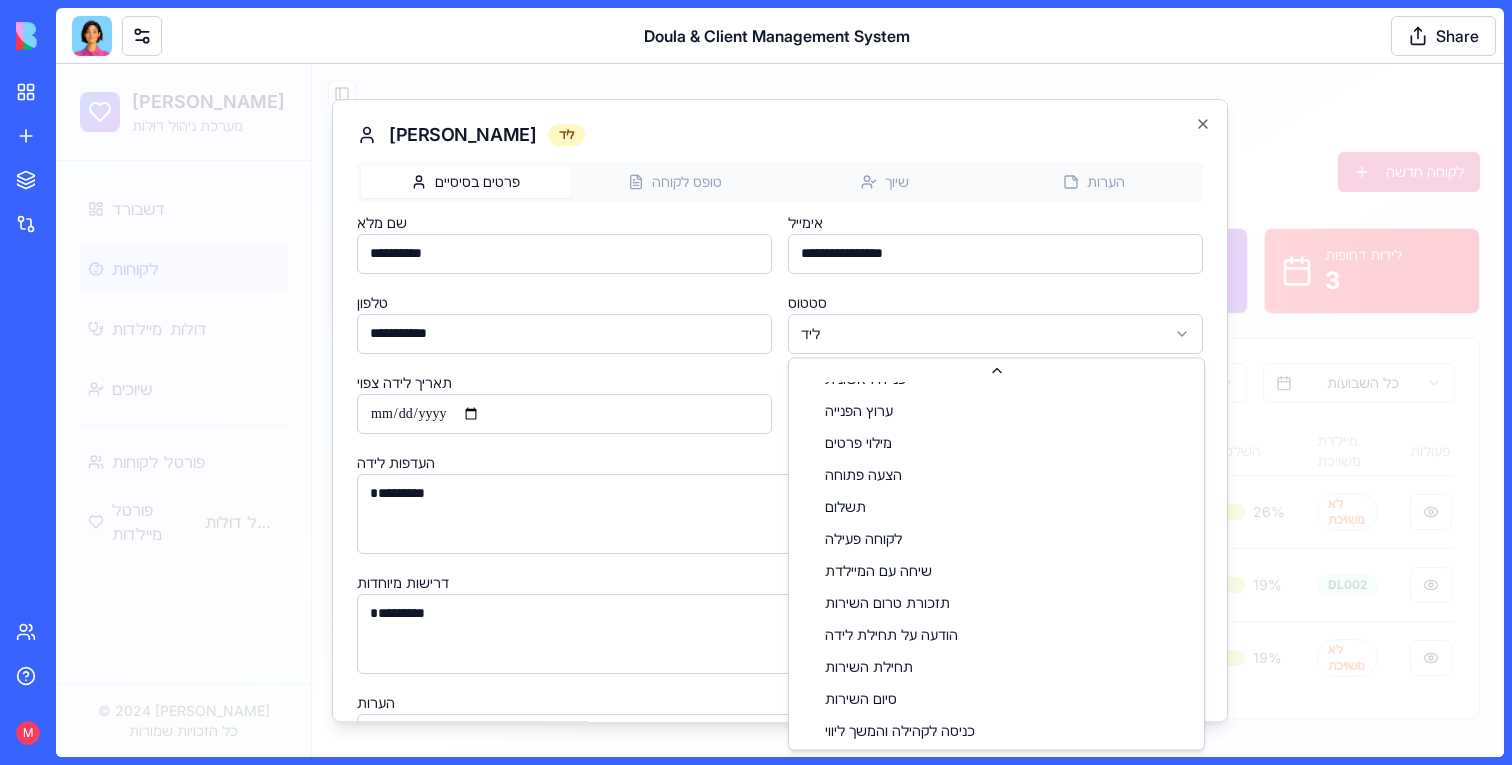 scroll, scrollTop: 0, scrollLeft: 0, axis: both 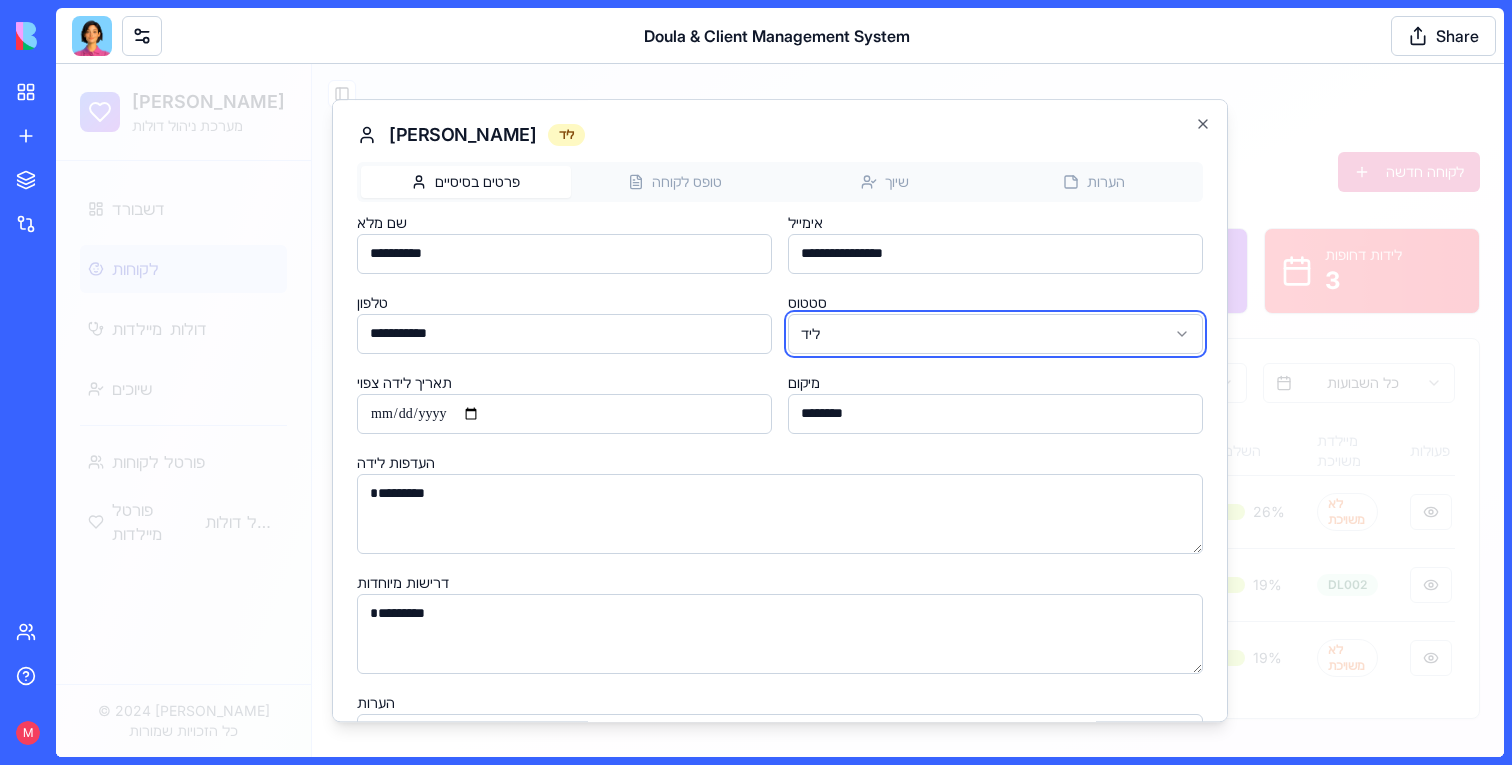click on "דולה קאר מערכת ניהול דולות דשבורד לקוחות מיילדות דולות שיוכים פורטל לקוחות פורטל מיילדות פורטל דולות © 2024 דולה קאר כל הזכויות שמורות Toggle Sidebar ניהול לקוחות ניהול מידע מפורט על יולדות ומעקב אחר השלבים השונים לקוחה חדשה סה"כ לקוחות 3 לידים 2 פעילות 1 הושלמו 0 לידות דחופות 3 כל הסטטוסים כל השבועות שם מלא סטטוס שבוע הריון תאריך לידה צפוי מיקום טלפון קופת חולים השלמת טופס מיילדת משויכת פעולות [PERSON_NAME] ליד לא צוין [DATE] [GEOGRAPHIC_DATA] [PHONE_NUMBER] לא צוין 26 % לא משויכת [PERSON_NAME] פעילה לא צוין [DATE] [GEOGRAPHIC_DATA] 054-7654321 לא צוין 19 % DL002 [PERSON_NAME] ליד לא צוין [DATE] [GEOGRAPHIC_DATA] 050-9876543 לא צוין 19 % לא משויכת
[PERSON_NAME] ***" at bounding box center [780, 410] 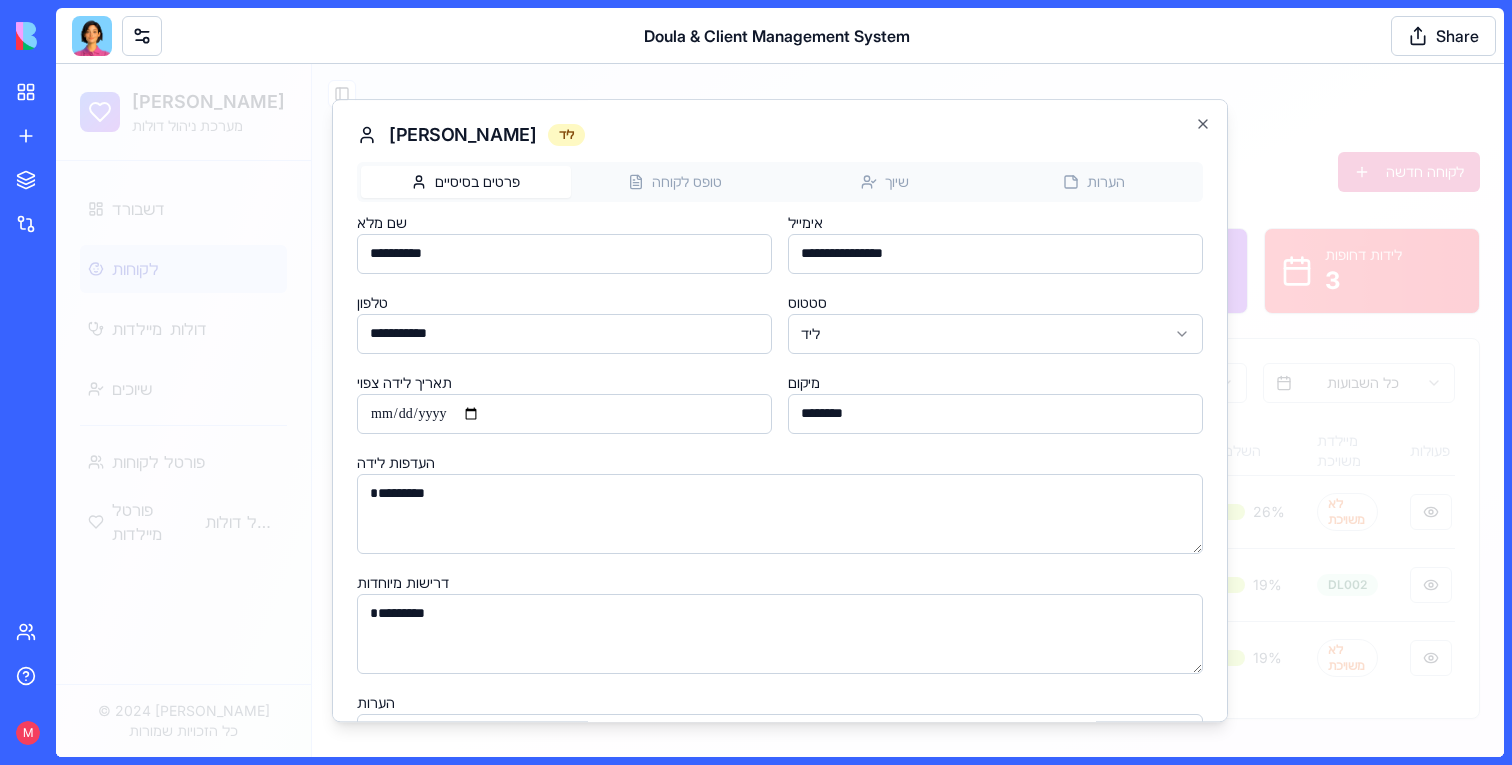 click on "דולה קאר מערכת ניהול דולות דשבורד לקוחות מיילדות דולות שיוכים פורטל לקוחות פורטל מיילדות פורטל דולות © 2024 דולה קאר כל הזכויות שמורות Toggle Sidebar ניהול לקוחות ניהול מידע מפורט על יולדות ומעקב אחר השלבים השונים לקוחה חדשה סה"כ לקוחות 3 לידים 2 פעילות 1 הושלמו 0 לידות דחופות 3 כל הסטטוסים כל השבועות שם מלא סטטוס שבוע הריון תאריך לידה צפוי מיקום טלפון קופת חולים השלמת טופס מיילדת משויכת פעולות [PERSON_NAME] ליד לא צוין [DATE] [GEOGRAPHIC_DATA] [PHONE_NUMBER] לא צוין 26 % לא משויכת [PERSON_NAME] פעילה לא צוין [DATE] [GEOGRAPHIC_DATA] 054-7654321 לא צוין 19 % DL002 [PERSON_NAME] ליד לא צוין [DATE] [GEOGRAPHIC_DATA] 050-9876543 לא צוין 19 % לא משויכת
[PERSON_NAME] ***" at bounding box center [780, 410] 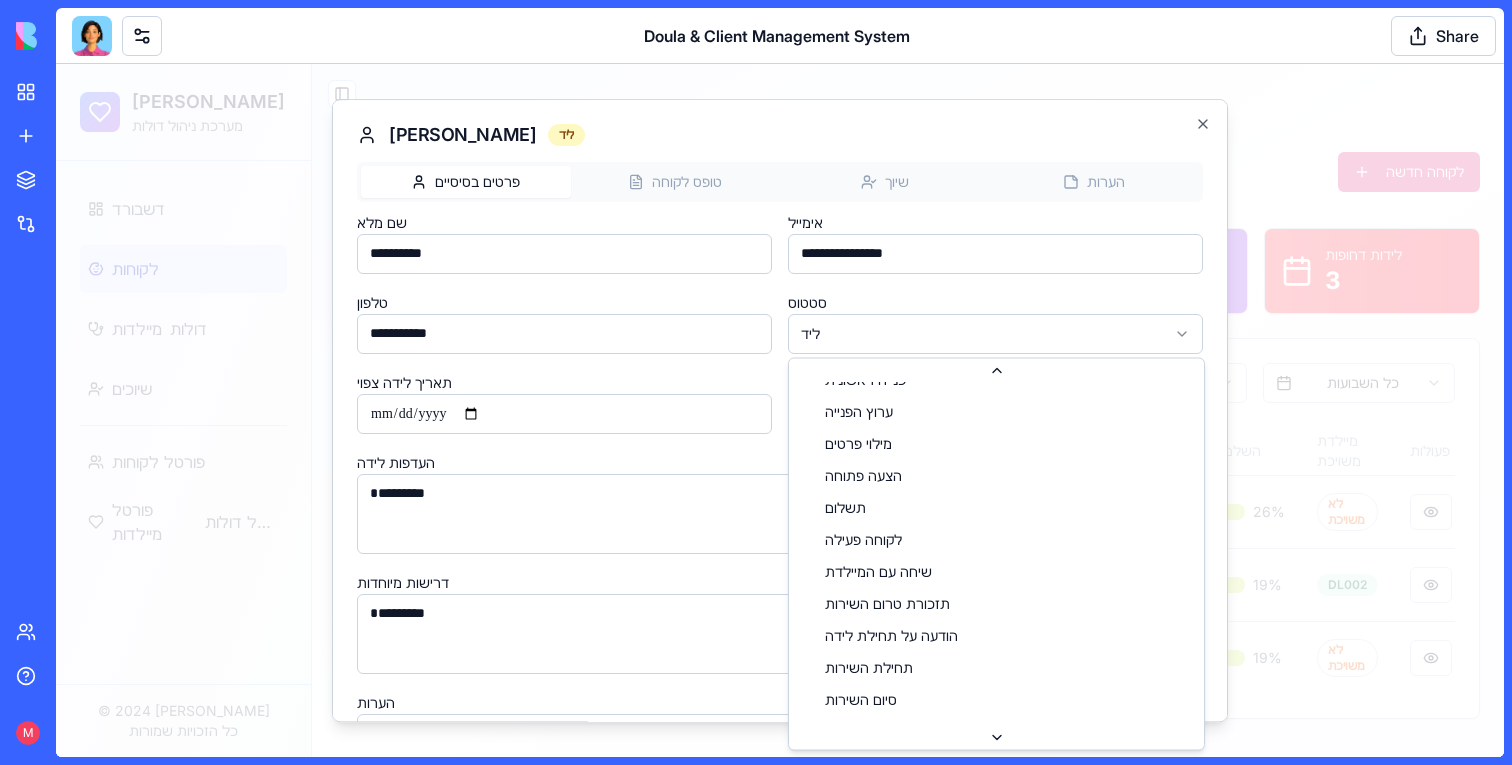 scroll, scrollTop: 120, scrollLeft: 0, axis: vertical 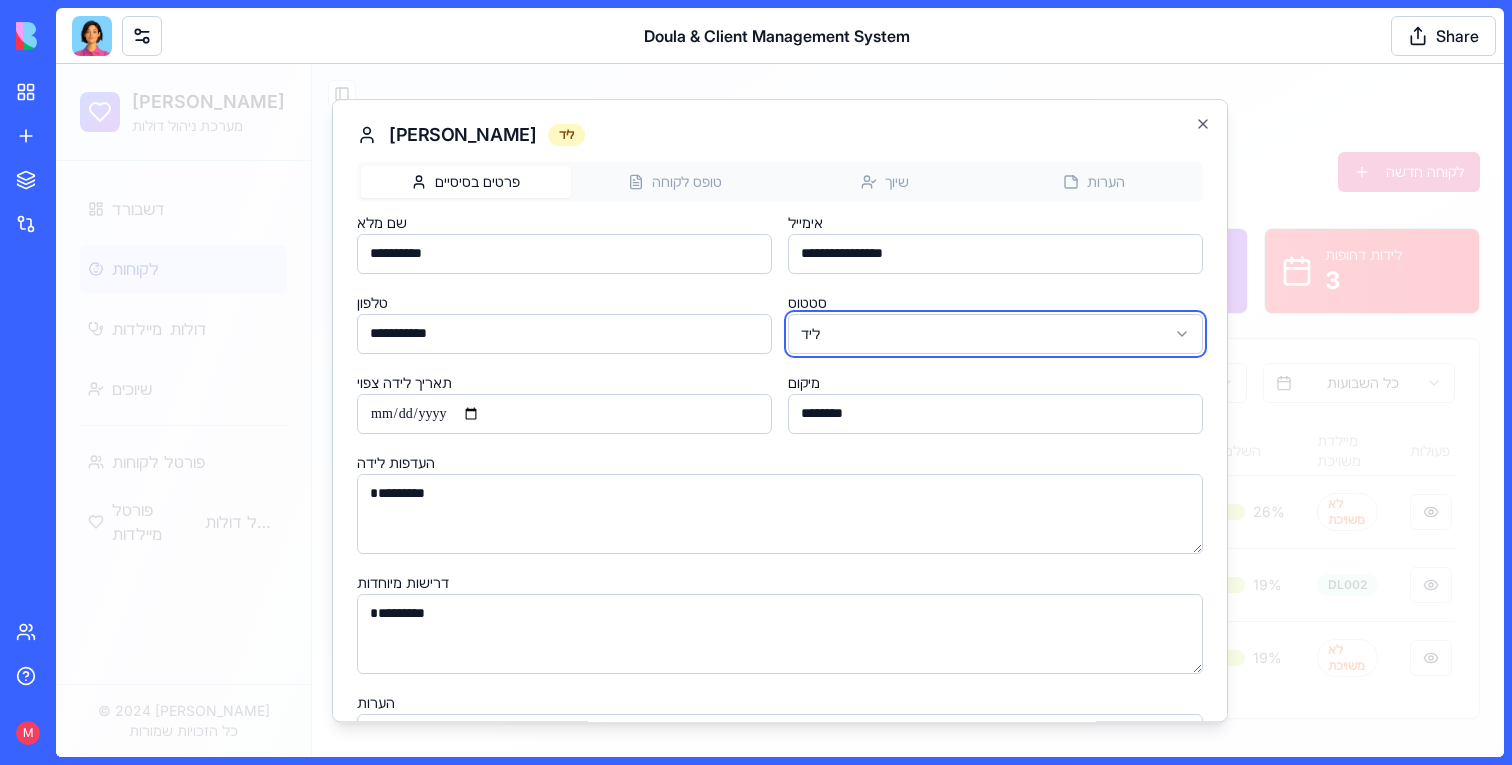click on "דולה קאר מערכת ניהול דולות דשבורד לקוחות מיילדות דולות שיוכים פורטל לקוחות פורטל מיילדות פורטל דולות © 2024 דולה קאר כל הזכויות שמורות Toggle Sidebar ניהול לקוחות ניהול מידע מפורט על יולדות ומעקב אחר השלבים השונים לקוחה חדשה סה"כ לקוחות 3 לידים 2 פעילות 1 הושלמו 0 לידות דחופות 3 כל הסטטוסים כל השבועות שם מלא סטטוס שבוע הריון תאריך לידה צפוי מיקום טלפון קופת חולים השלמת טופס מיילדת משויכת פעולות [PERSON_NAME] ליד לא צוין [DATE] [GEOGRAPHIC_DATA] [PHONE_NUMBER] לא צוין 26 % לא משויכת [PERSON_NAME] פעילה לא צוין [DATE] [GEOGRAPHIC_DATA] 054-7654321 לא צוין 19 % DL002 [PERSON_NAME] ליד לא צוין [DATE] [GEOGRAPHIC_DATA] 050-9876543 לא צוין 19 % לא משויכת
[PERSON_NAME] ***" at bounding box center [780, 410] 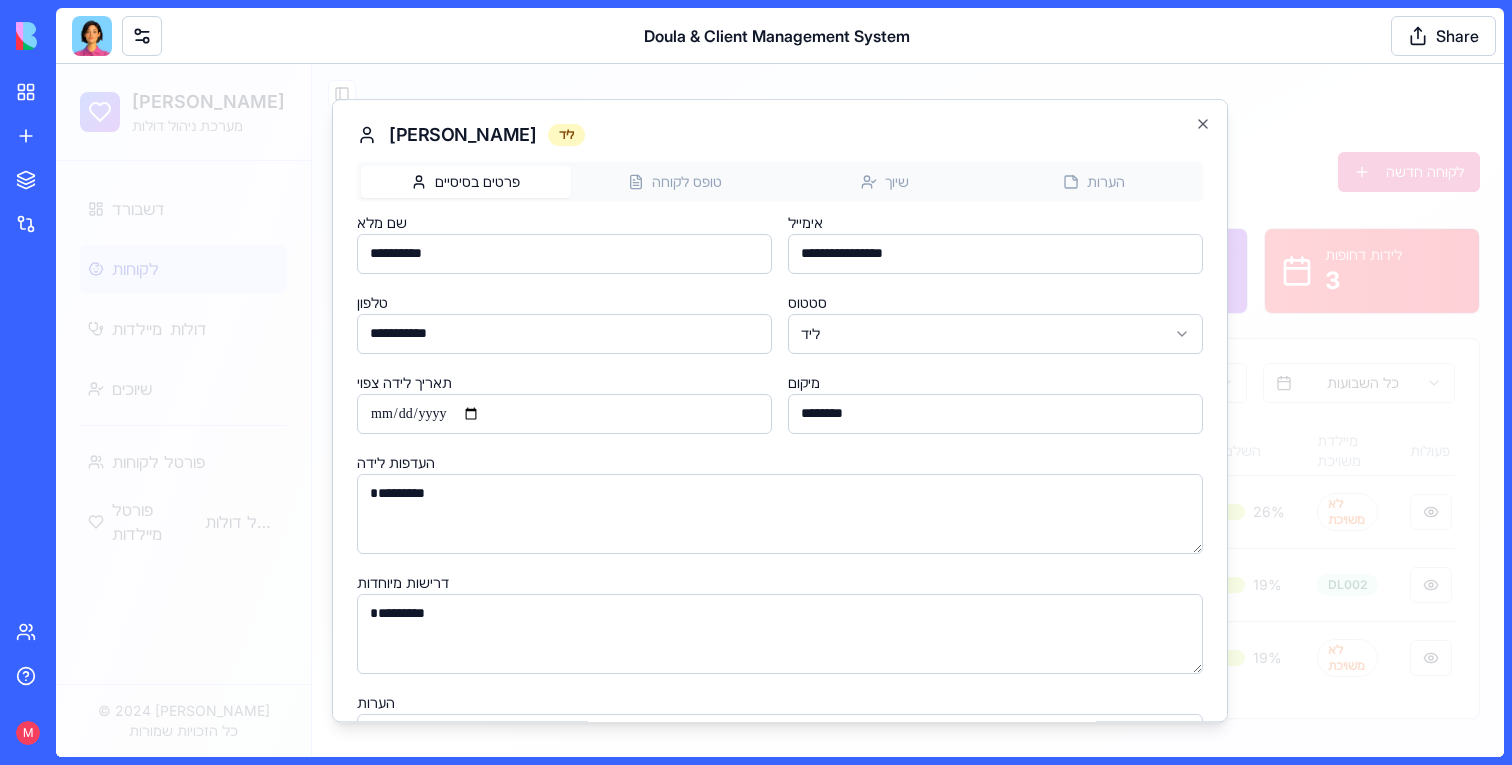 click on "העדפות לידה ********" at bounding box center [780, 502] 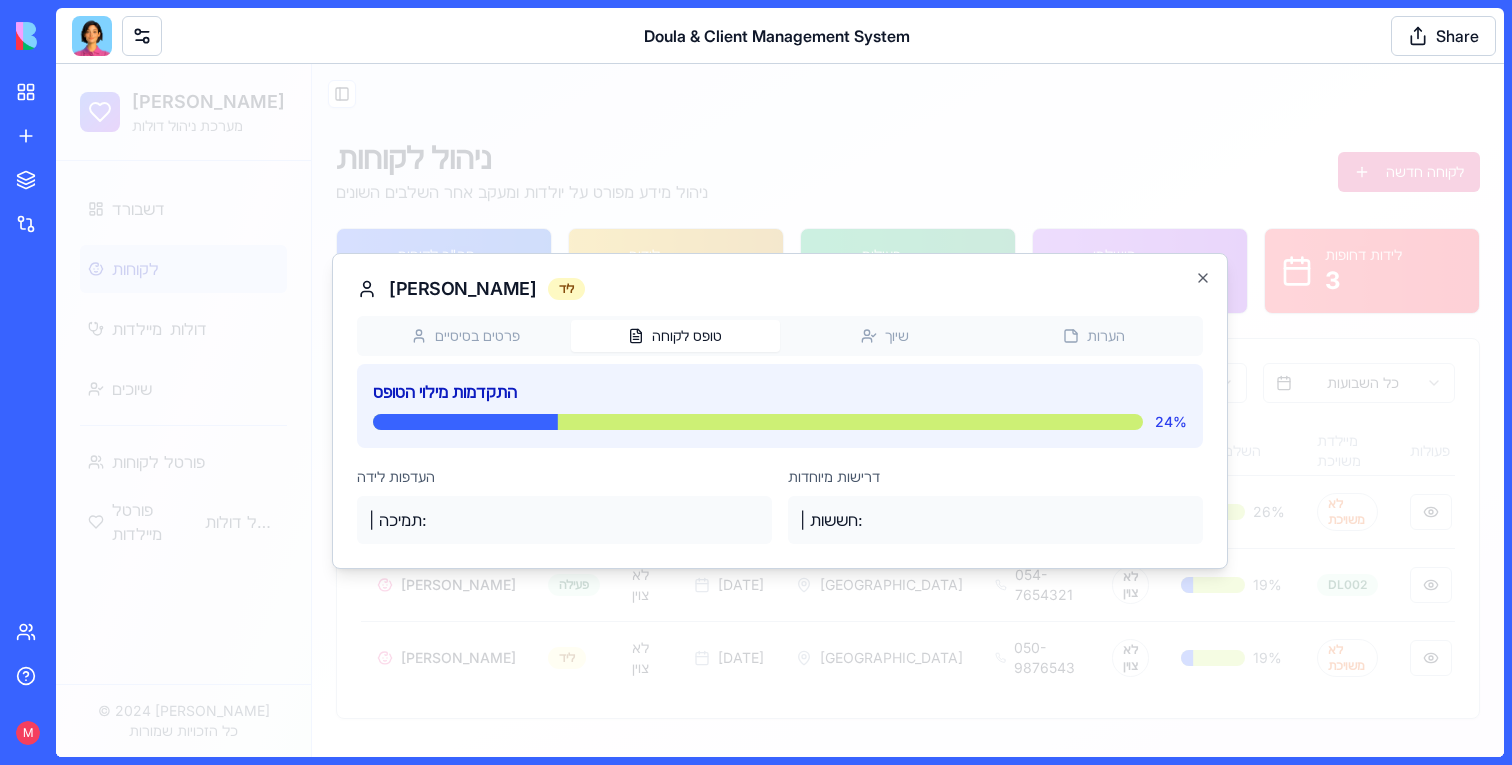type 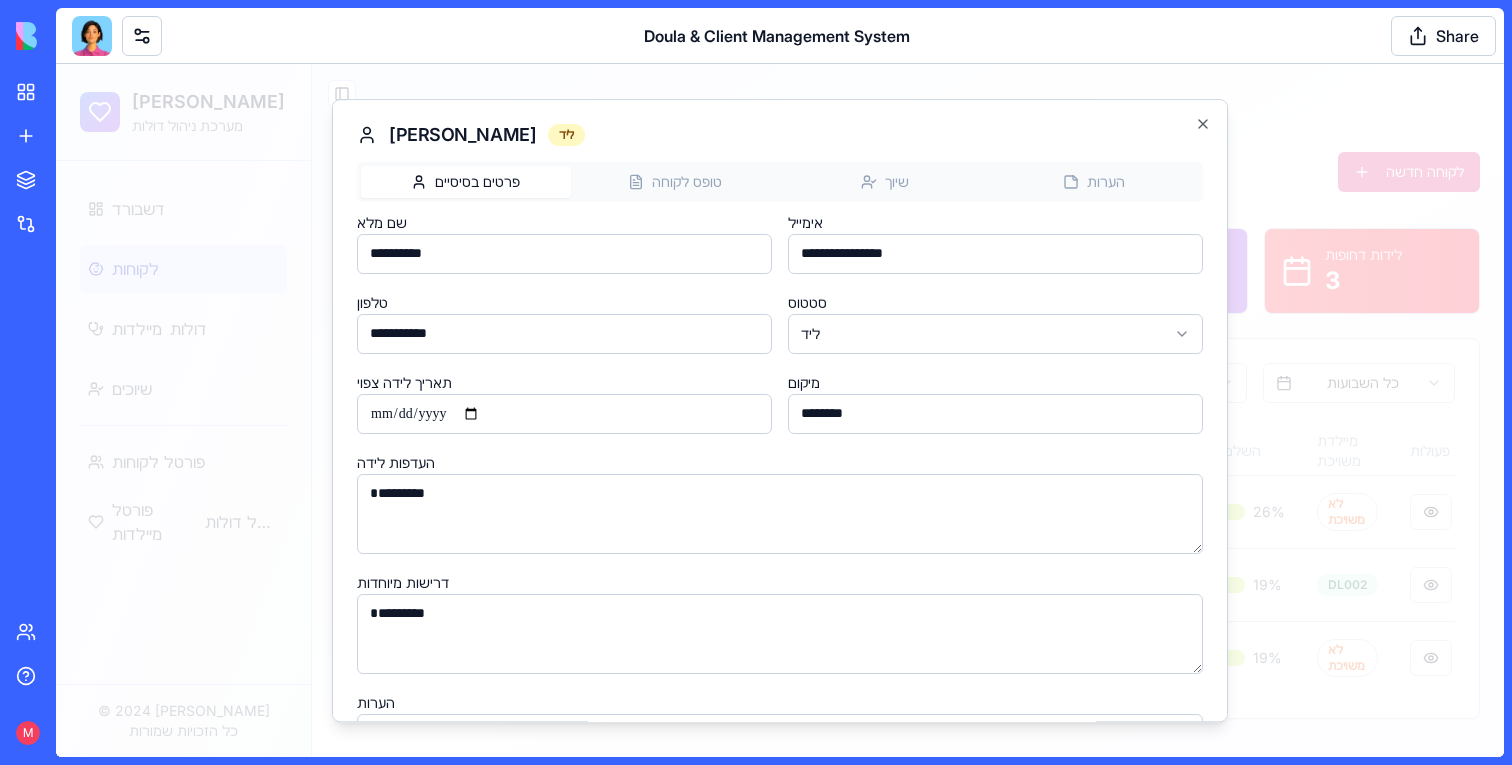 click on "**********" at bounding box center [780, 506] 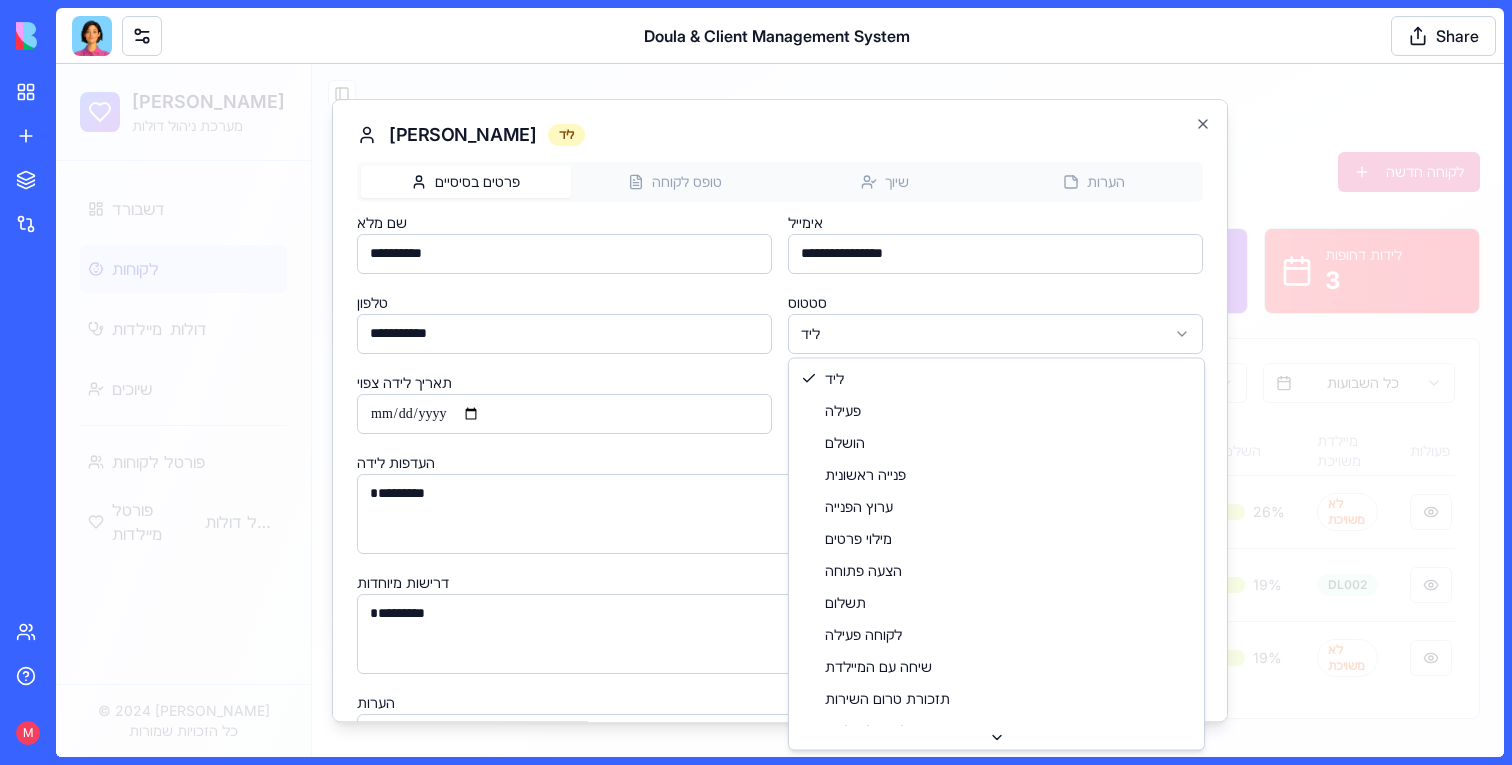 click on "דולה קאר מערכת ניהול דולות דשבורד לקוחות מיילדות דולות שיוכים פורטל לקוחות פורטל מיילדות פורטל דולות © 2024 דולה קאר כל הזכויות שמורות Toggle Sidebar ניהול לקוחות ניהול מידע מפורט על יולדות ומעקב אחר השלבים השונים לקוחה חדשה סה"כ לקוחות 3 לידים 2 פעילות 1 הושלמו 0 לידות דחופות 3 כל הסטטוסים כל השבועות שם מלא סטטוס שבוע הריון תאריך לידה צפוי מיקום טלפון קופת חולים השלמת טופס מיילדת משויכת פעולות [PERSON_NAME] ליד לא צוין [DATE] [GEOGRAPHIC_DATA] [PHONE_NUMBER] לא צוין 26 % לא משויכת [PERSON_NAME] פעילה לא צוין [DATE] [GEOGRAPHIC_DATA] 054-7654321 לא צוין 19 % DL002 [PERSON_NAME] ליד לא צוין [DATE] [GEOGRAPHIC_DATA] 050-9876543 לא צוין 19 % לא משויכת
[PERSON_NAME] ***" at bounding box center (780, 410) 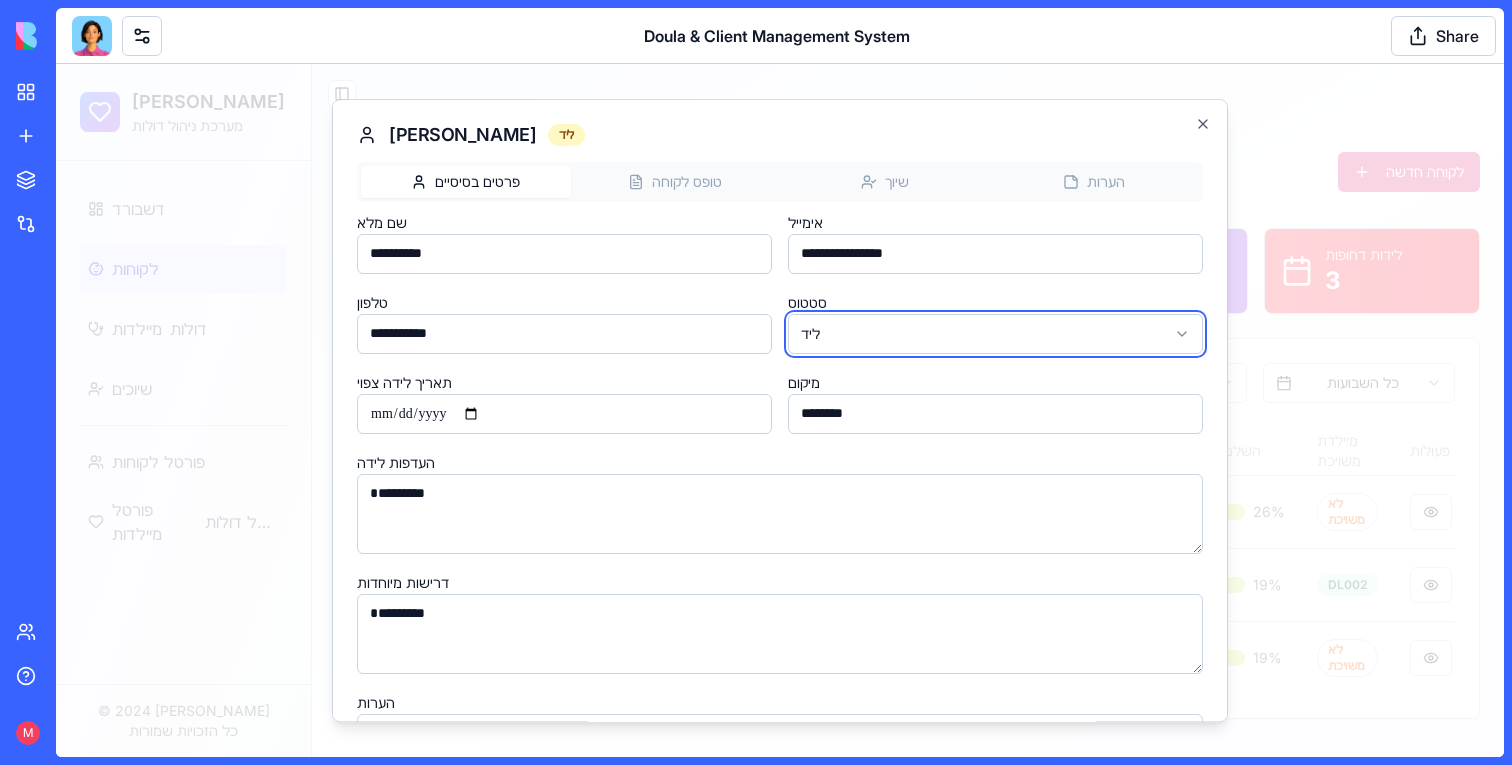 click on "דולה קאר מערכת ניהול דולות דשבורד לקוחות מיילדות דולות שיוכים פורטל לקוחות פורטל מיילדות פורטל דולות © 2024 דולה קאר כל הזכויות שמורות Toggle Sidebar ניהול לקוחות ניהול מידע מפורט על יולדות ומעקב אחר השלבים השונים לקוחה חדשה סה"כ לקוחות 3 לידים 2 פעילות 1 הושלמו 0 לידות דחופות 3 כל הסטטוסים כל השבועות שם מלא סטטוס שבוע הריון תאריך לידה צפוי מיקום טלפון קופת חולים השלמת טופס מיילדת משויכת פעולות [PERSON_NAME] ליד לא צוין [DATE] [GEOGRAPHIC_DATA] [PHONE_NUMBER] לא צוין 26 % לא משויכת [PERSON_NAME] פעילה לא צוין [DATE] [GEOGRAPHIC_DATA] 054-7654321 לא צוין 19 % DL002 [PERSON_NAME] ליד לא צוין [DATE] [GEOGRAPHIC_DATA] 050-9876543 לא צוין 19 % לא משויכת
[PERSON_NAME] ***" at bounding box center [780, 410] 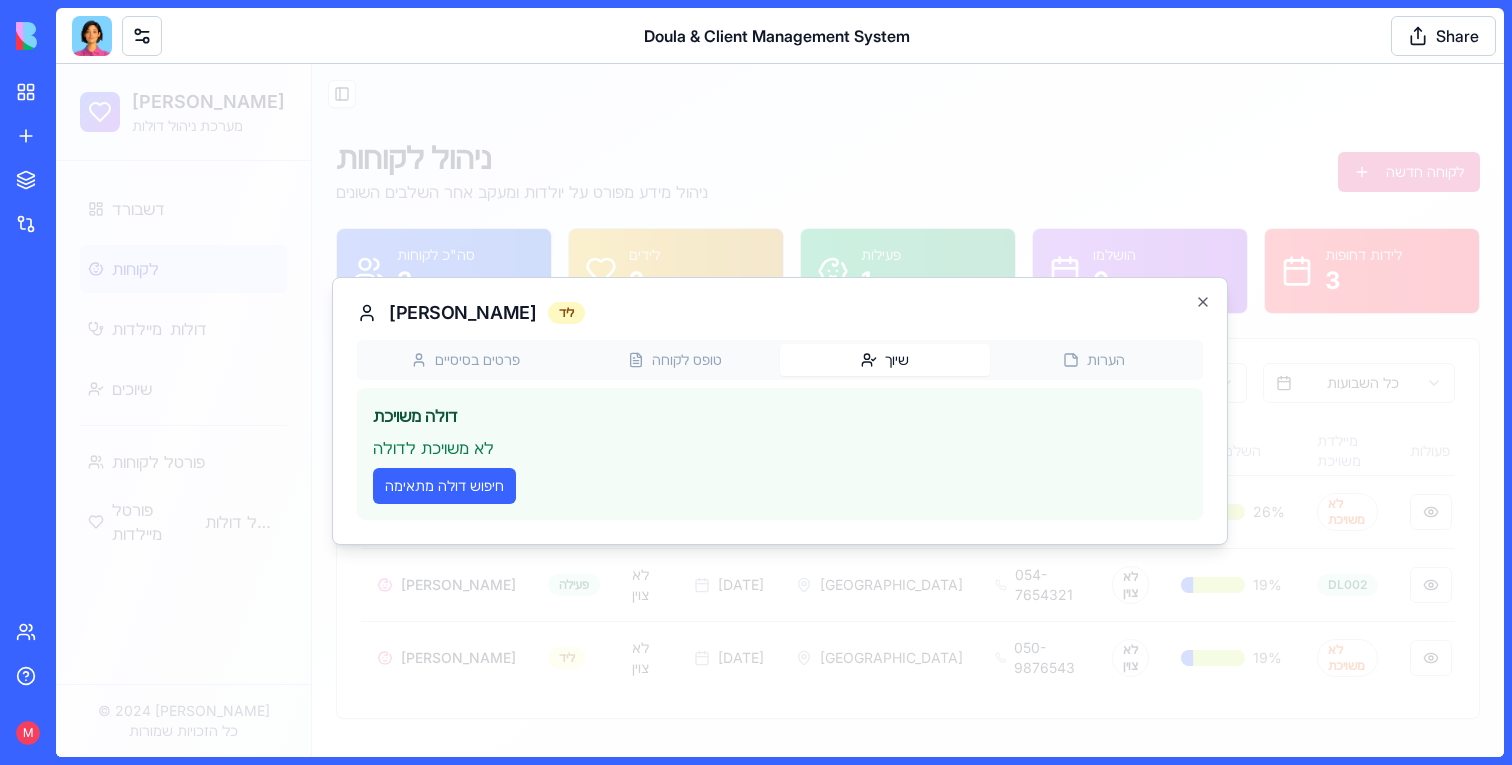click on "דולה קאר מערכת ניהול דולות דשבורד לקוחות מיילדות דולות שיוכים פורטל לקוחות פורטל מיילדות פורטל דולות © 2024 דולה קאר כל הזכויות שמורות Toggle Sidebar ניהול לקוחות ניהול מידע מפורט על יולדות ומעקב אחר השלבים השונים לקוחה חדשה סה"כ לקוחות 3 לידים 2 פעילות 1 הושלמו 0 לידות דחופות 3 כל הסטטוסים כל השבועות שם מלא סטטוס שבוע הריון תאריך לידה צפוי מיקום טלפון קופת חולים השלמת טופס מיילדת משויכת פעולות [PERSON_NAME] ליד לא צוין [DATE] [GEOGRAPHIC_DATA] [PHONE_NUMBER] לא צוין 26 % לא משויכת [PERSON_NAME] פעילה לא צוין [DATE] [GEOGRAPHIC_DATA] 054-7654321 לא צוין 19 % DL002 [PERSON_NAME] ליד לא צוין [DATE] [GEOGRAPHIC_DATA] 050-9876543 לא צוין 19 % לא משויכת
[PERSON_NAME]" at bounding box center [780, 410] 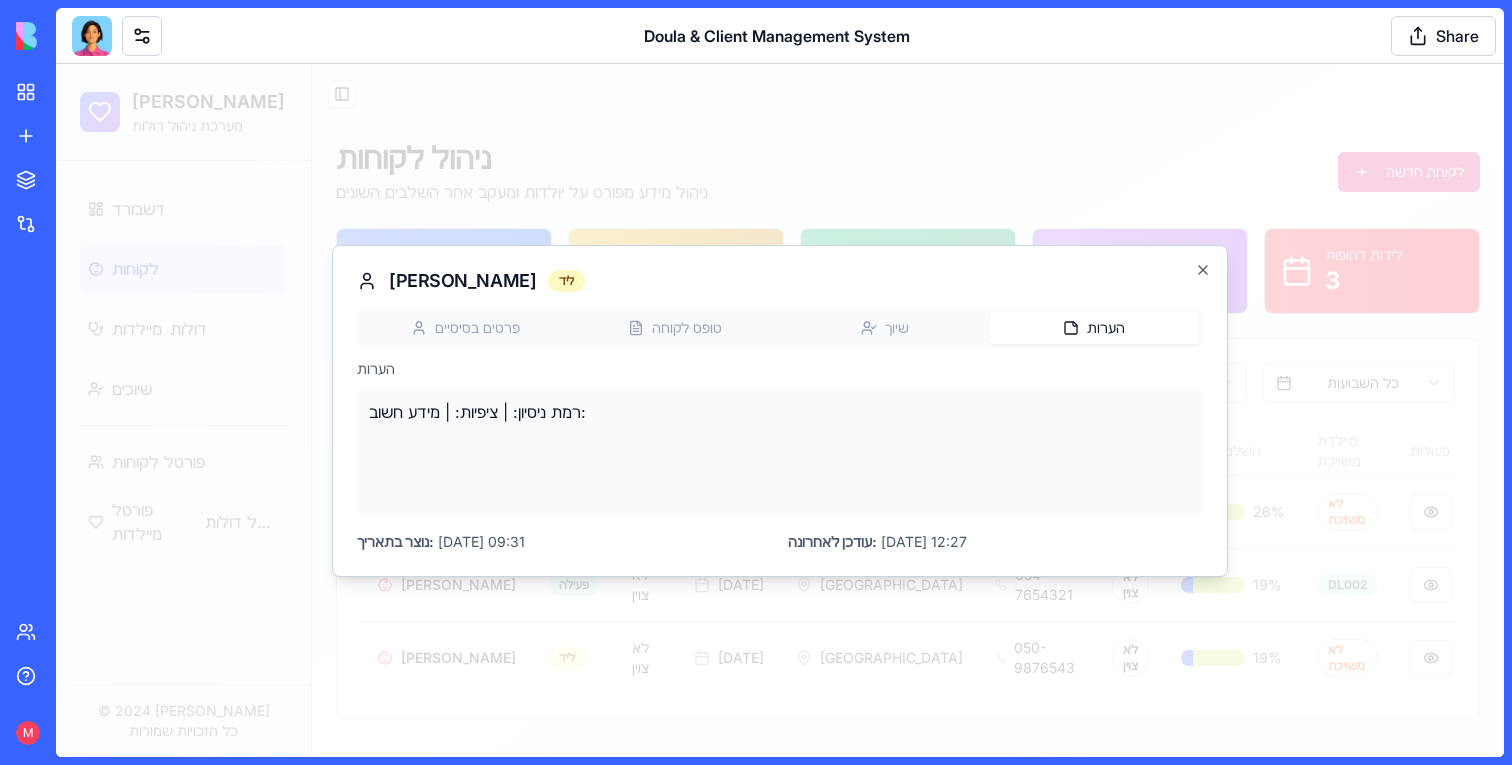 click on "פרטים בסיסיים טופס לקוחה שיוך הערות" at bounding box center [780, 328] 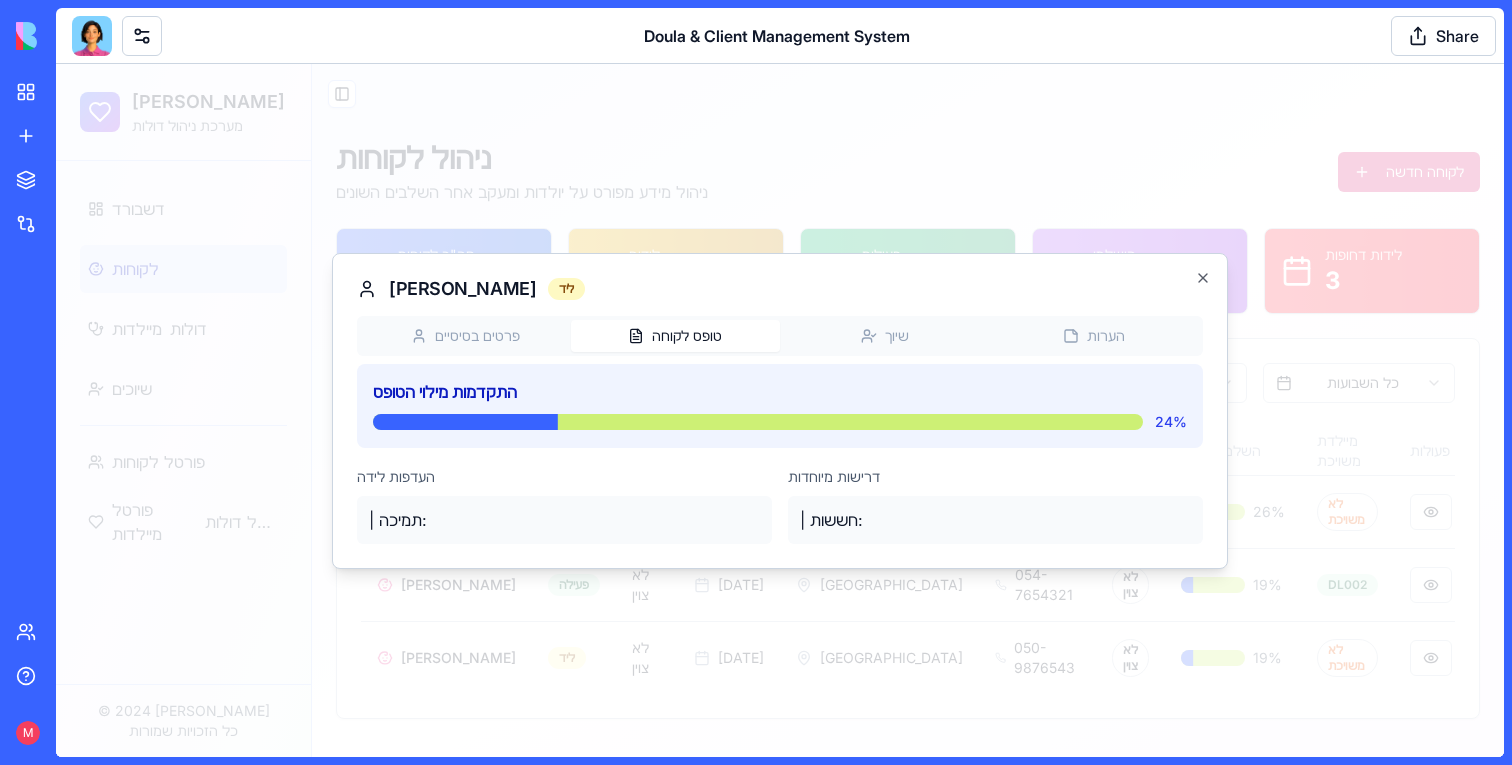 click on "טופס לקוחה" at bounding box center (676, 336) 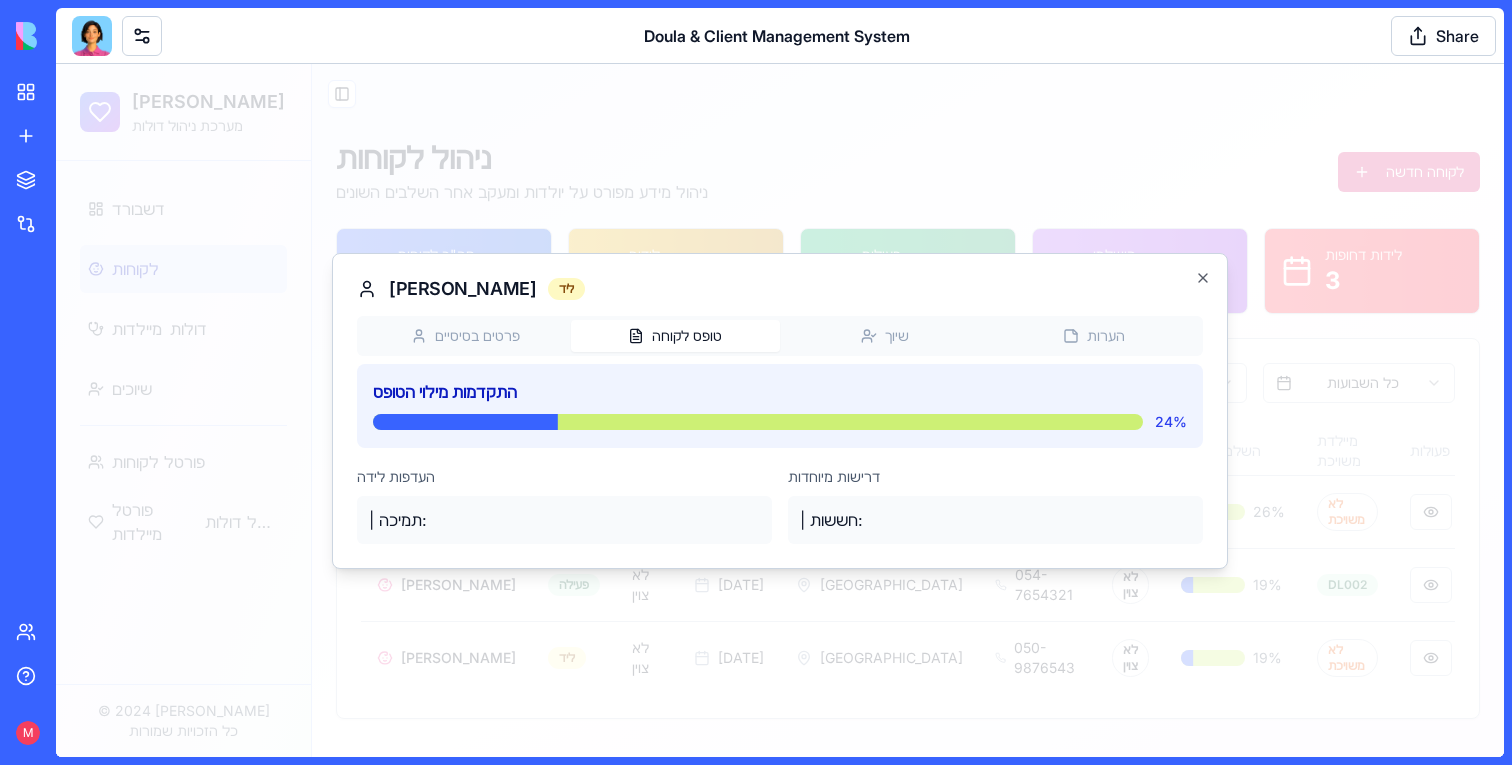 click at bounding box center (92, 36) 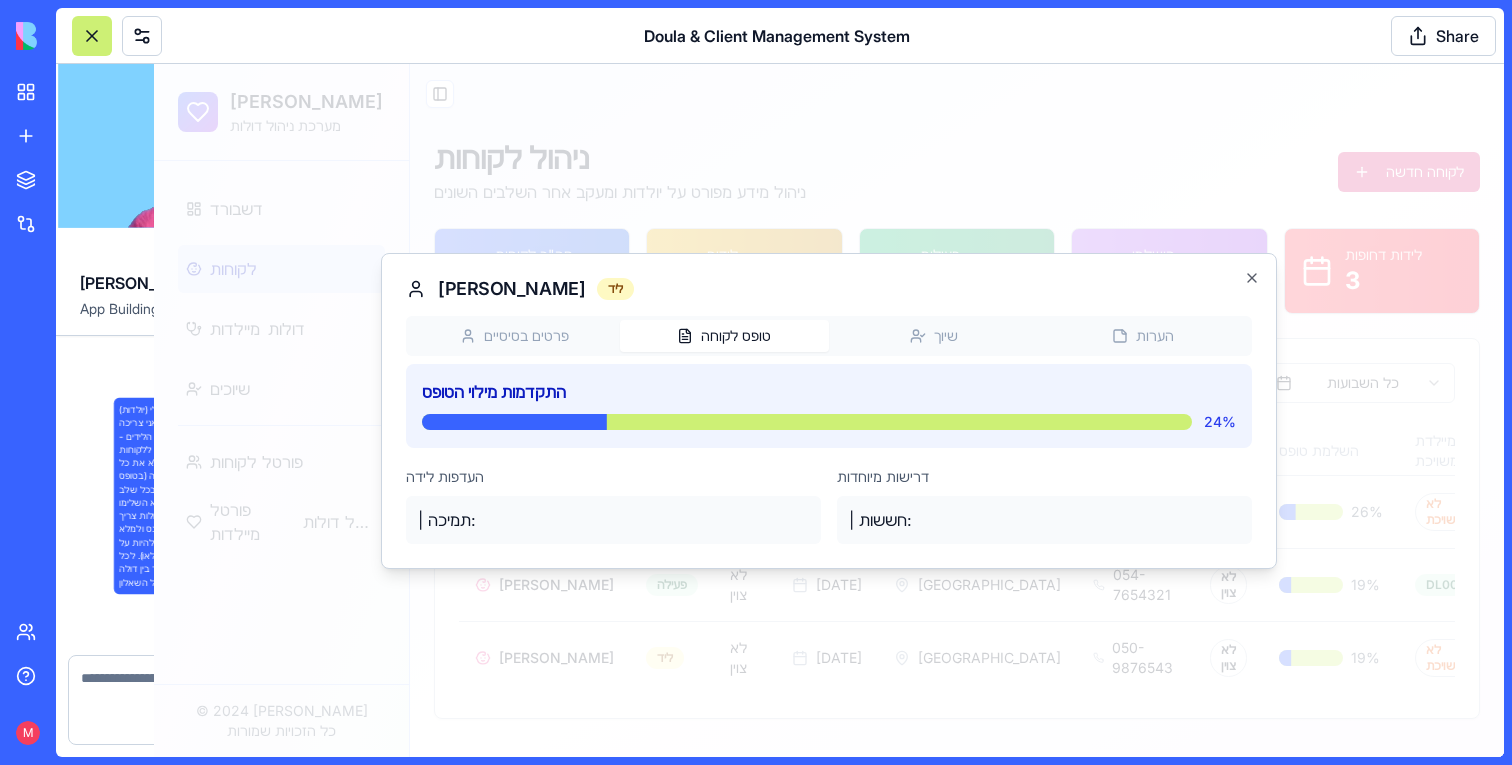 scroll, scrollTop: 14765, scrollLeft: 0, axis: vertical 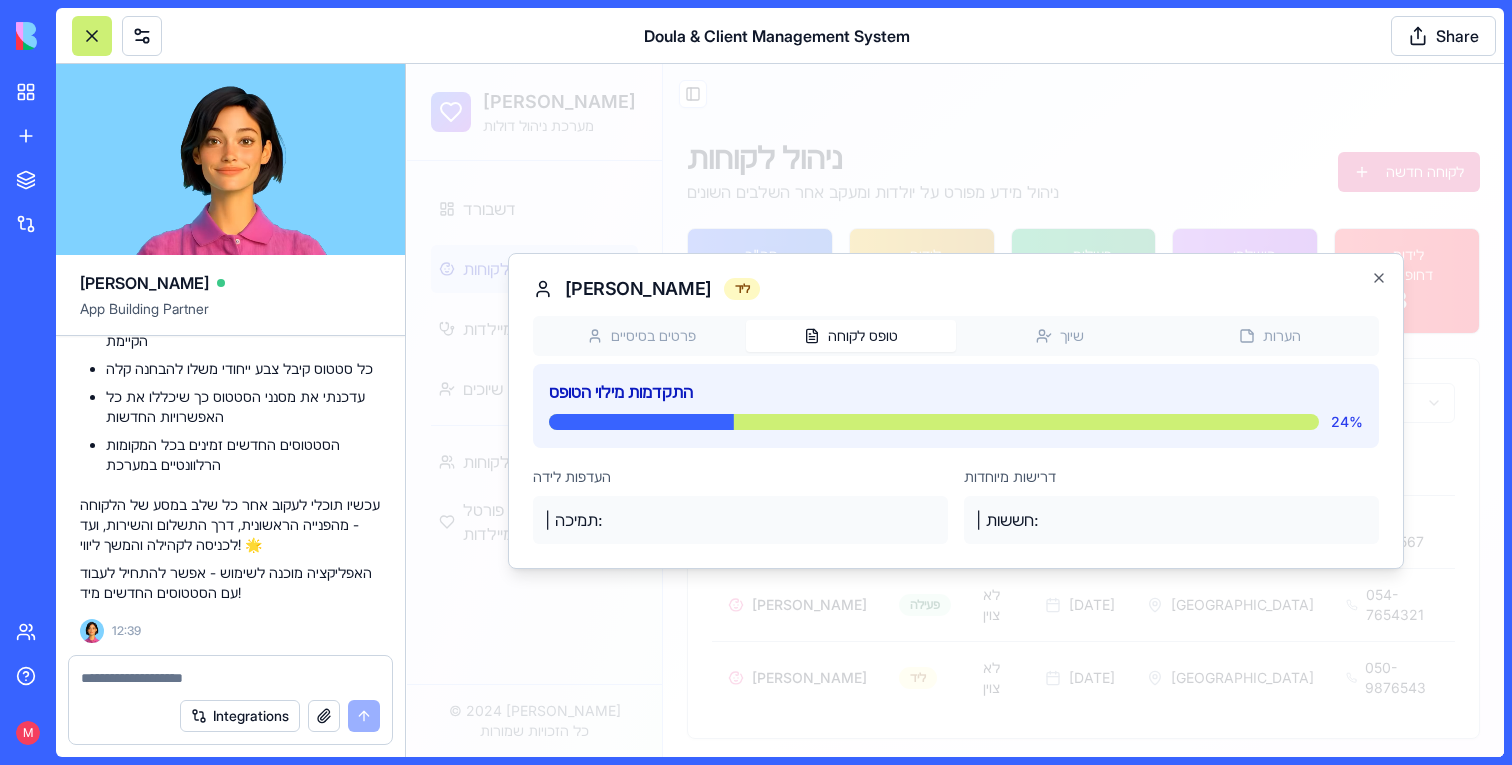 click at bounding box center (230, 678) 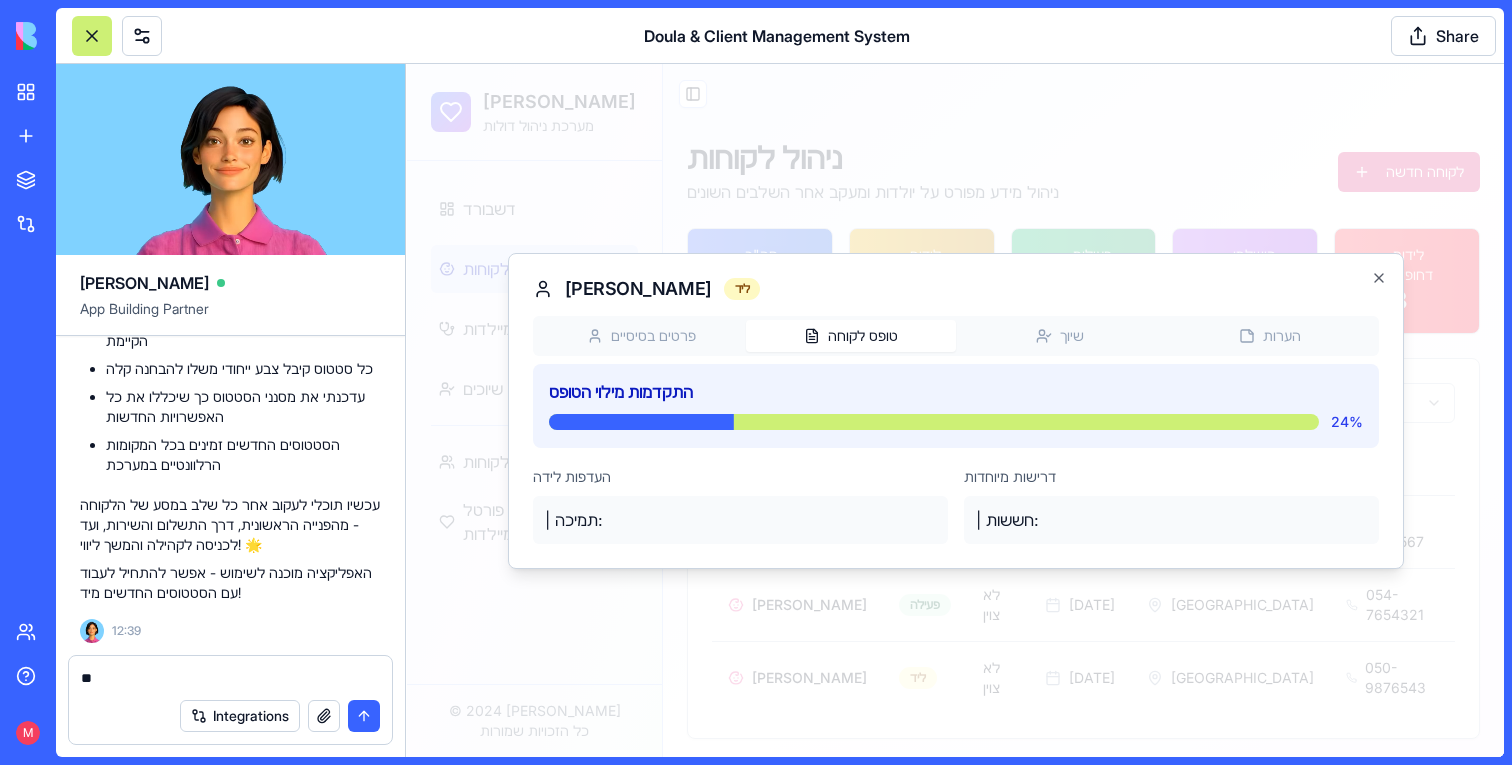 type on "*" 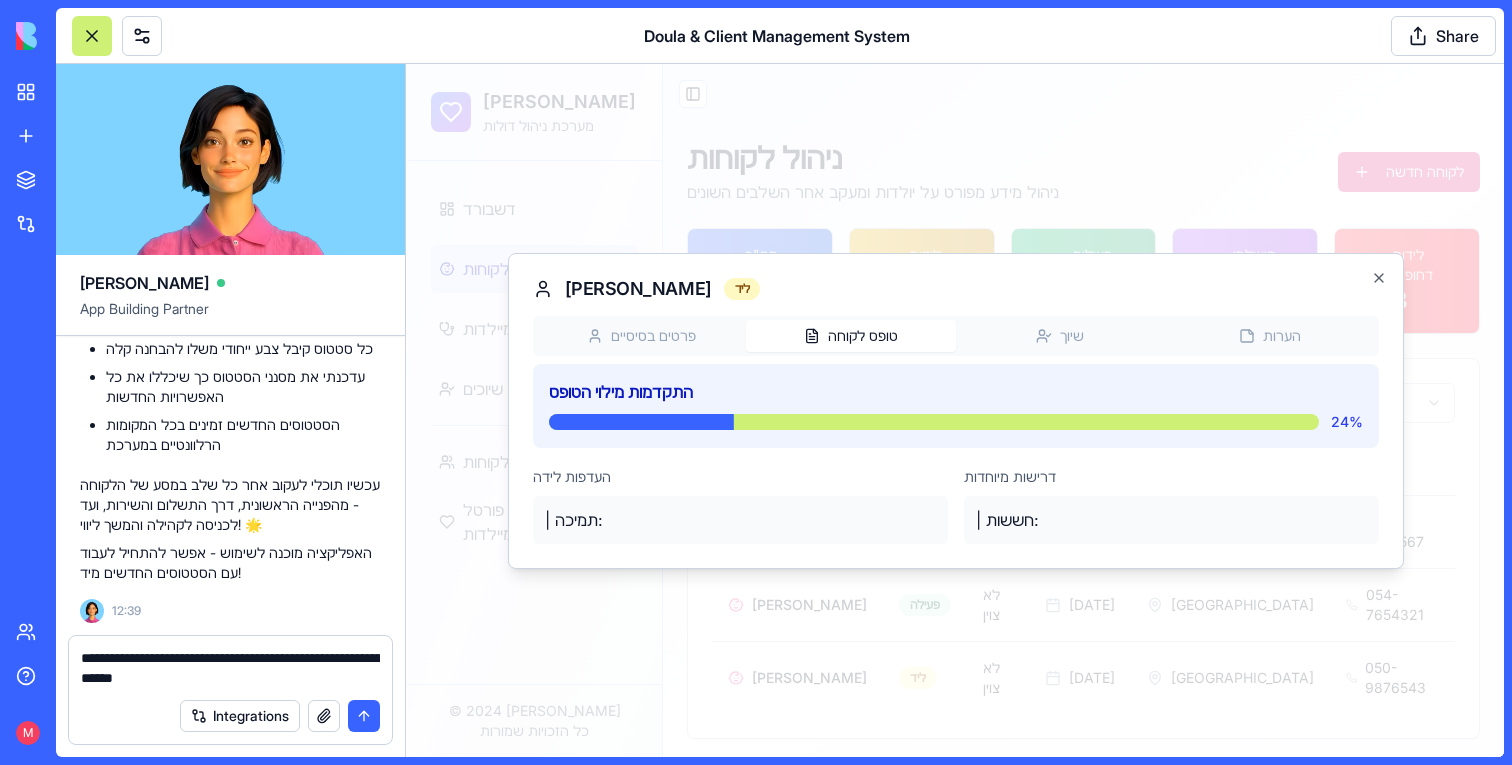 paste on "**" 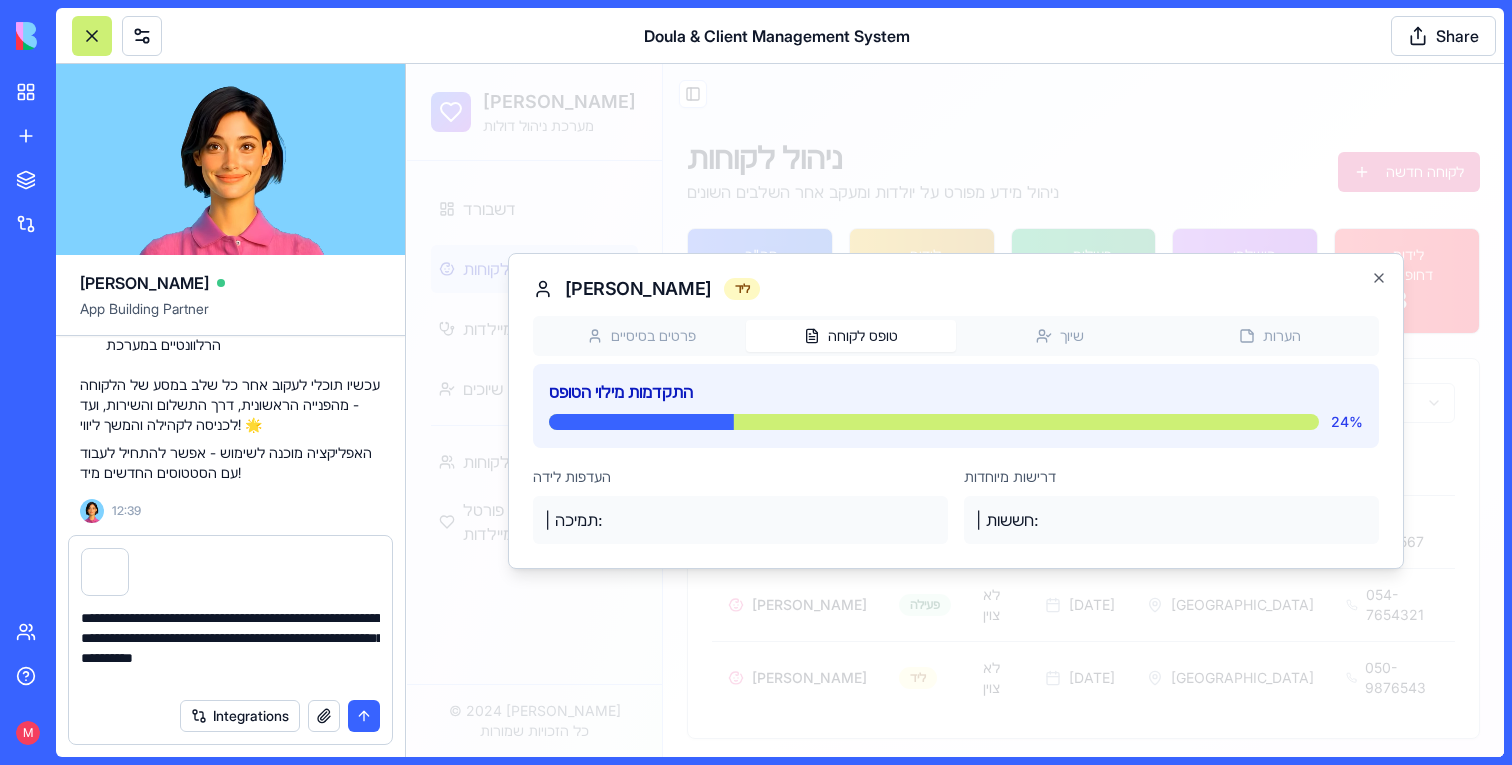 type on "**********" 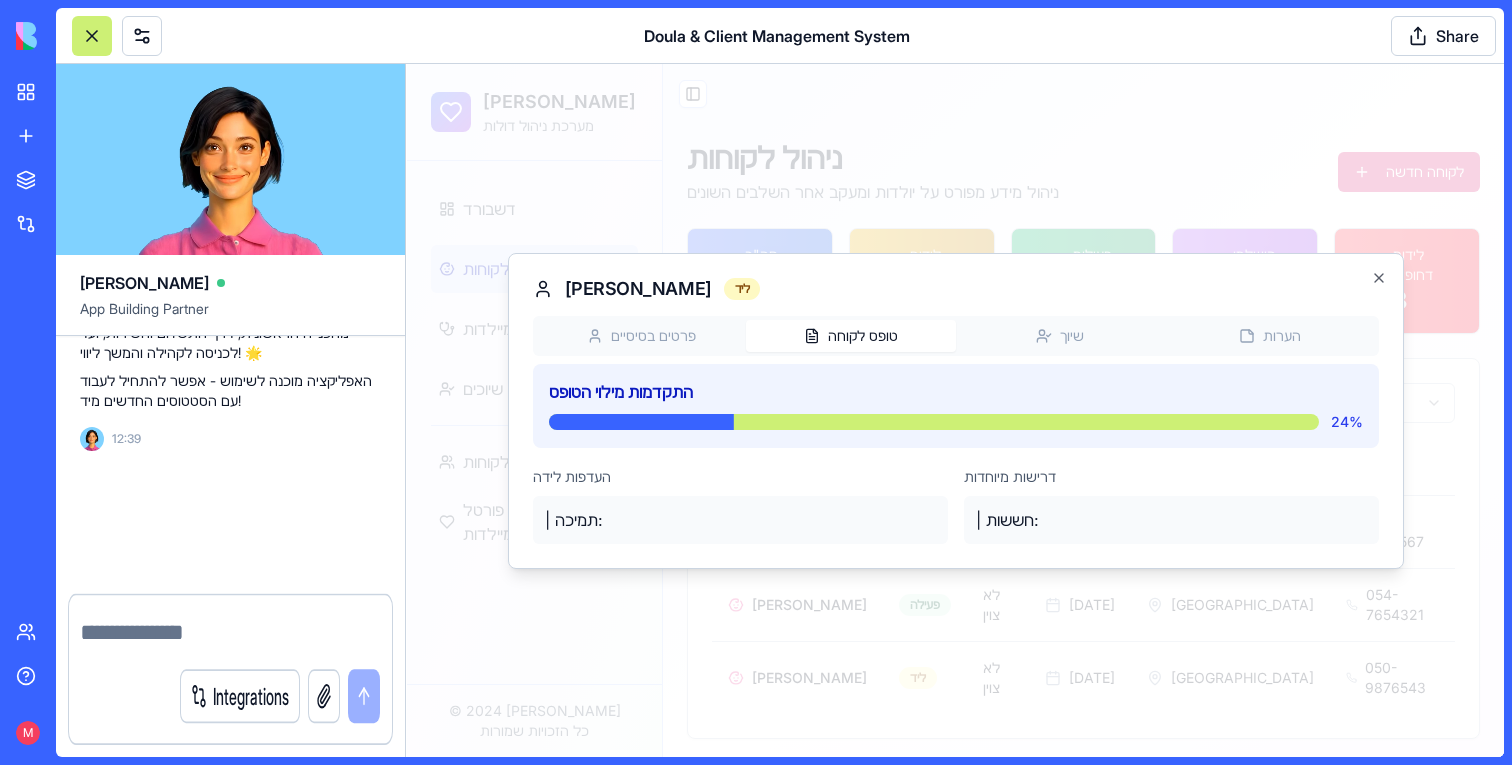 scroll, scrollTop: 14957, scrollLeft: 0, axis: vertical 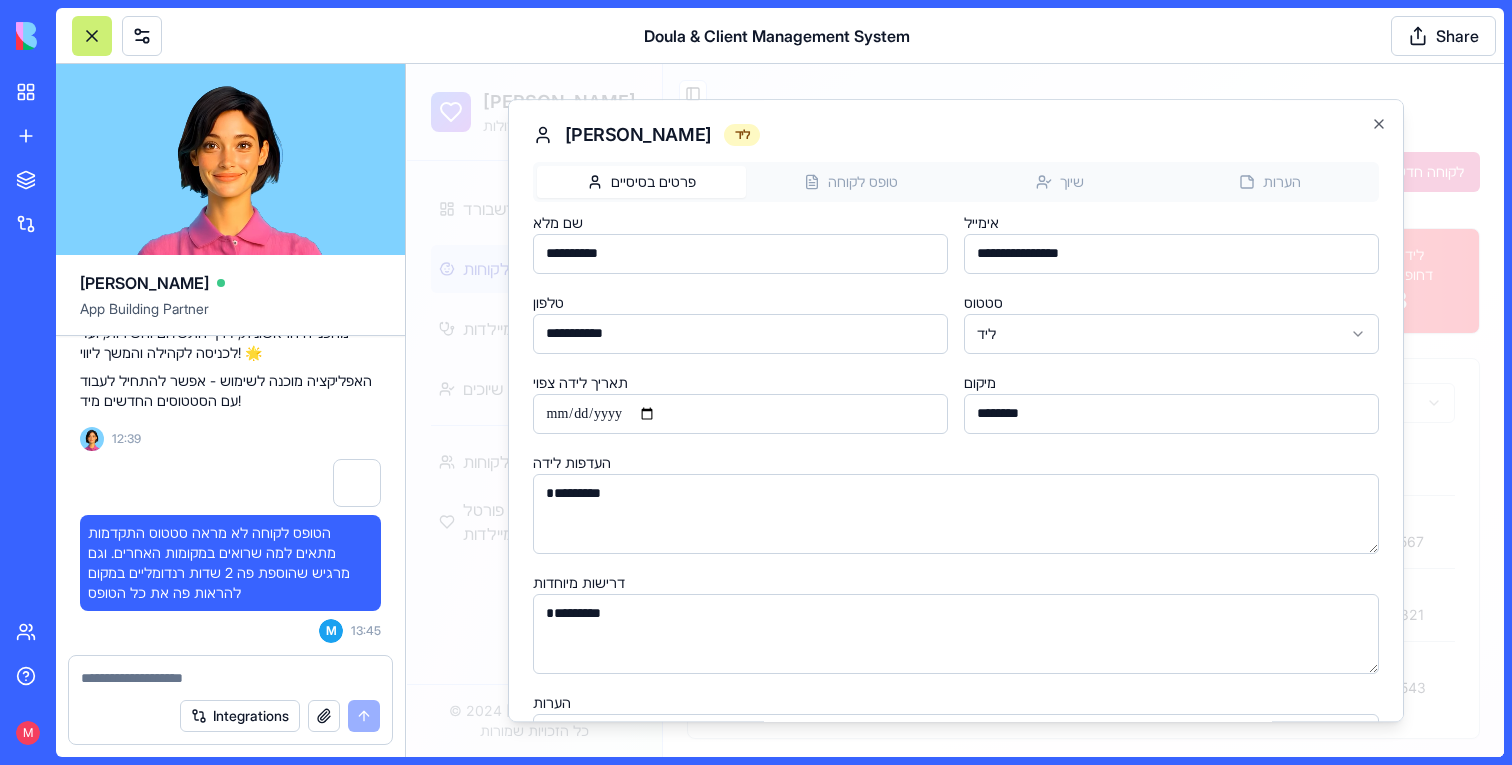 click on "**********" at bounding box center [956, 506] 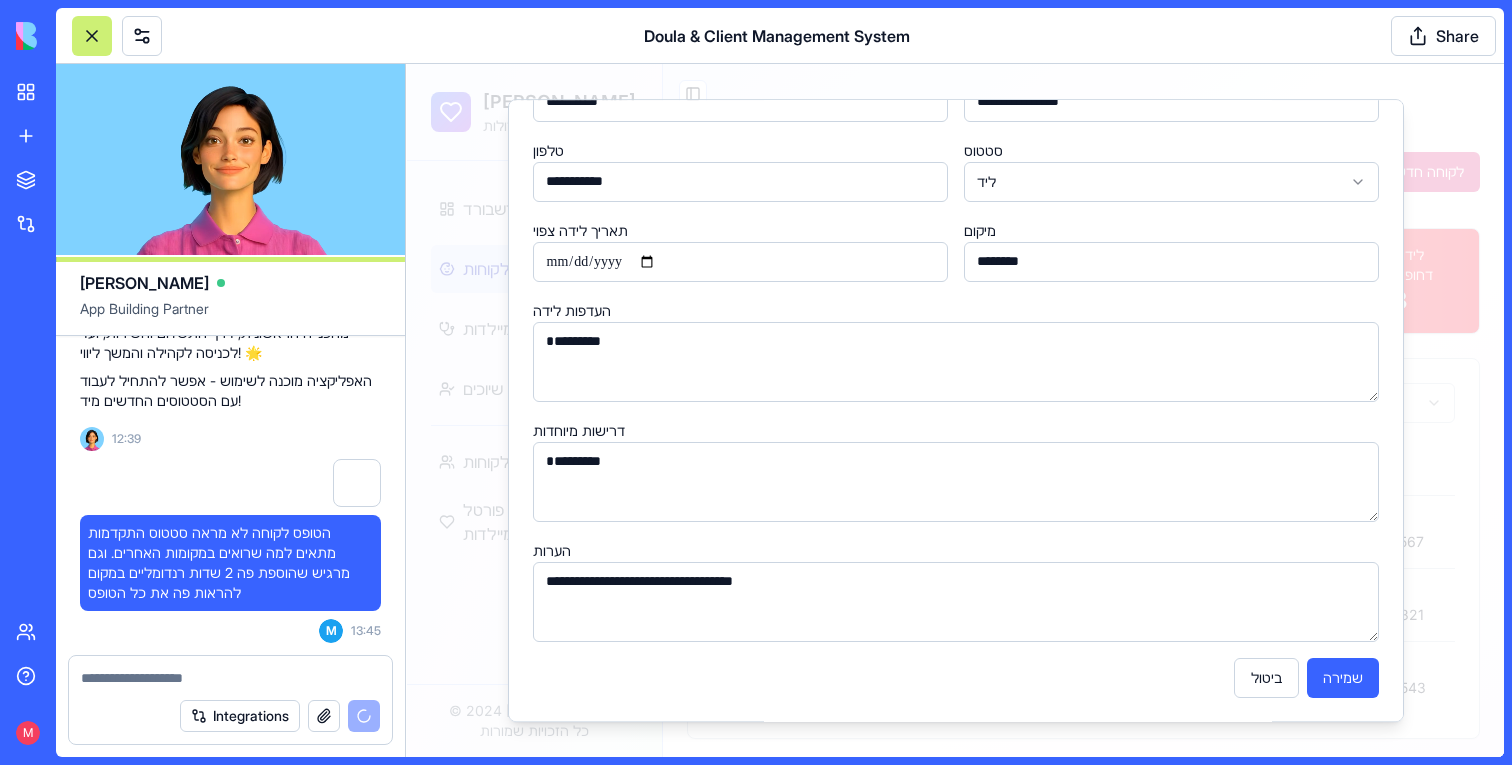 scroll, scrollTop: 0, scrollLeft: 0, axis: both 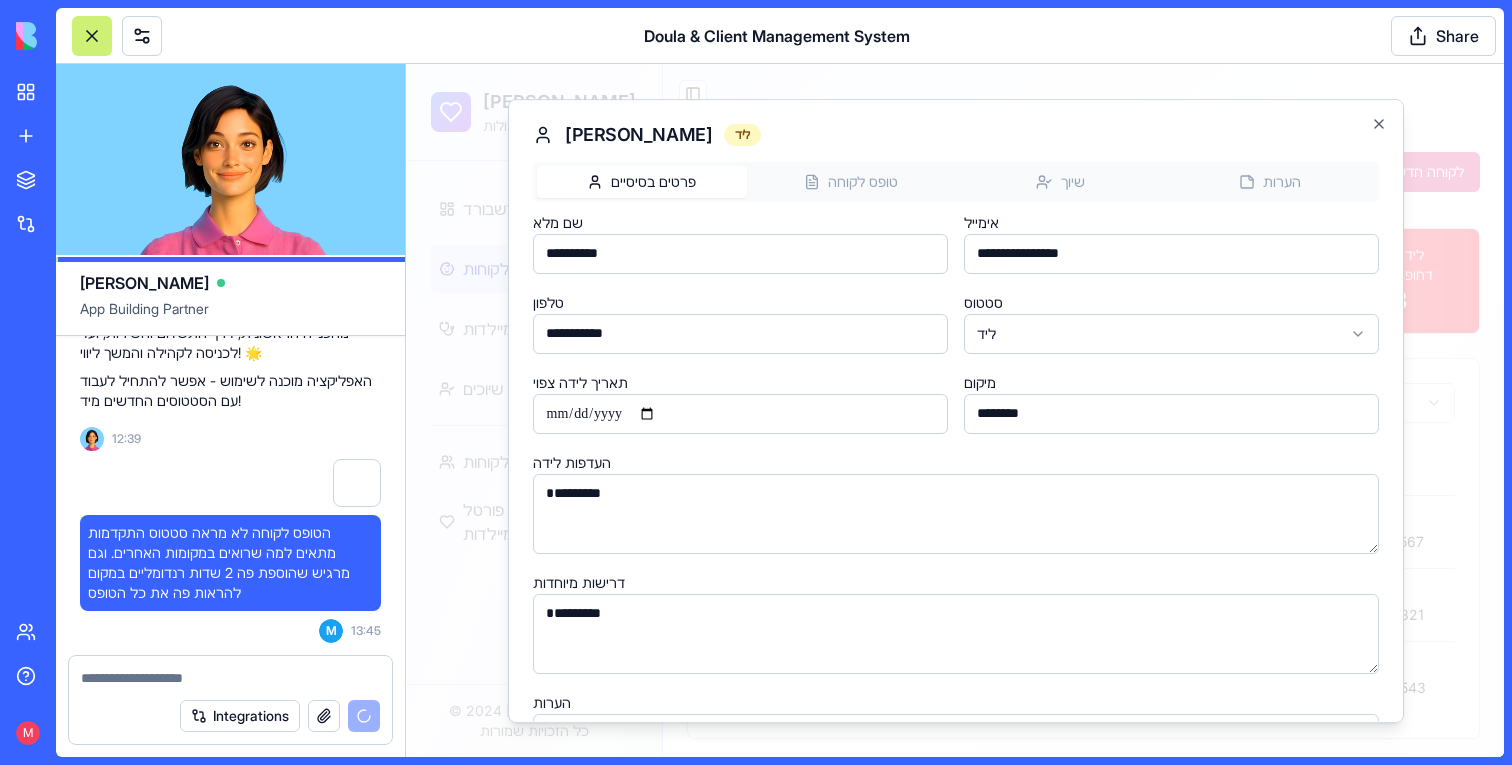 click at bounding box center (955, 410) 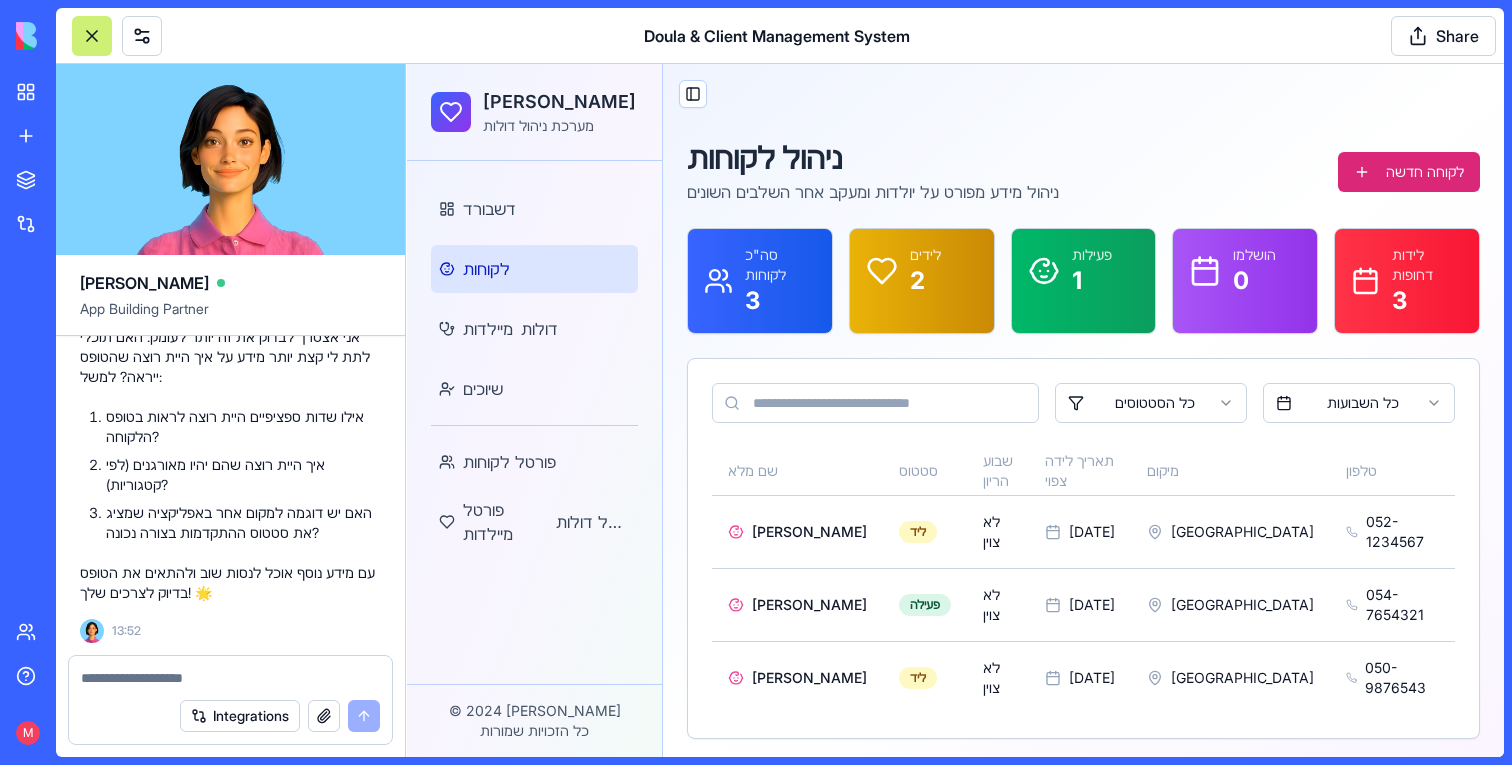 scroll, scrollTop: 15713, scrollLeft: 0, axis: vertical 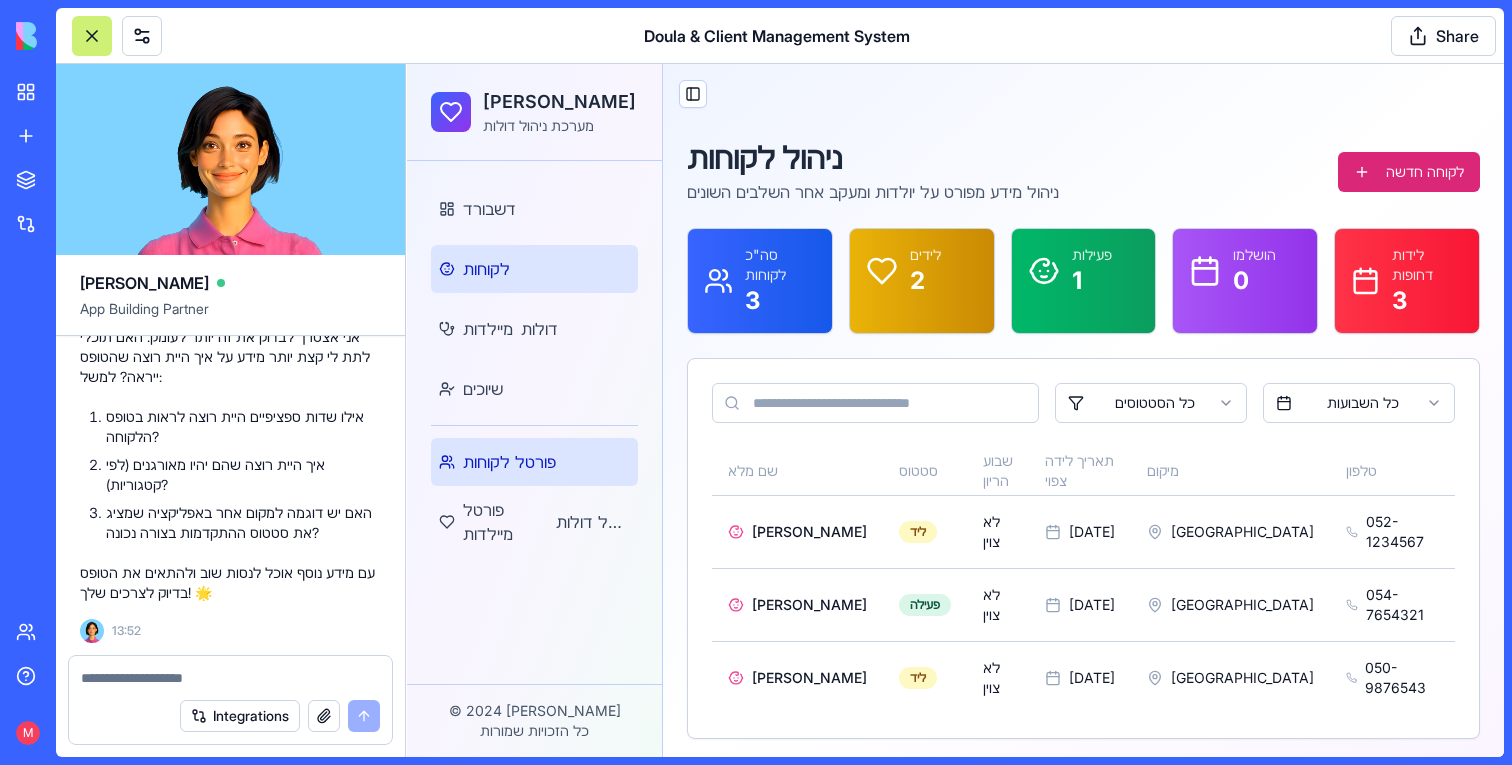 click on "פורטל לקוחות" at bounding box center [534, 462] 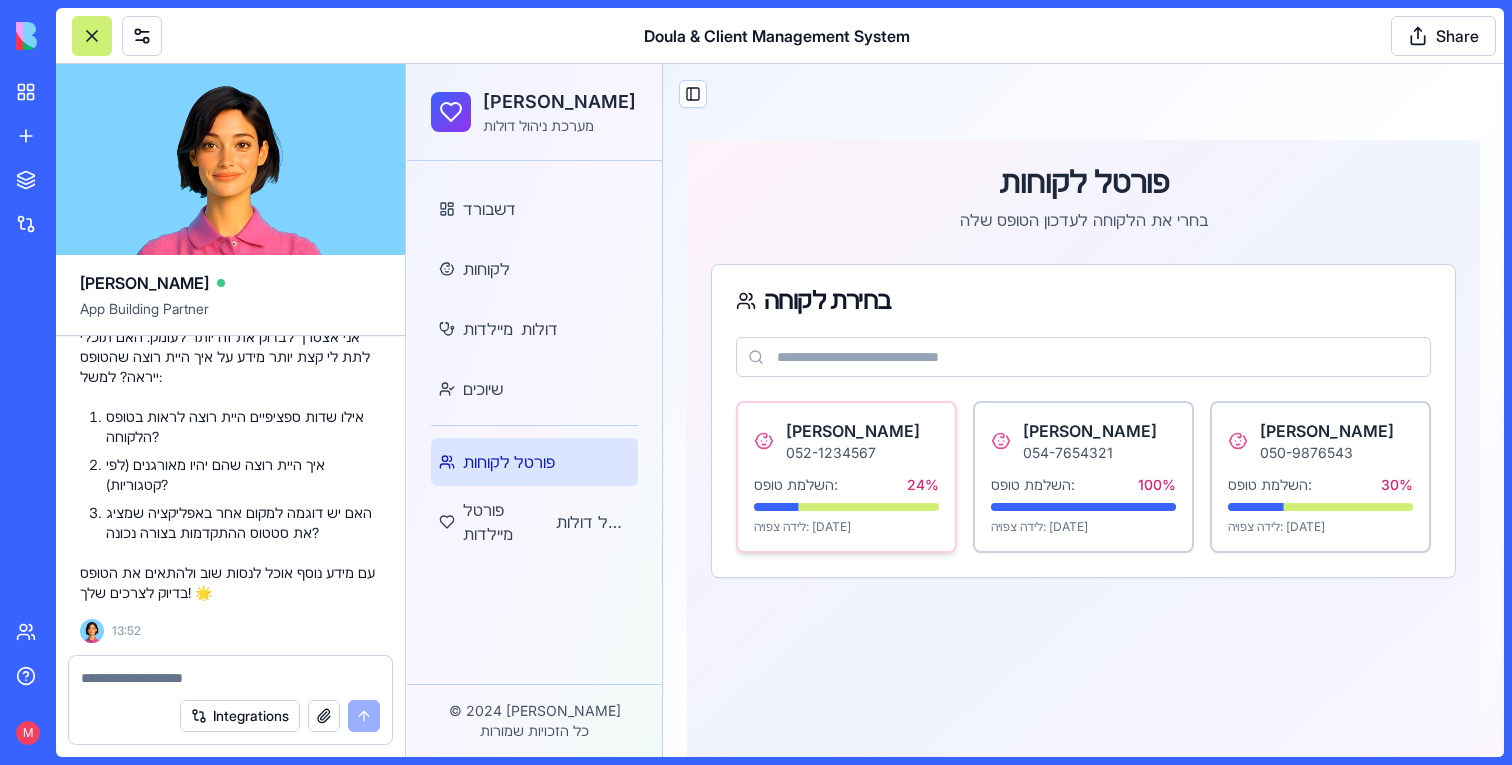 click on "[PERSON_NAME] 052-1234567 השלמת טופס: 24 % לידה צפויה: [DATE]" at bounding box center [846, 477] 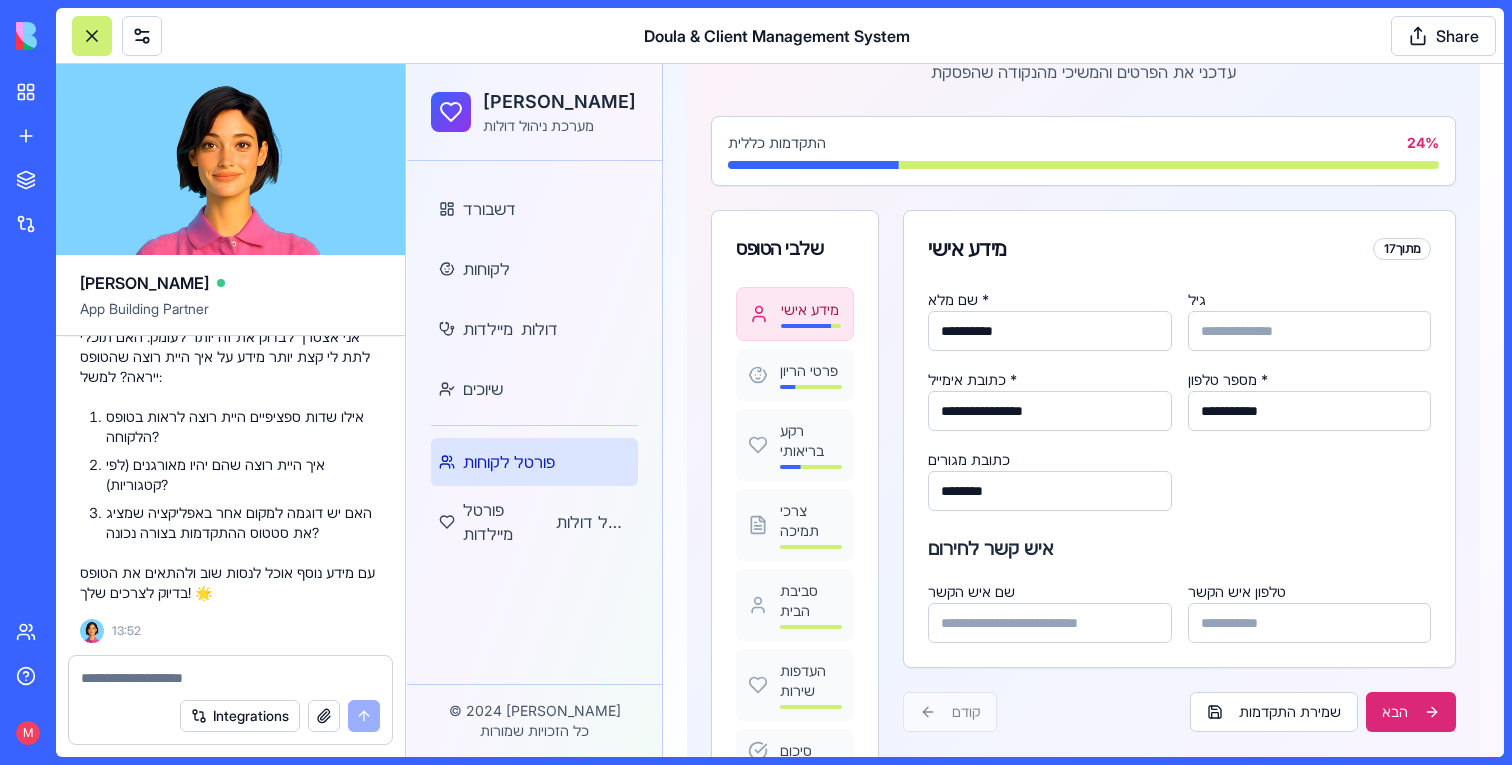scroll, scrollTop: 277, scrollLeft: 0, axis: vertical 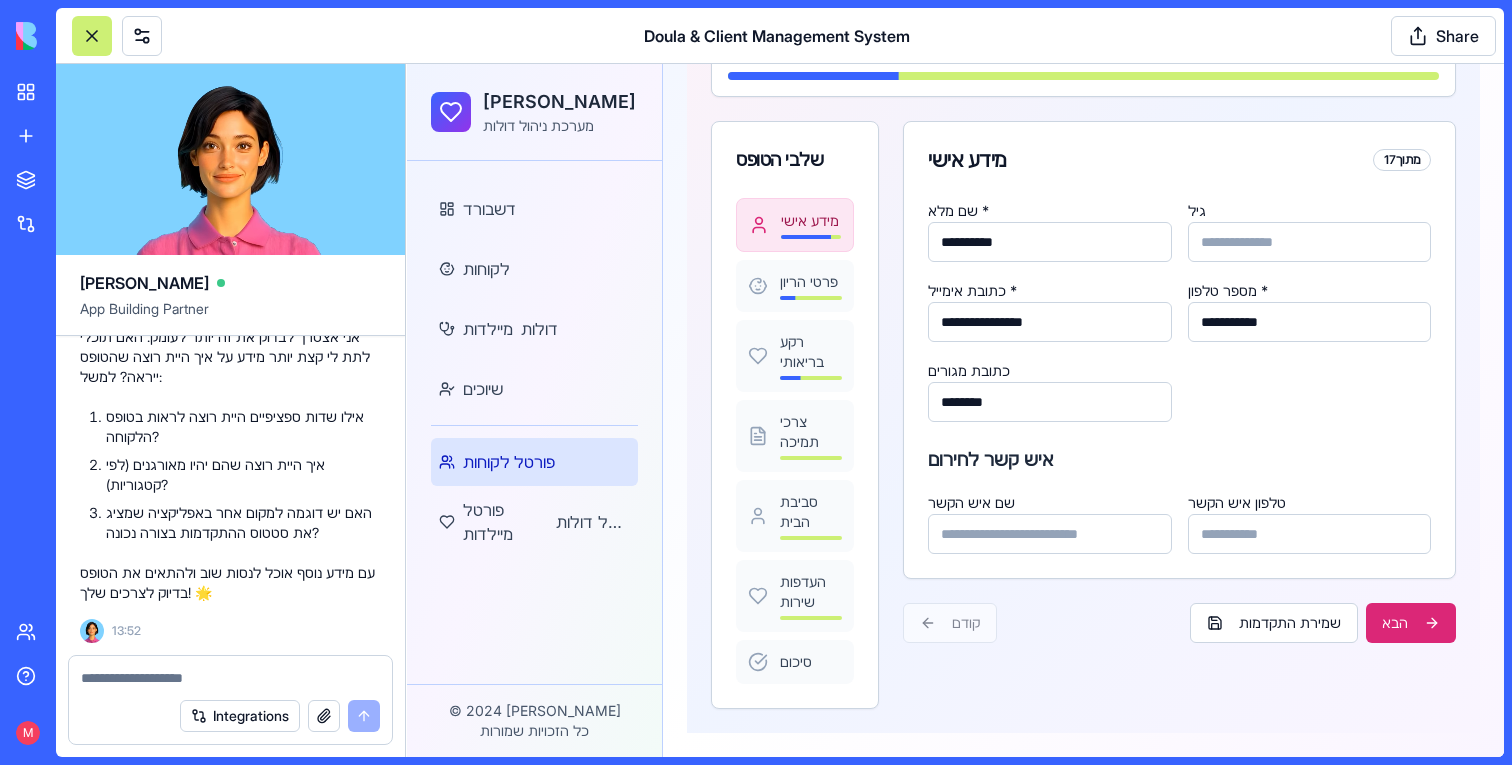 click at bounding box center (230, 678) 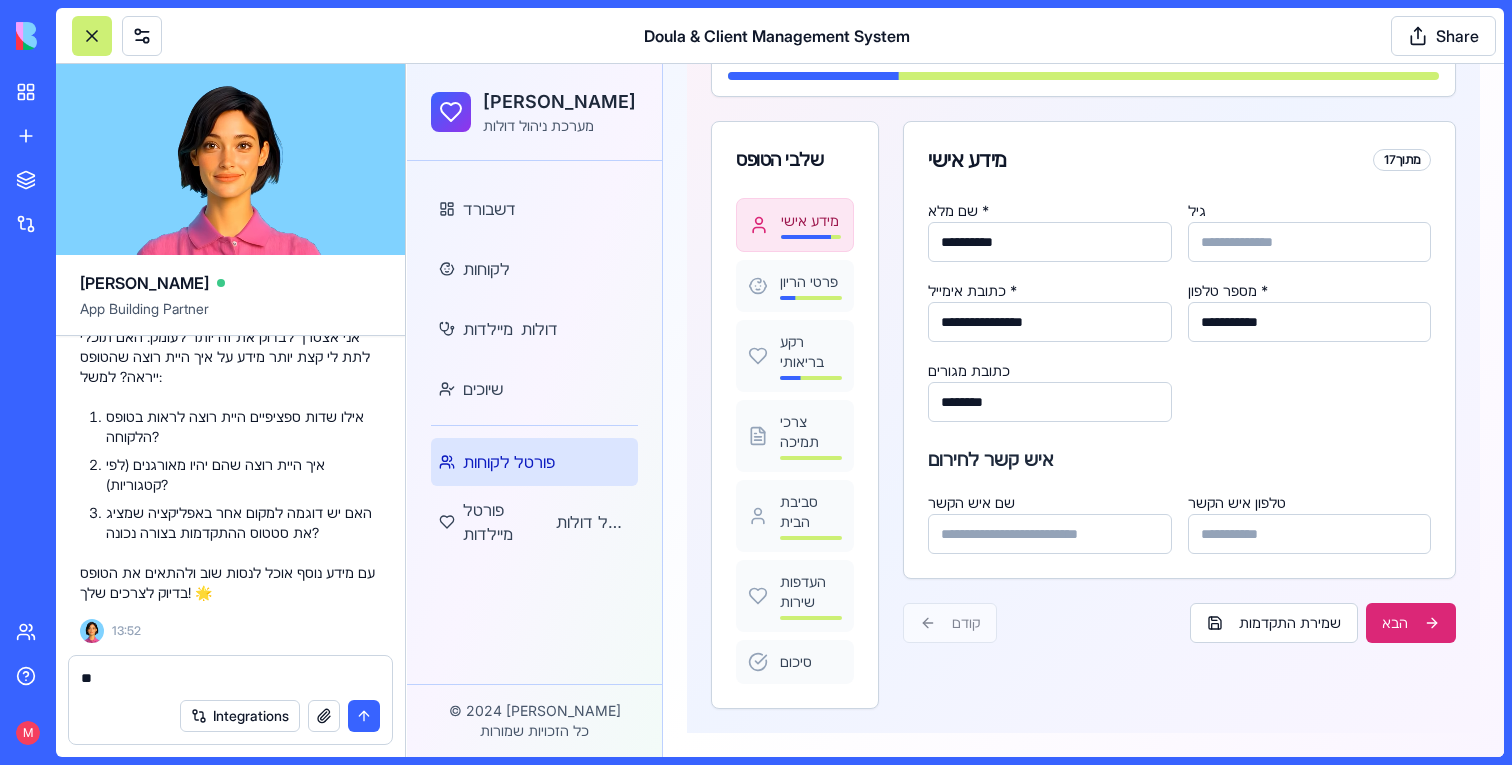 type on "*" 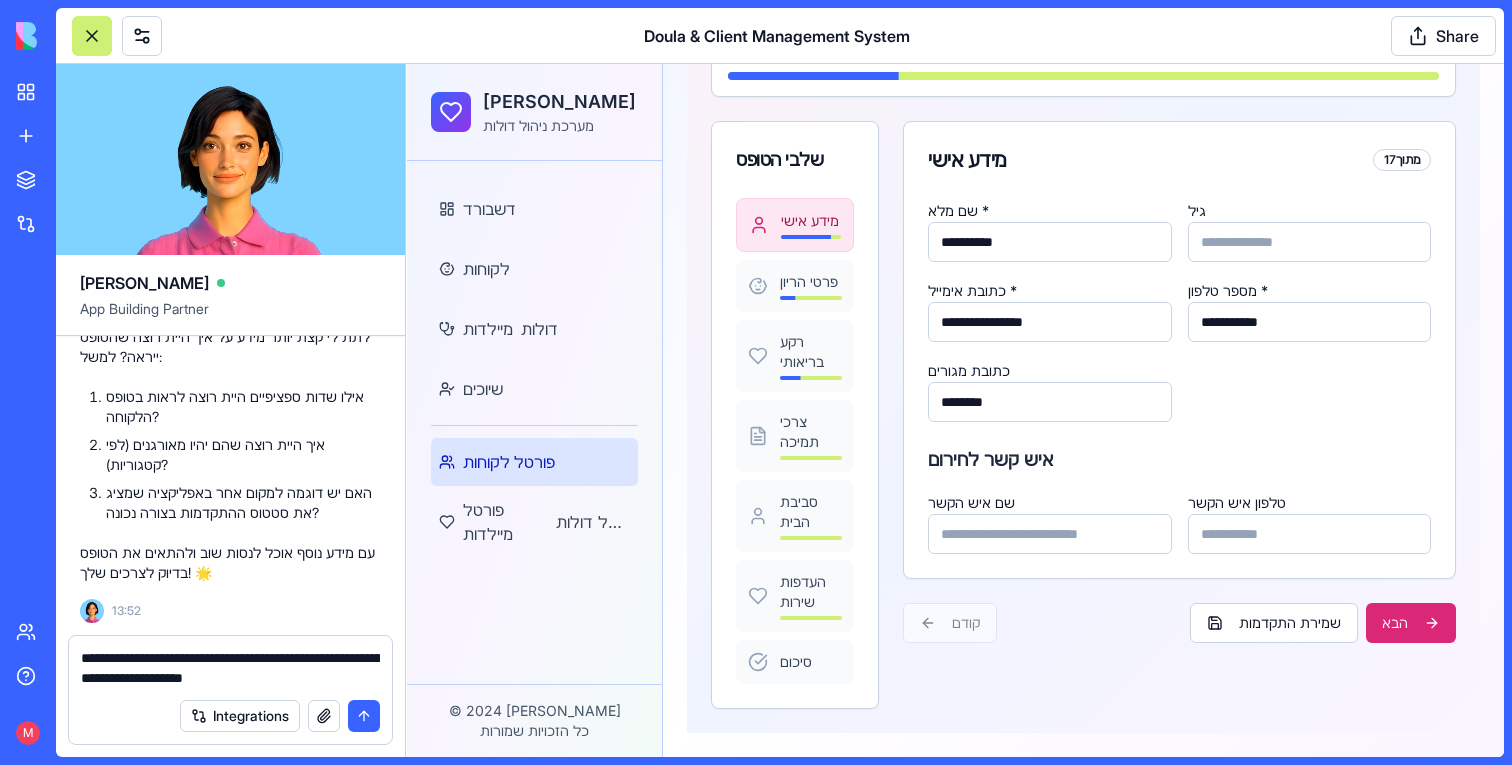 type on "**********" 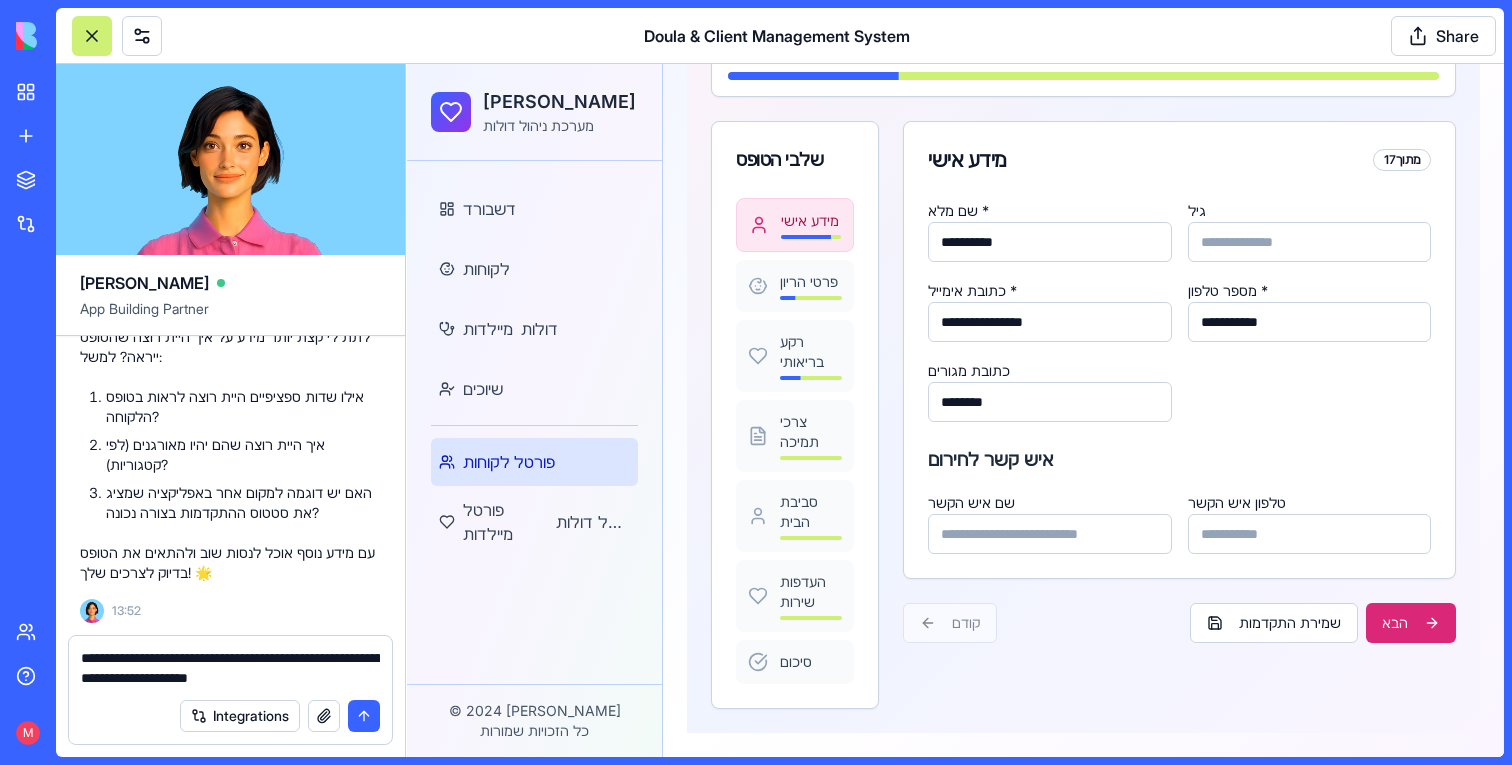 paste 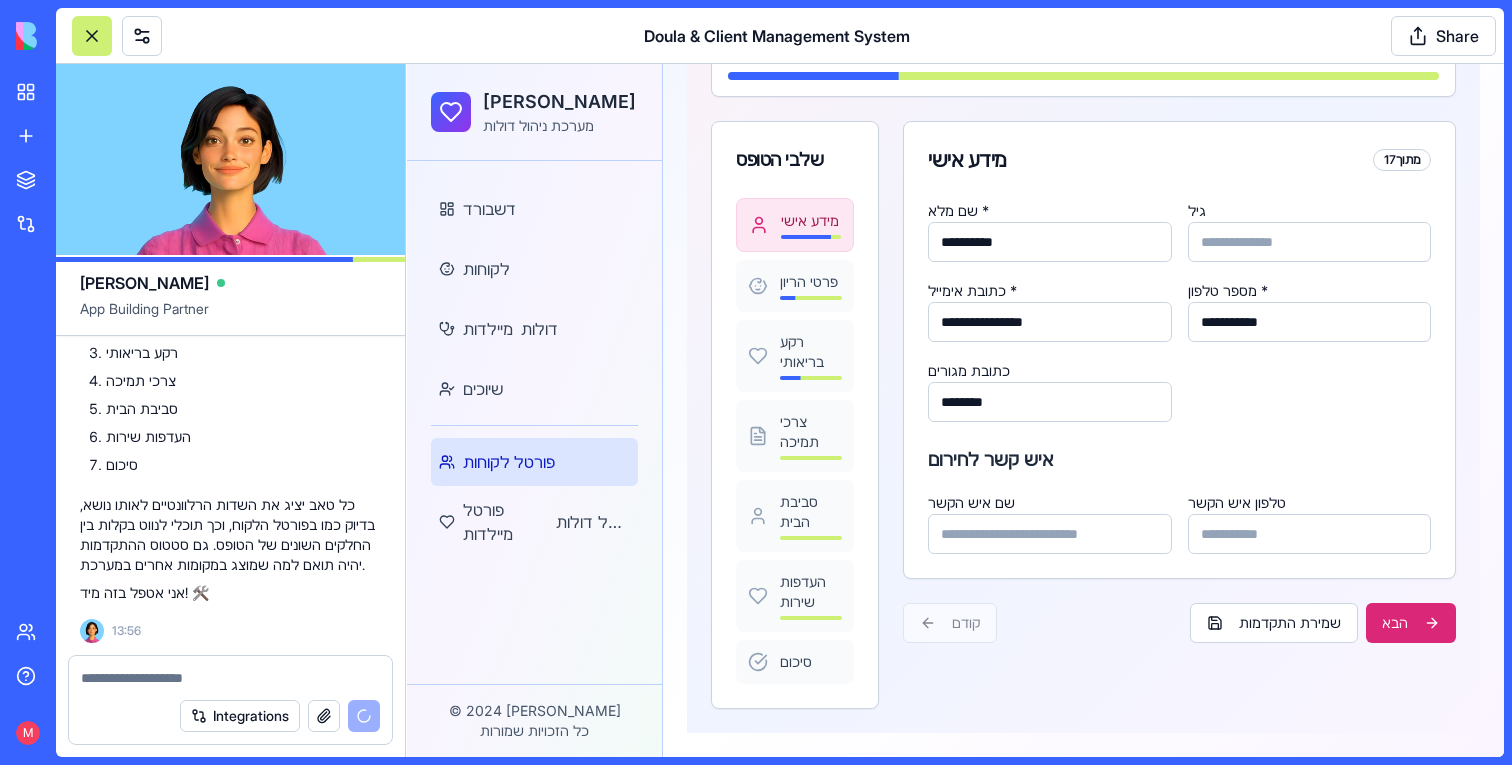 scroll, scrollTop: 16533, scrollLeft: 0, axis: vertical 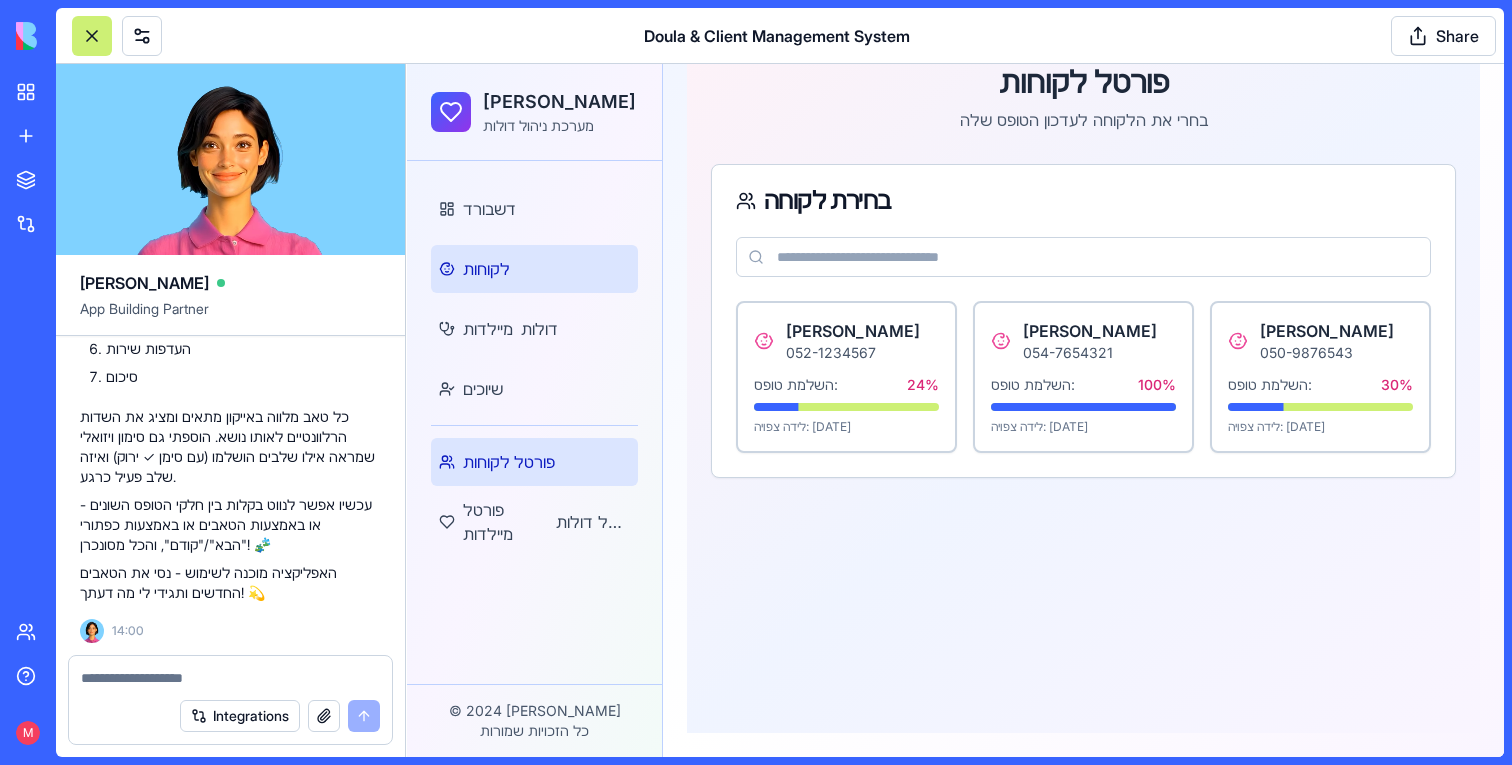 click on "לקוחות" at bounding box center [534, 269] 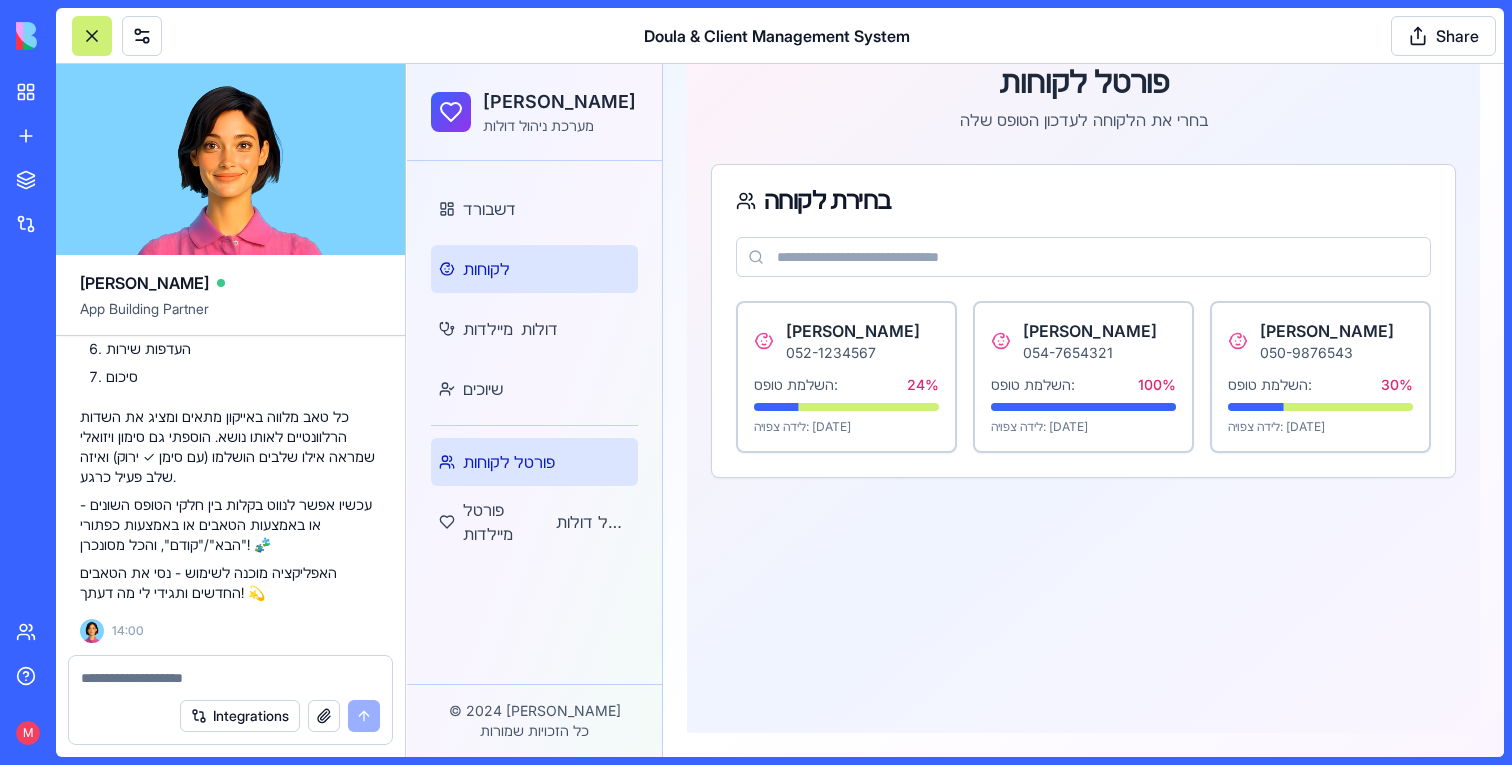 scroll, scrollTop: 5, scrollLeft: 0, axis: vertical 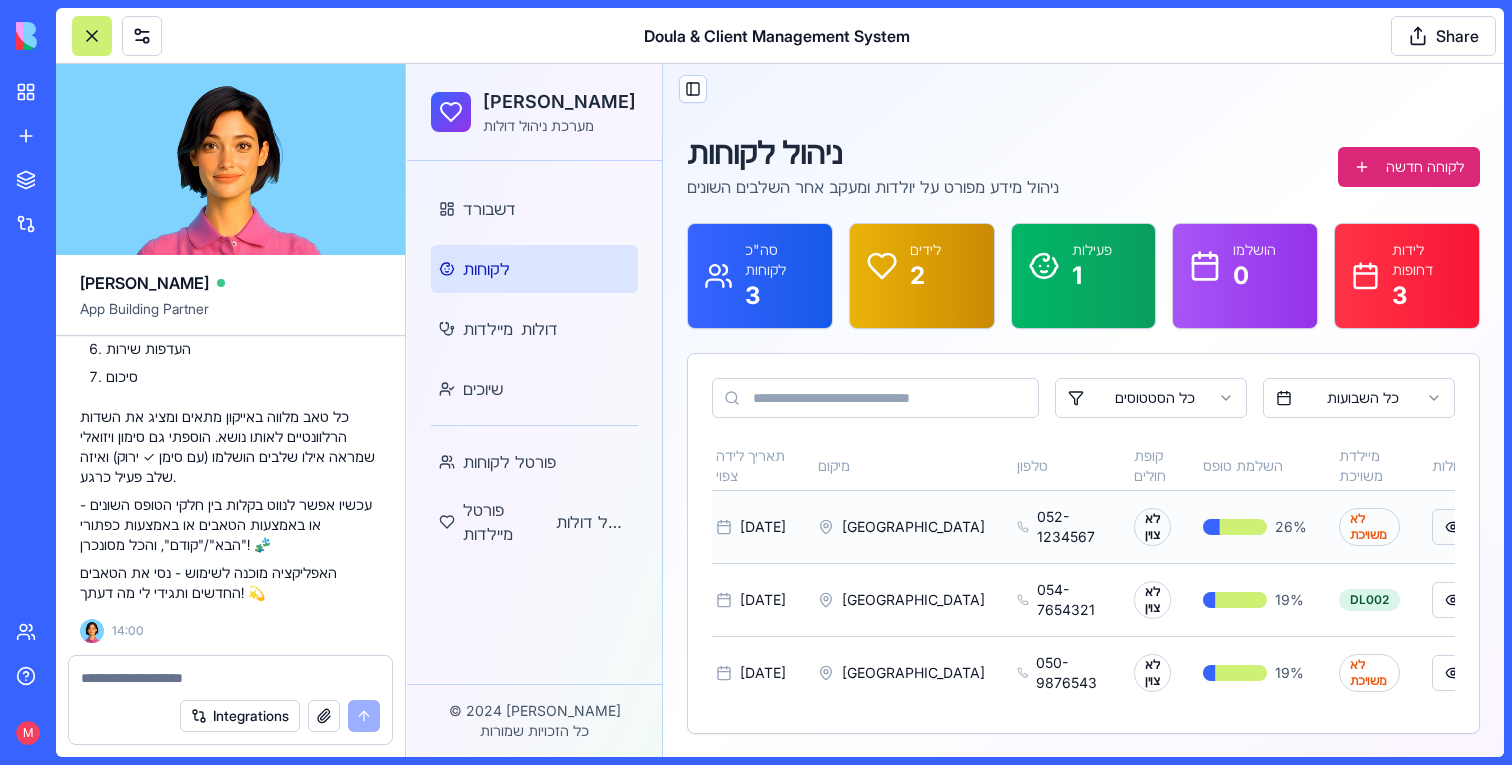 click at bounding box center (1453, 527) 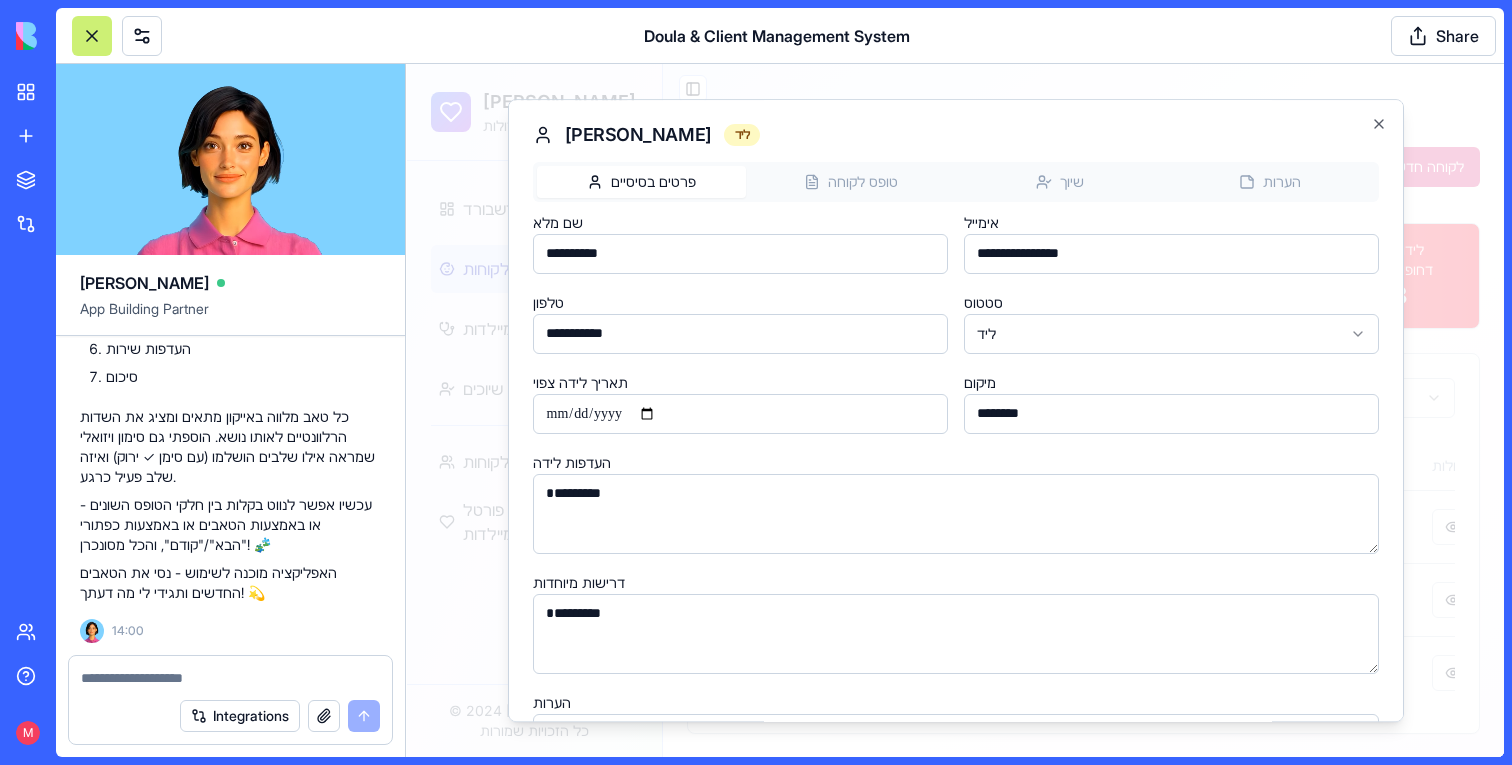 click on "דולה קאר מערכת ניהול דולות דשבורד לקוחות מיילדות דולות שיוכים פורטל לקוחות פורטל מיילדות פורטל דולות © 2024 דולה קאר כל הזכויות שמורות Toggle Sidebar ניהול לקוחות ניהול מידע מפורט על יולדות ומעקב אחר השלבים השונים לקוחה חדשה סה"כ לקוחות 3 לידים 2 פעילות 1 הושלמו 0 לידות דחופות 3 כל הסטטוסים כל השבועות שם מלא סטטוס שבוע הריון תאריך לידה צפוי מיקום טלפון קופת חולים השלמת טופס מיילדת משויכת פעולות [PERSON_NAME] ליד לא צוין [DATE] [GEOGRAPHIC_DATA] [PHONE_NUMBER] לא צוין 26 % לא משויכת [PERSON_NAME] פעילה לא צוין [DATE] [GEOGRAPHIC_DATA] 054-7654321 לא צוין 19 % DL002 [PERSON_NAME] ליד לא צוין [DATE] [GEOGRAPHIC_DATA] 050-9876543 לא צוין 19 % לא משויכת
[PERSON_NAME] ***" at bounding box center [955, 408] 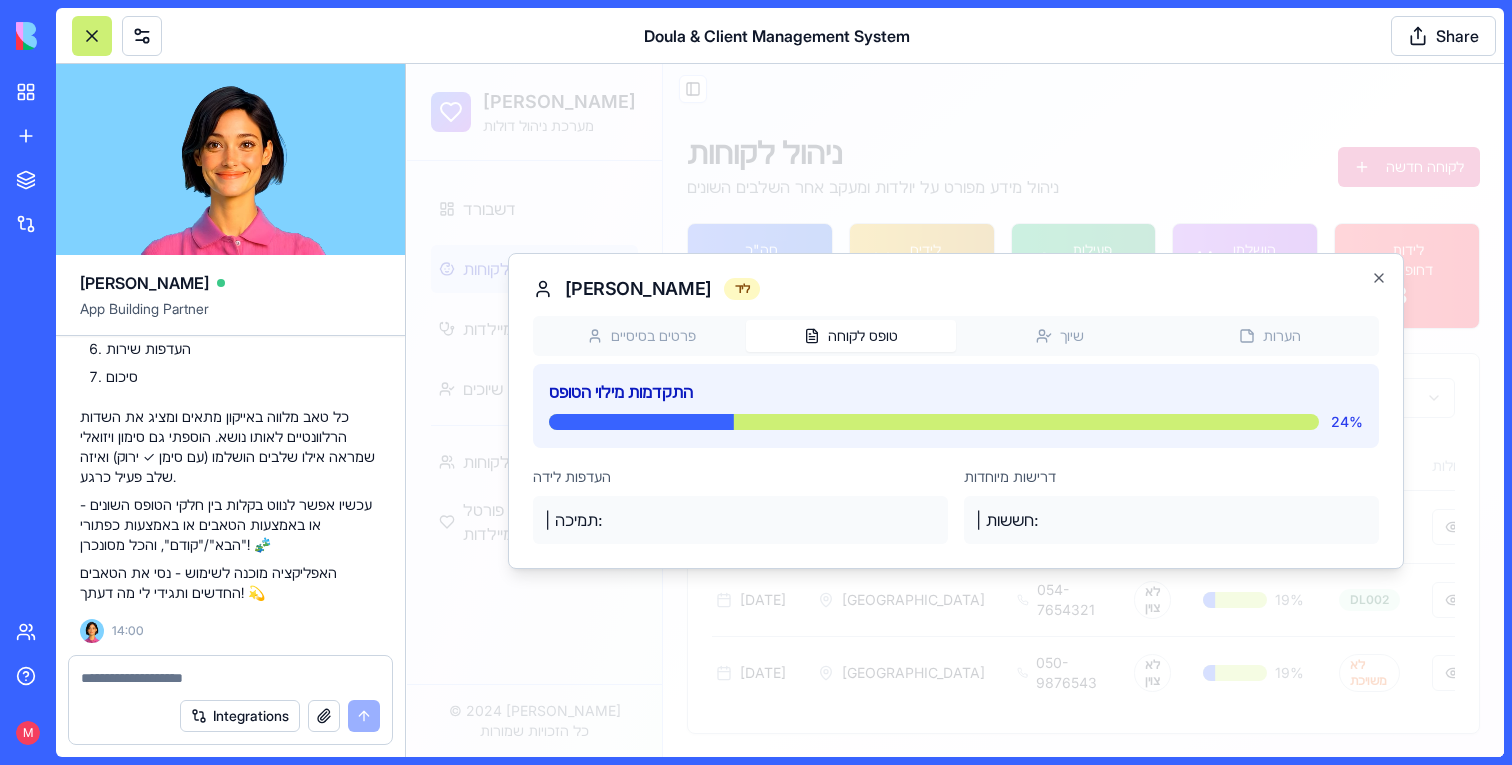 click on "פרטים בסיסיים טופס לקוחה שיוך הערות התקדמות מילוי הטופס 24 % העדפות לידה  | תמיכה:  דרישות מיוחדות  | חששות:" at bounding box center [956, 430] 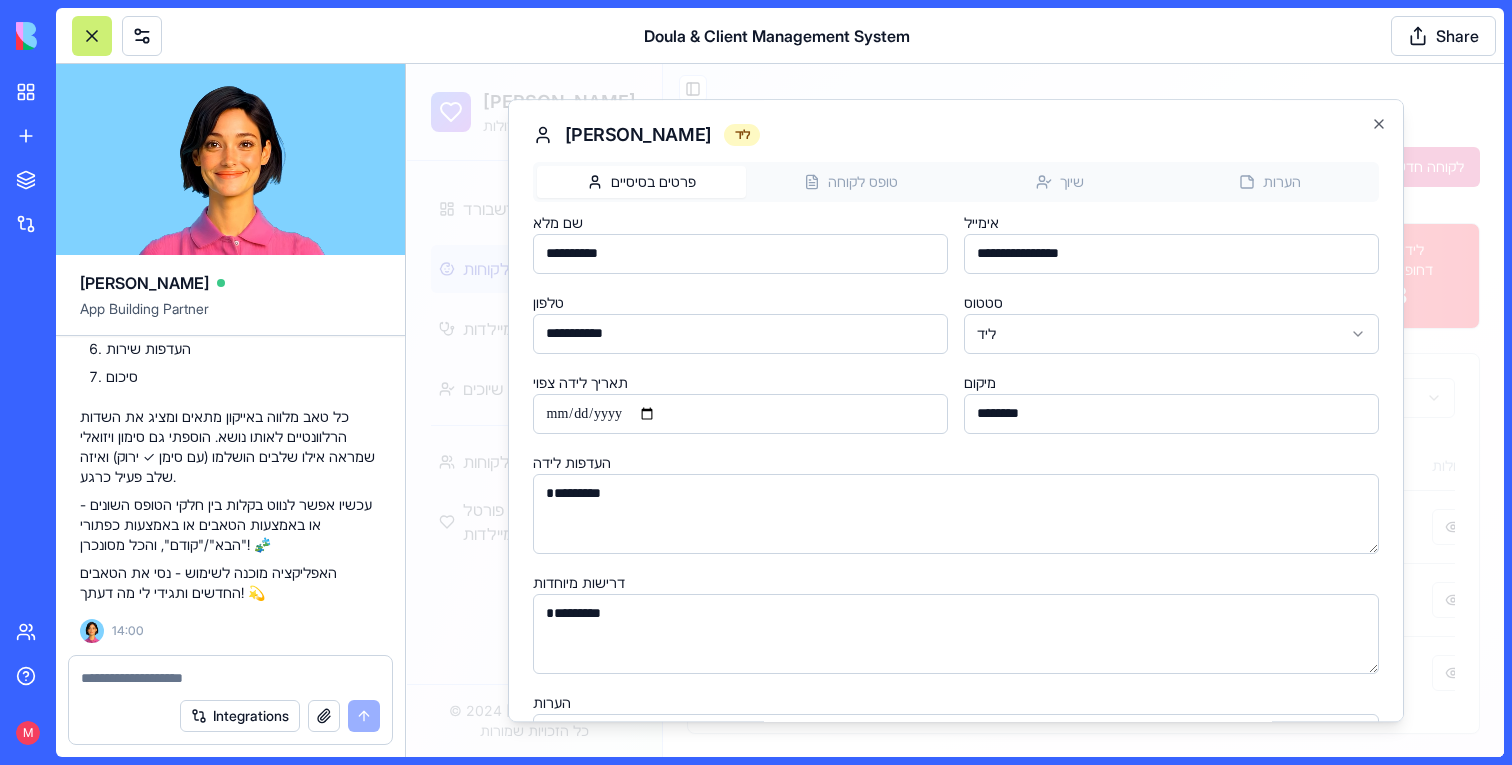 scroll, scrollTop: 152, scrollLeft: 0, axis: vertical 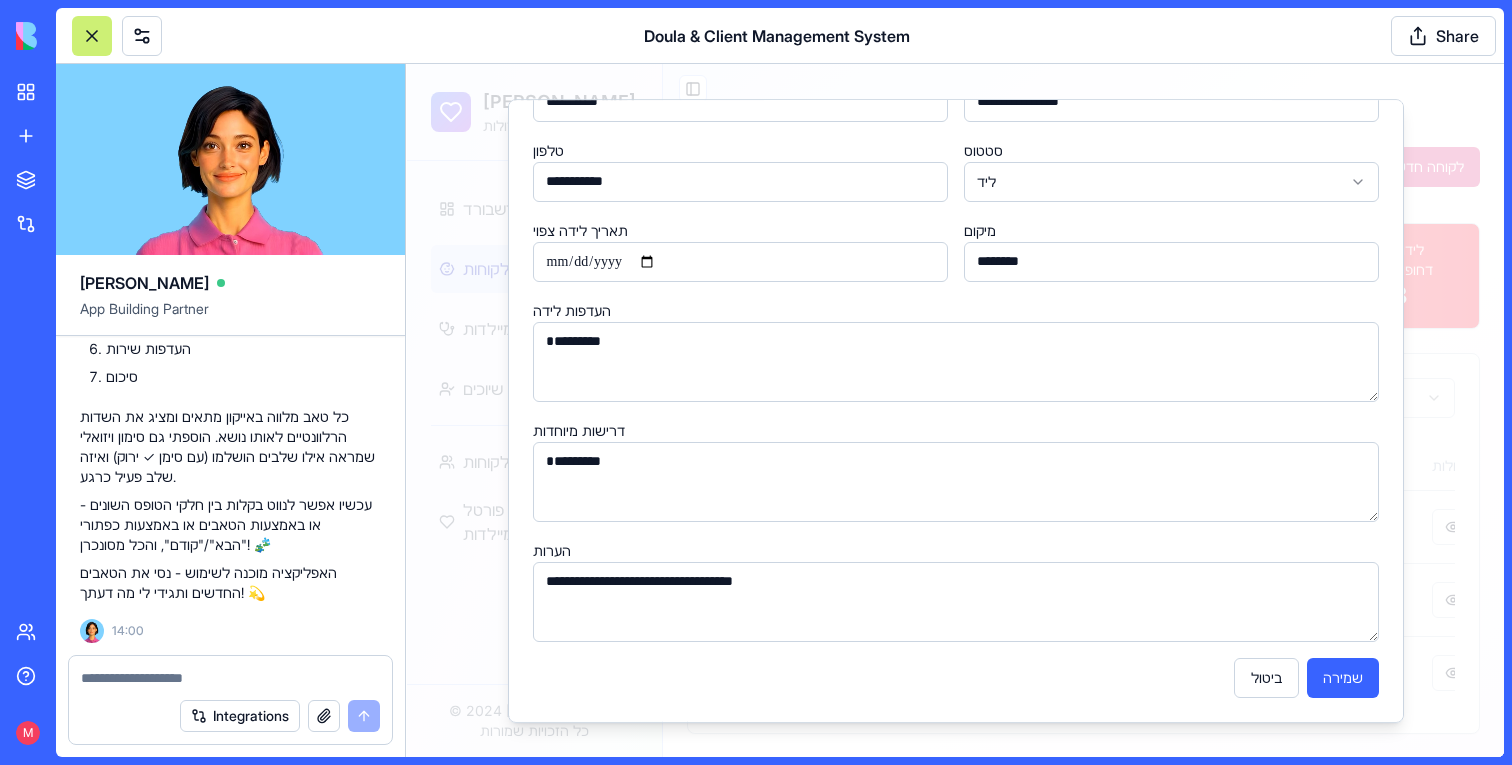 click at bounding box center [955, 410] 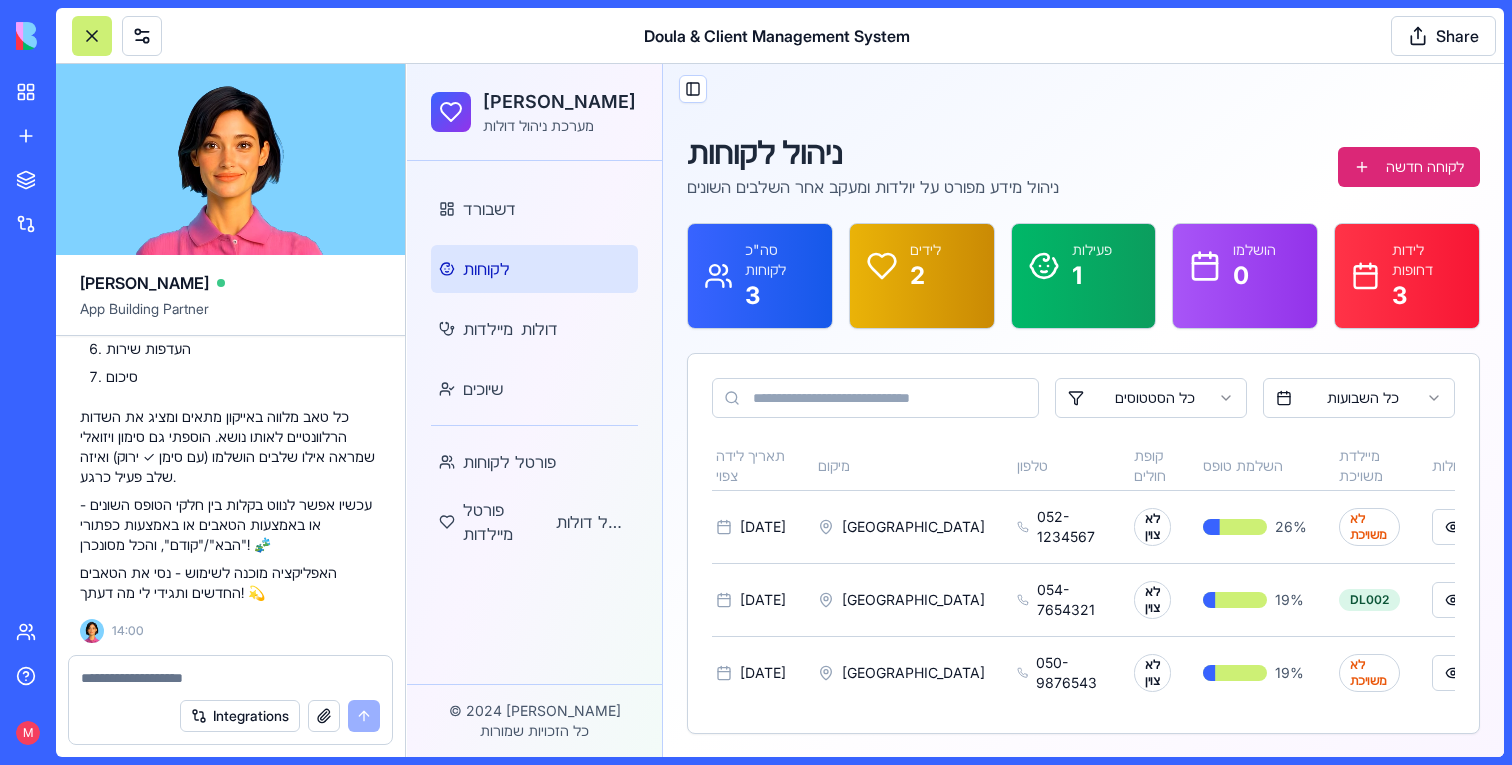 scroll, scrollTop: 16781, scrollLeft: 0, axis: vertical 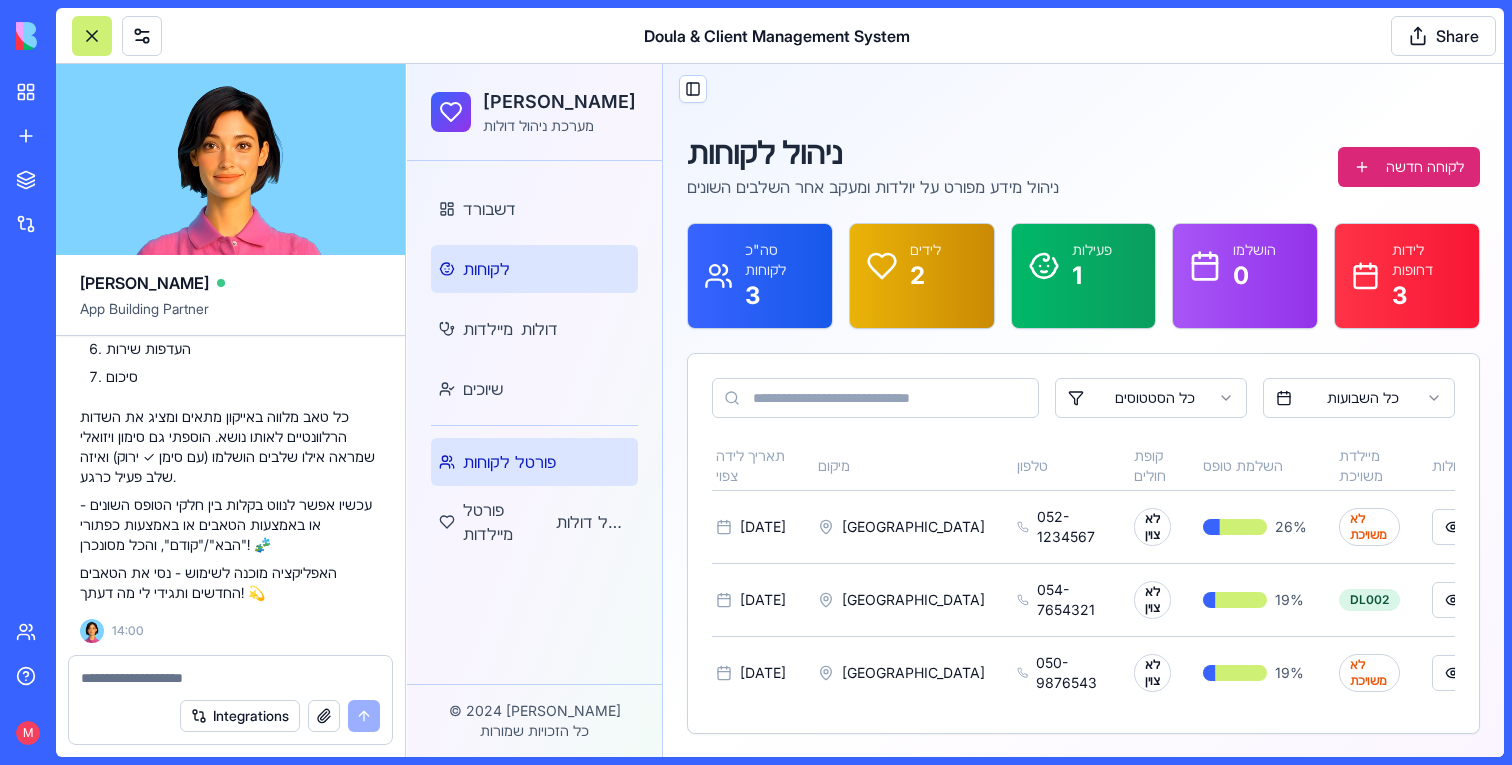 click on "פורטל לקוחות" at bounding box center [509, 462] 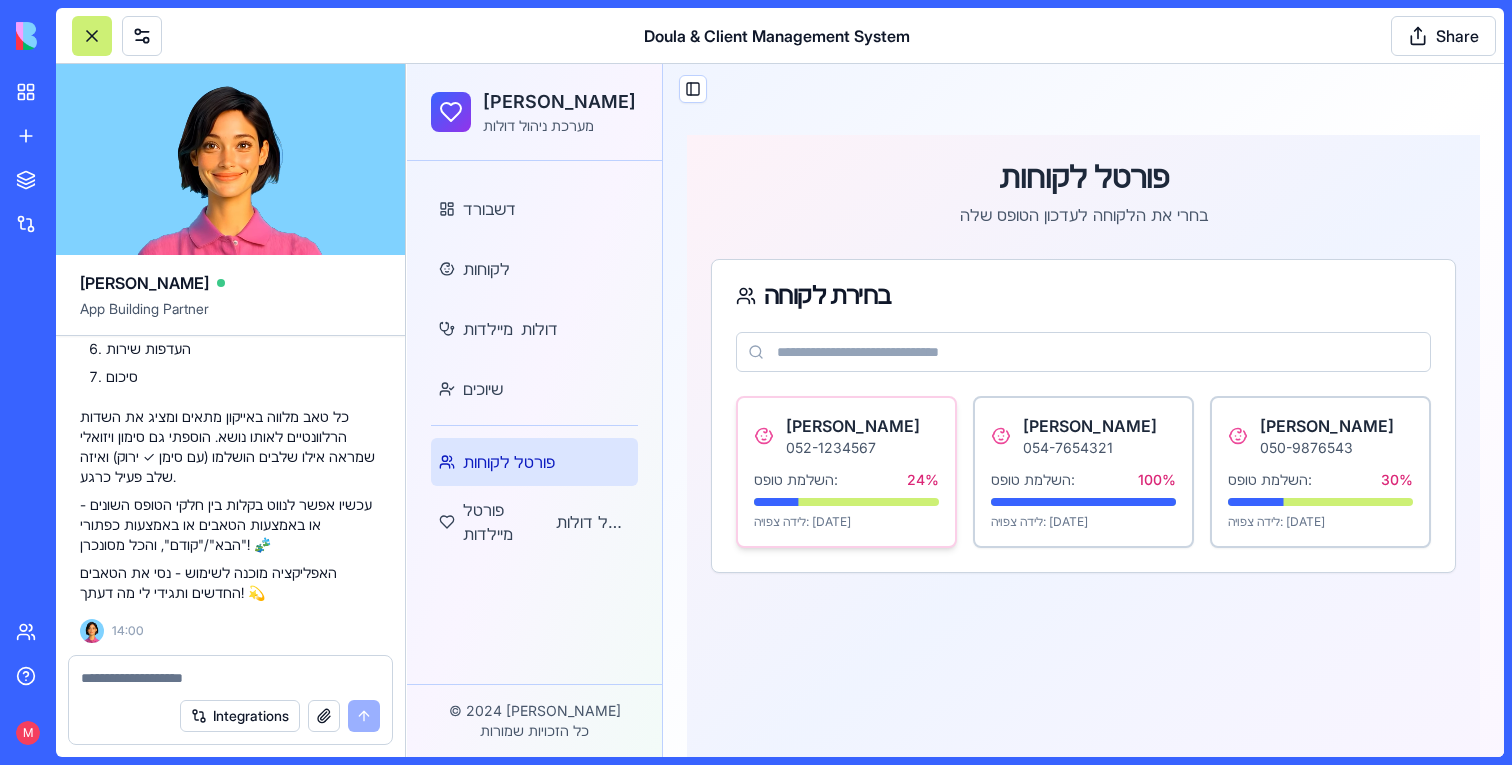 click on "השלמת טופס: 24 %" at bounding box center (846, 480) 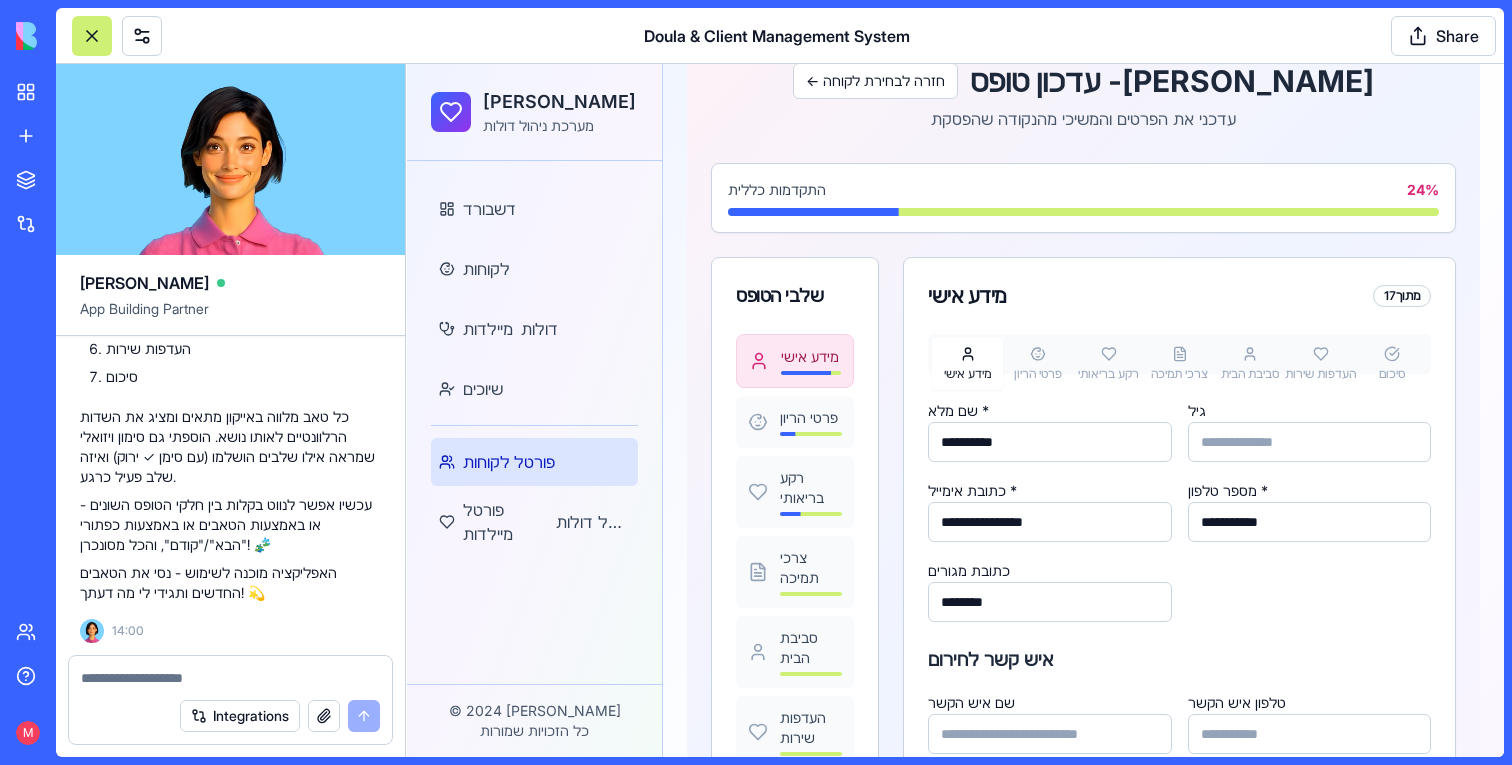 scroll, scrollTop: 277, scrollLeft: 0, axis: vertical 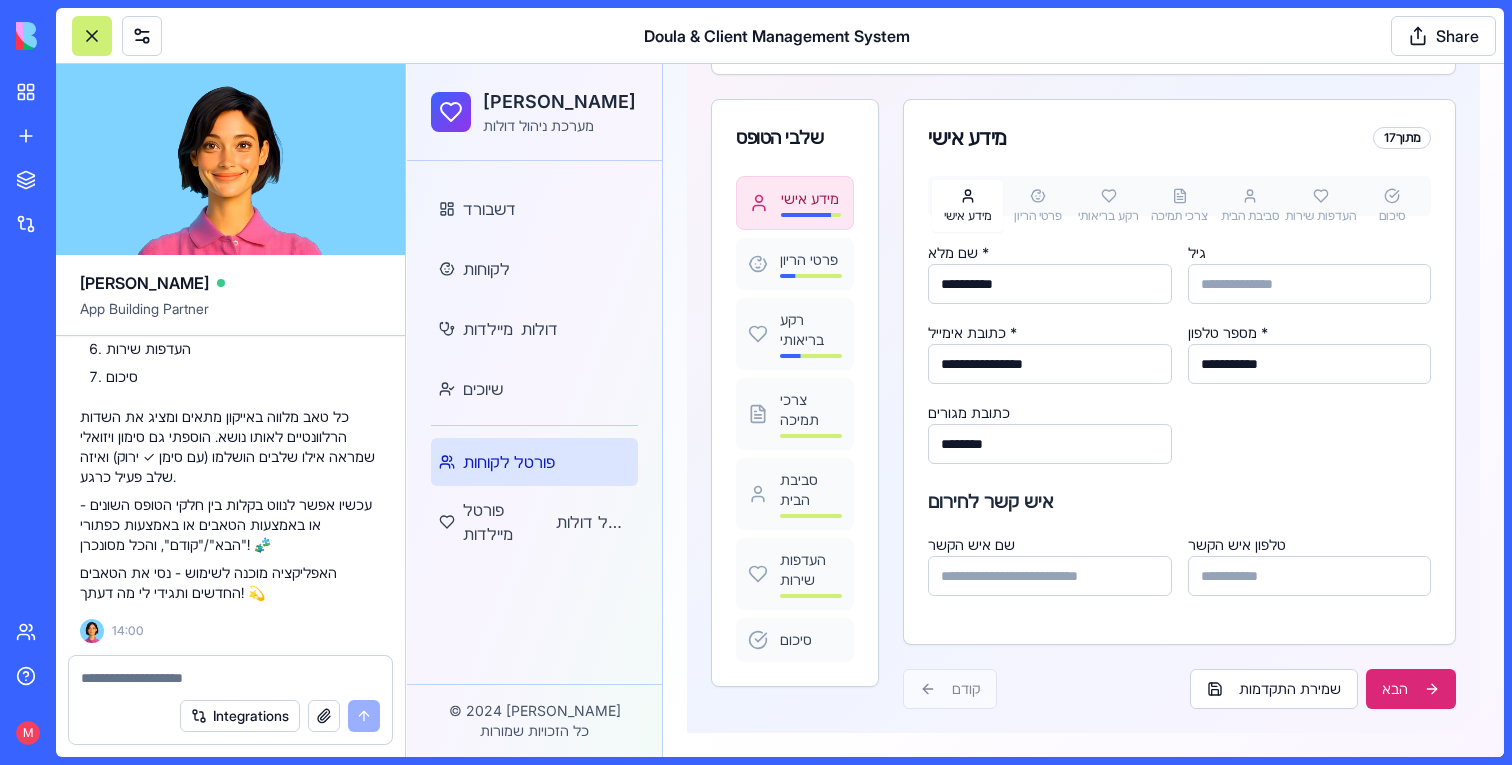 click at bounding box center [230, 678] 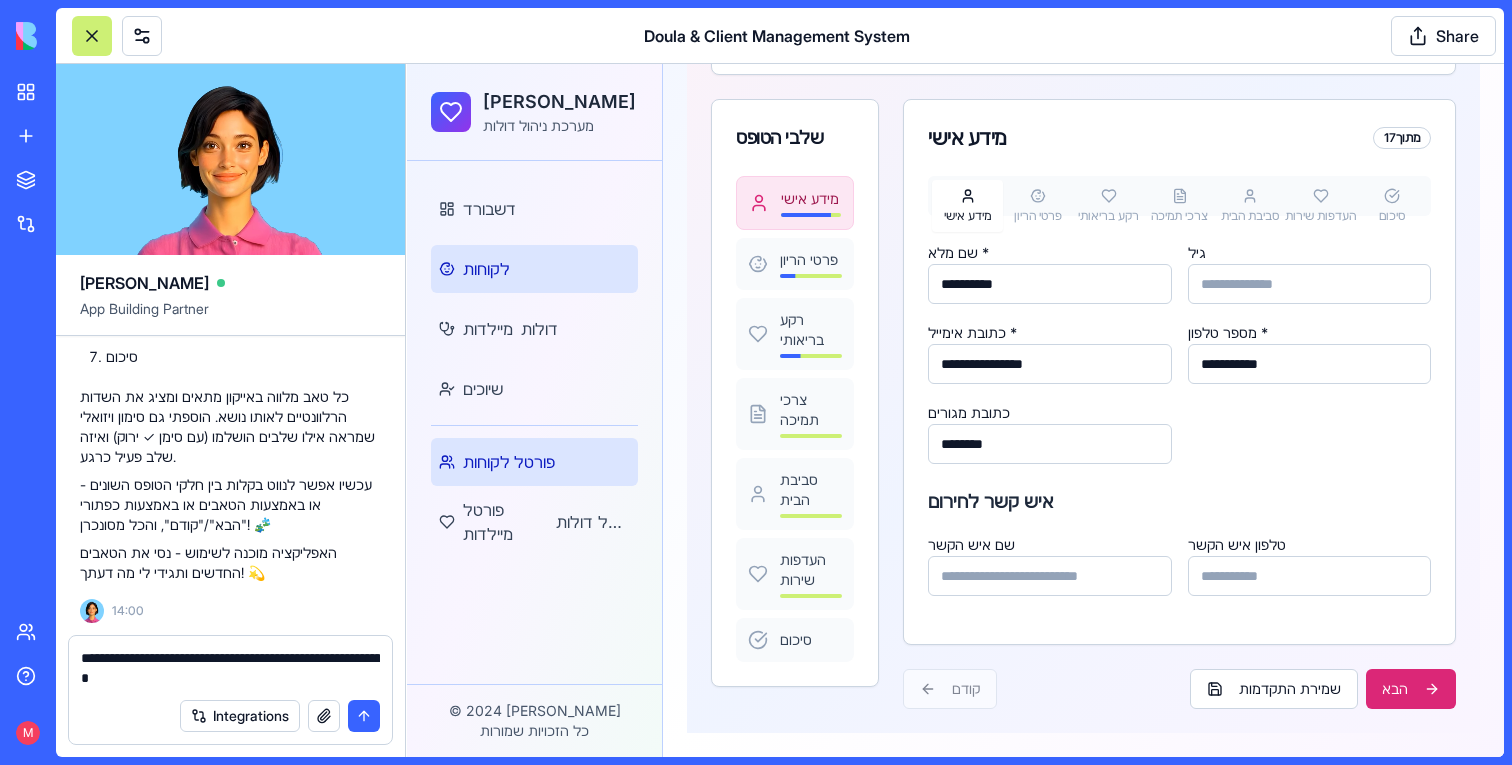 type on "**********" 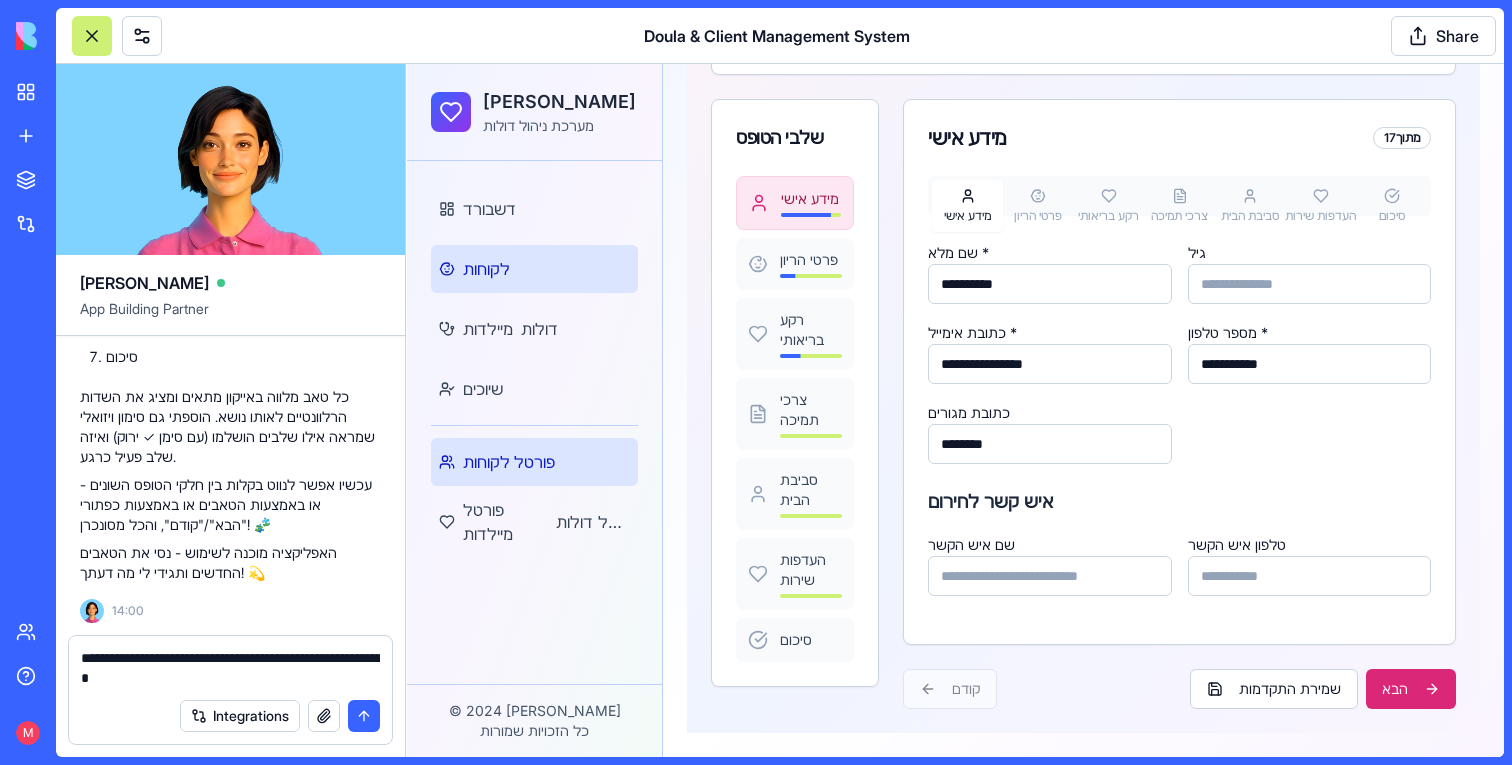 click on "לקוחות" at bounding box center (486, 269) 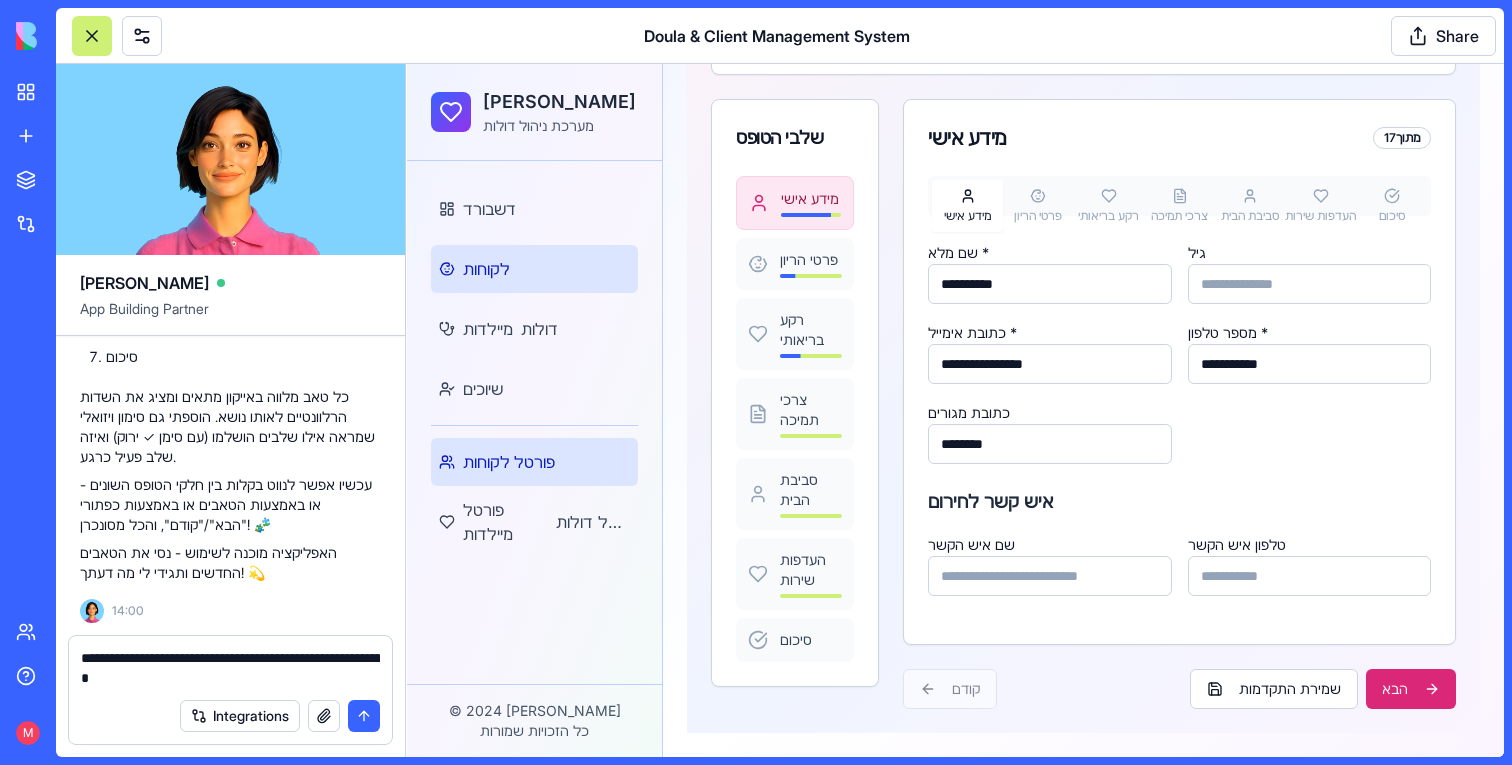 scroll, scrollTop: 5, scrollLeft: 0, axis: vertical 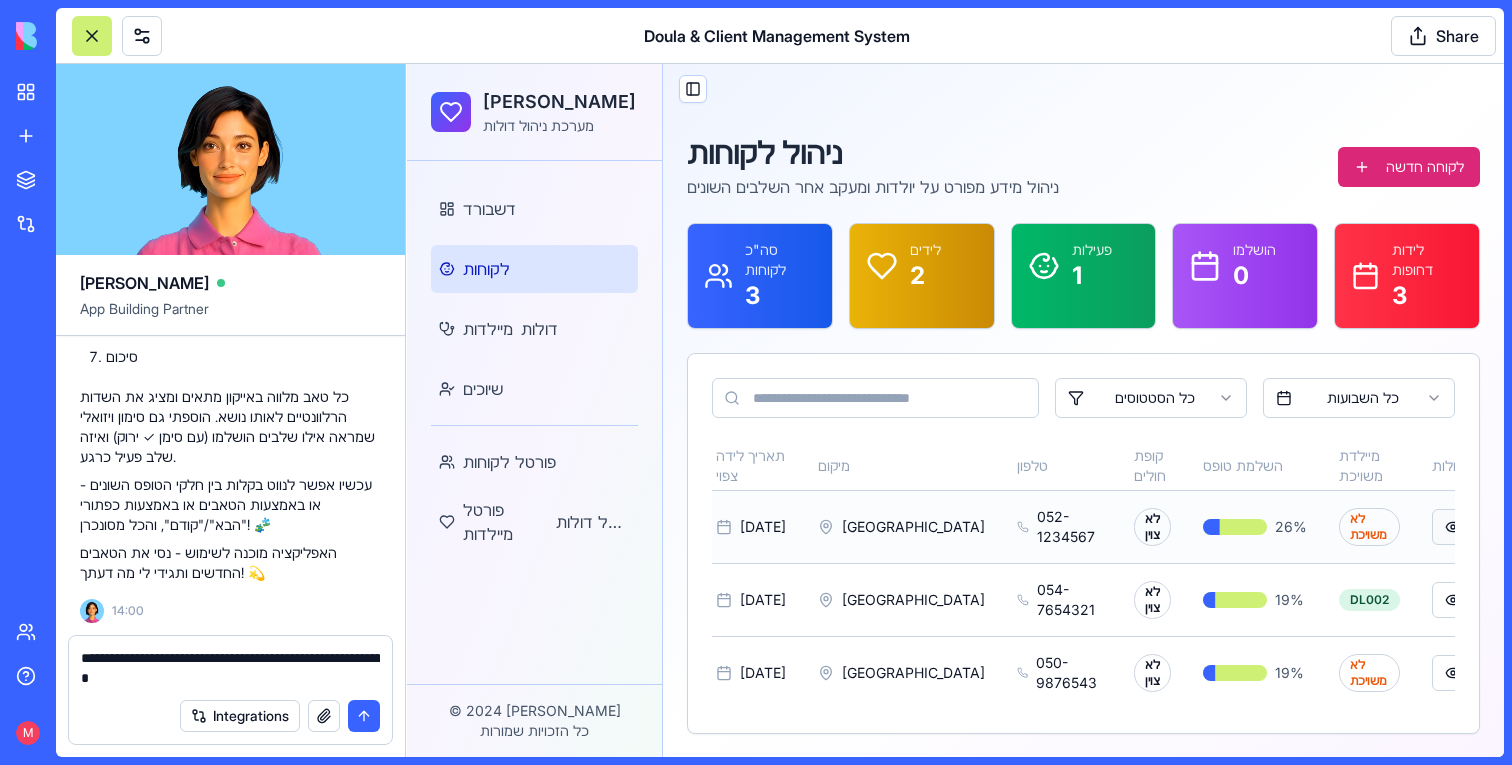 click at bounding box center [1453, 527] 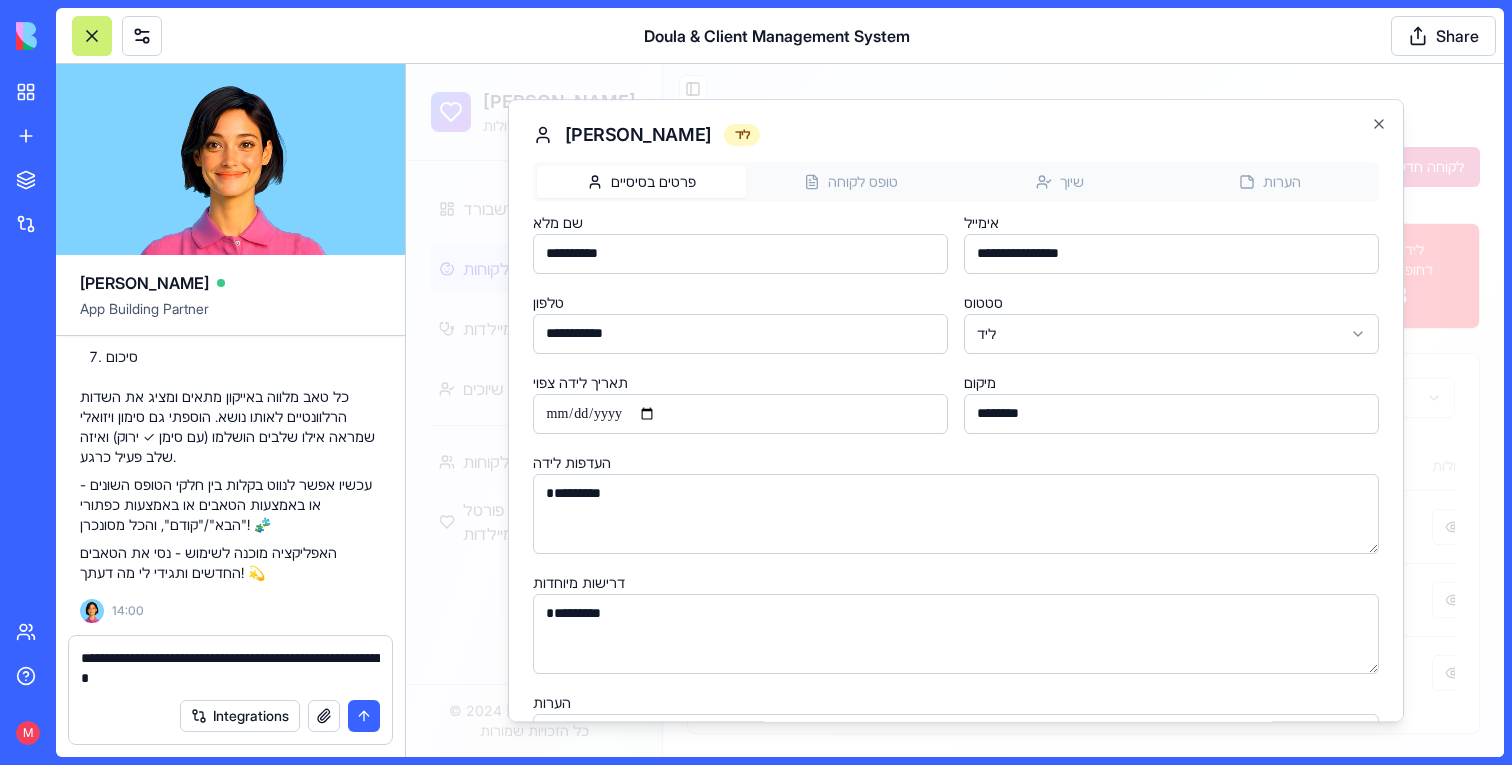 click on "דולה קאר מערכת ניהול דולות דשבורד לקוחות מיילדות דולות שיוכים פורטל לקוחות פורטל מיילדות פורטל דולות © 2024 דולה קאר כל הזכויות שמורות Toggle Sidebar ניהול לקוחות ניהול מידע מפורט על יולדות ומעקב אחר השלבים השונים לקוחה חדשה סה"כ לקוחות 3 לידים 2 פעילות 1 הושלמו 0 לידות דחופות 3 כל הסטטוסים כל השבועות שם מלא סטטוס שבוע הריון תאריך לידה צפוי מיקום טלפון קופת חולים השלמת טופס מיילדת משויכת פעולות [PERSON_NAME] ליד לא צוין [DATE] [GEOGRAPHIC_DATA] [PHONE_NUMBER] לא צוין 26 % לא משויכת [PERSON_NAME] פעילה לא צוין [DATE] [GEOGRAPHIC_DATA] 054-7654321 לא צוין 19 % DL002 [PERSON_NAME] ליד לא צוין [DATE] [GEOGRAPHIC_DATA] 050-9876543 לא צוין 19 % לא משויכת
[PERSON_NAME] ***" at bounding box center (955, 408) 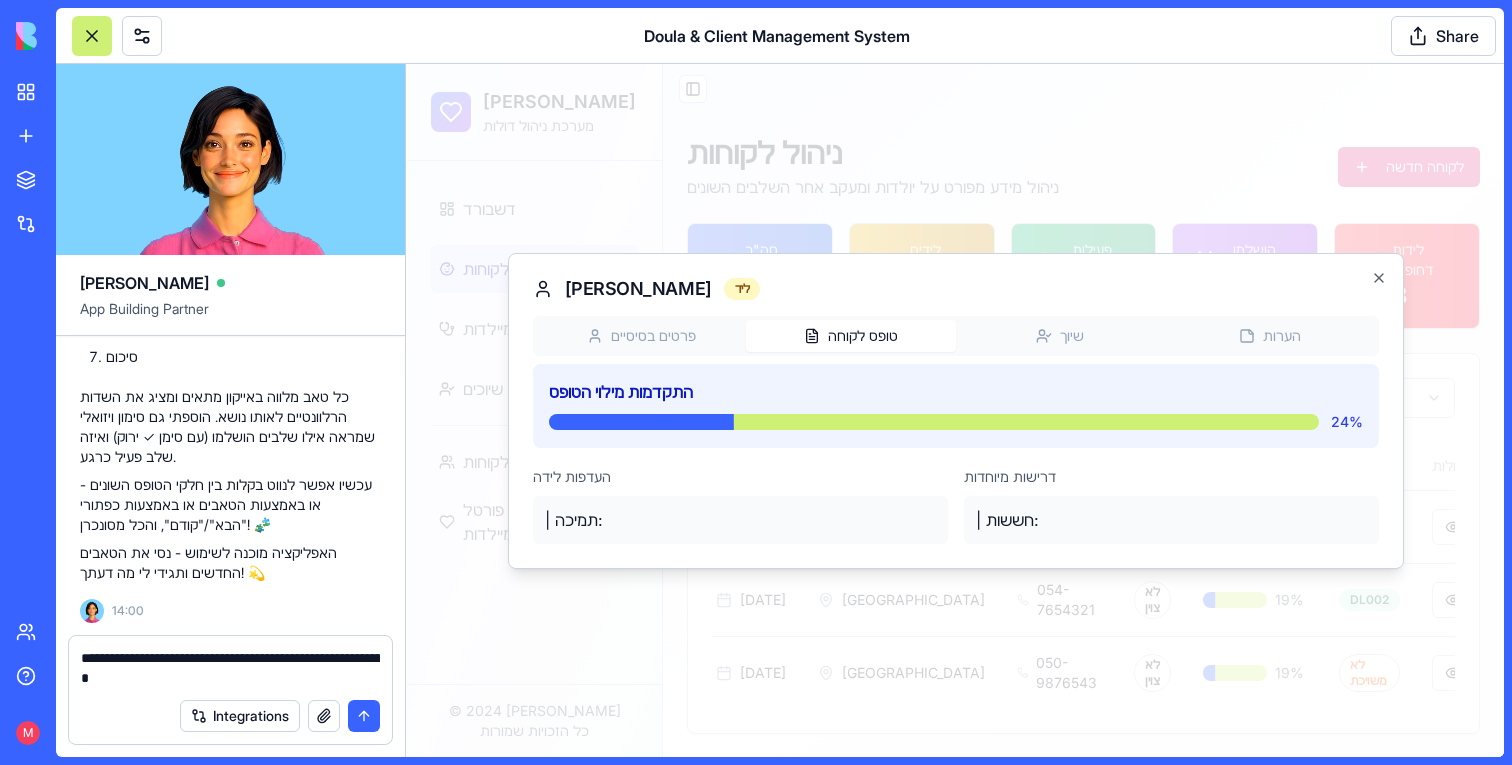 type 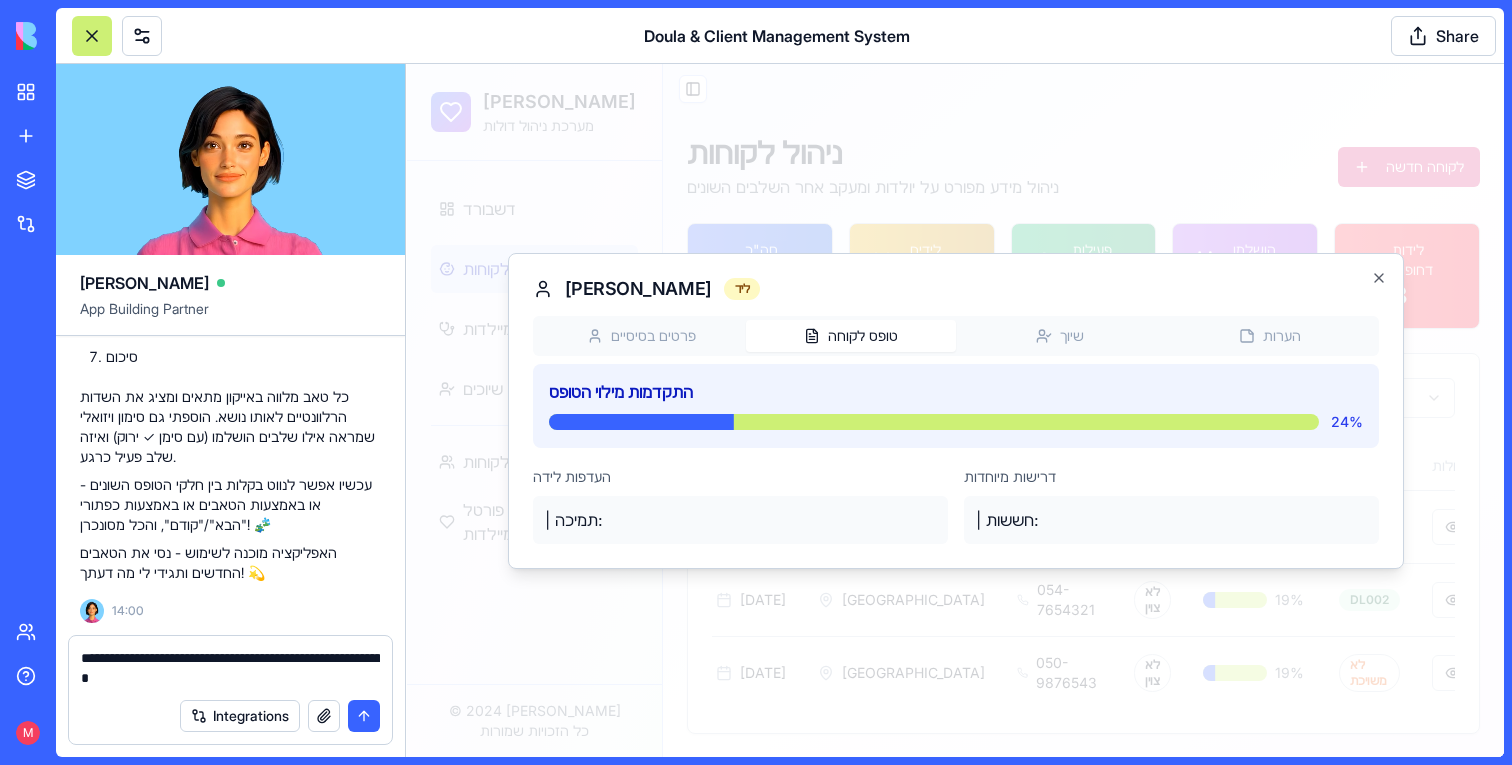 click on "**********" at bounding box center (230, 668) 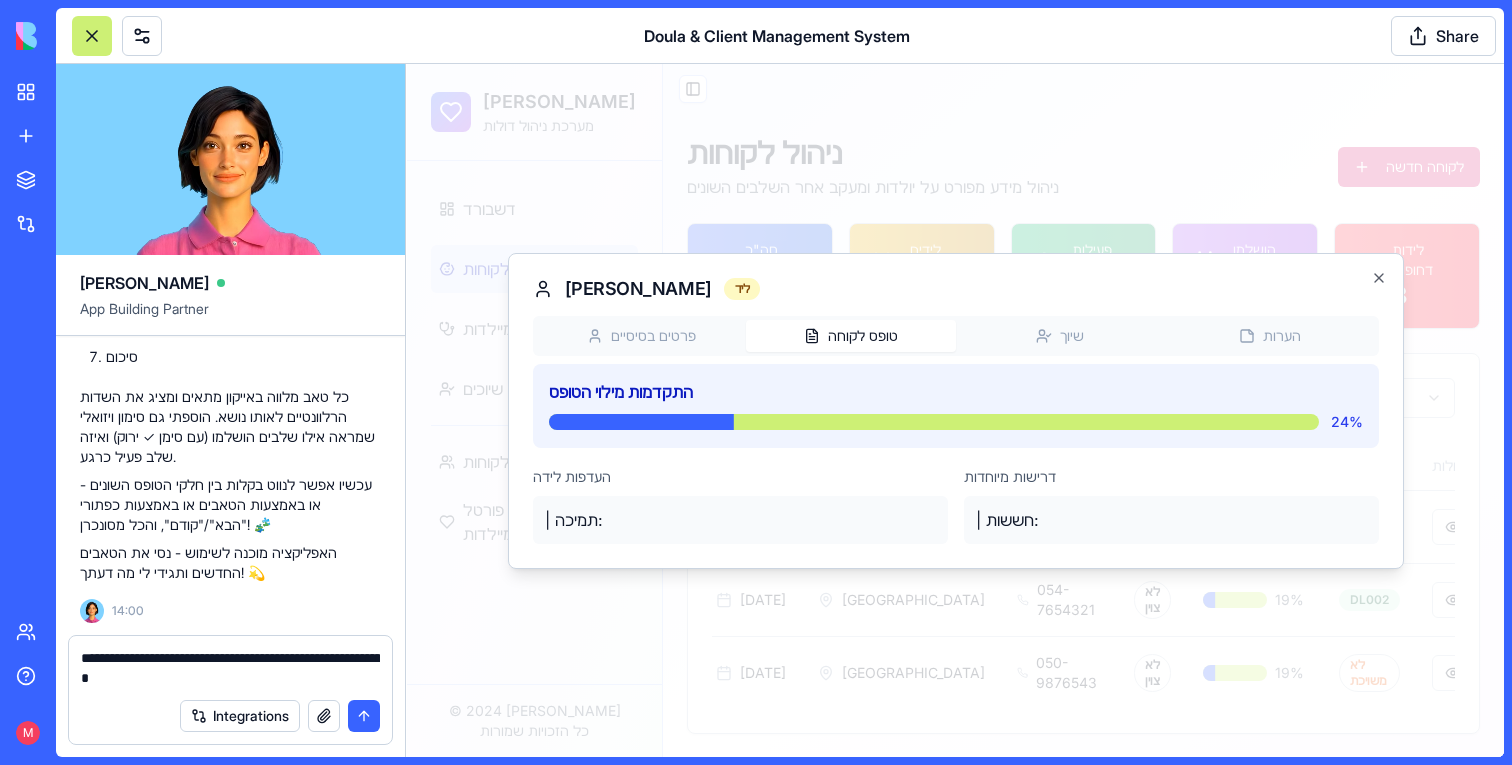 click on "**********" at bounding box center (230, 668) 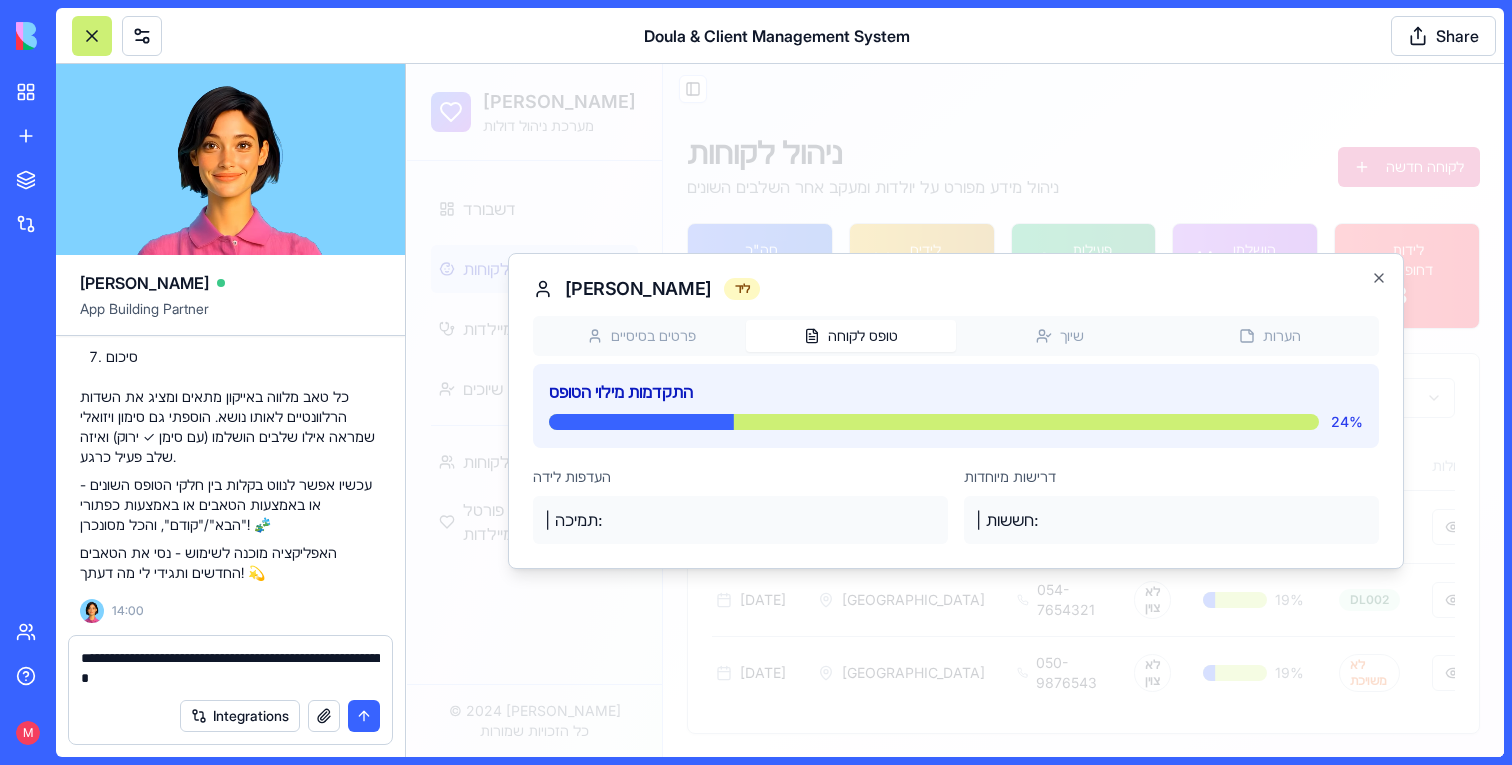 click on "**********" at bounding box center [230, 668] 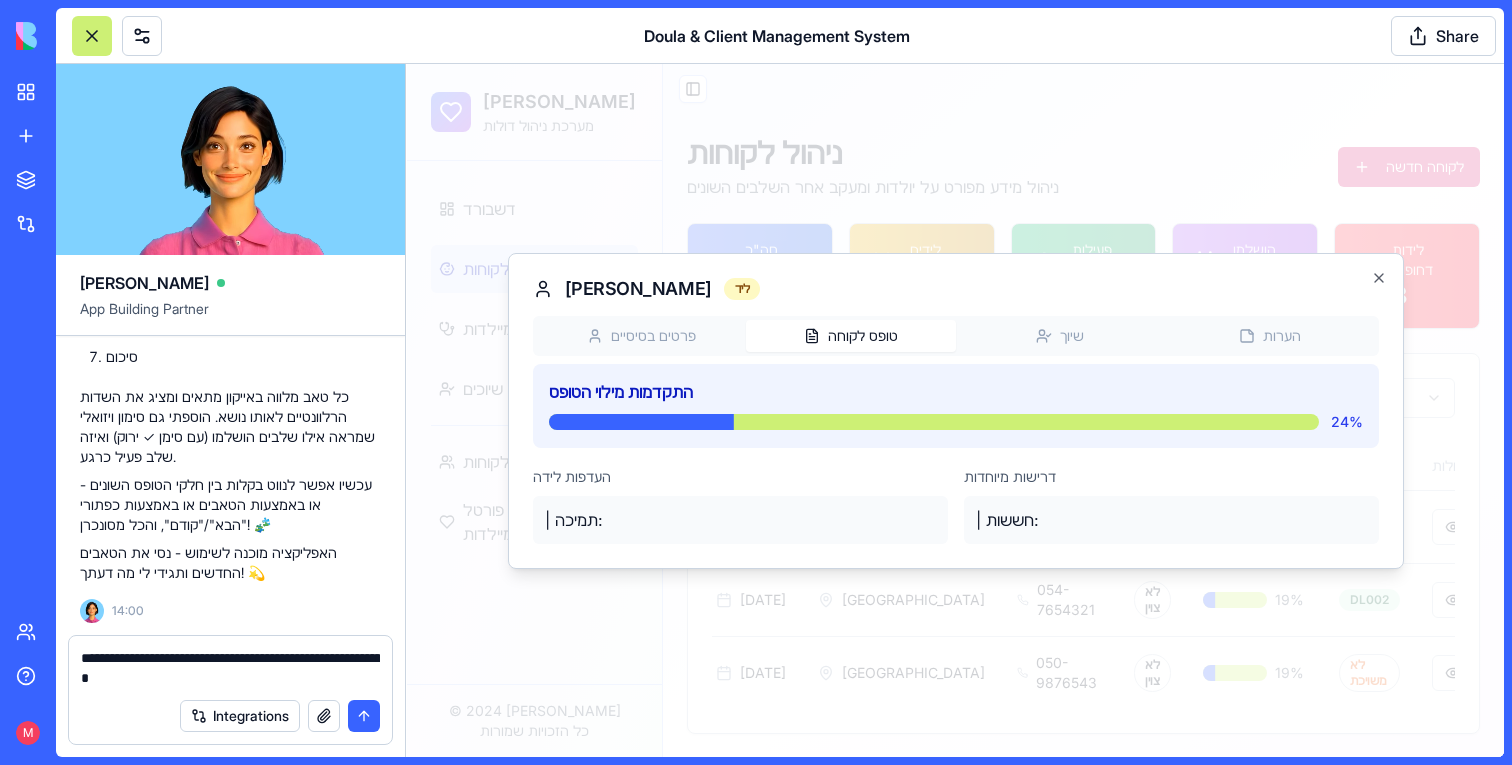 click on "**********" at bounding box center [230, 662] 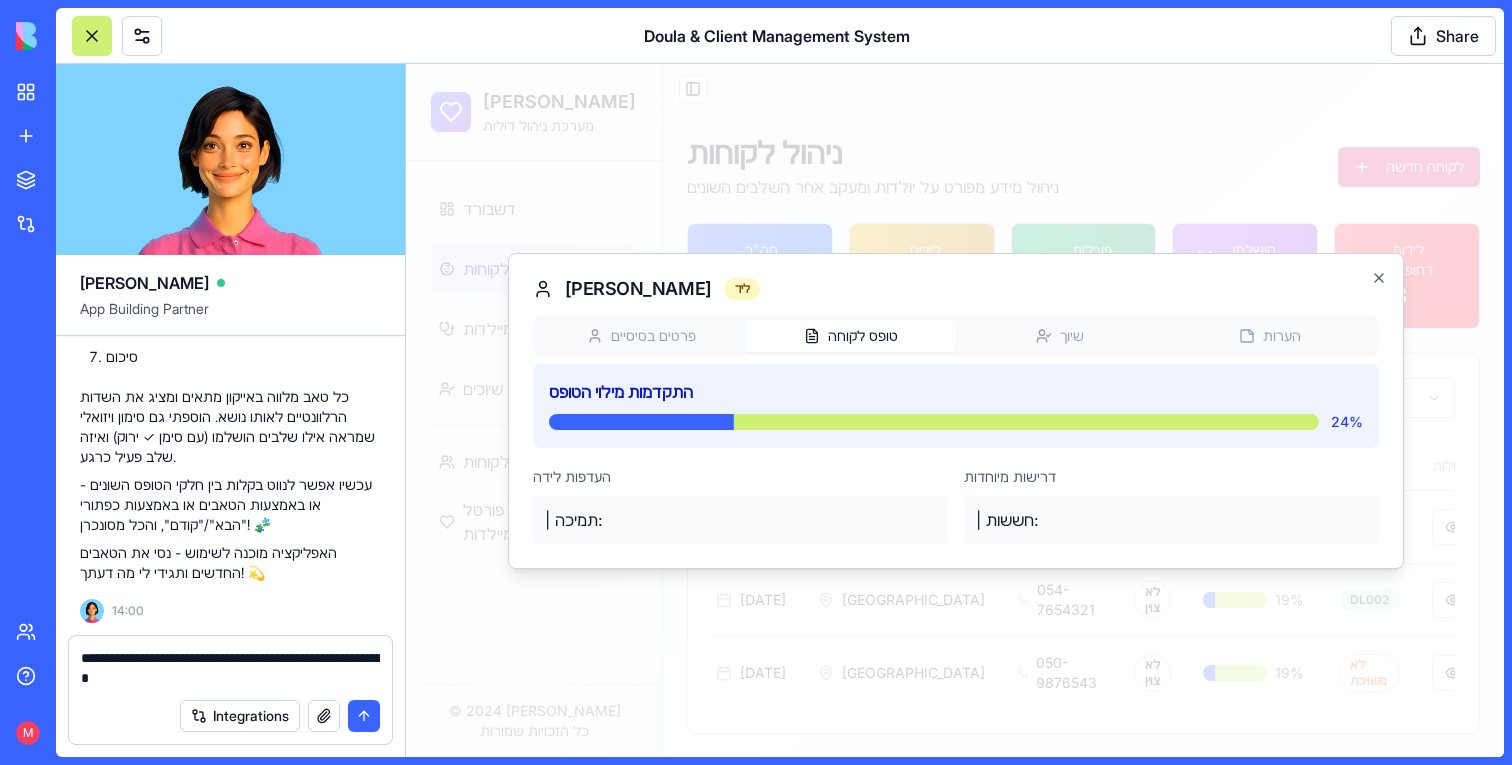 click on "**********" at bounding box center [230, 662] 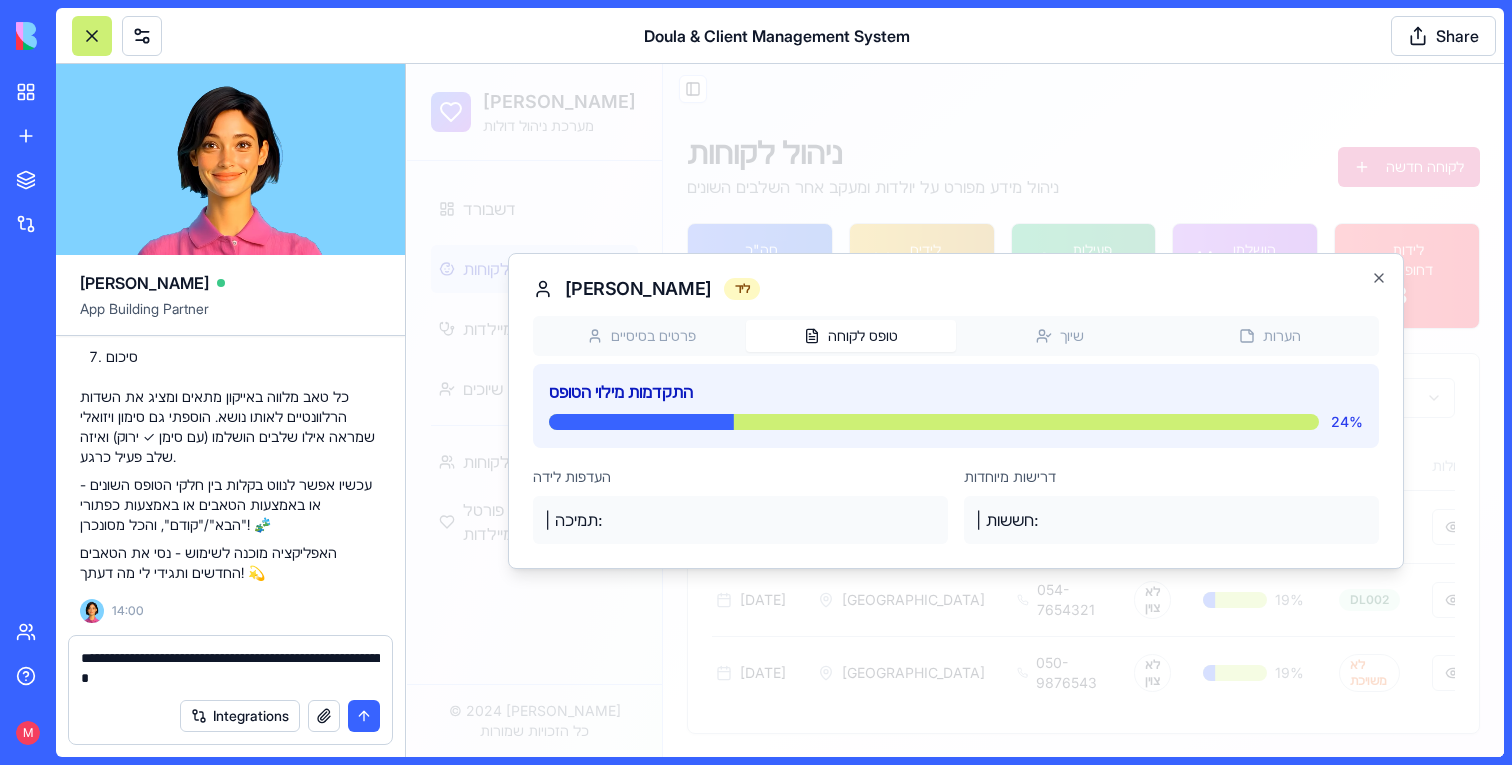 drag, startPoint x: 89, startPoint y: 680, endPoint x: 71, endPoint y: 680, distance: 18 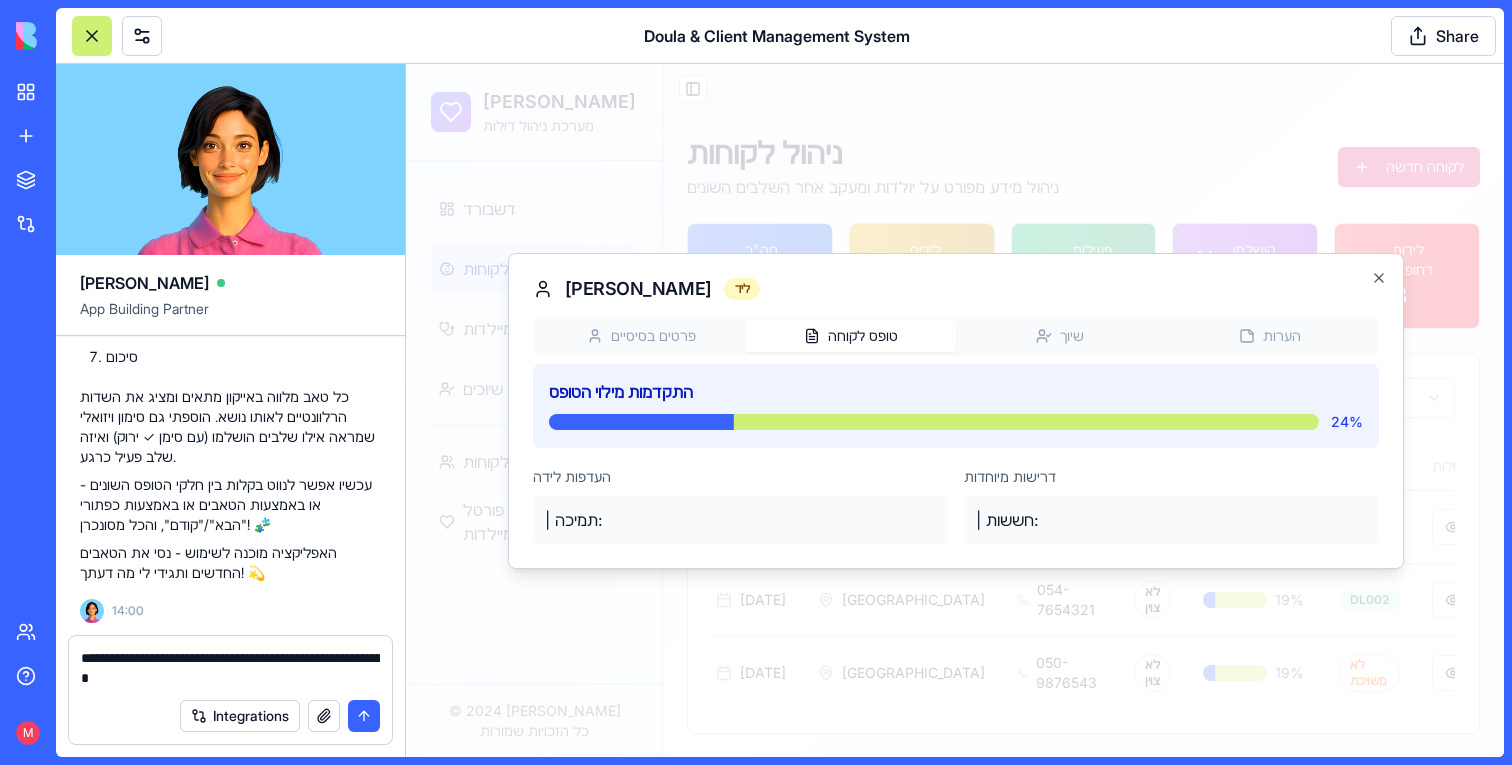 click on "**********" at bounding box center [230, 662] 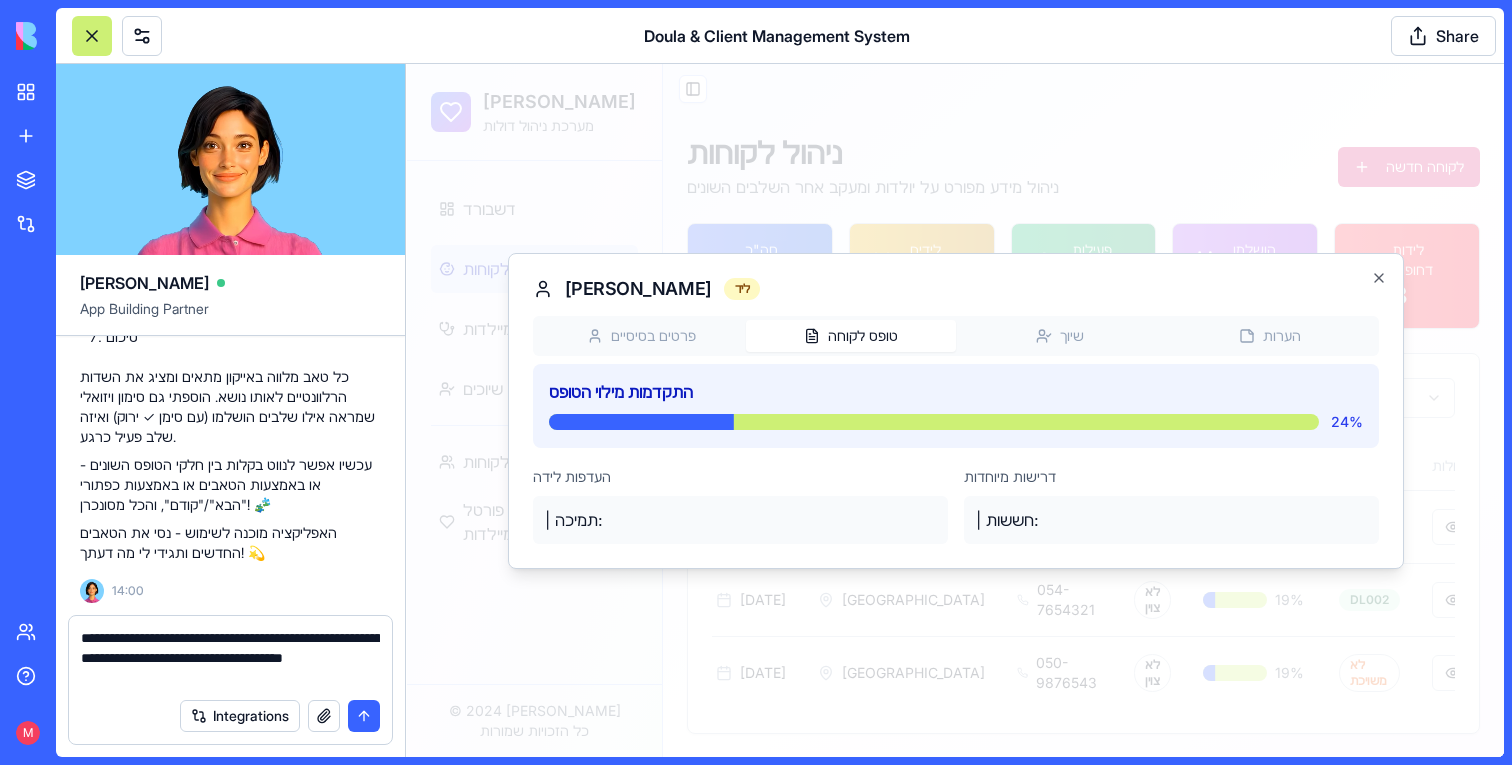 type on "**********" 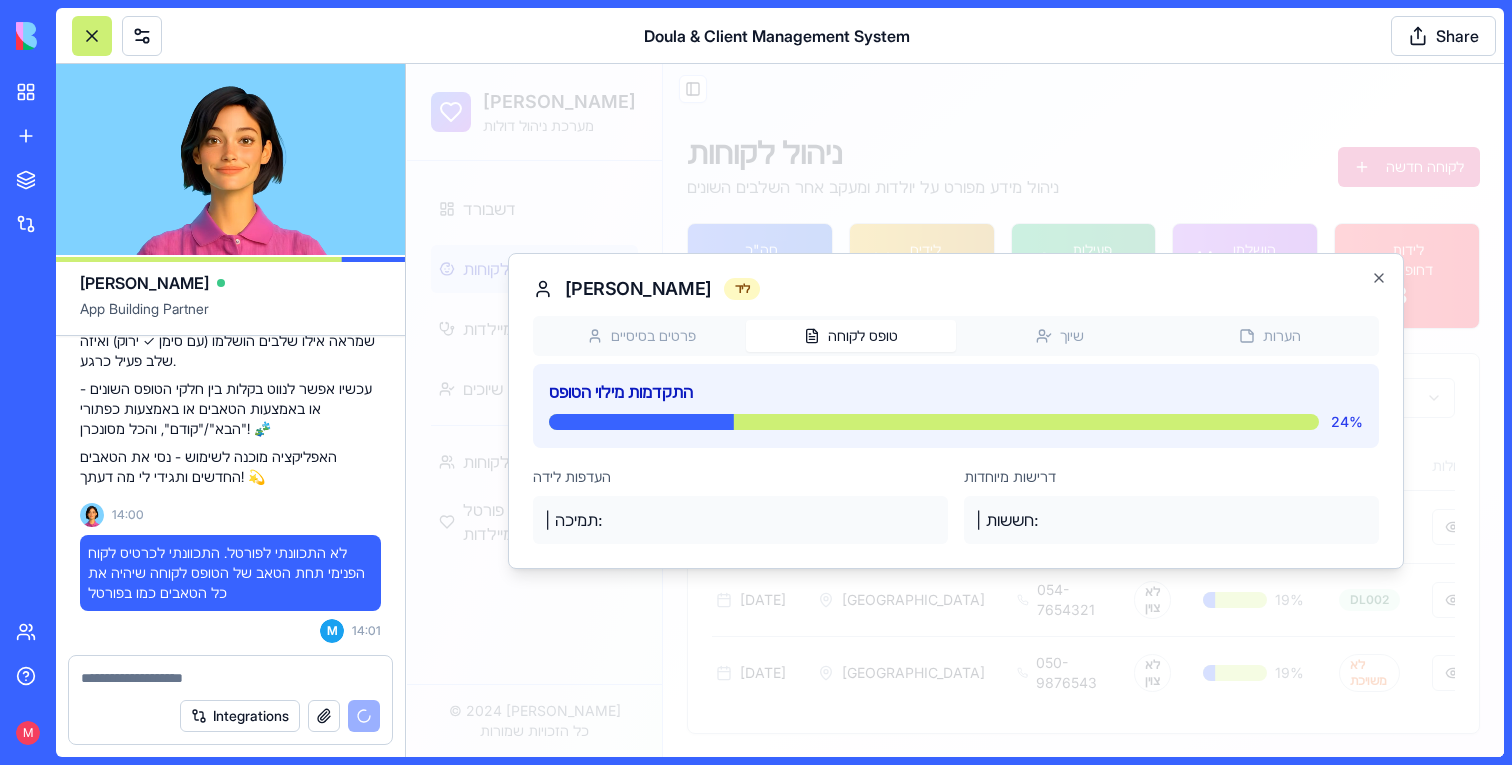scroll, scrollTop: 16702, scrollLeft: 0, axis: vertical 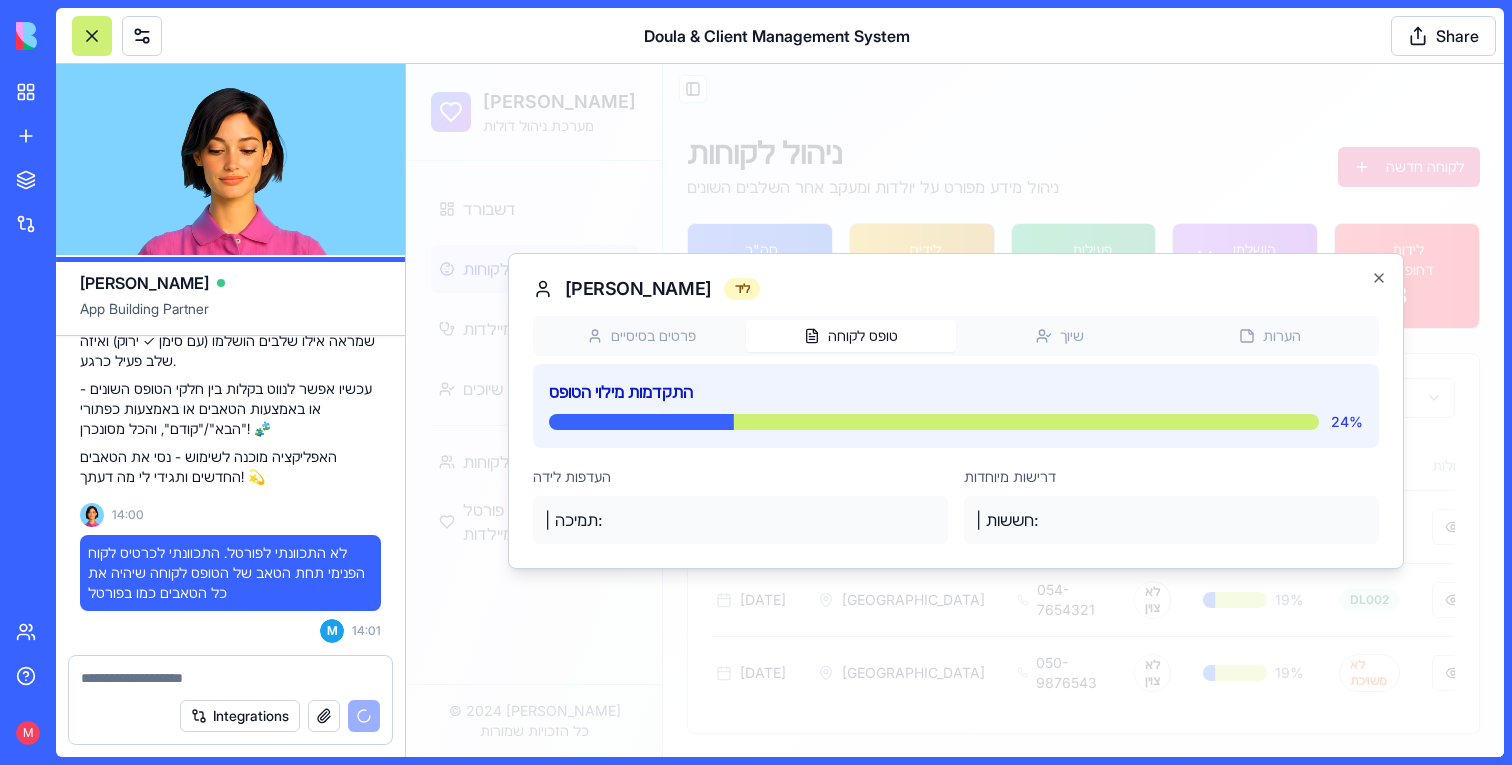 type 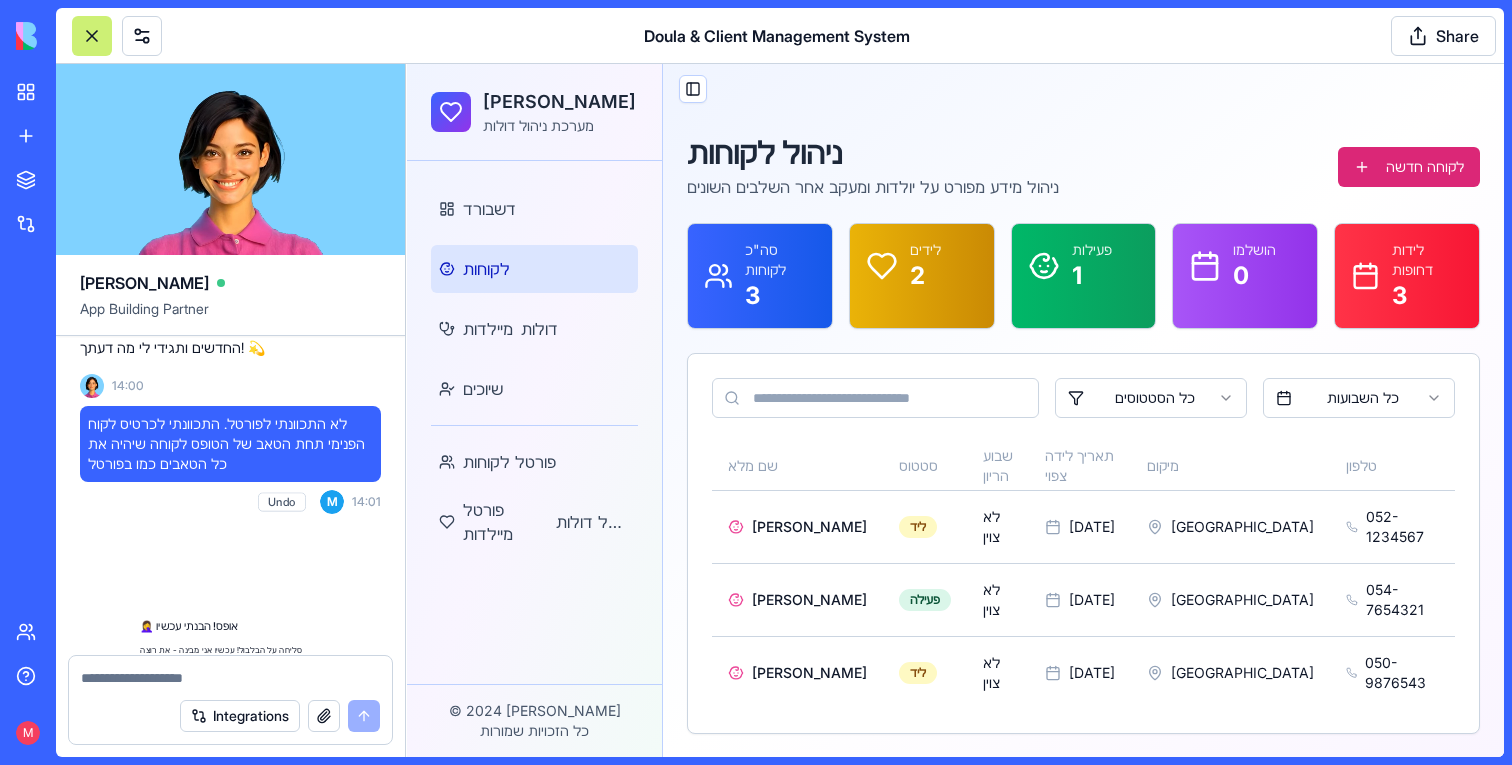 scroll, scrollTop: 18409, scrollLeft: 0, axis: vertical 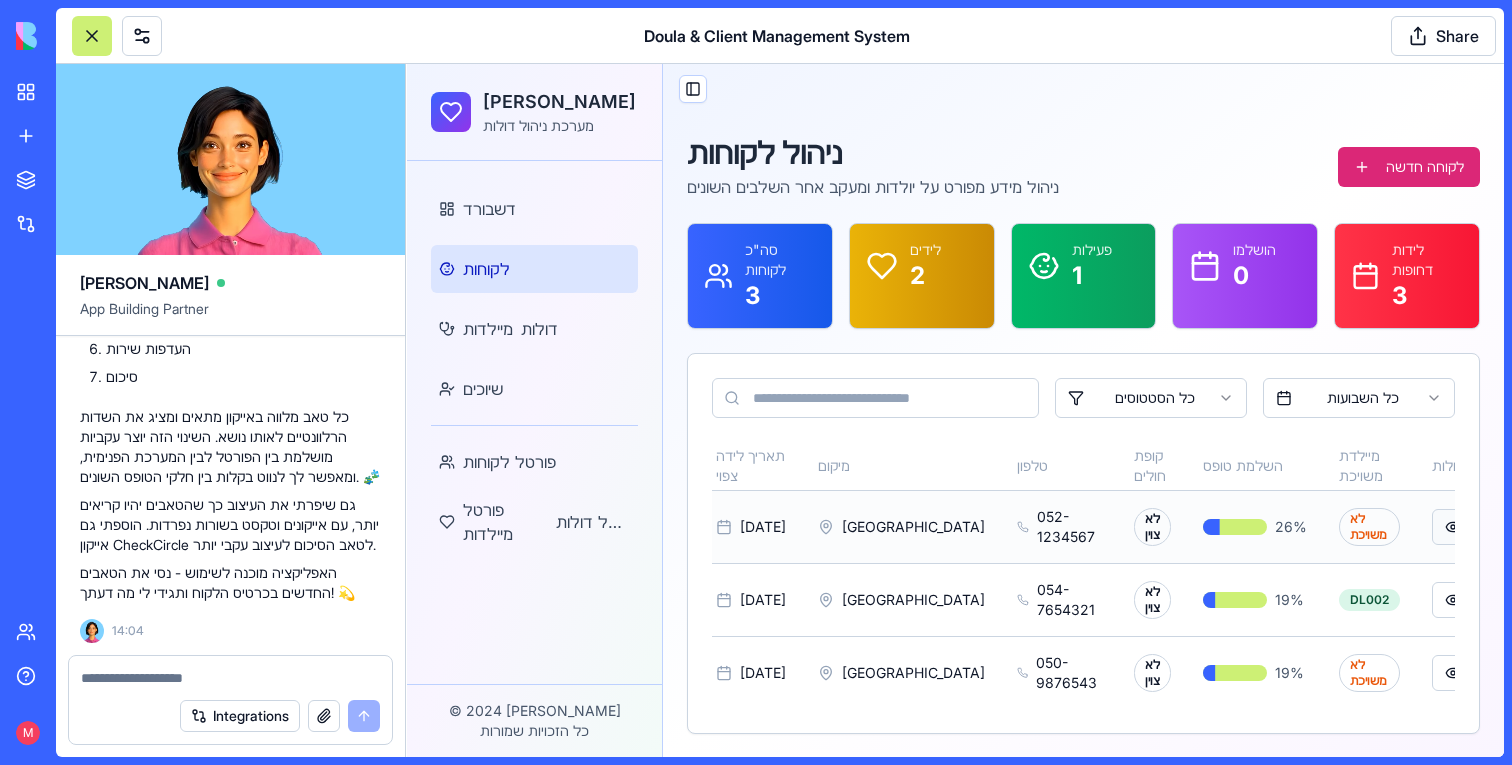 click at bounding box center [1453, 527] 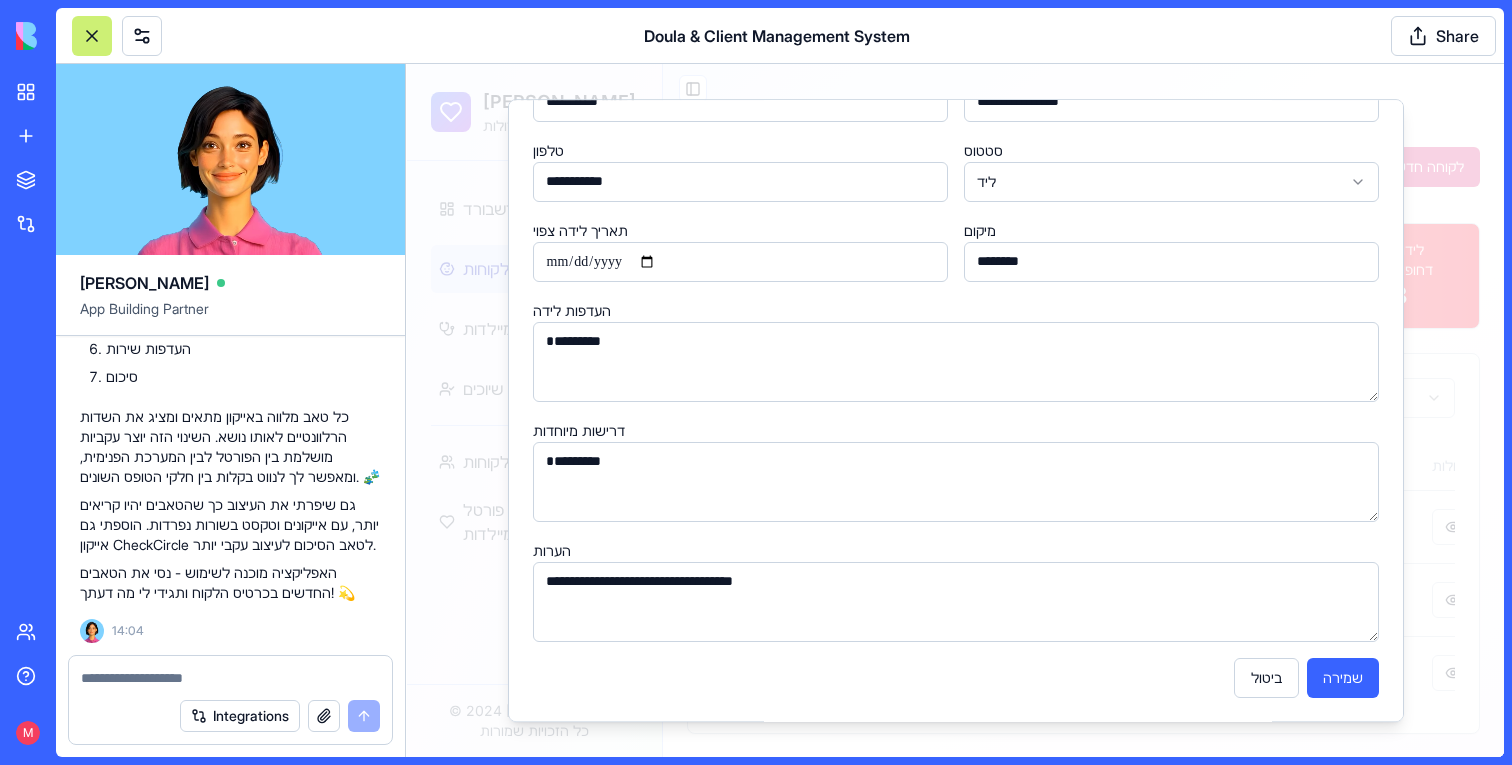 scroll, scrollTop: 0, scrollLeft: 0, axis: both 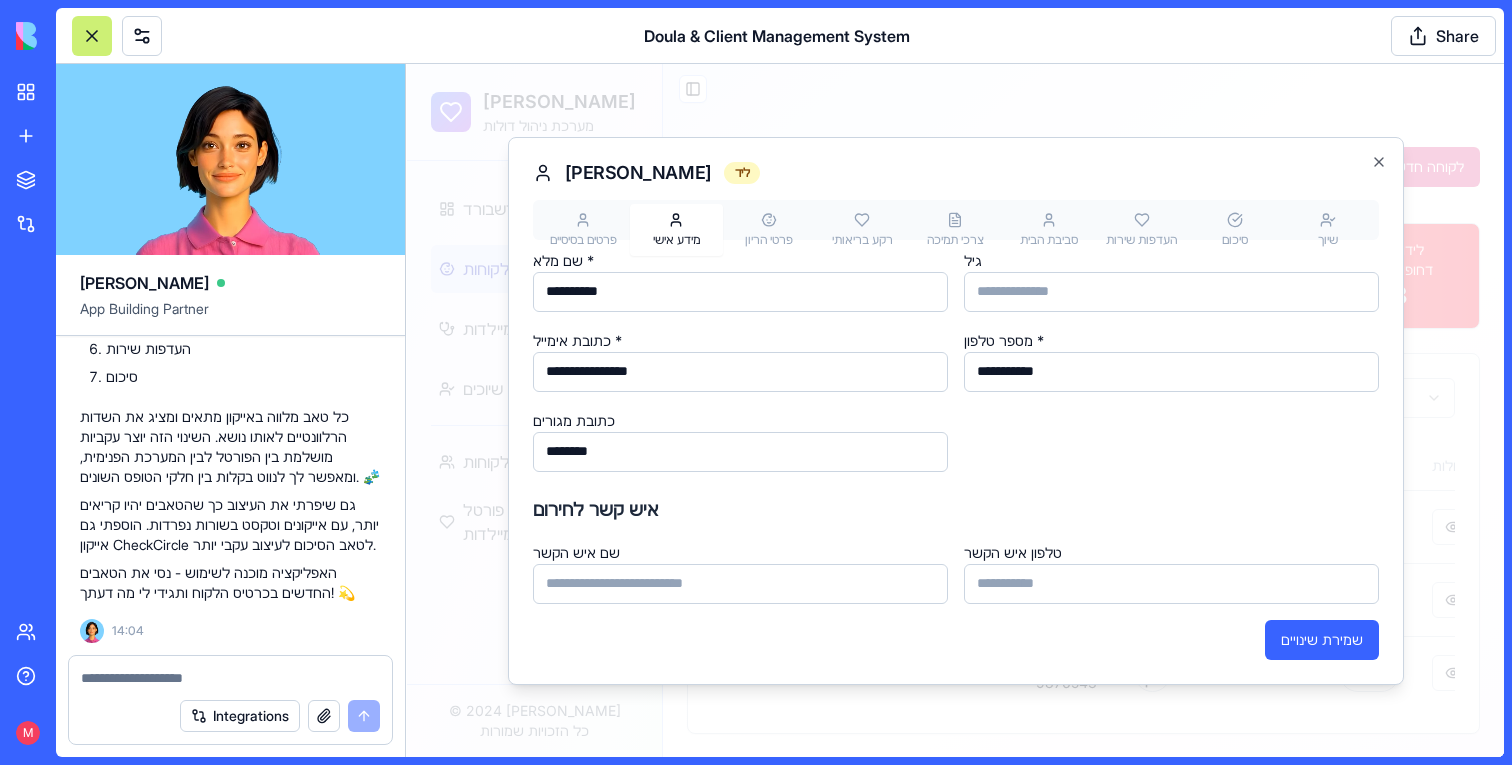 click on "**********" at bounding box center (956, 411) 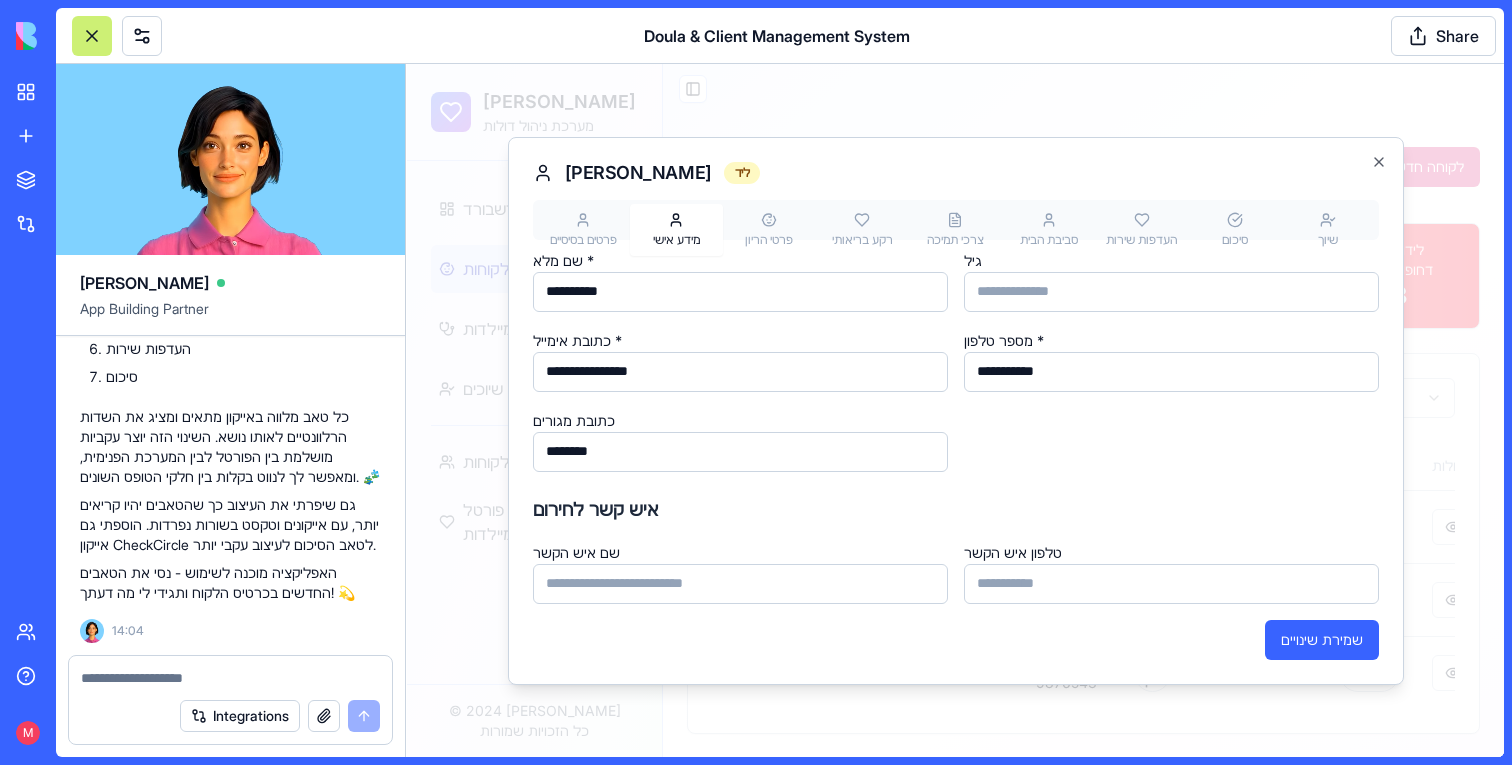 click on "פרטי הריון" at bounding box center [769, 230] 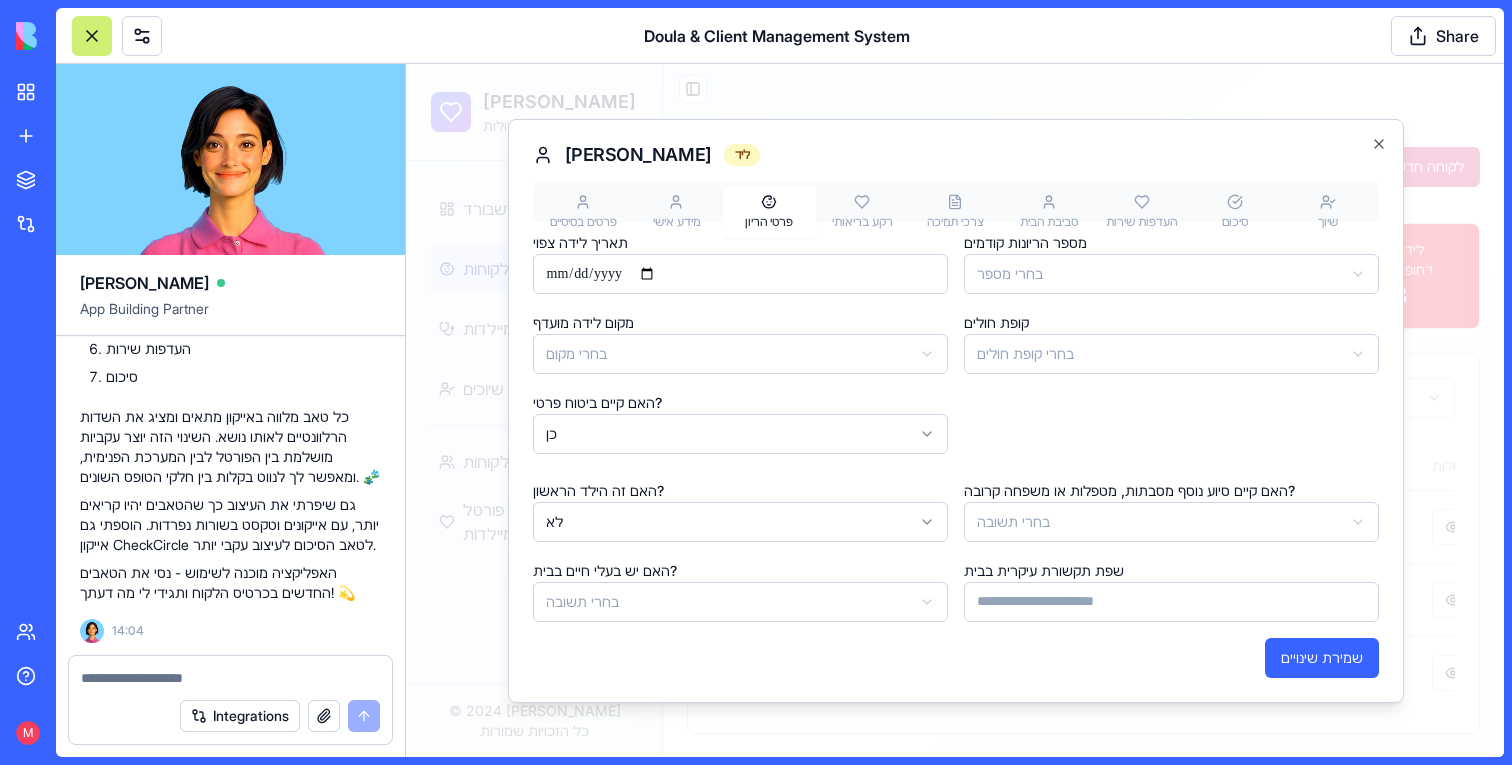 click on "**********" at bounding box center [956, 430] 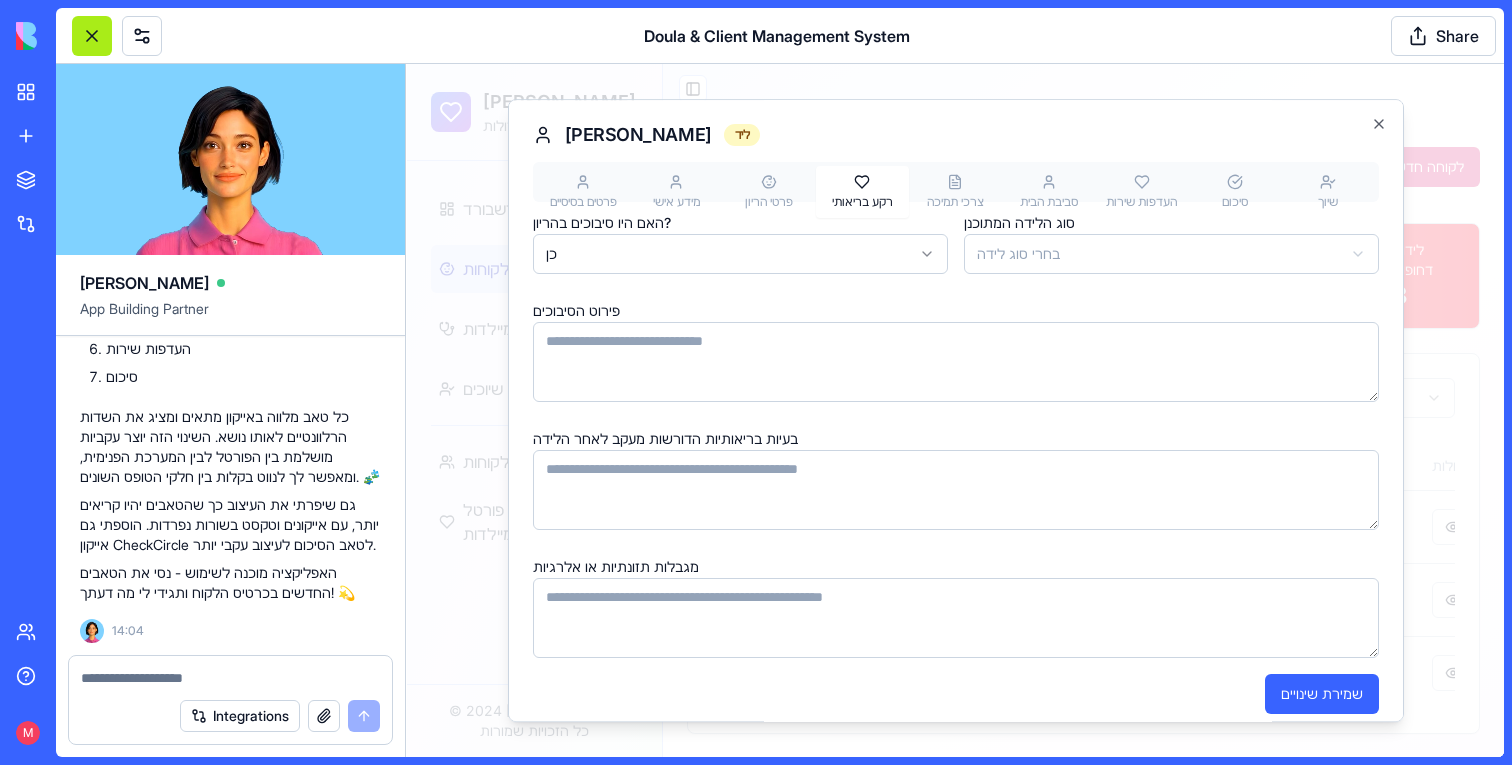 click at bounding box center [92, 36] 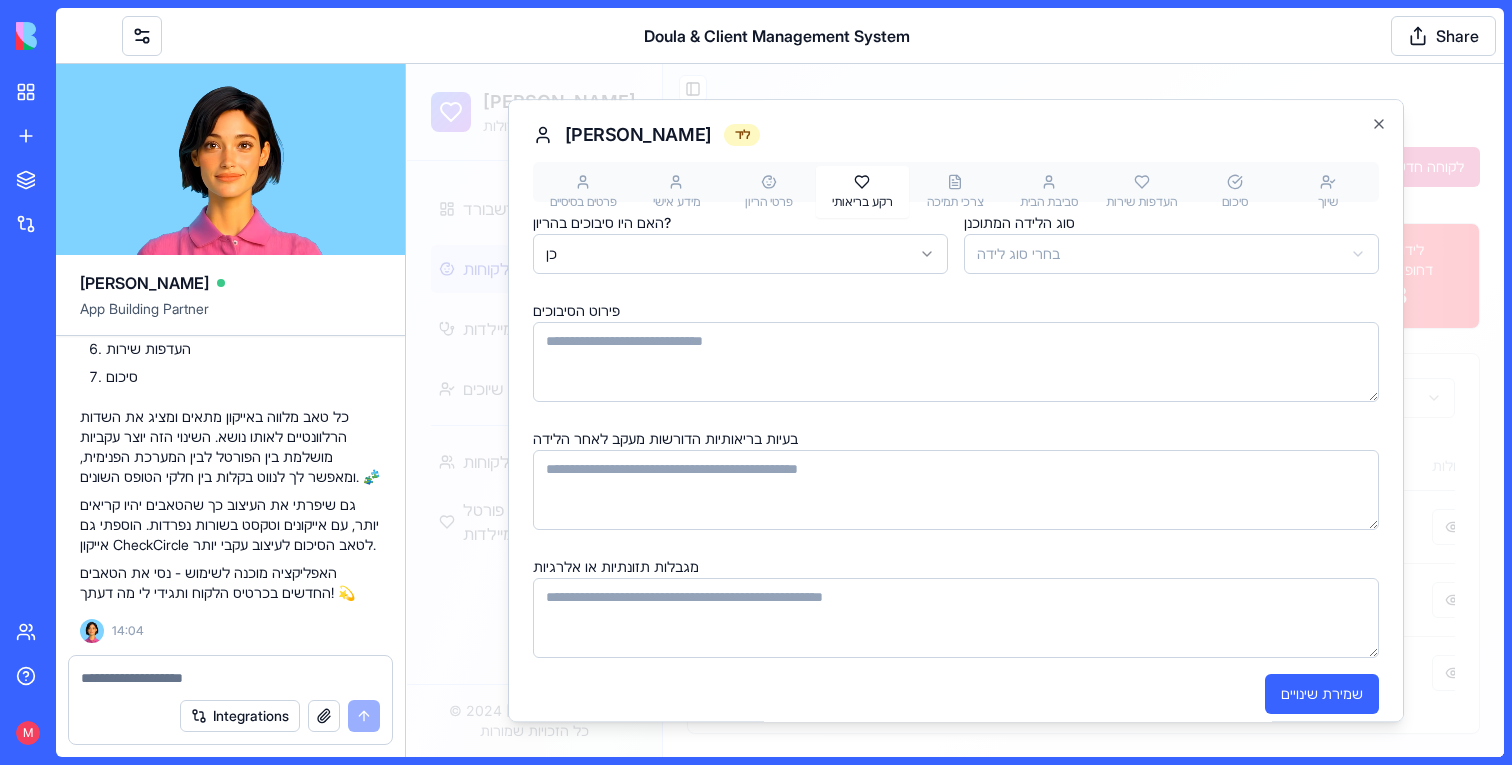 scroll, scrollTop: 0, scrollLeft: 137, axis: horizontal 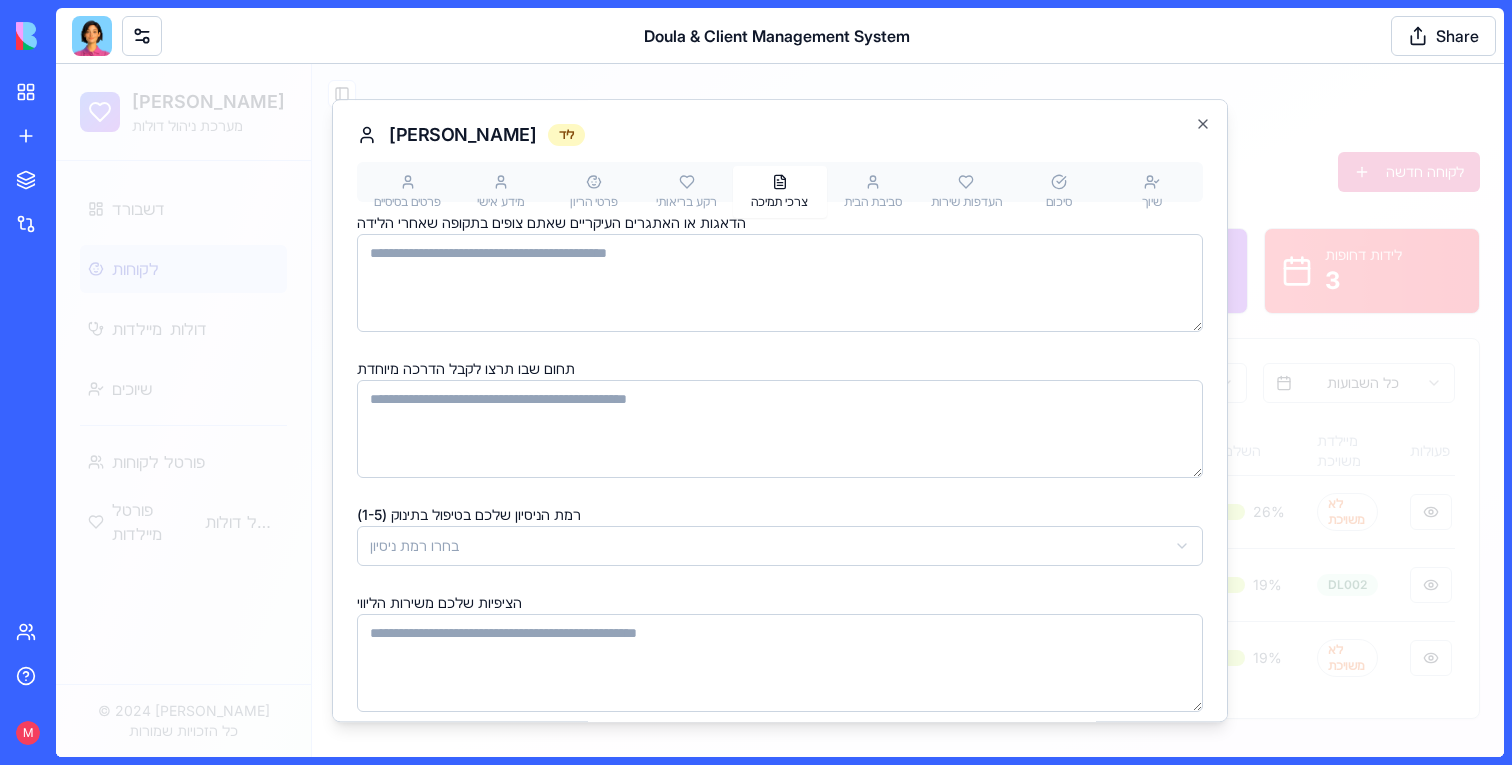 click on "צרכי תמיכה" at bounding box center (779, 192) 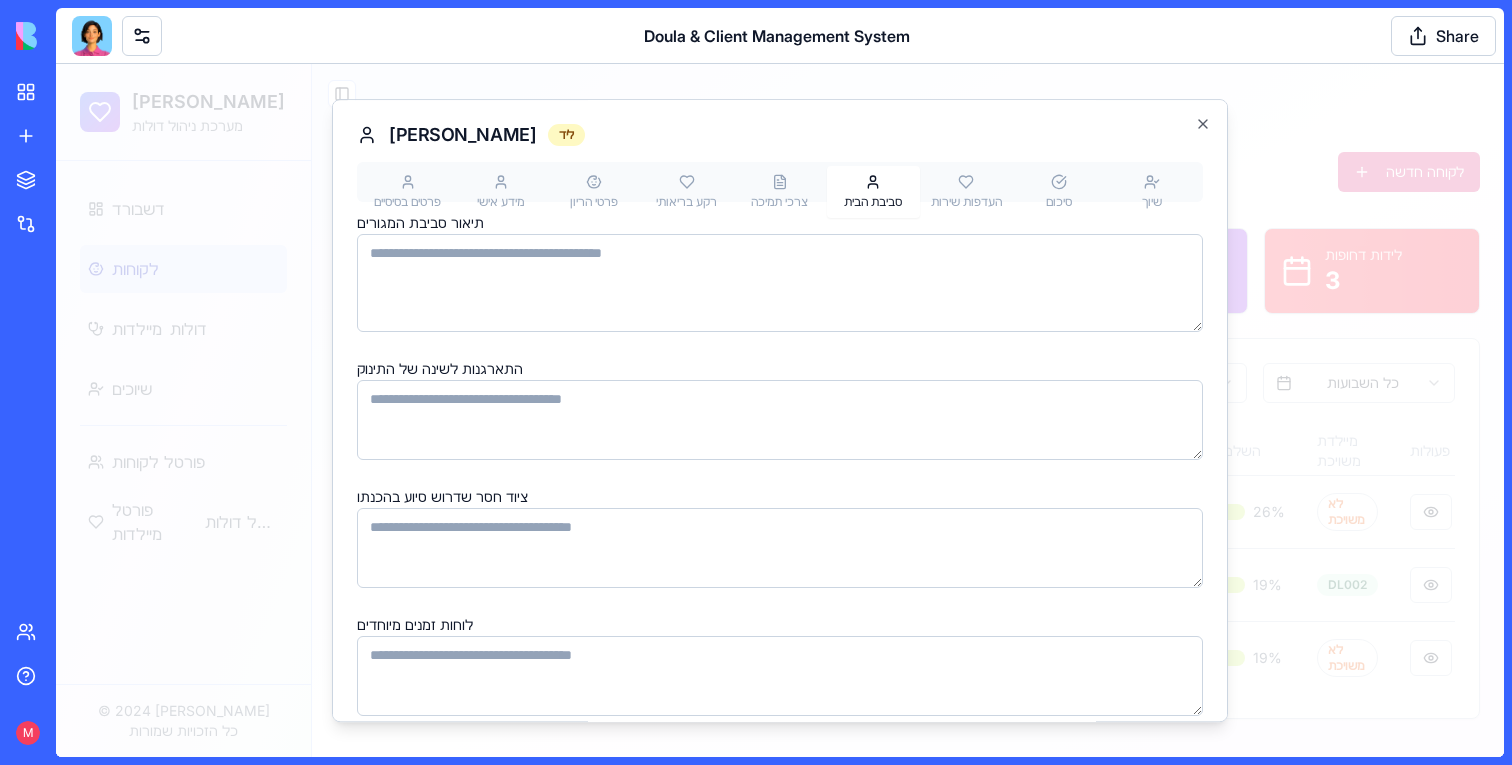 click on "סביבת הבית" at bounding box center (873, 192) 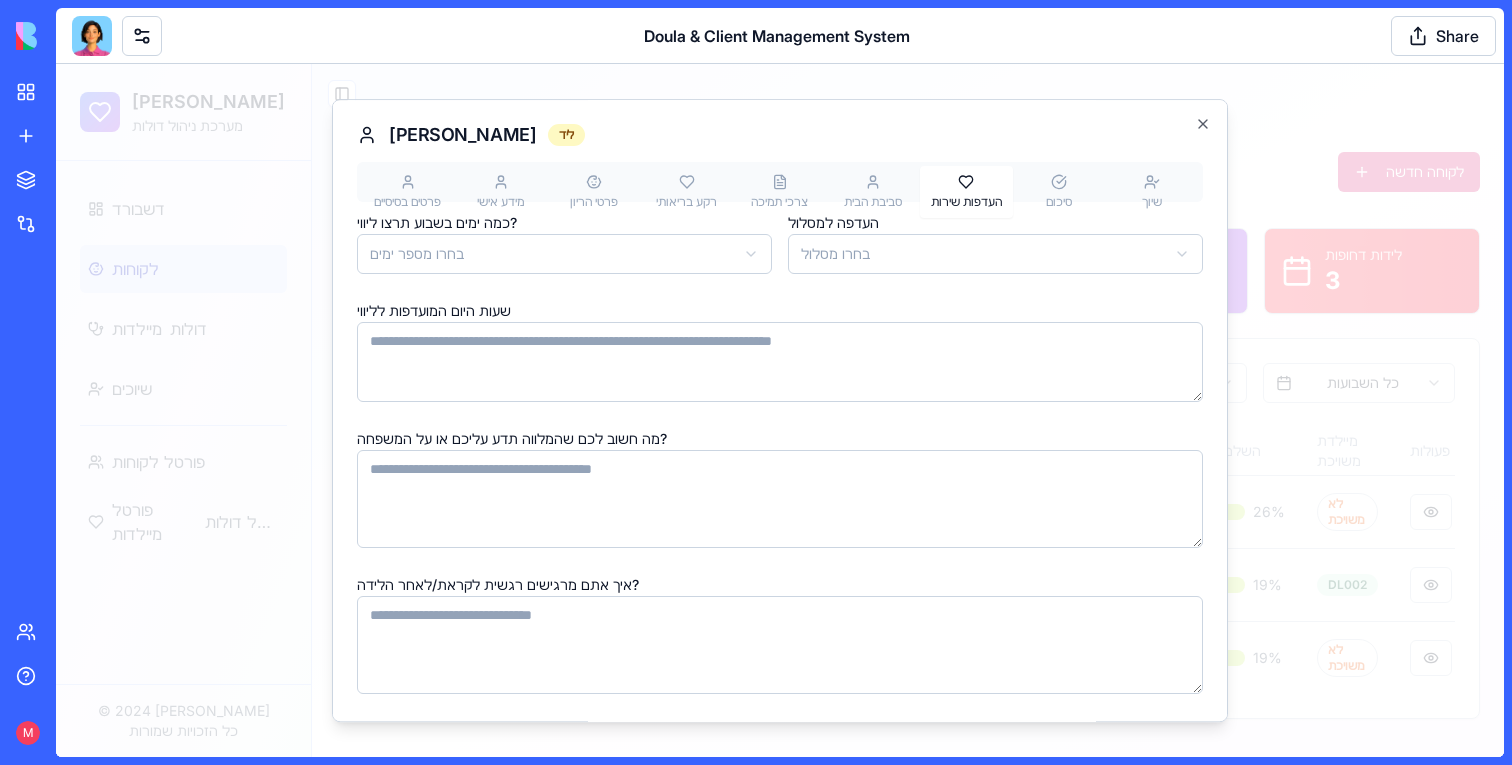 click on "סיכום" at bounding box center (1059, 192) 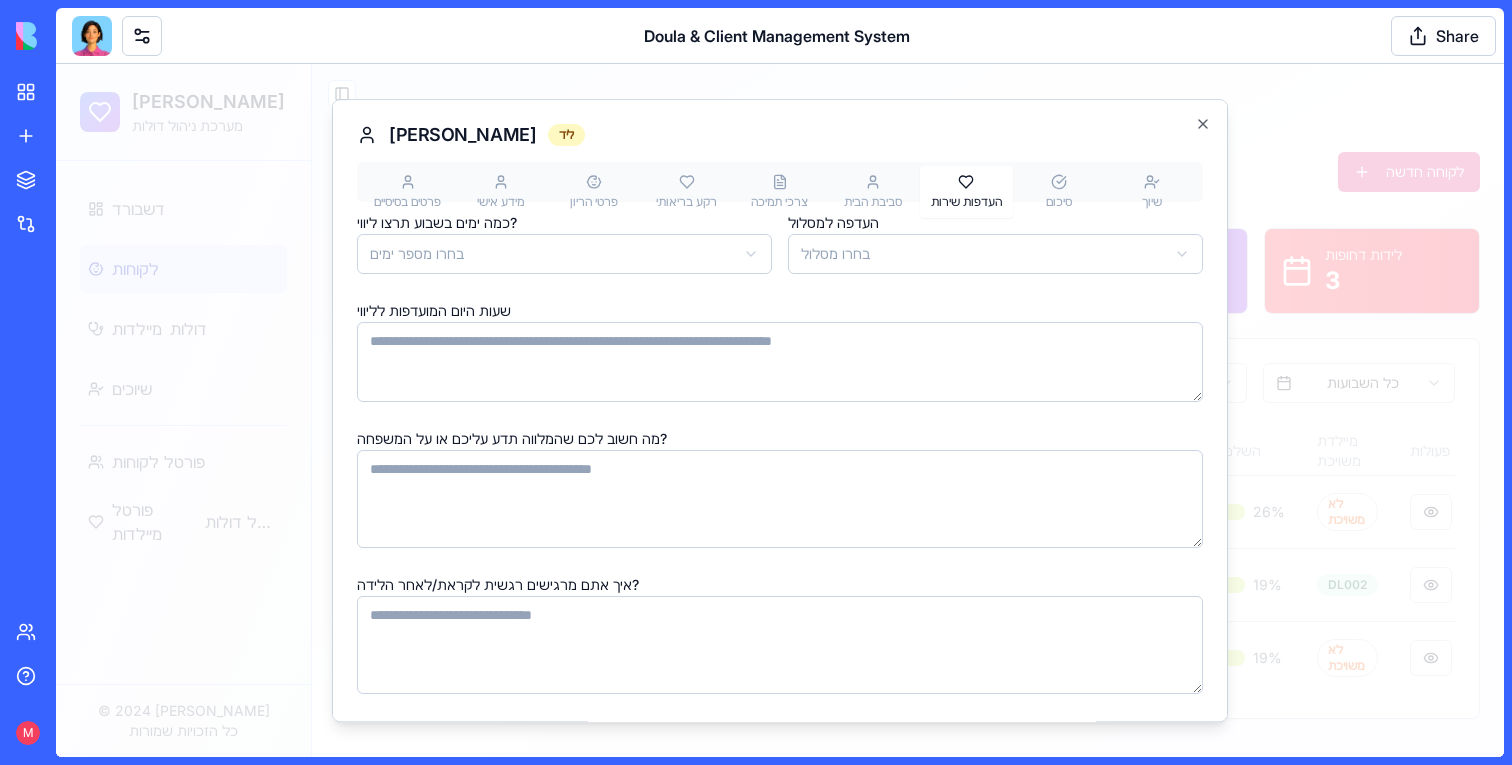 click 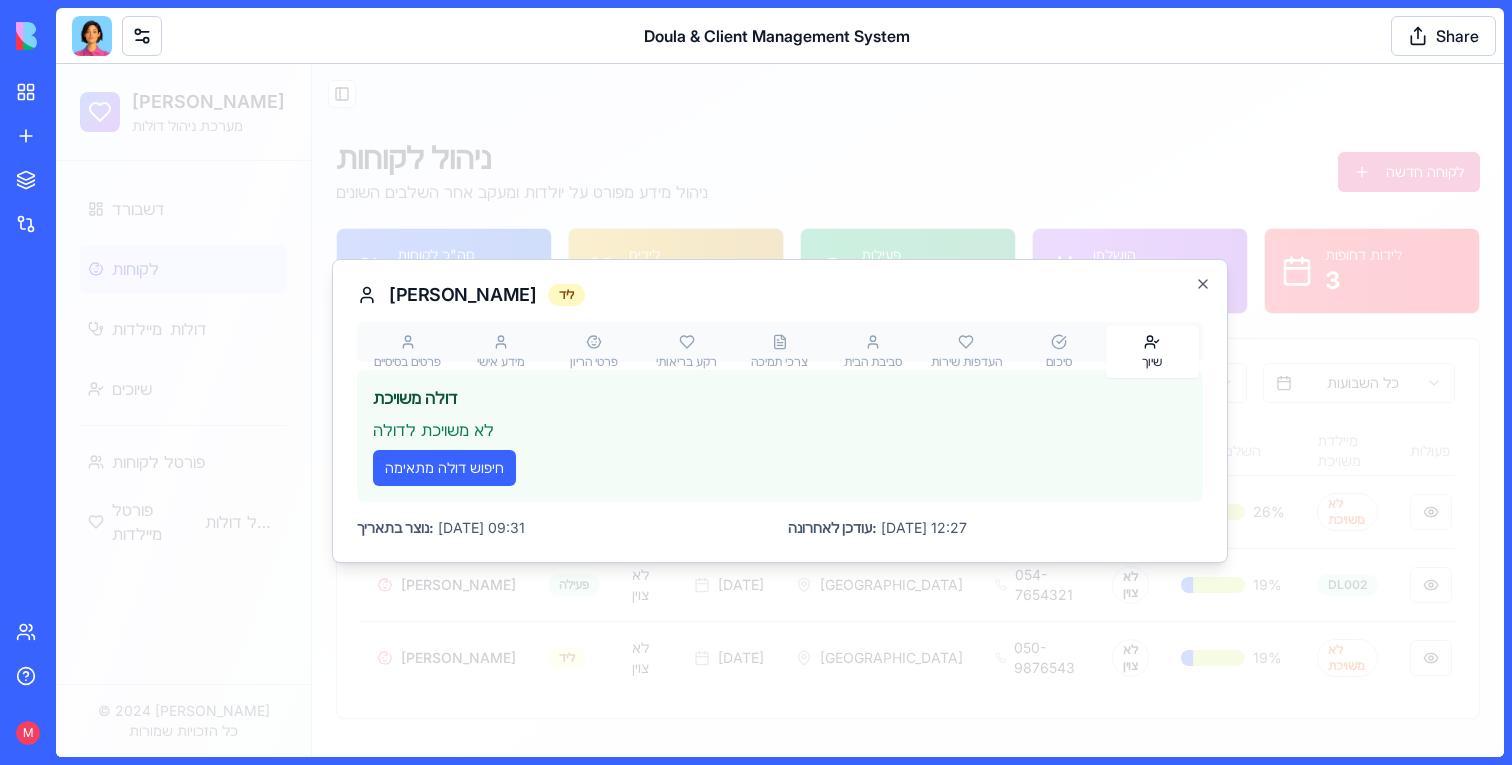 click on "דולה קאר מערכת ניהול דולות דשבורד לקוחות מיילדות דולות שיוכים פורטל לקוחות פורטל מיילדות פורטל דולות © 2024 דולה קאר כל הזכויות שמורות Toggle Sidebar ניהול לקוחות ניהול מידע מפורט על יולדות ומעקב אחר השלבים השונים לקוחה חדשה סה"כ לקוחות 3 לידים 2 פעילות 1 הושלמו 0 לידות דחופות 3 כל הסטטוסים כל השבועות שם מלא סטטוס שבוע הריון תאריך לידה צפוי מיקום טלפון קופת חולים השלמת טופס מיילדת משויכת פעולות [PERSON_NAME] ליד לא צוין [DATE] [GEOGRAPHIC_DATA] [PHONE_NUMBER] לא צוין 26 % לא משויכת [PERSON_NAME] פעילה לא צוין [DATE] [GEOGRAPHIC_DATA] 054-7654321 לא צוין 19 % DL002 [PERSON_NAME] ליד לא צוין [DATE] [GEOGRAPHIC_DATA] 050-9876543 לא צוין 19 % לא משויכת
[PERSON_NAME]" at bounding box center (780, 410) 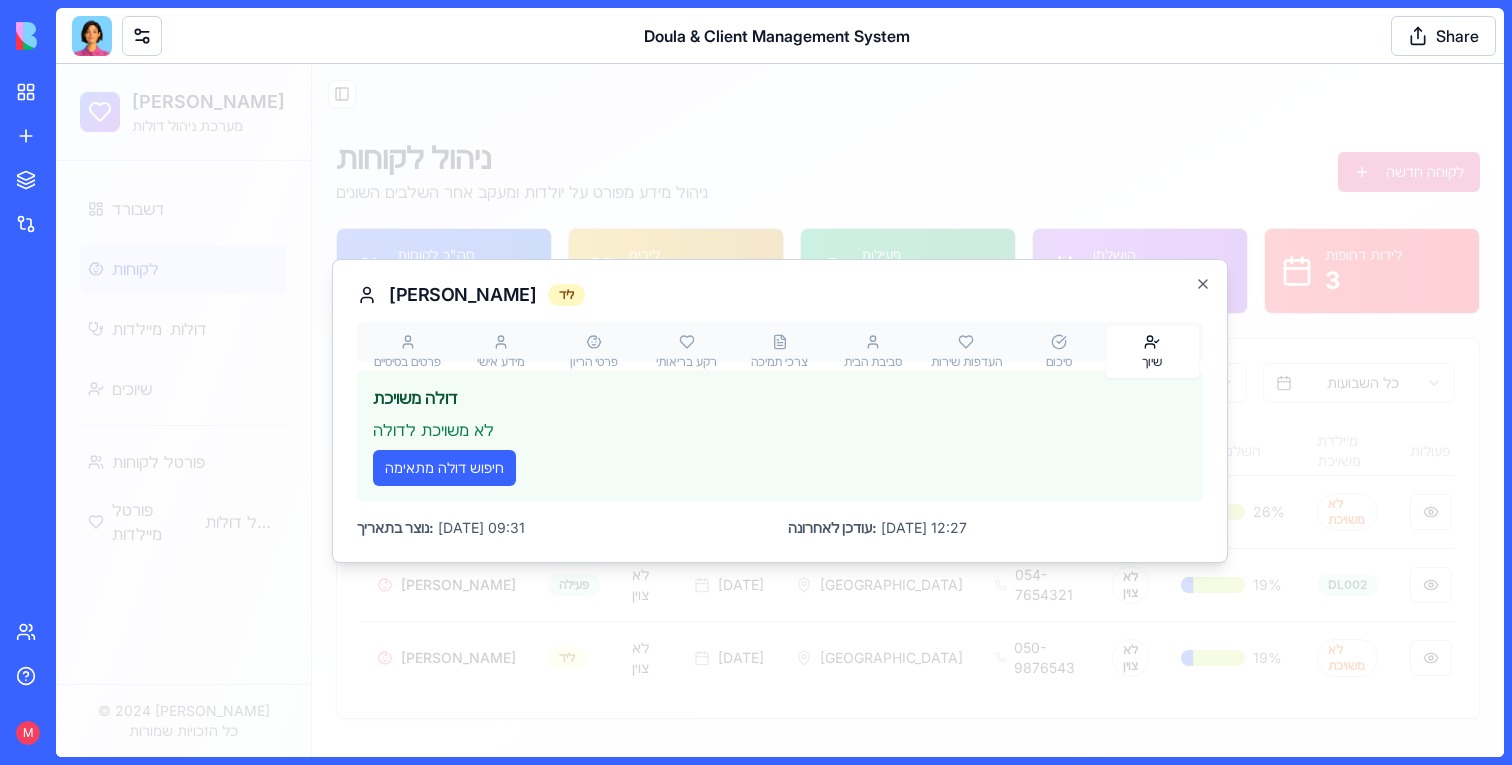 click on "פרטים בסיסיים מידע אישי פרטי הריון רקע בריאותי צרכי תמיכה סביבת הבית העדפות שירות סיכום שיוך דולה משויכת לא משויכת לדולה חיפוש דולה מתאימה נוצר בתאריך:   [DATE] 09:31 עודכן לאחרונה:   [DATE] 12:27" at bounding box center (780, 430) 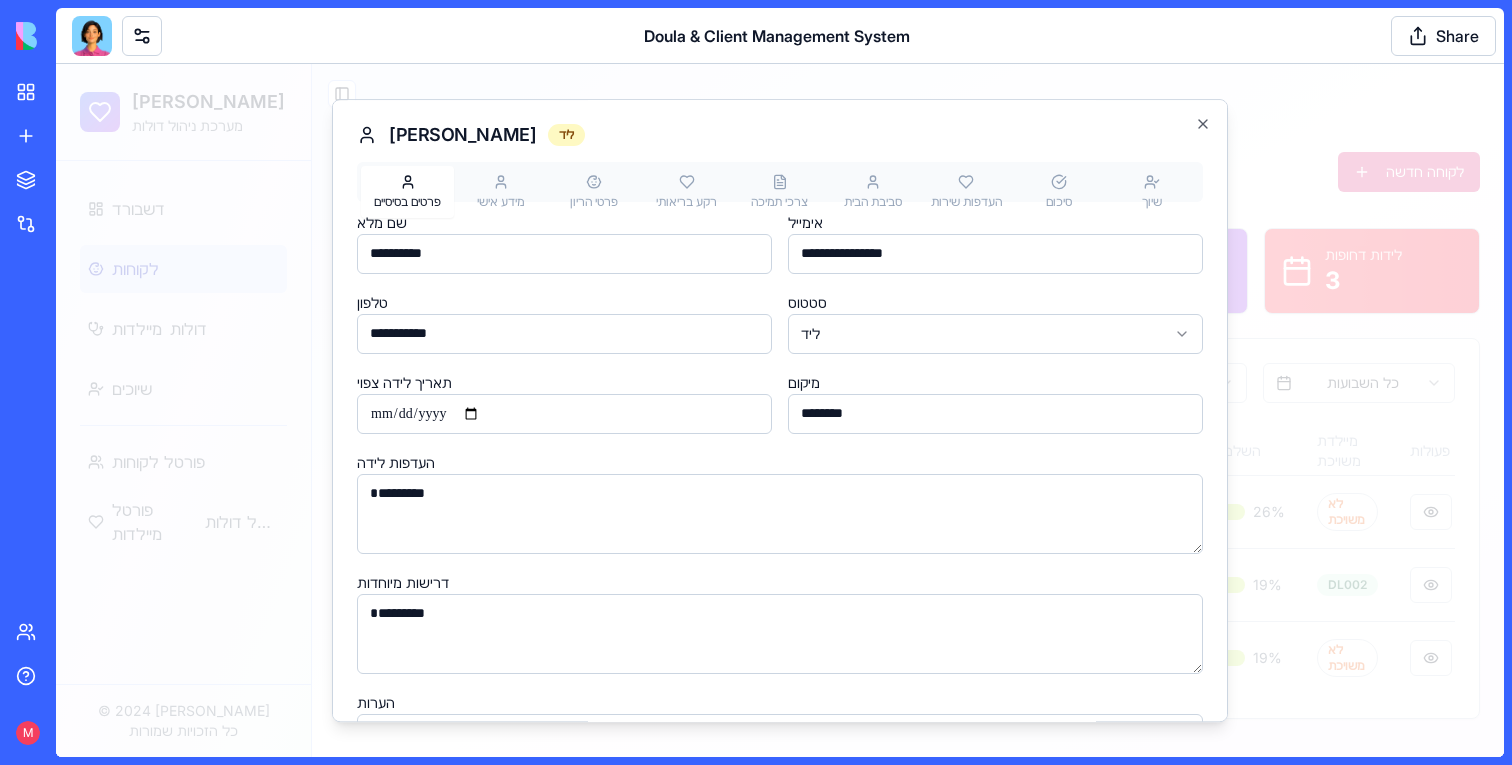 click 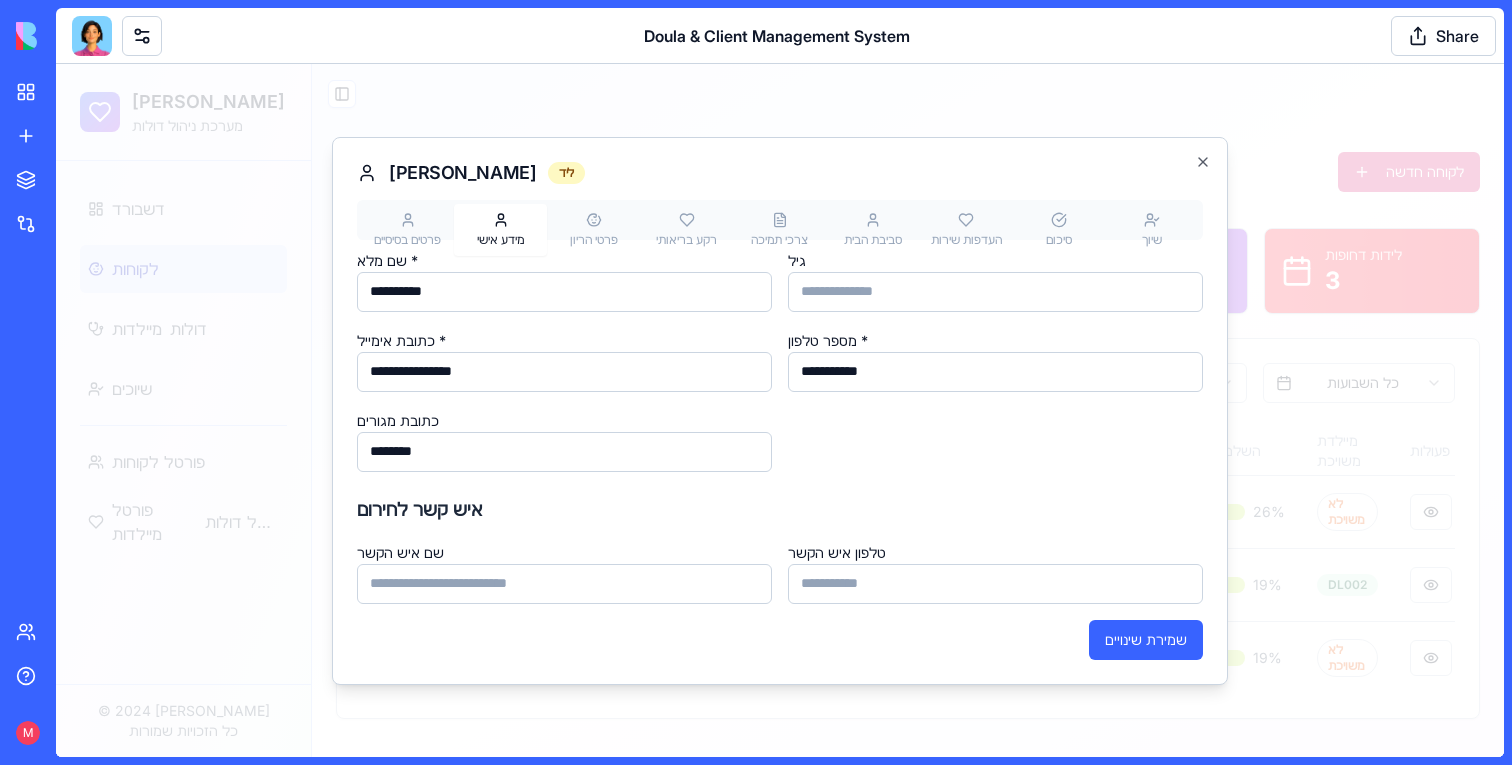 click on "**********" at bounding box center (780, 411) 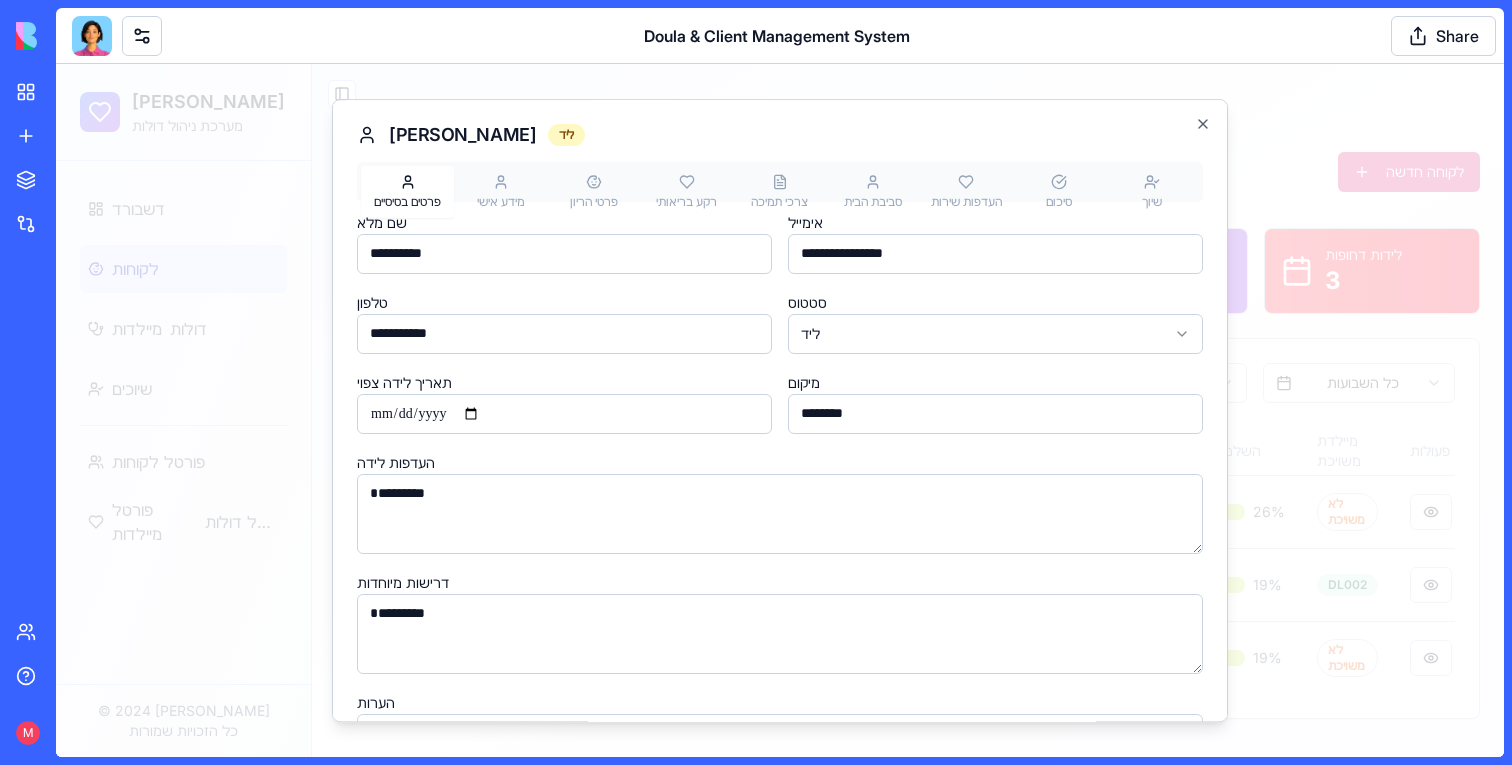 click on "**********" at bounding box center [780, 506] 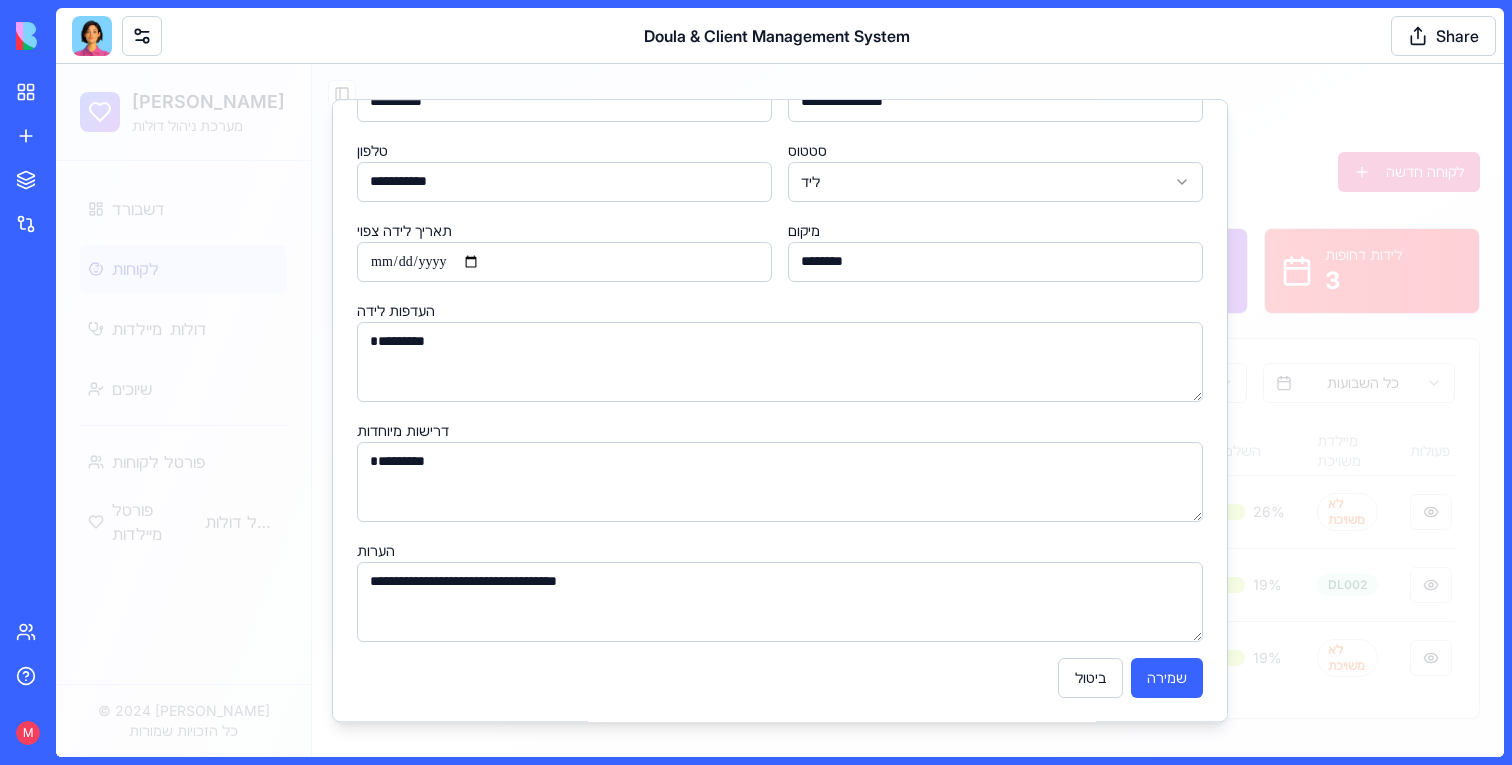 scroll, scrollTop: 0, scrollLeft: 0, axis: both 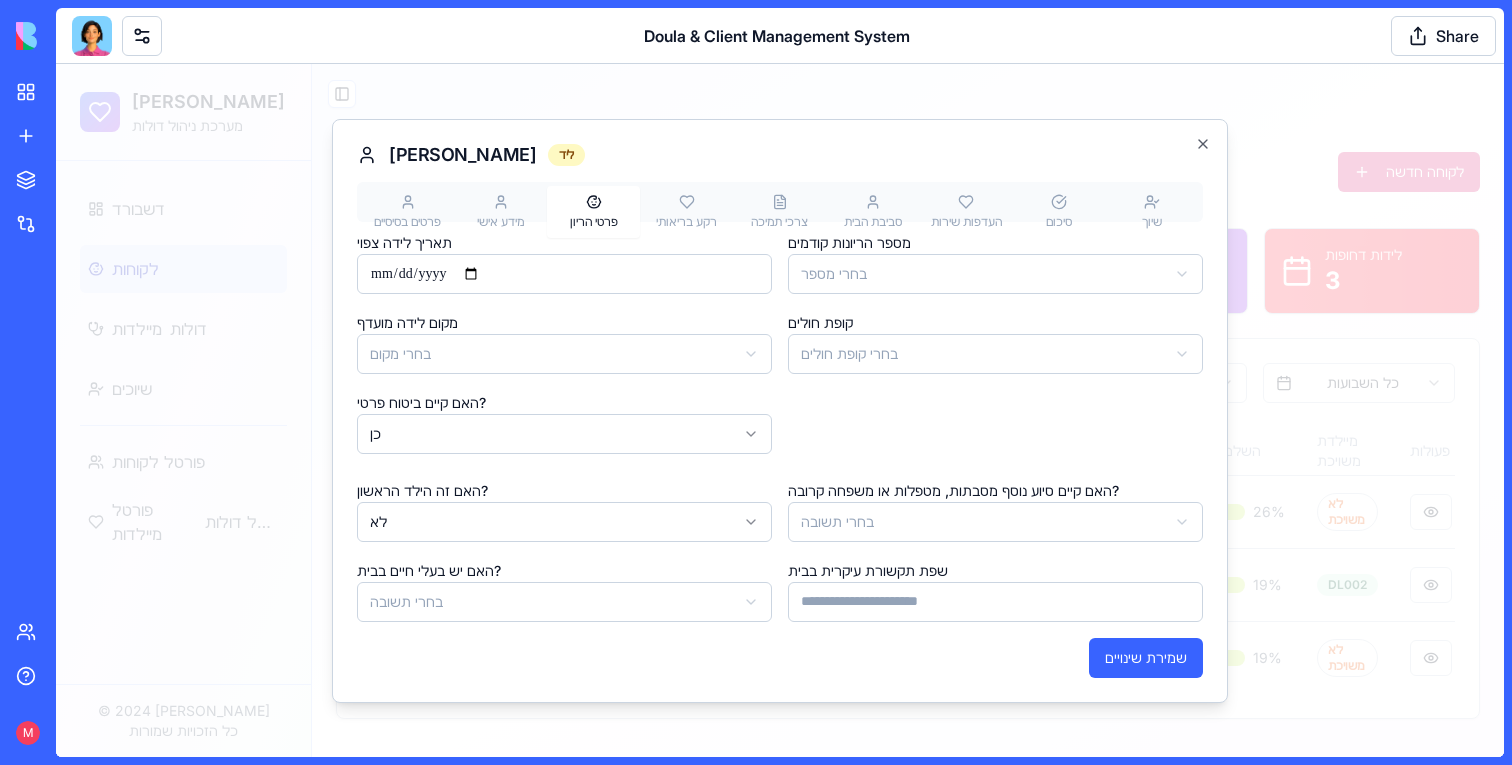 click on "פרטי הריון" at bounding box center [593, 212] 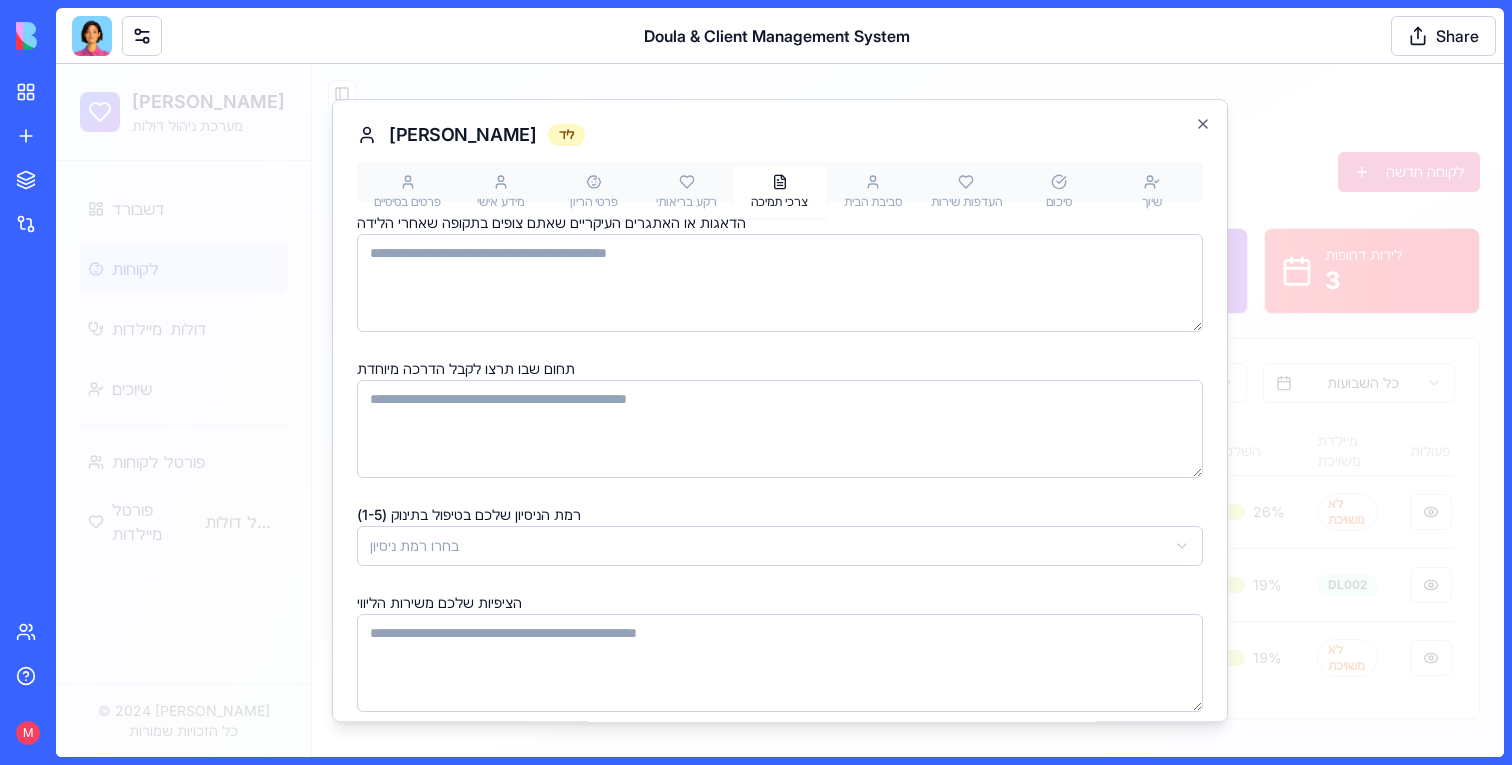 click on "צרכי תמיכה" at bounding box center (779, 192) 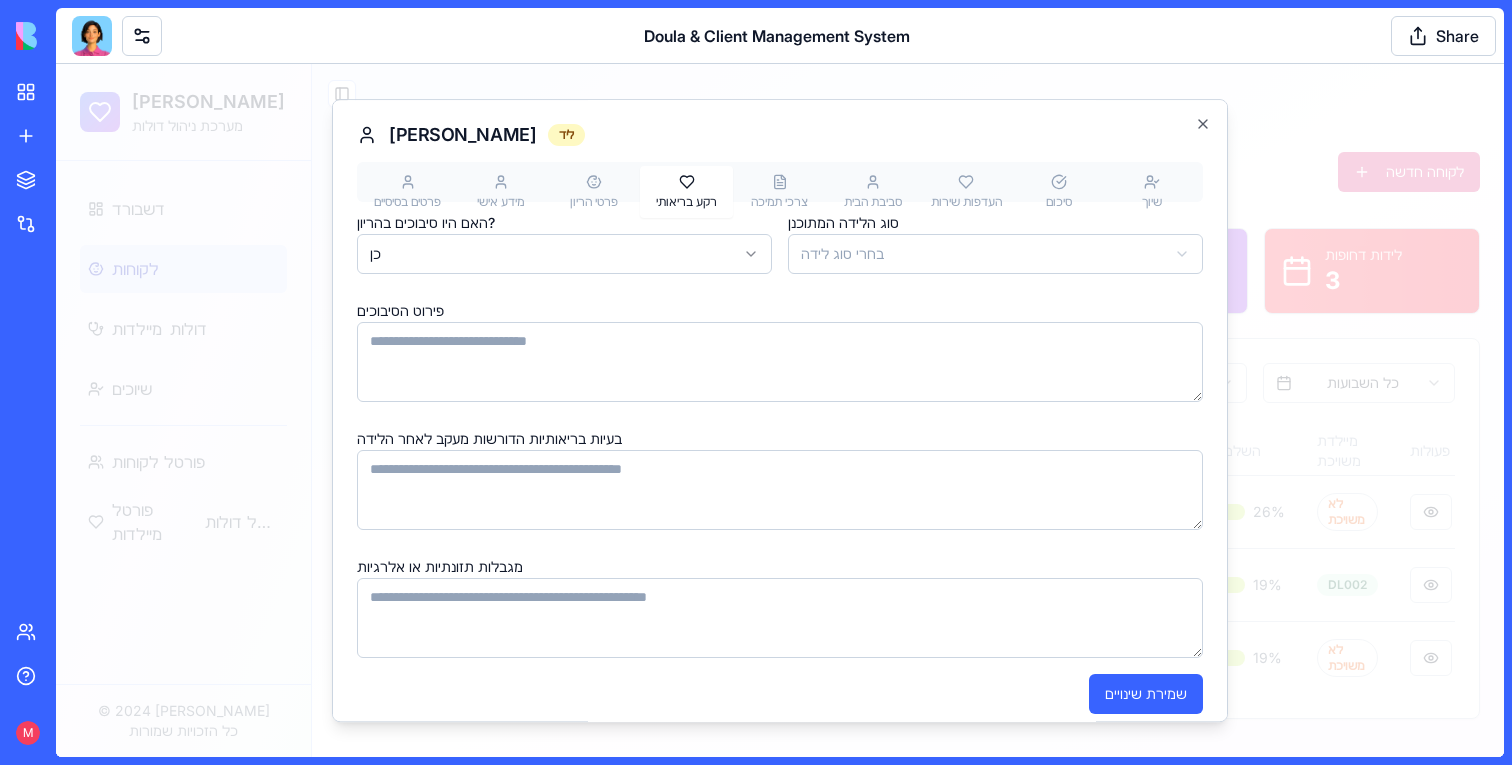 click on "רקע בריאותי" at bounding box center (686, 192) 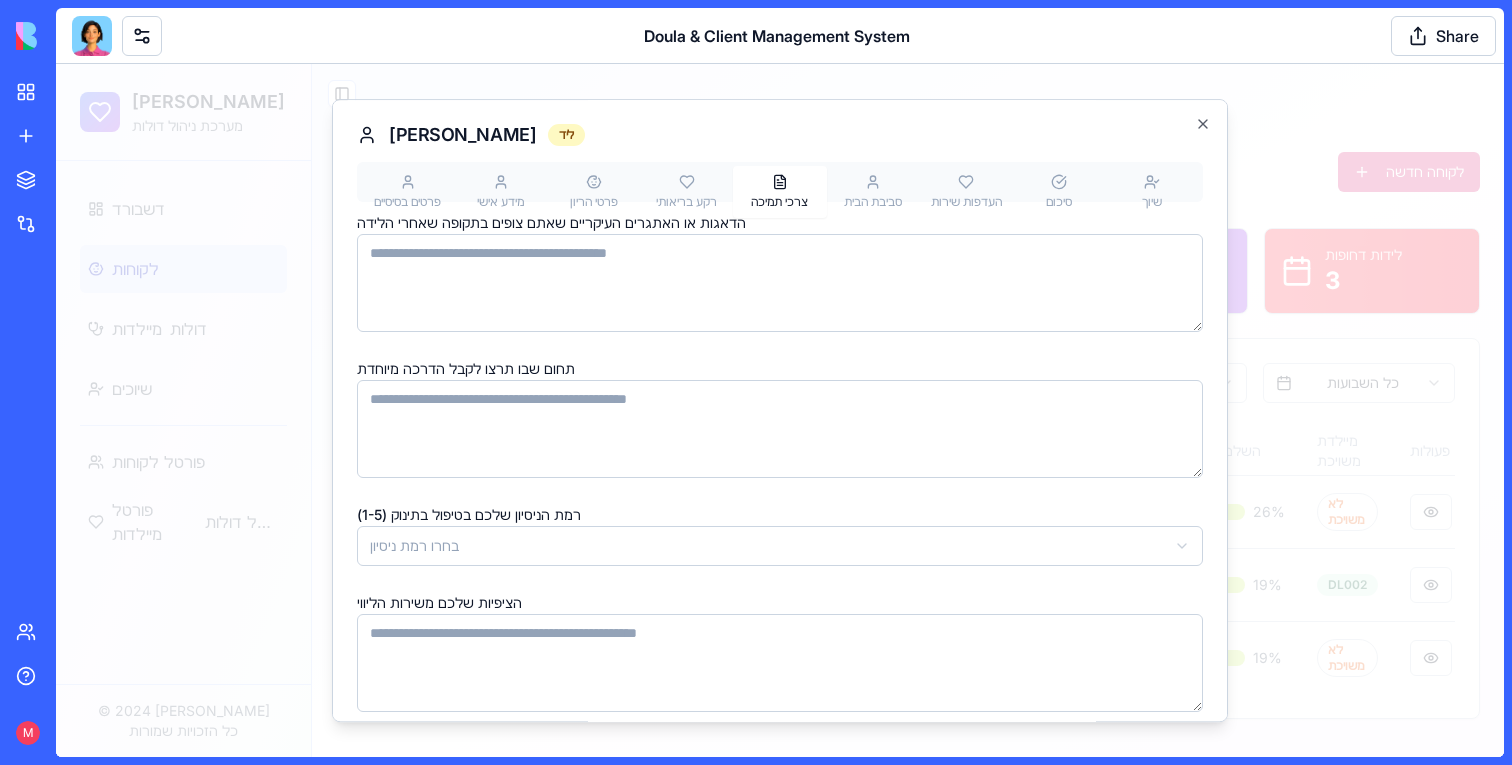 click on "צרכי תמיכה" at bounding box center [779, 192] 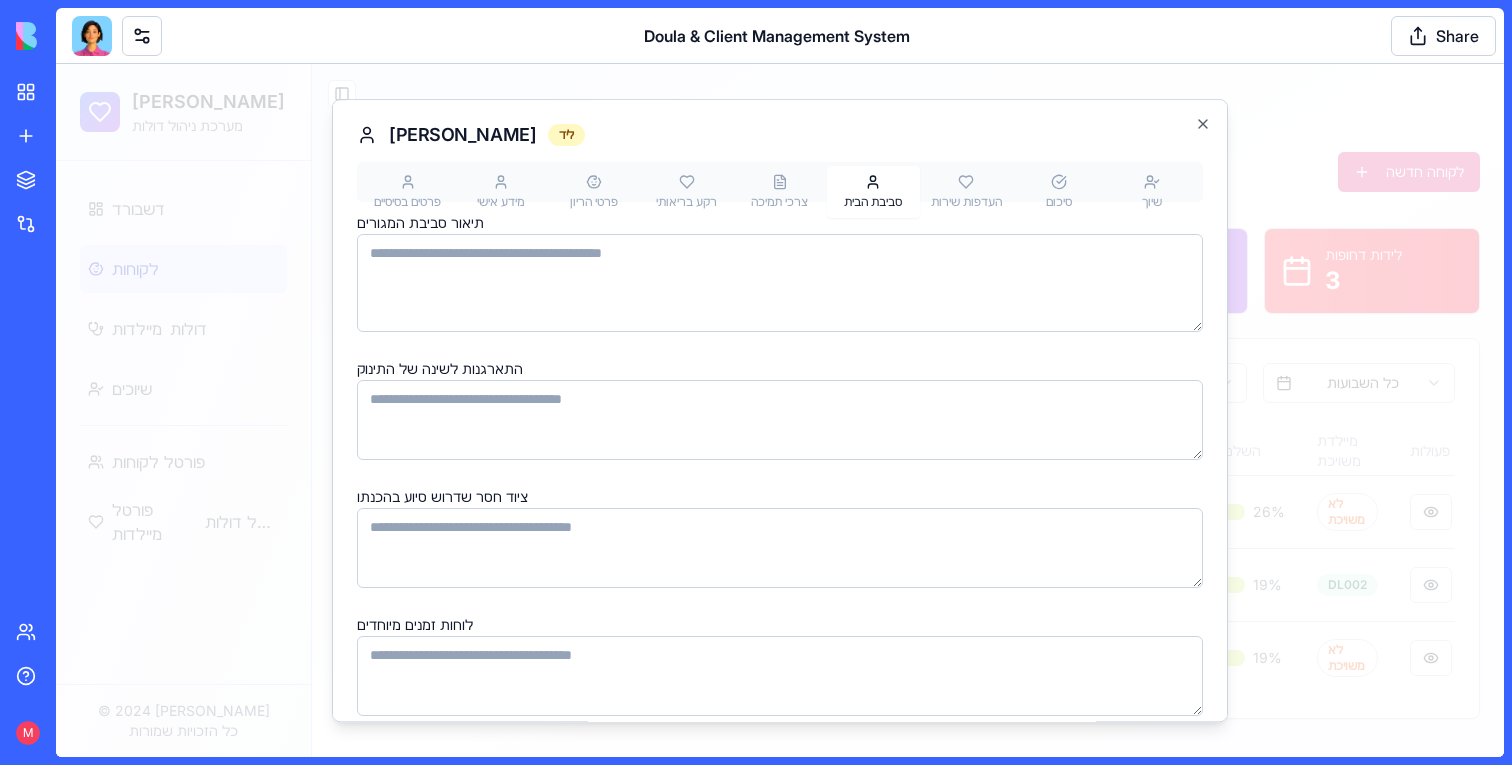 click on "העדפות שירות" at bounding box center (966, 192) 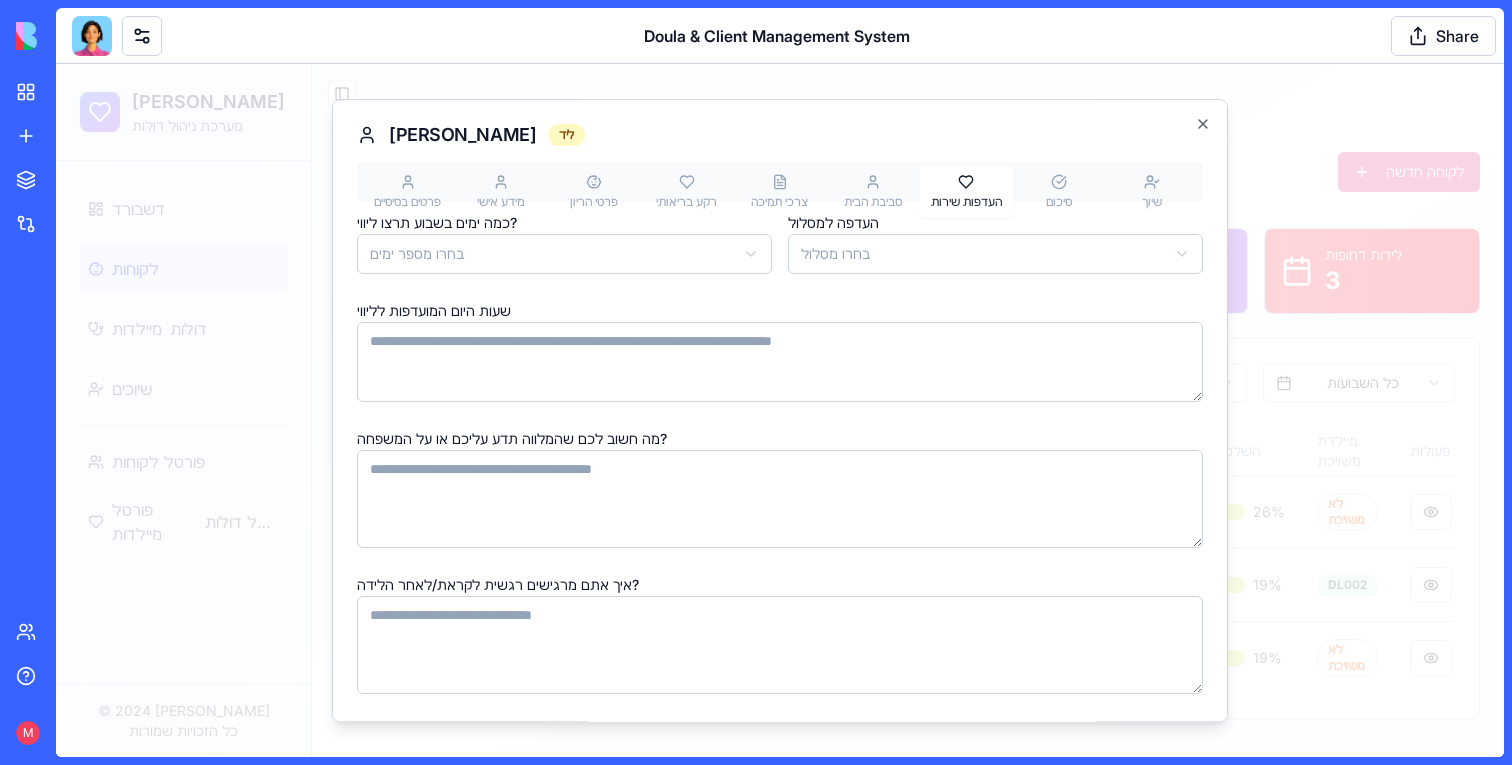 click on "סיכום" at bounding box center (1059, 192) 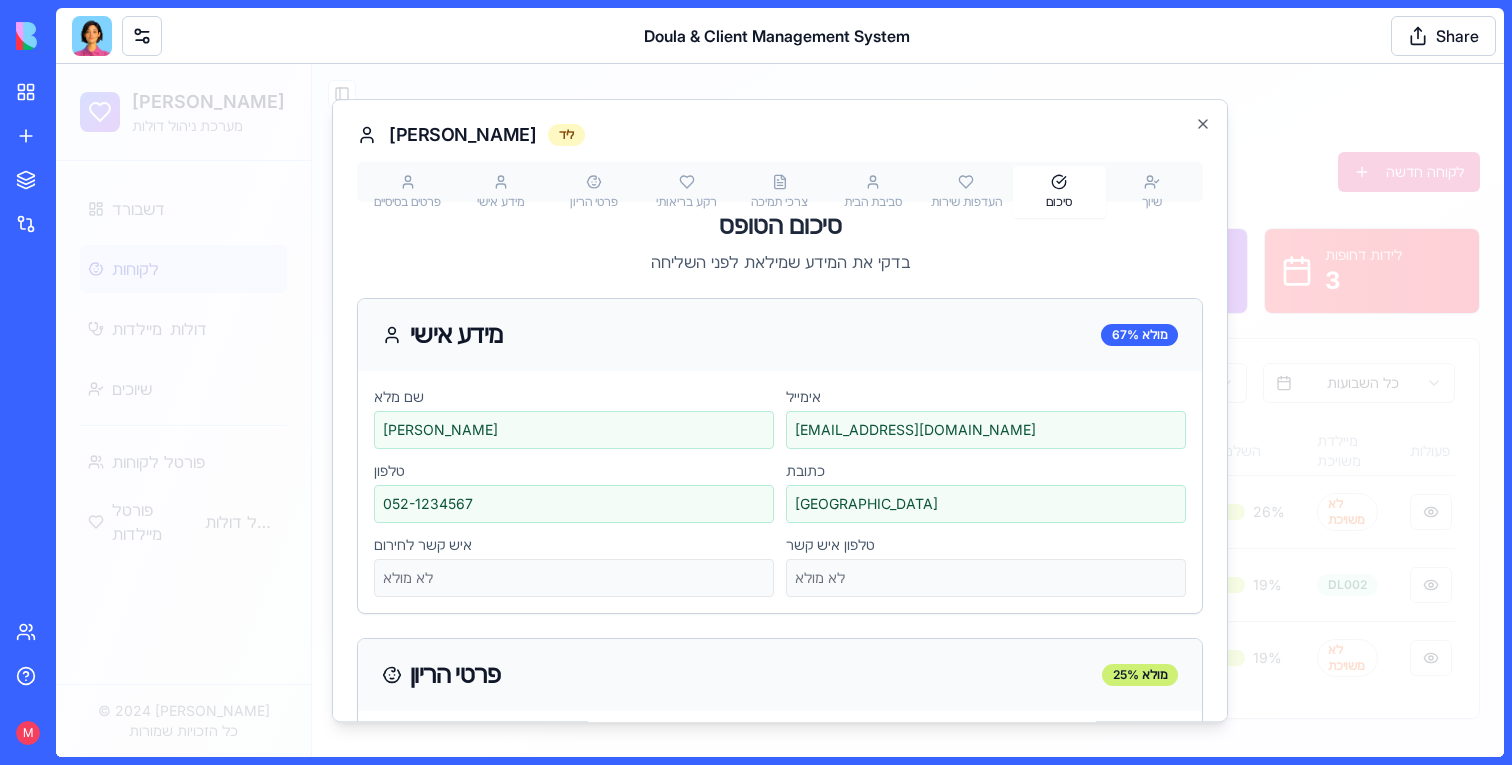 click on "דולה קאר מערכת ניהול דולות דשבורד לקוחות מיילדות דולות שיוכים פורטל לקוחות פורטל מיילדות פורטל דולות © 2024 דולה קאר כל הזכויות שמורות Toggle Sidebar ניהול לקוחות ניהול מידע מפורט על יולדות ומעקב אחר השלבים השונים לקוחה חדשה סה"כ לקוחות 3 לידים 2 פעילות 1 הושלמו 0 לידות דחופות 3 כל הסטטוסים כל השבועות שם מלא סטטוס שבוע הריון תאריך לידה צפוי מיקום טלפון קופת חולים השלמת טופס מיילדת משויכת פעולות [PERSON_NAME] ליד לא צוין [DATE] [GEOGRAPHIC_DATA] [PHONE_NUMBER] לא צוין 26 % לא משויכת [PERSON_NAME] פעילה לא צוין [DATE] [GEOGRAPHIC_DATA] 054-7654321 לא צוין 19 % DL002 [PERSON_NAME] ליד לא צוין [DATE] [GEOGRAPHIC_DATA] 050-9876543 לא צוין 19 % לא משויכת
[PERSON_NAME] 67" at bounding box center [780, 410] 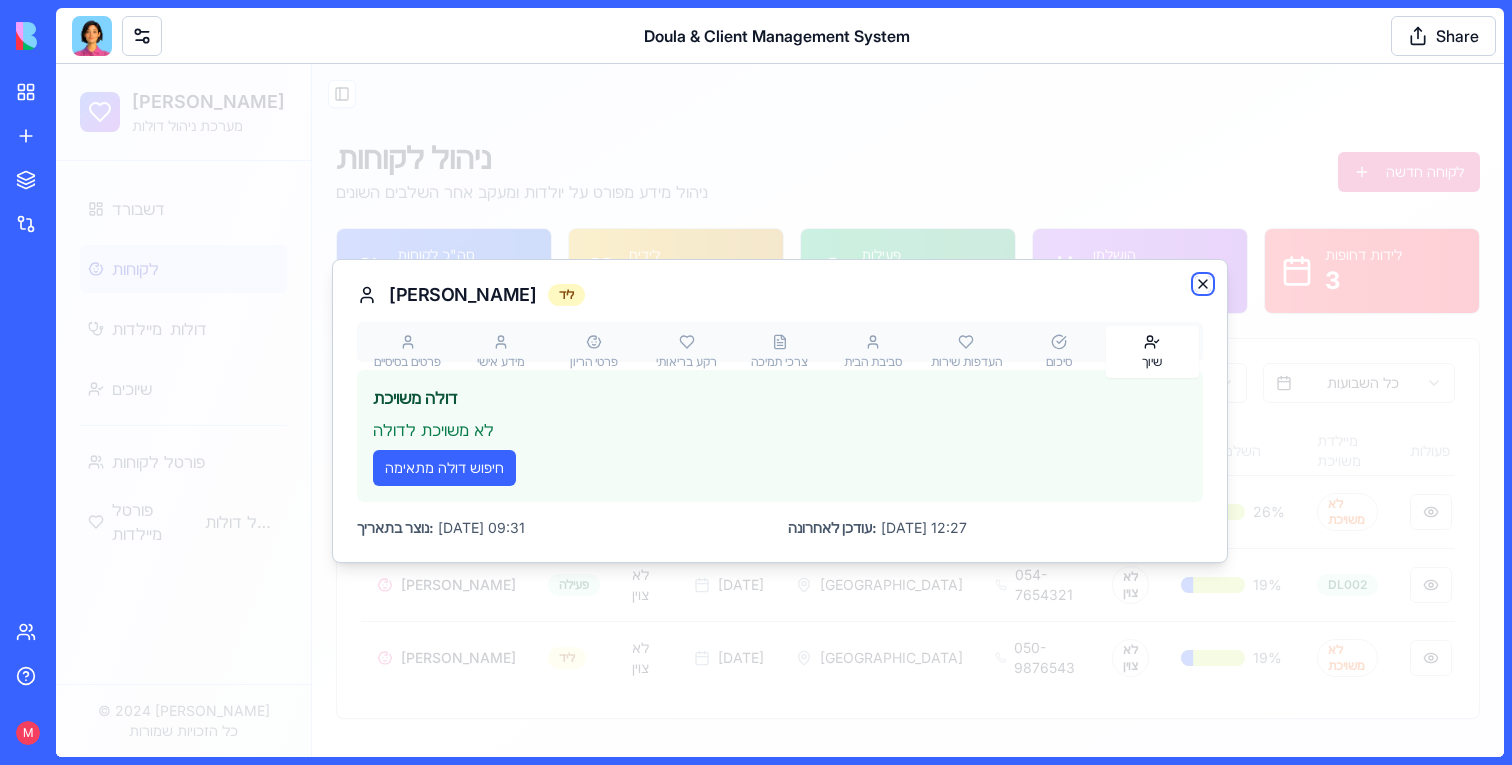 click 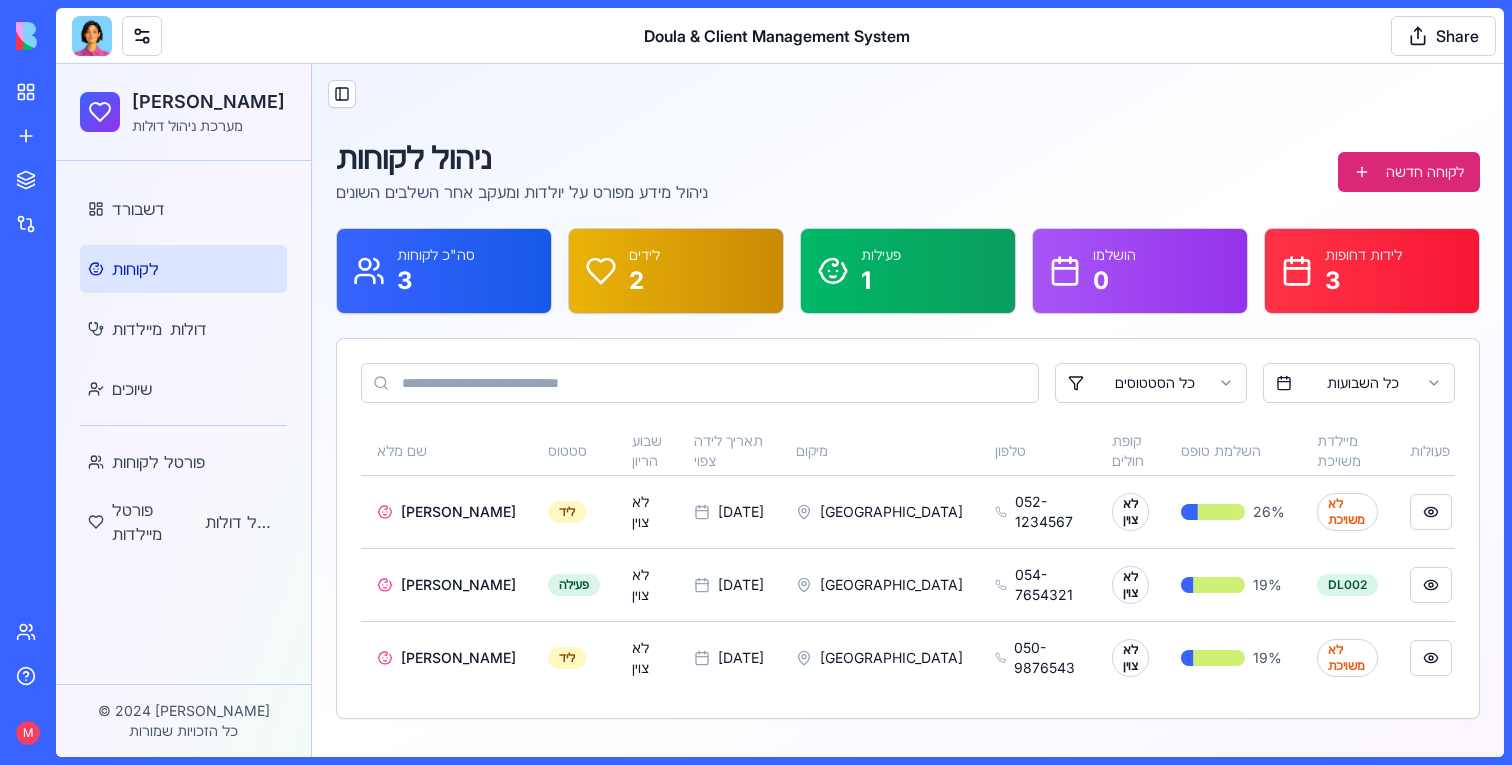 click at bounding box center (92, 36) 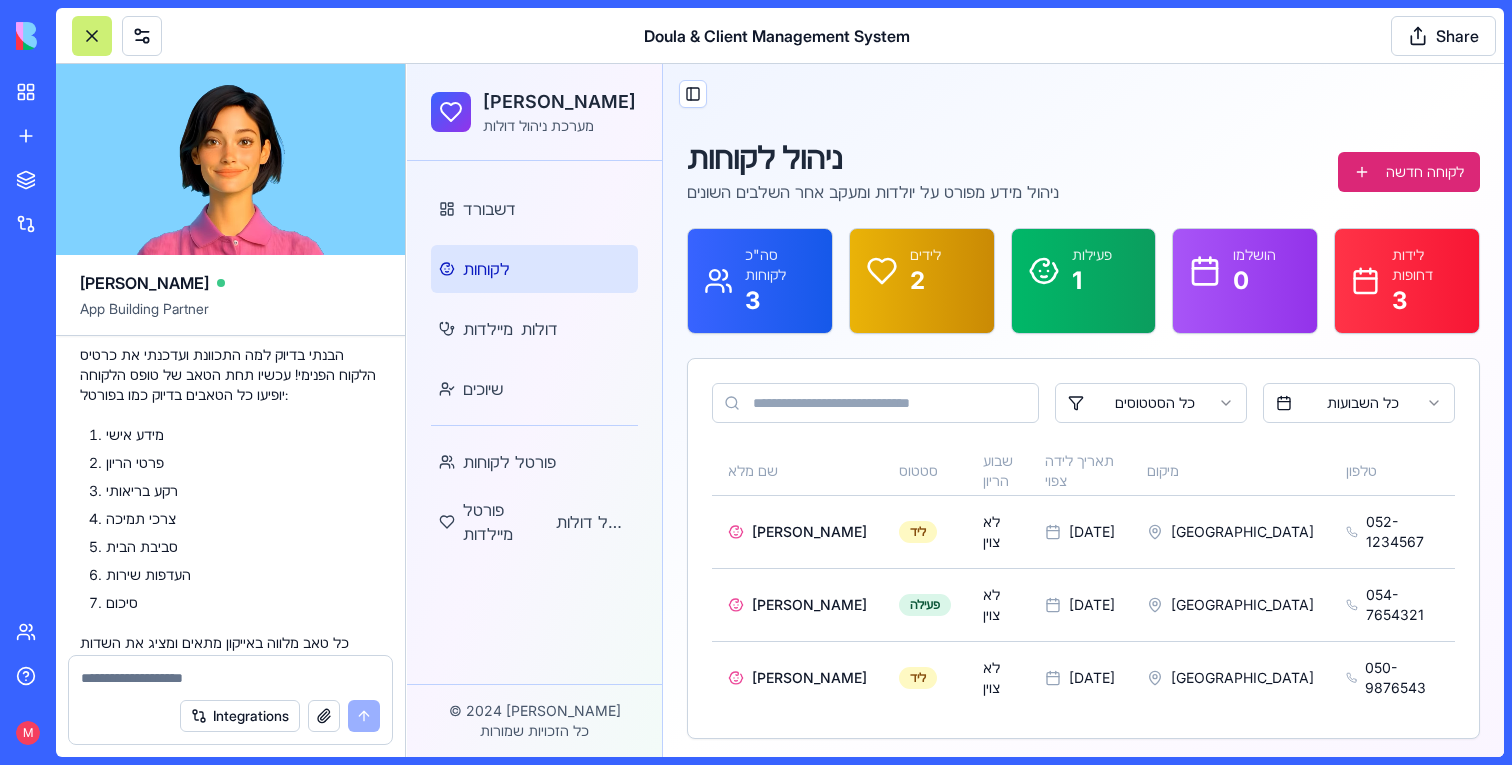 scroll, scrollTop: 17488, scrollLeft: 0, axis: vertical 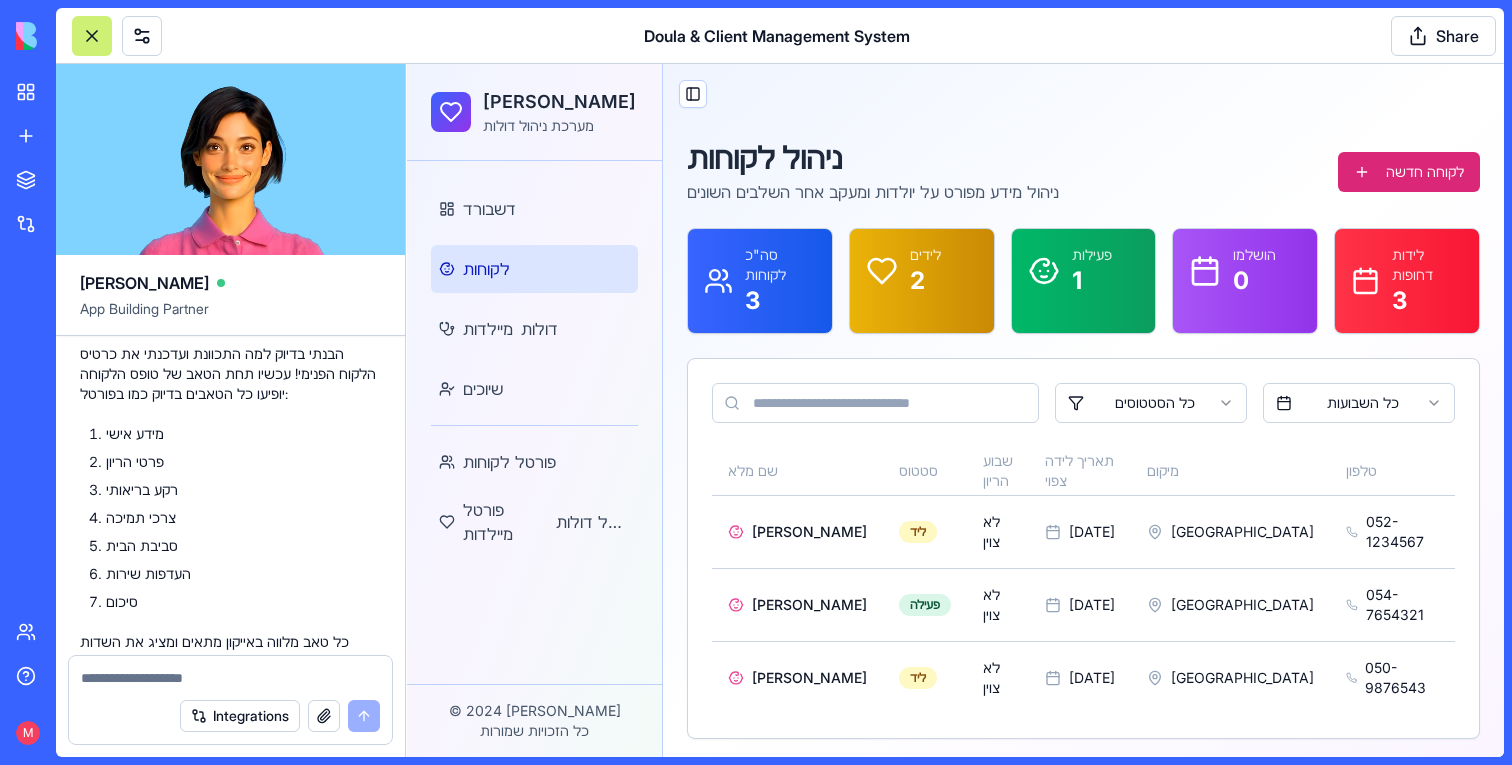 click on "Undo" at bounding box center [282, -284] 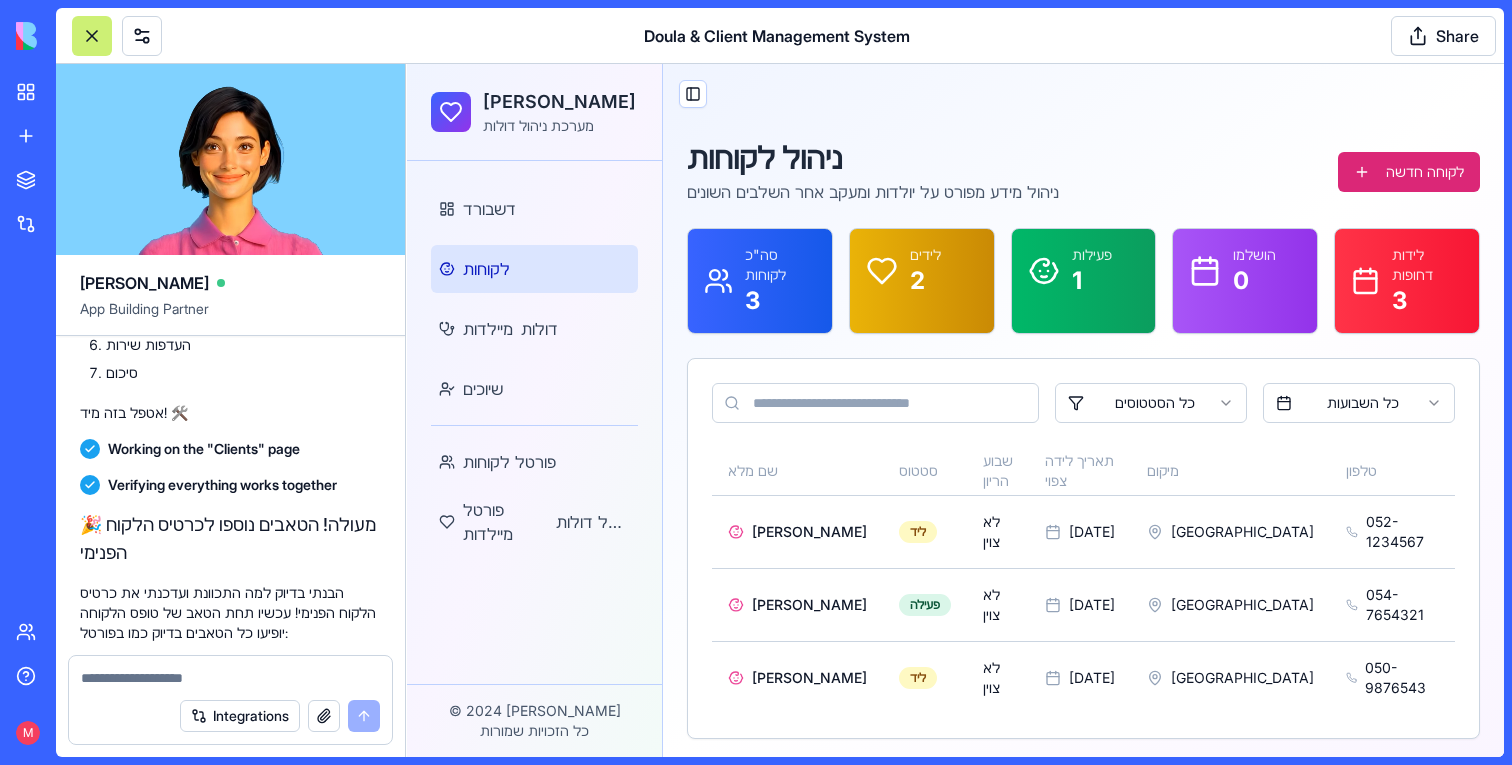 scroll, scrollTop: 17202, scrollLeft: 0, axis: vertical 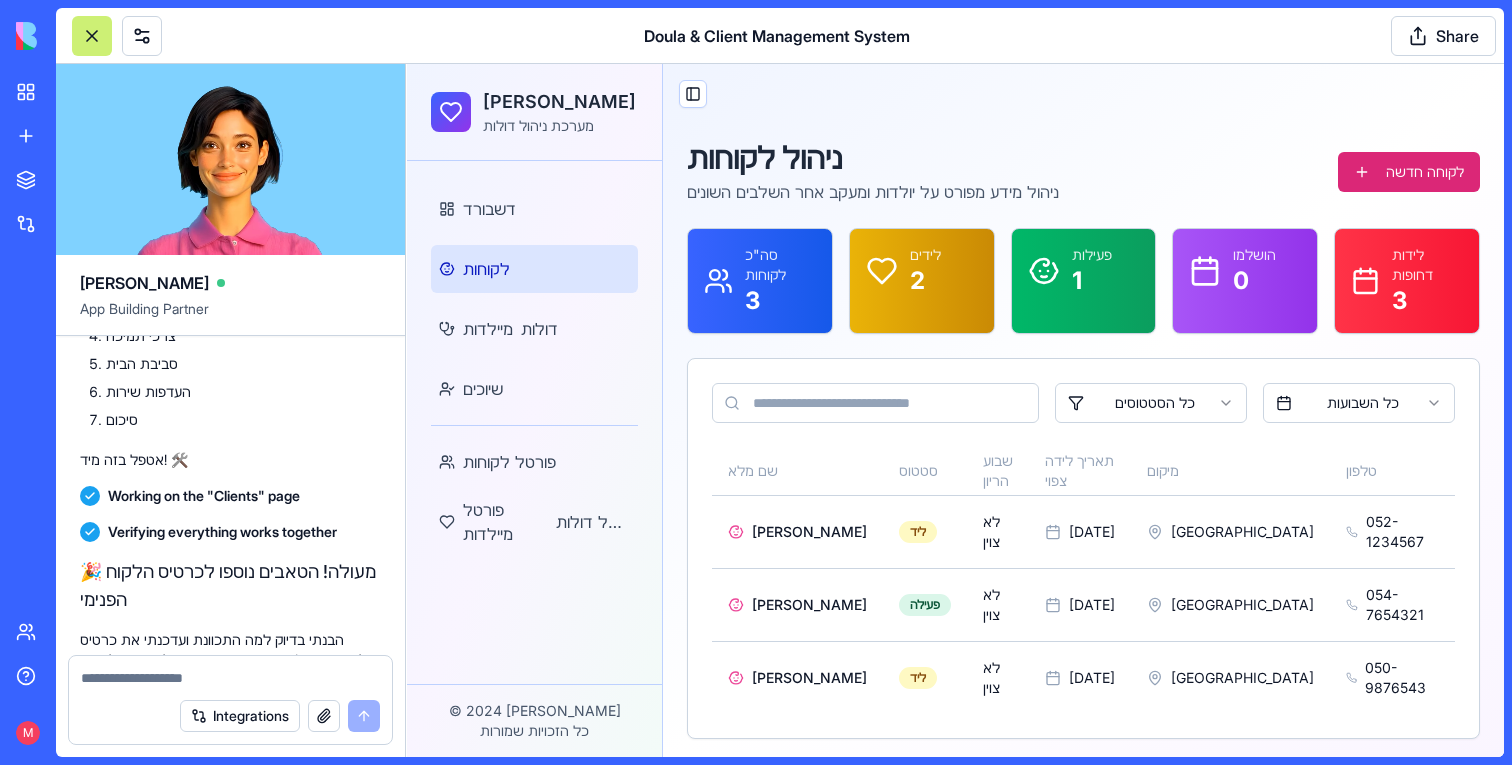 click on "לא התכוונתי לפורטל. התכוונתי לכרטיס לקוח הפנימי תחת הטאב של הטופס לקוחה שיהיה את כל הטאבים כמו בפורטל" at bounding box center [230, -56] 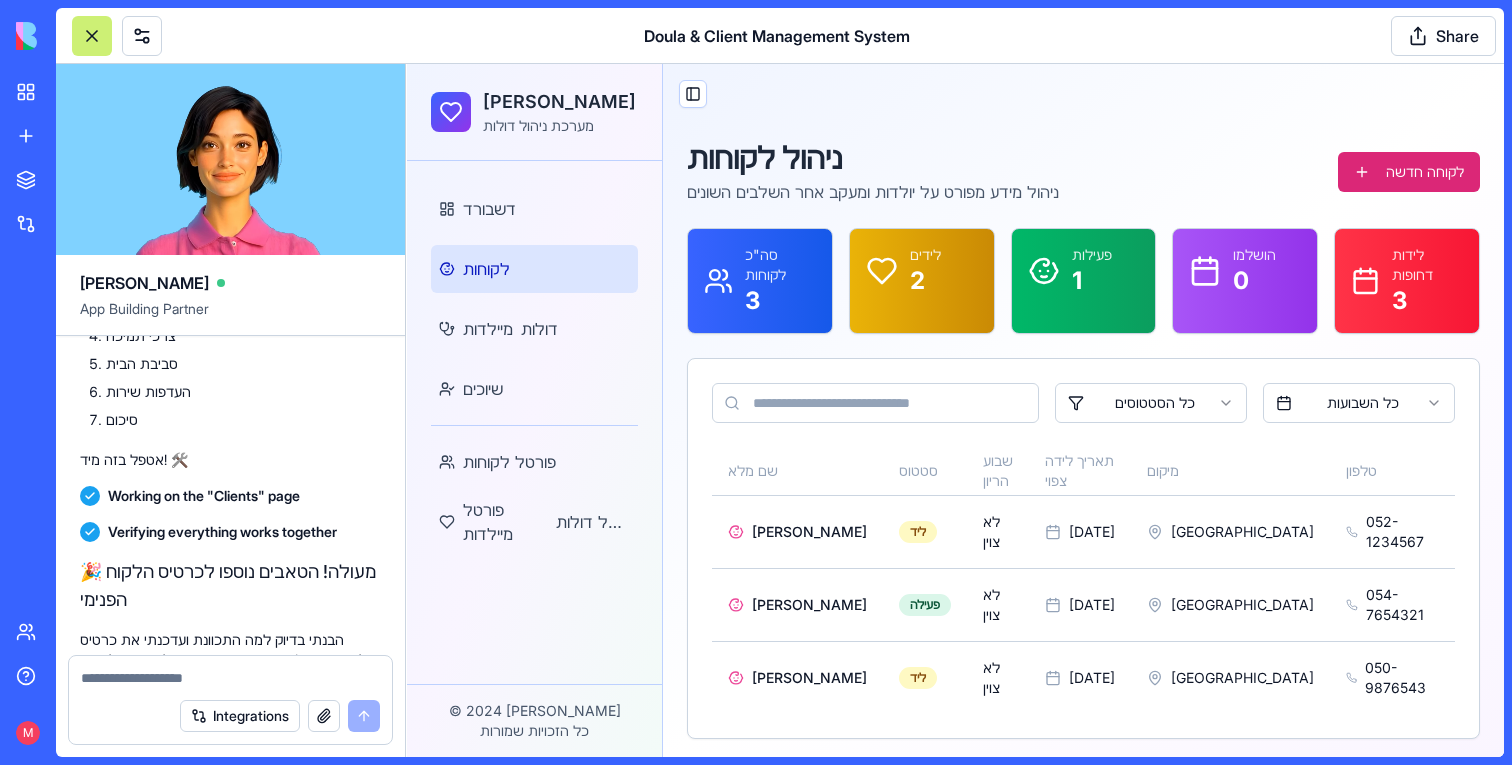 click on "לא התכוונתי לפורטל. התכוונתי לכרטיס לקוח הפנימי תחת הטאב של הטופס לקוחה שיהיה את כל הטאבים כמו בפורטל" at bounding box center (230, -56) 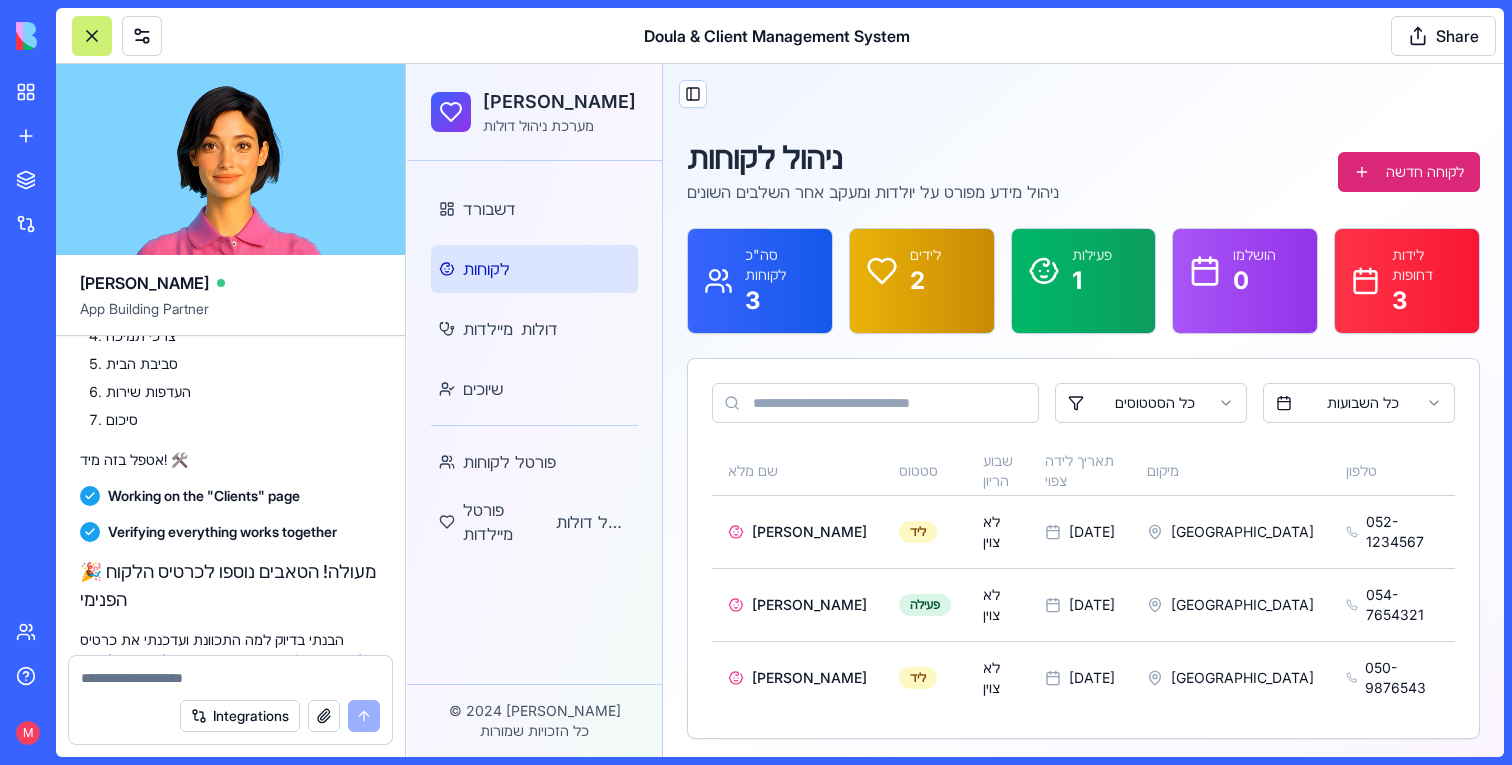 click on "לא התכוונתי לפורטל. התכוונתי לכרטיס לקוח הפנימי תחת הטאב של הטופס לקוחה שיהיה את כל הטאבים כמו בפורטל" at bounding box center (230, -56) 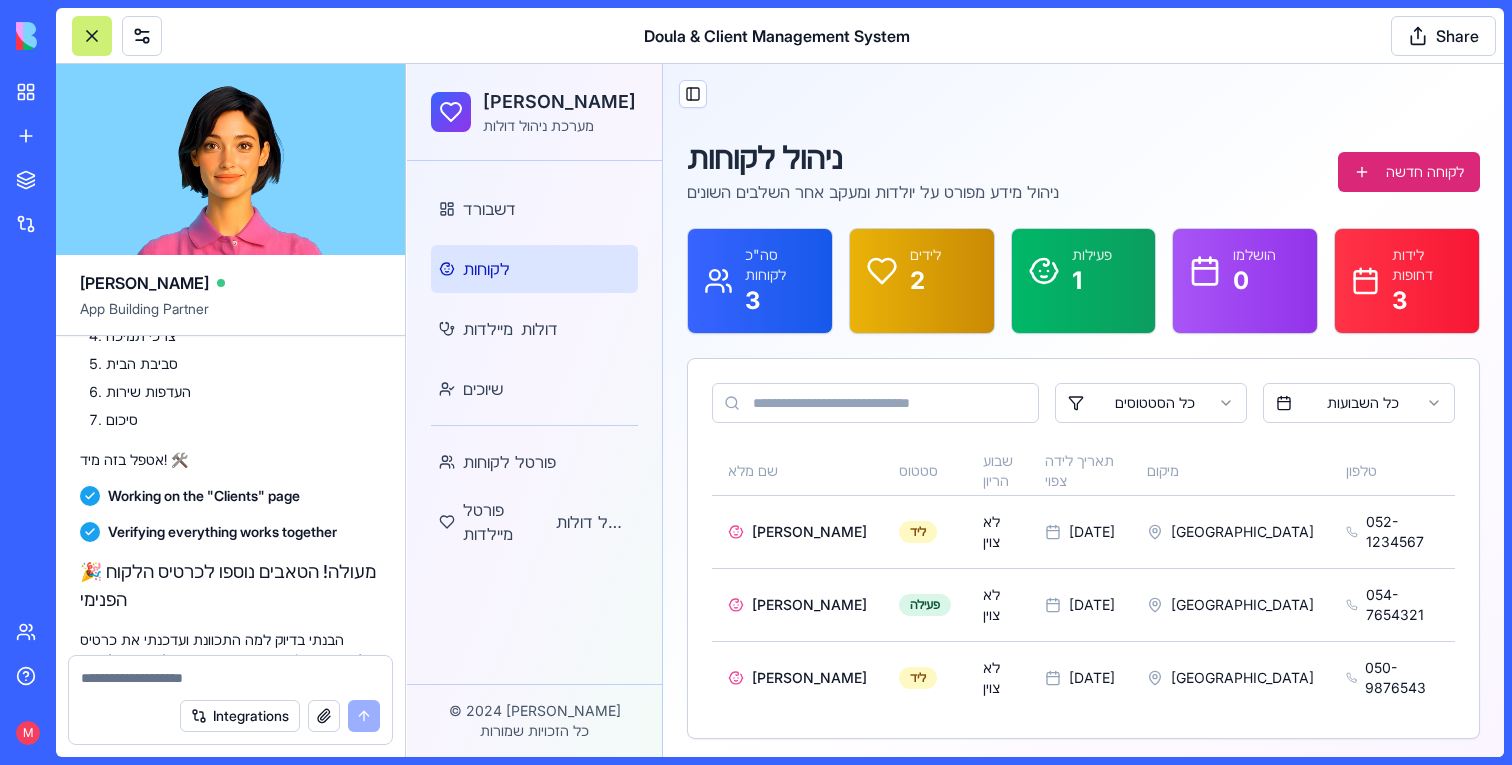 click at bounding box center [230, 678] 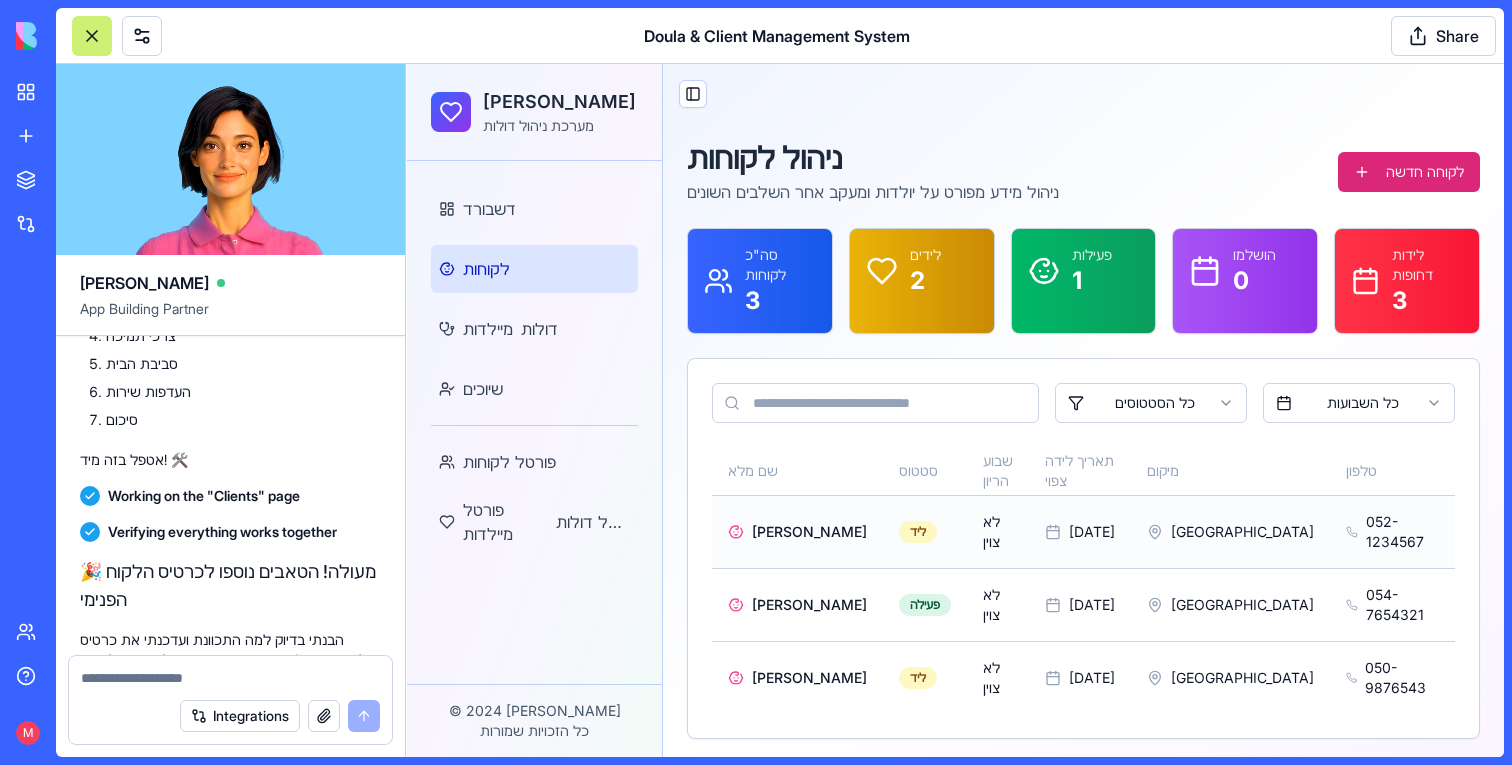 scroll, scrollTop: 0, scrollLeft: 329, axis: horizontal 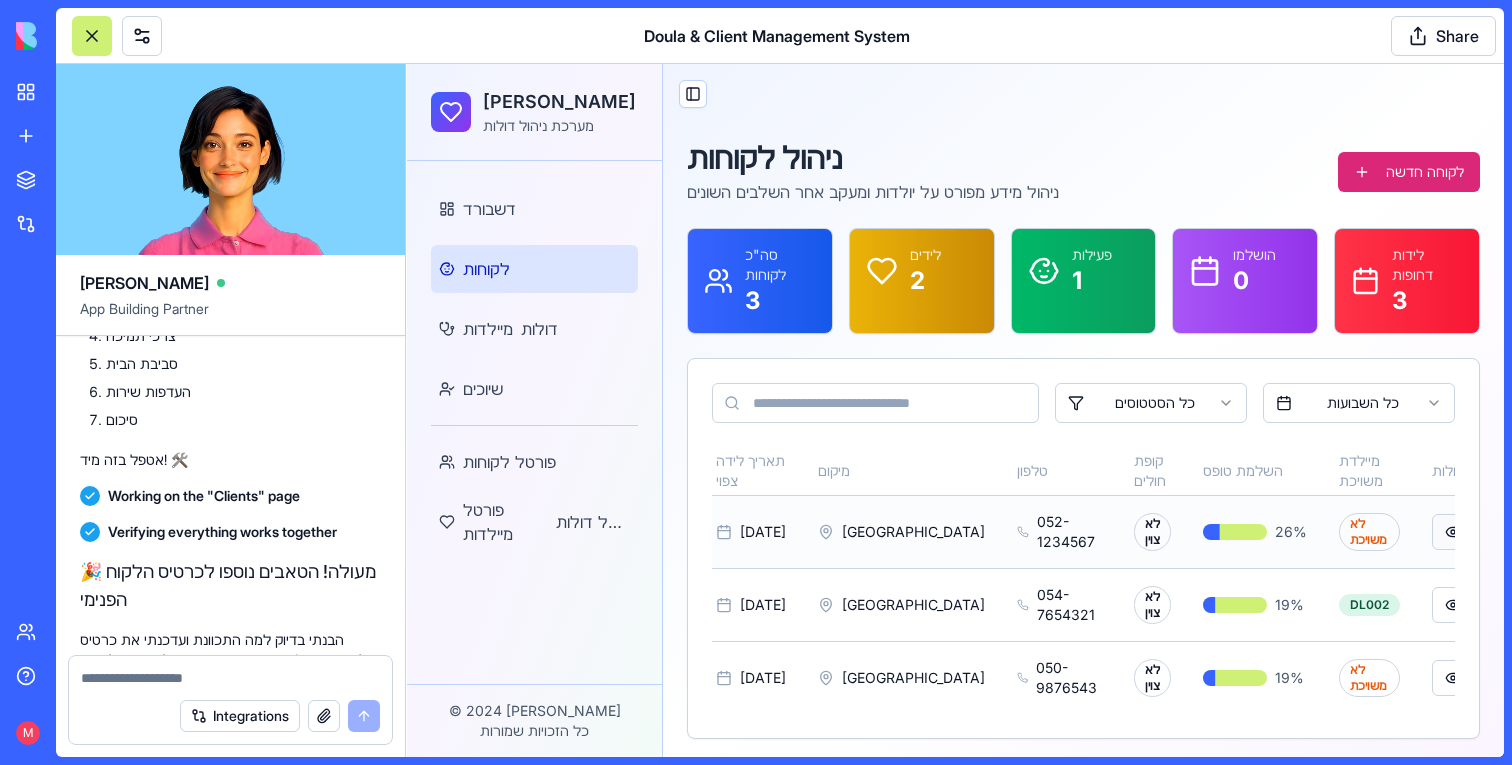 click at bounding box center [1453, 532] 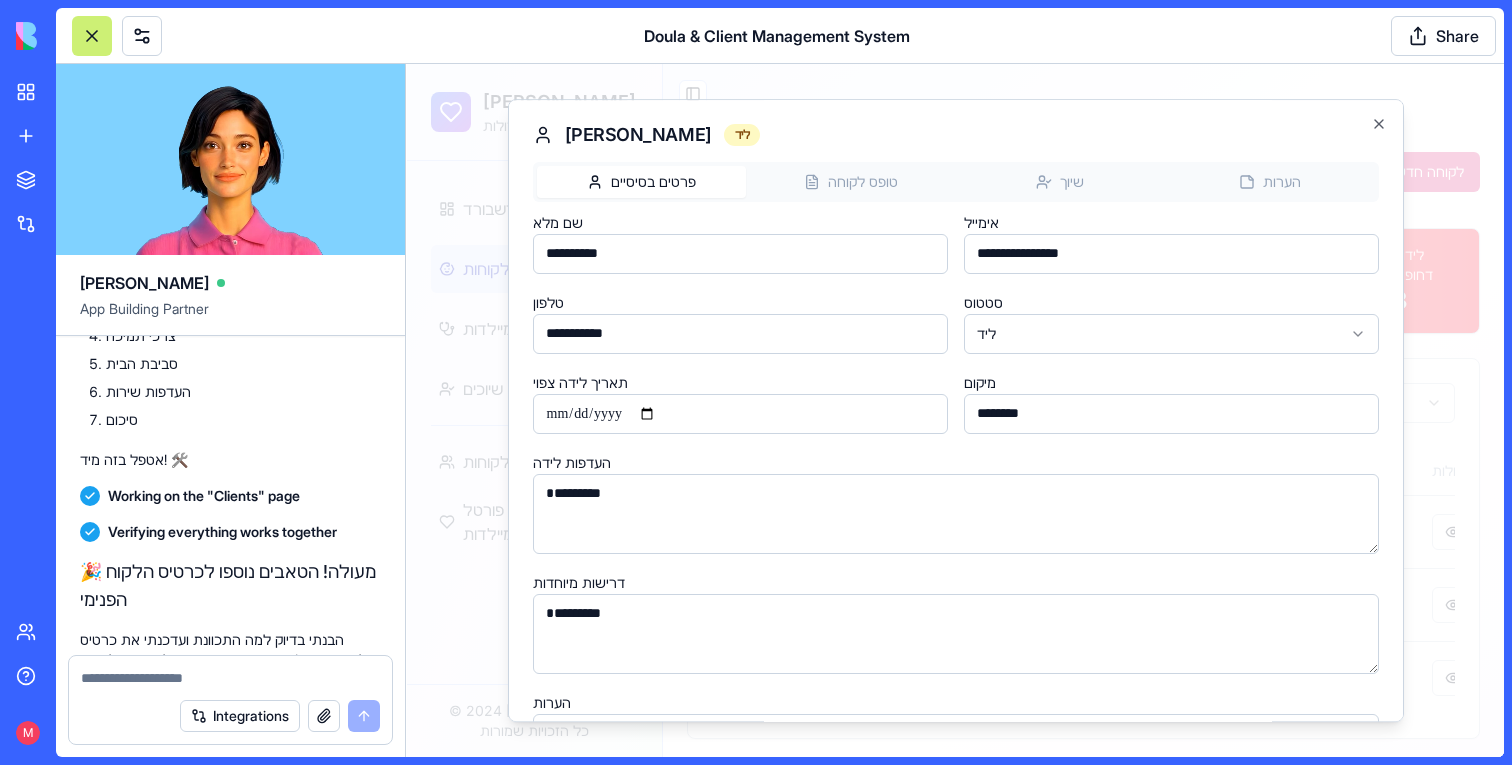 click on "**********" at bounding box center [956, 411] 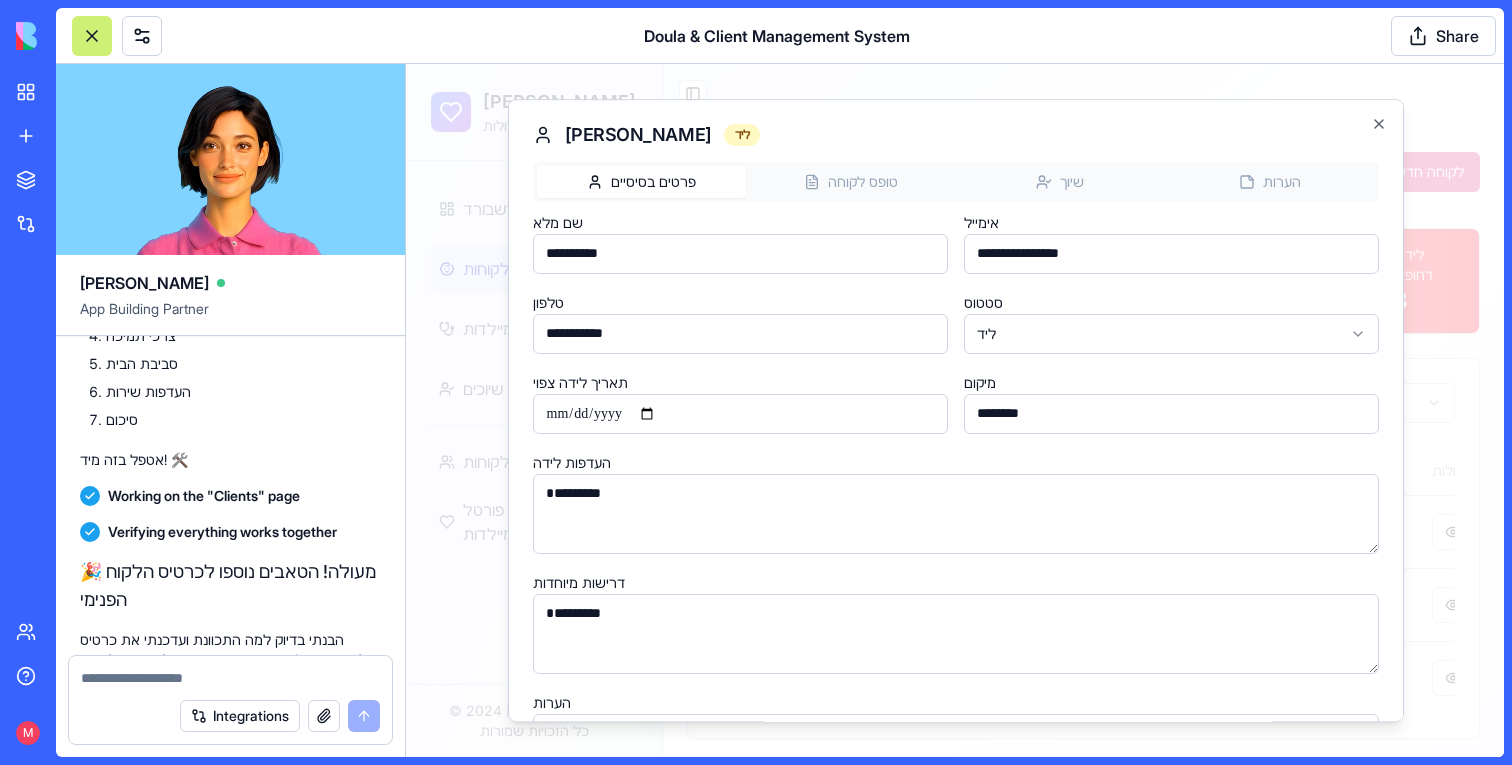 click on "דולה קאר מערכת ניהול דולות דשבורד לקוחות מיילדות דולות שיוכים פורטל לקוחות פורטל מיילדות פורטל דולות © 2024 דולה קאר כל הזכויות שמורות Toggle Sidebar ניהול לקוחות ניהול מידע מפורט על יולדות ומעקב אחר השלבים השונים לקוחה חדשה סה"כ לקוחות 3 לידים 2 פעילות 1 הושלמו 0 לידות דחופות 3 כל הסטטוסים כל השבועות שם מלא סטטוס שבוע הריון תאריך לידה צפוי מיקום טלפון קופת חולים השלמת טופס מיילדת משויכת פעולות [PERSON_NAME] ליד לא צוין [DATE] [GEOGRAPHIC_DATA] [PHONE_NUMBER] לא צוין 26 % לא משויכת [PERSON_NAME] פעילה לא צוין [DATE] [GEOGRAPHIC_DATA] 054-7654321 לא צוין 19 % DL002 [PERSON_NAME] ליד לא צוין [DATE] [GEOGRAPHIC_DATA] 050-9876543 לא צוין 19 % לא משויכת
[PERSON_NAME] ***" at bounding box center (955, 413) 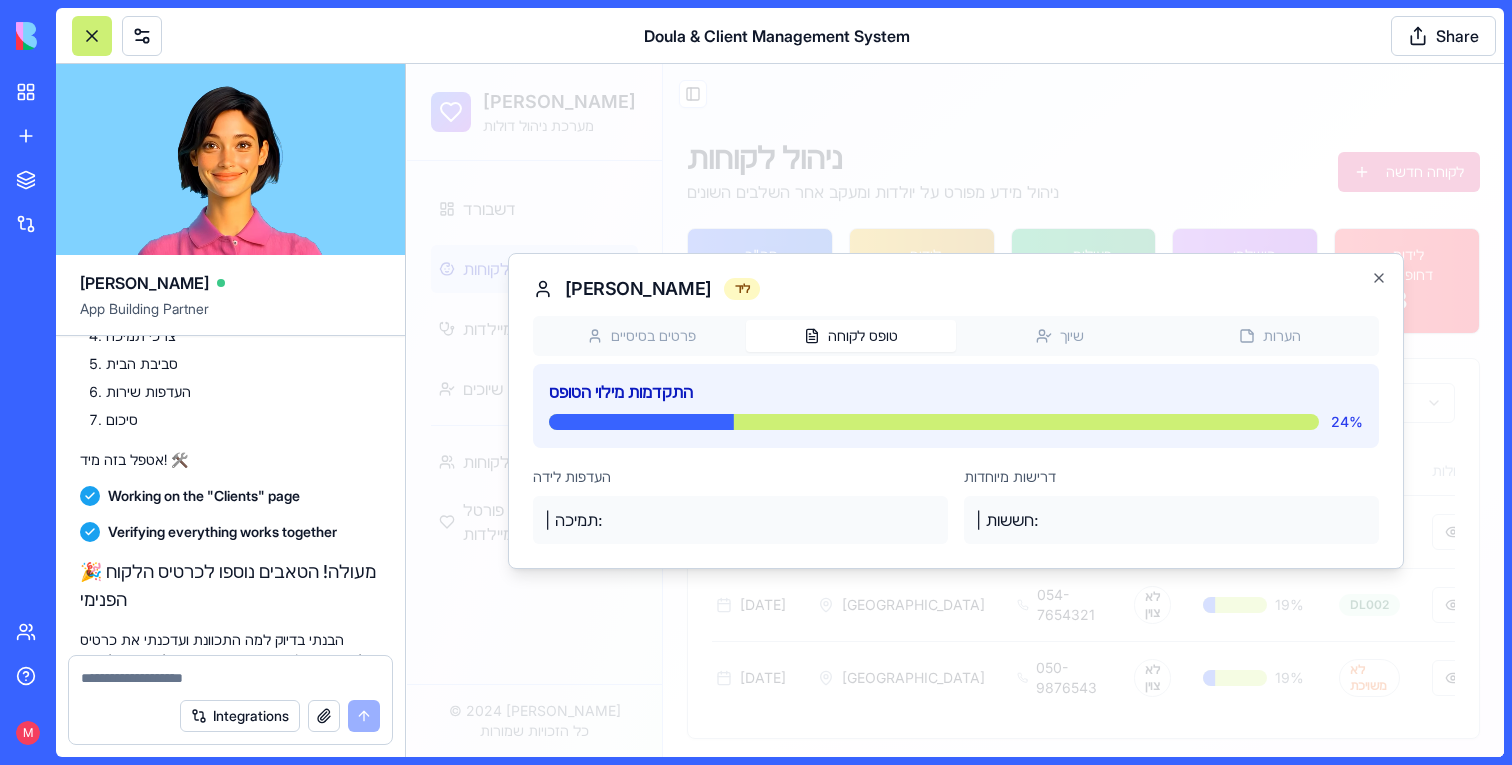 click on "טופס לקוחה" at bounding box center [851, 336] 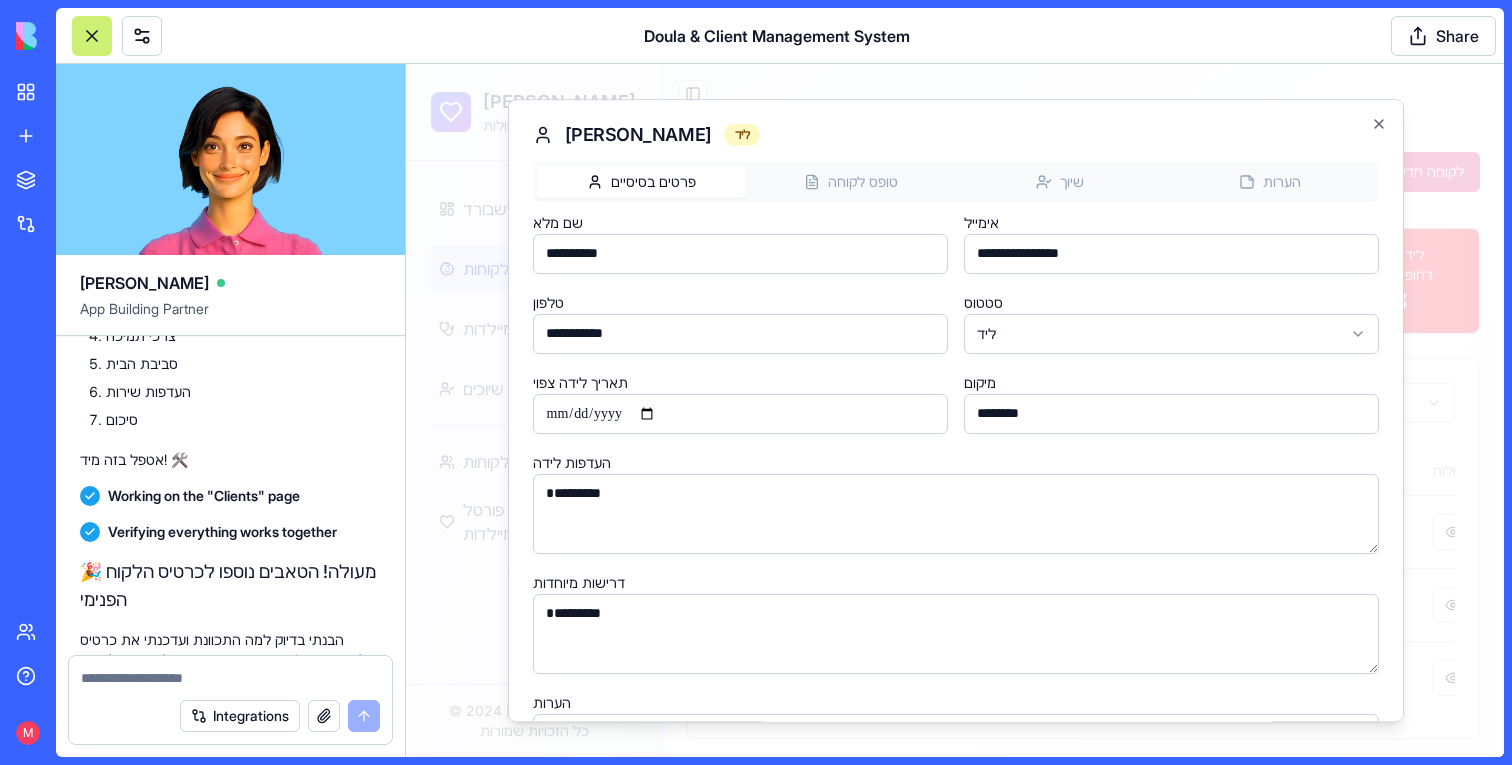 click on "**********" at bounding box center [956, 506] 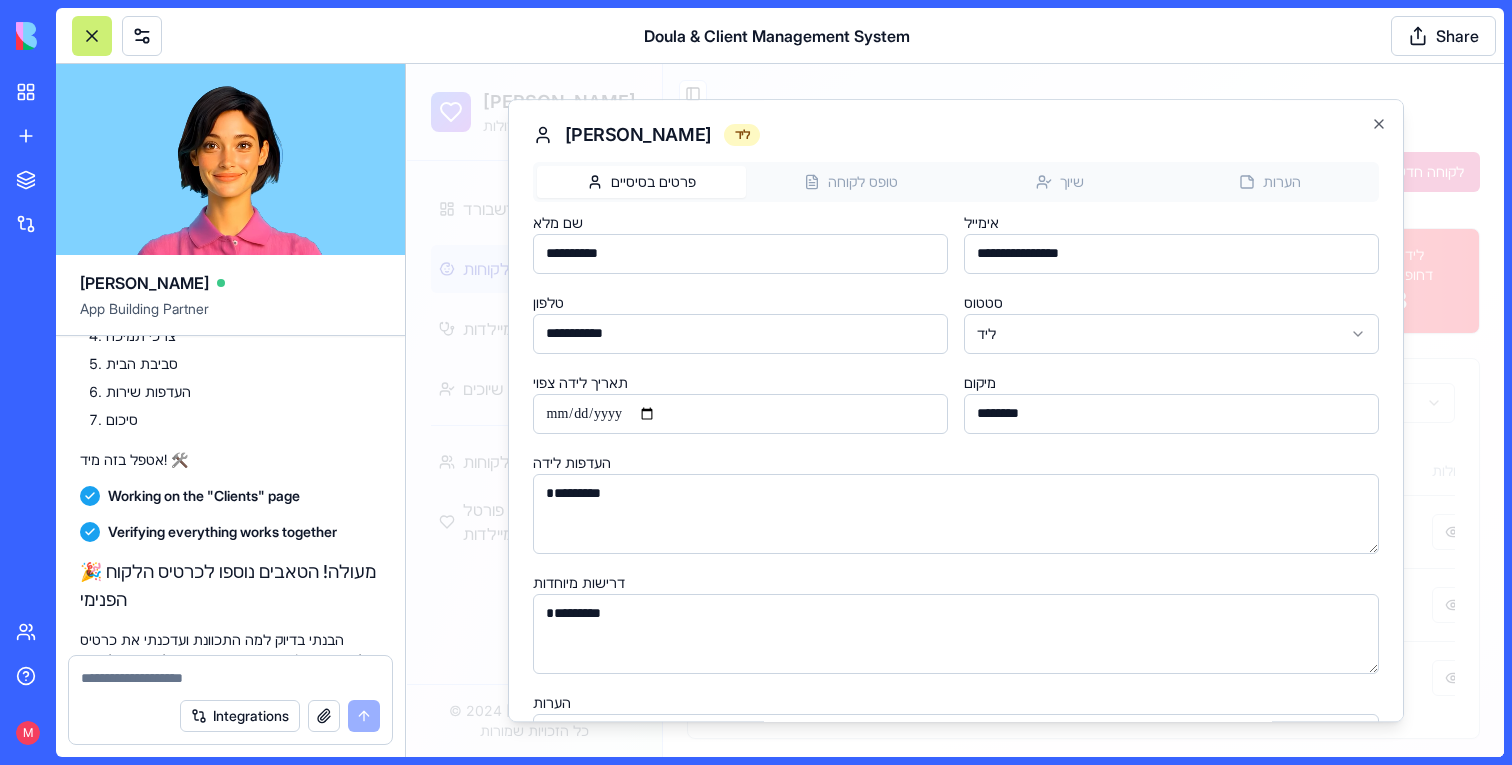 click on "דולה קאר מערכת ניהול דולות דשבורד לקוחות מיילדות דולות שיוכים פורטל לקוחות פורטל מיילדות פורטל דולות © 2024 דולה קאר כל הזכויות שמורות Toggle Sidebar ניהול לקוחות ניהול מידע מפורט על יולדות ומעקב אחר השלבים השונים לקוחה חדשה סה"כ לקוחות 3 לידים 2 פעילות 1 הושלמו 0 לידות דחופות 3 כל הסטטוסים כל השבועות שם מלא סטטוס שבוע הריון תאריך לידה צפוי מיקום טלפון קופת חולים השלמת טופס מיילדת משויכת פעולות [PERSON_NAME] ליד לא צוין [DATE] [GEOGRAPHIC_DATA] [PHONE_NUMBER] לא צוין 26 % לא משויכת [PERSON_NAME] פעילה לא צוין [DATE] [GEOGRAPHIC_DATA] 054-7654321 לא צוין 19 % DL002 [PERSON_NAME] ליד לא צוין [DATE] [GEOGRAPHIC_DATA] 050-9876543 לא צוין 19 % לא משויכת
[PERSON_NAME] ***" at bounding box center [955, 413] 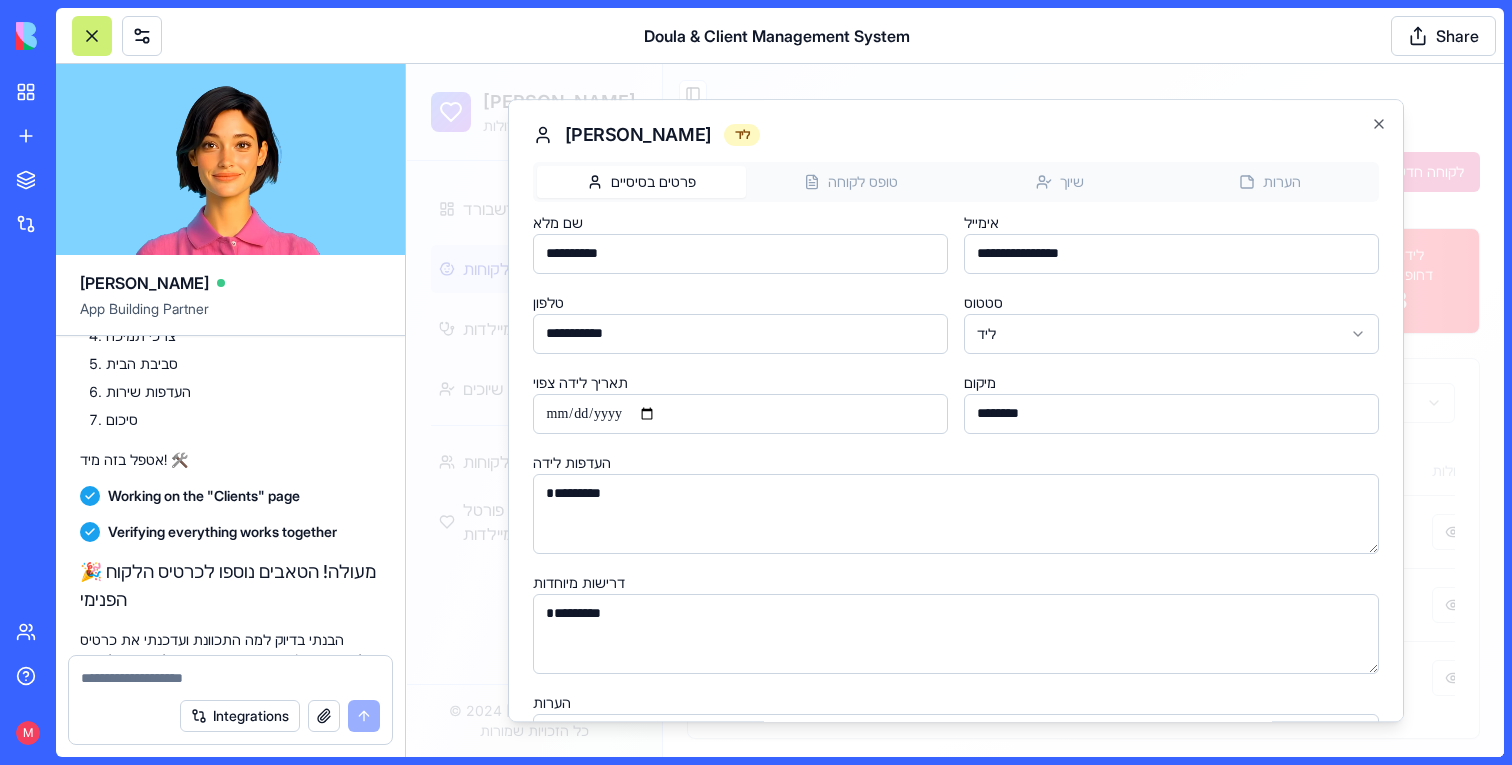 click on "**********" at bounding box center [956, 506] 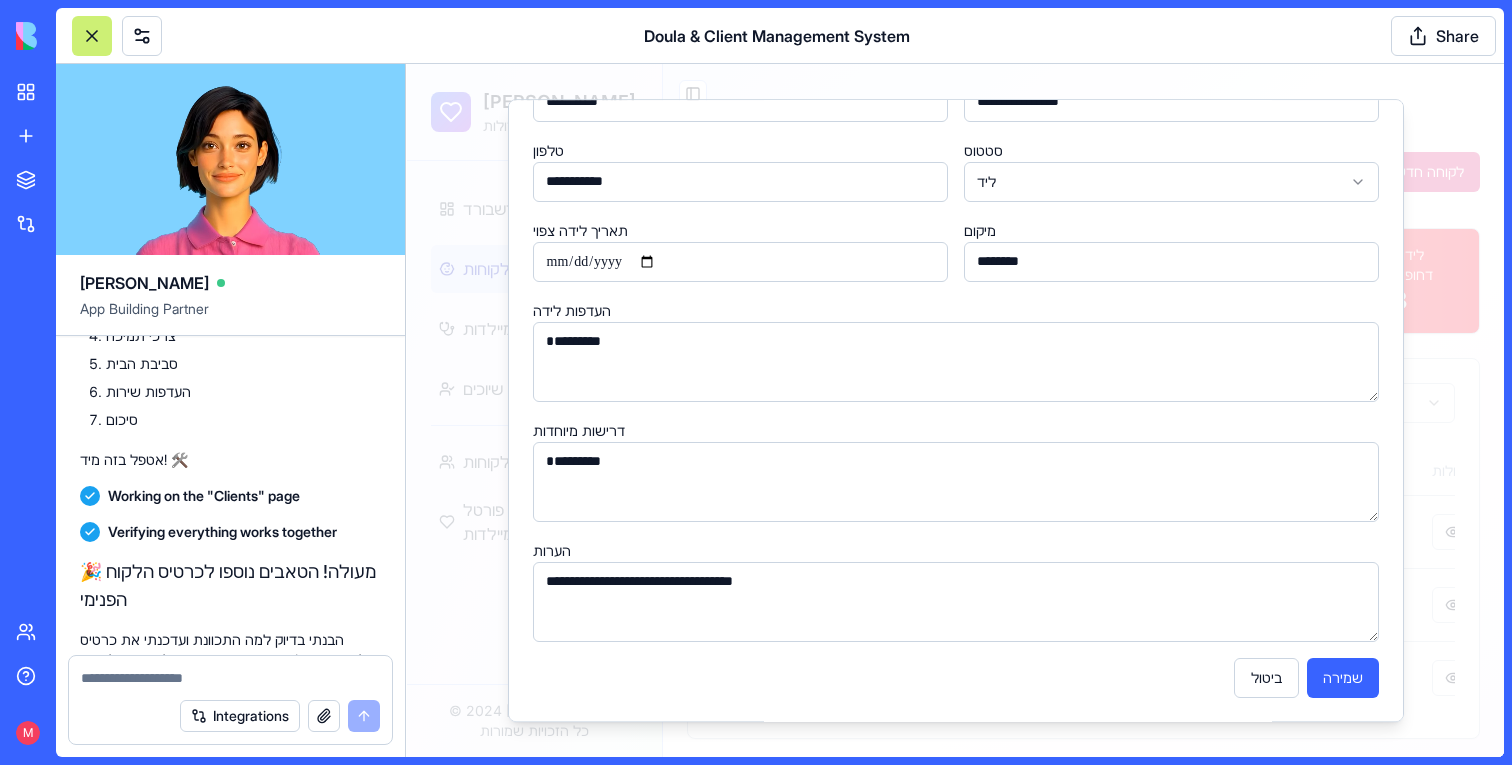 scroll, scrollTop: 0, scrollLeft: 0, axis: both 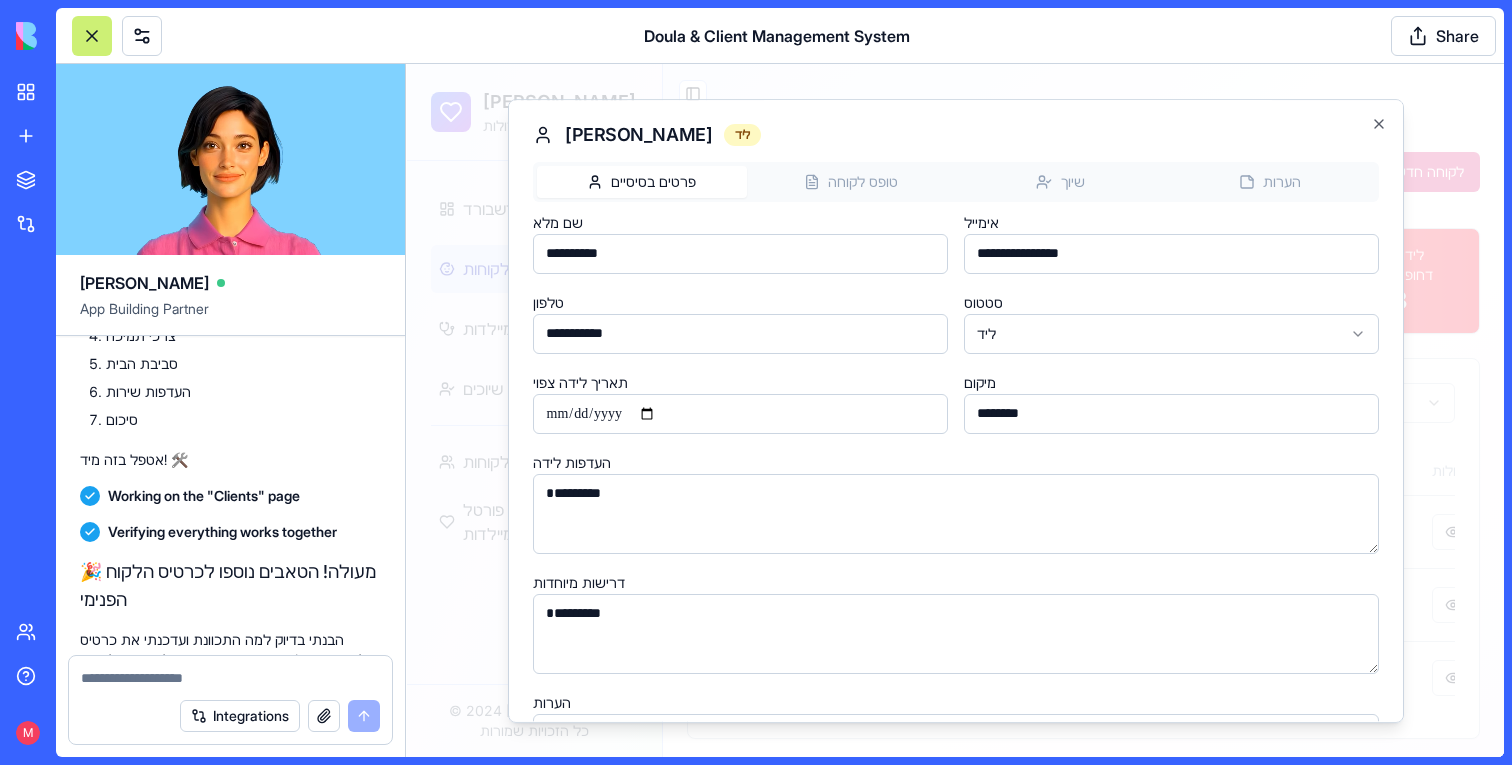 click at bounding box center [955, 410] 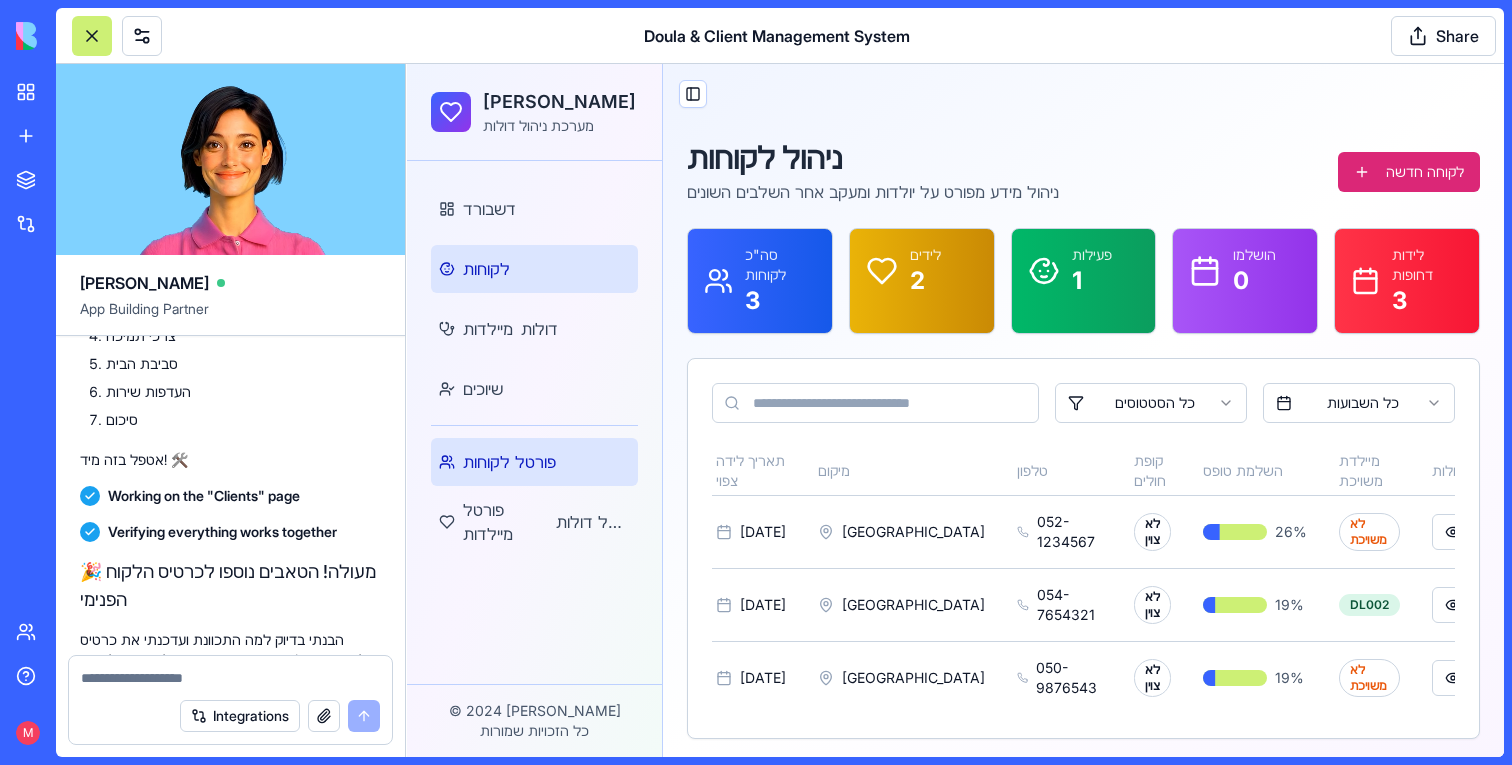 click on "פורטל לקוחות" at bounding box center (534, 462) 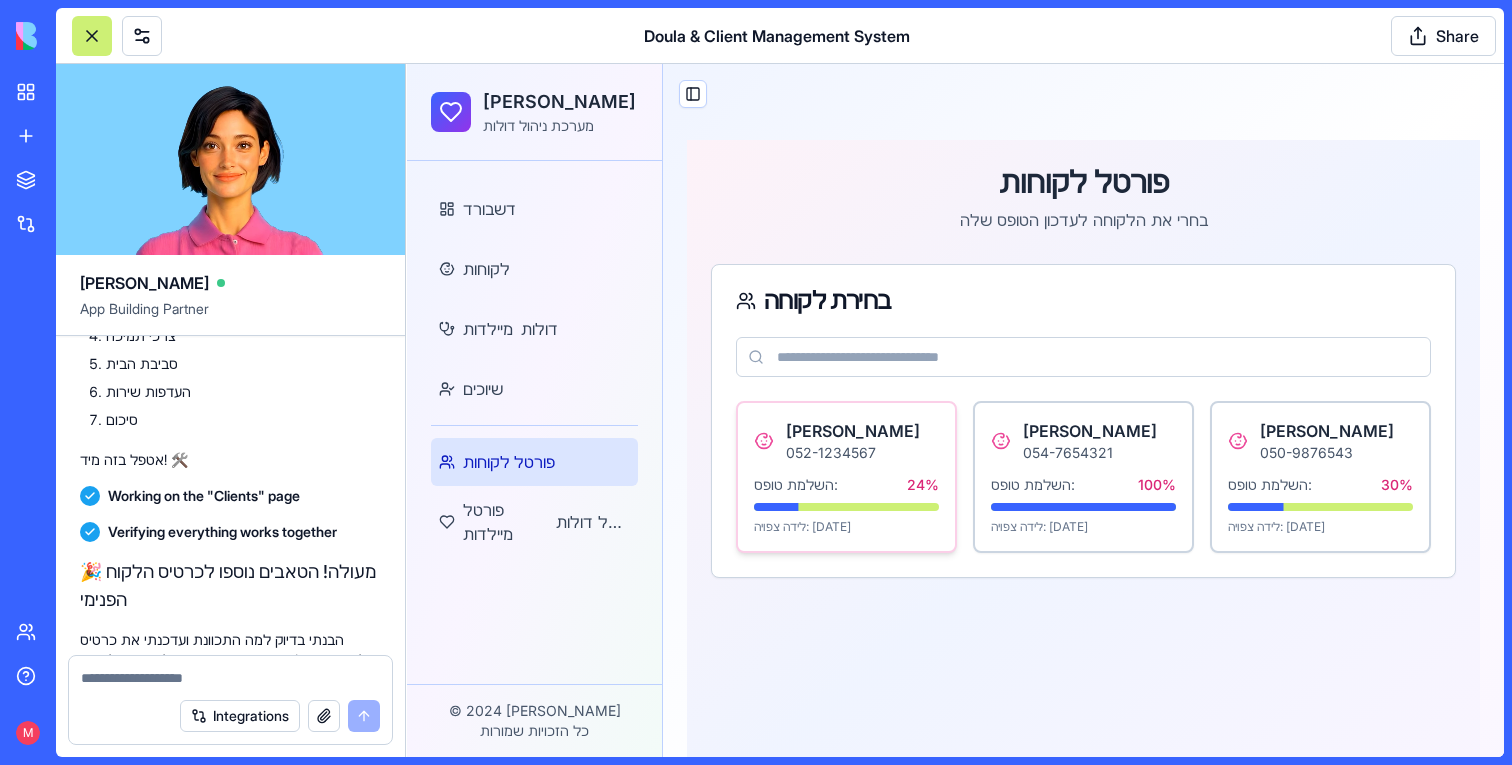 click on "[PERSON_NAME] 052-1234567" at bounding box center (846, 441) 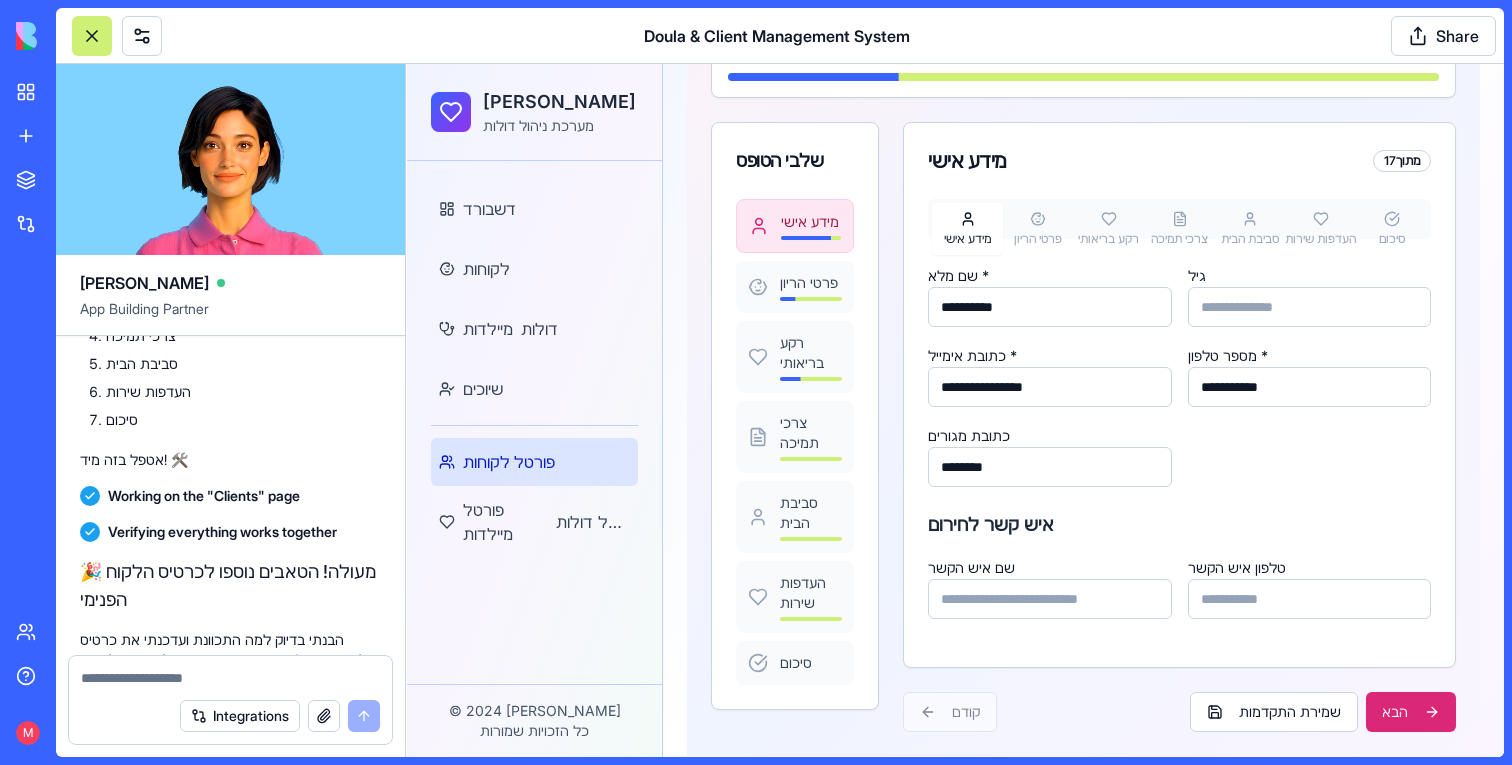scroll, scrollTop: 277, scrollLeft: 0, axis: vertical 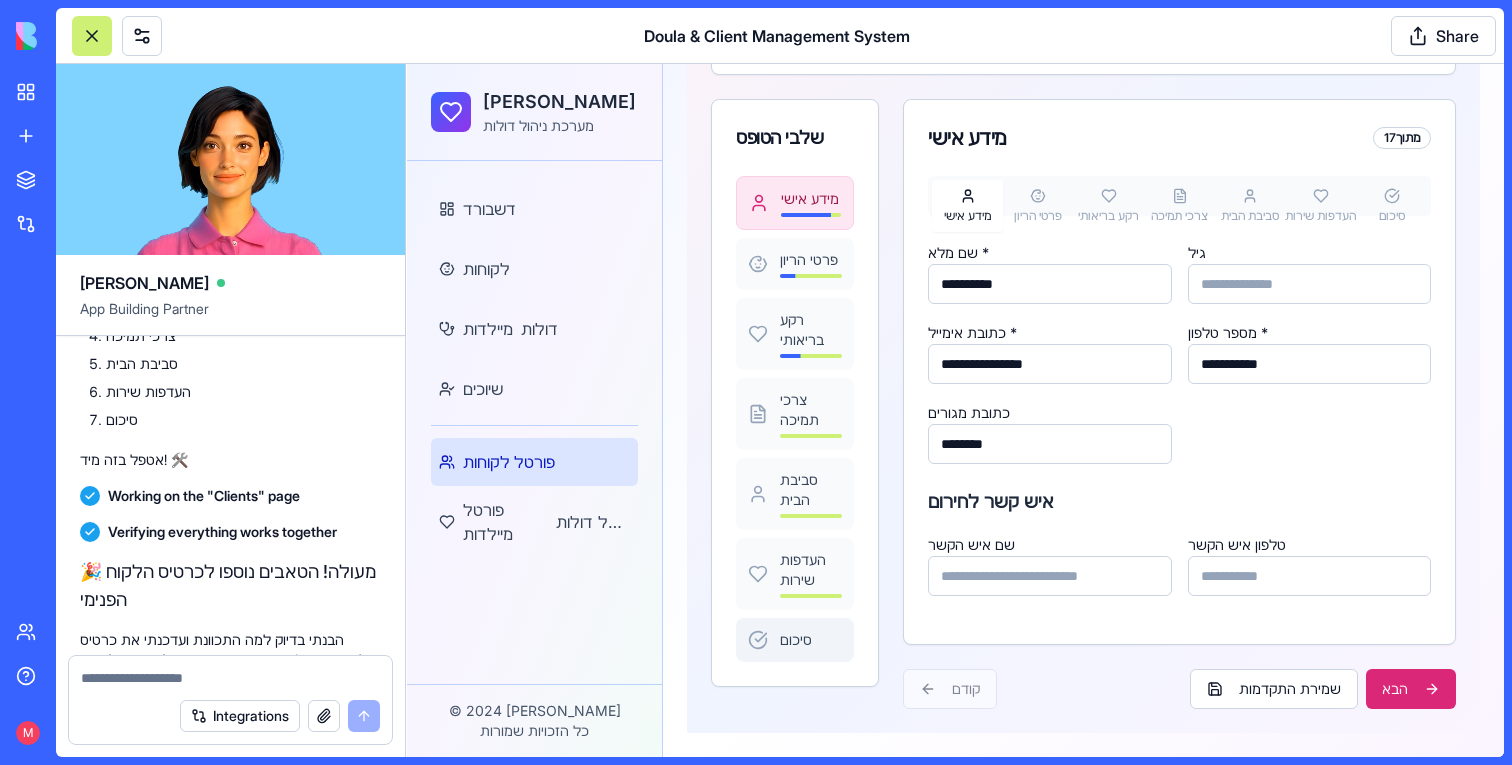 click on "סיכום" at bounding box center [811, 640] 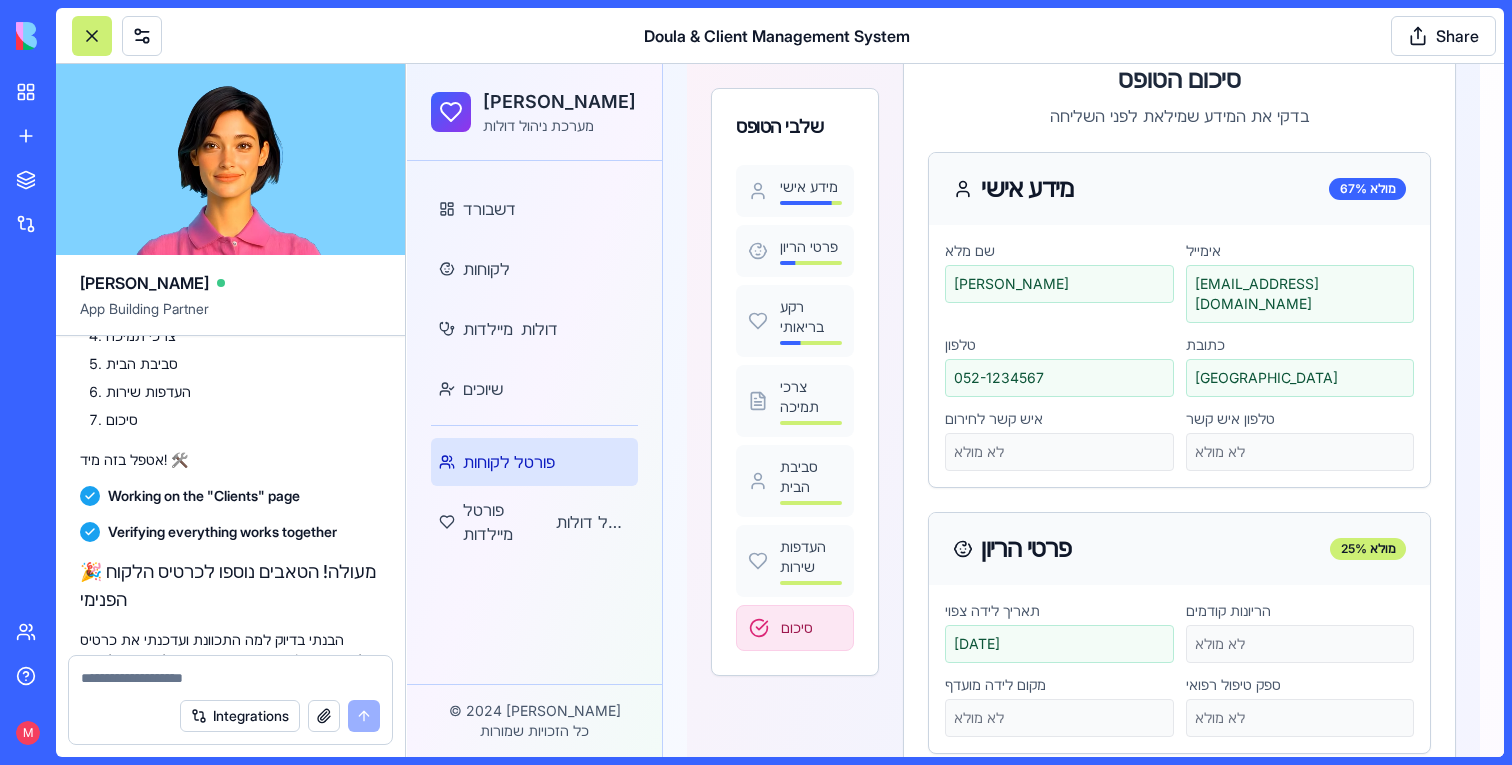 scroll, scrollTop: 431, scrollLeft: 0, axis: vertical 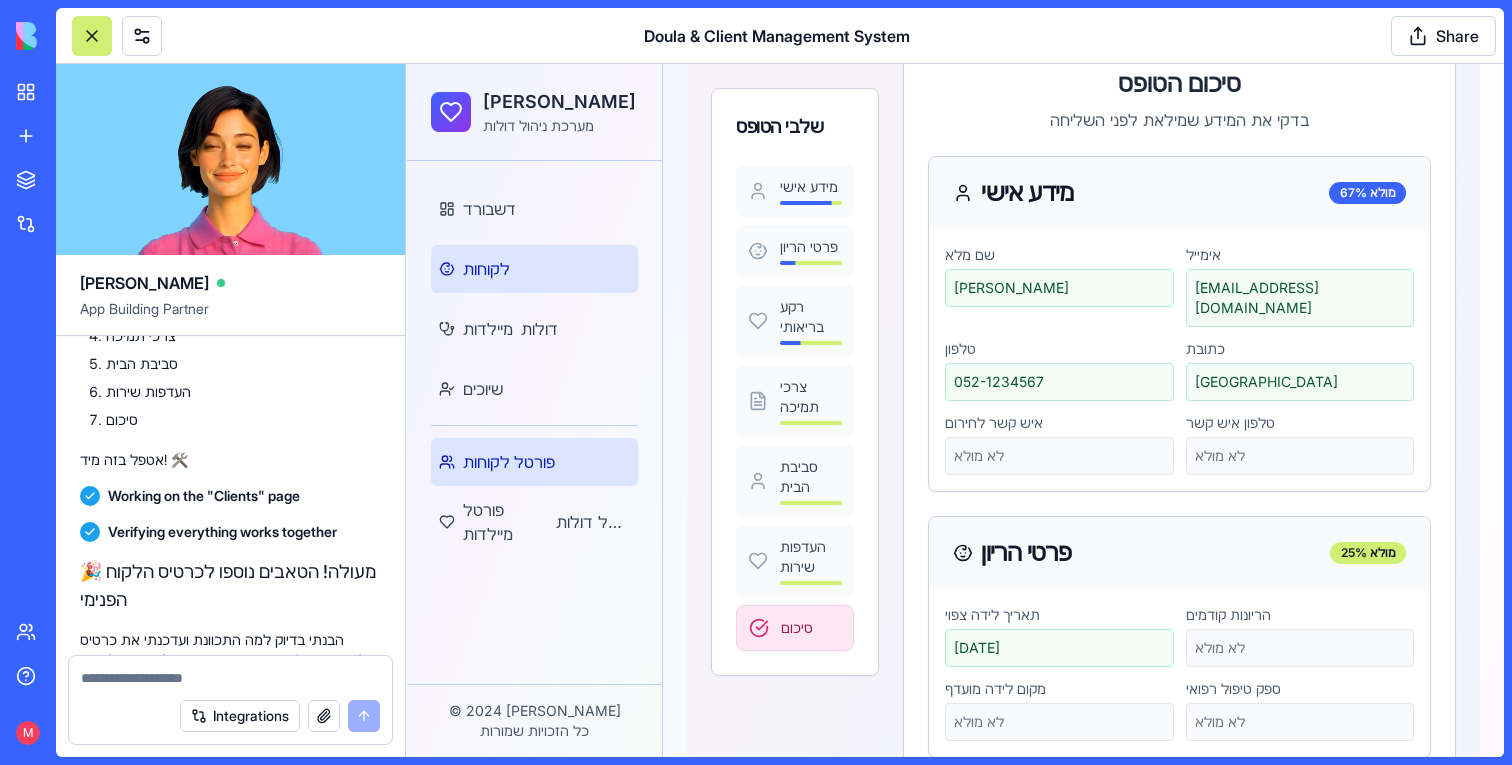 click on "לקוחות" at bounding box center (486, 269) 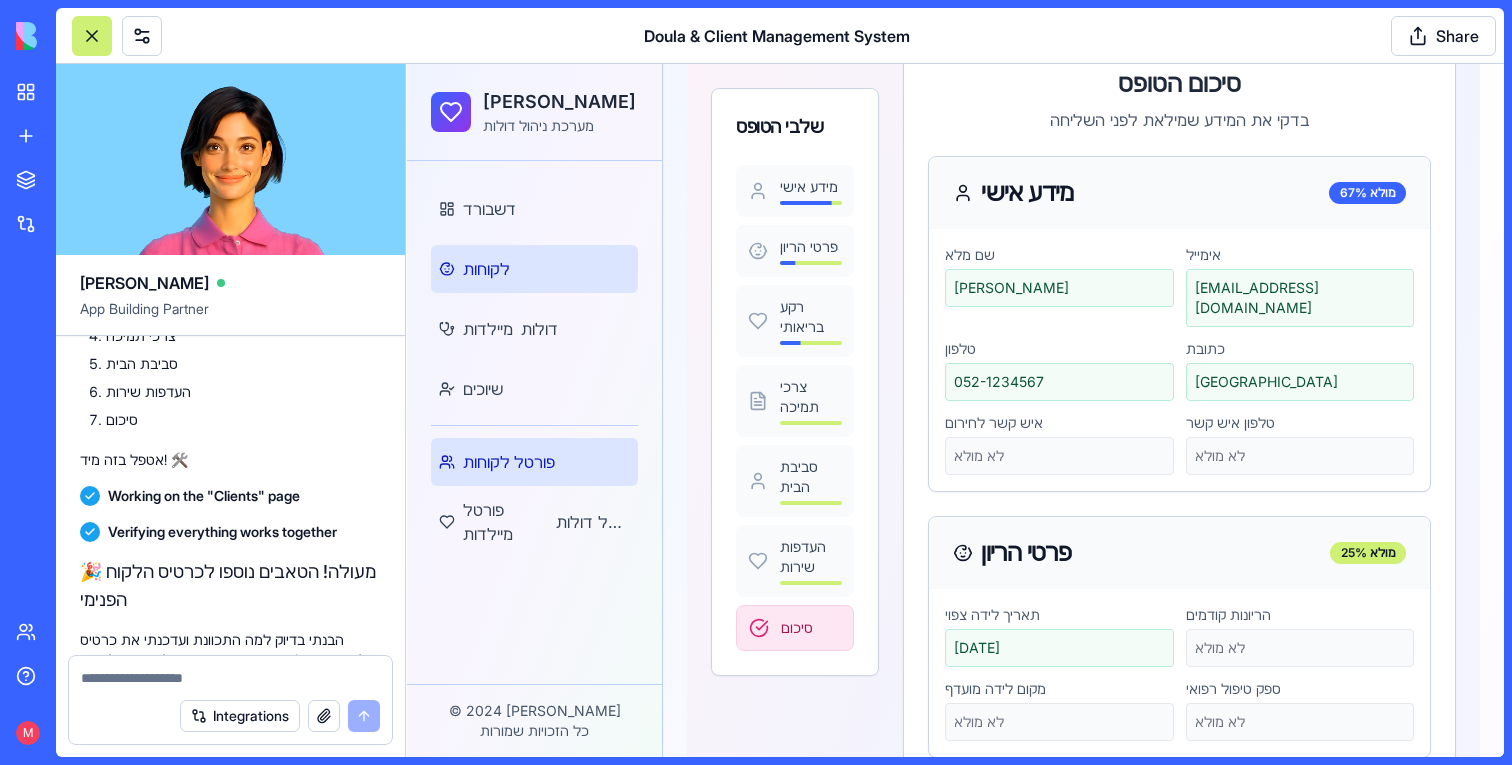 scroll, scrollTop: 5, scrollLeft: 0, axis: vertical 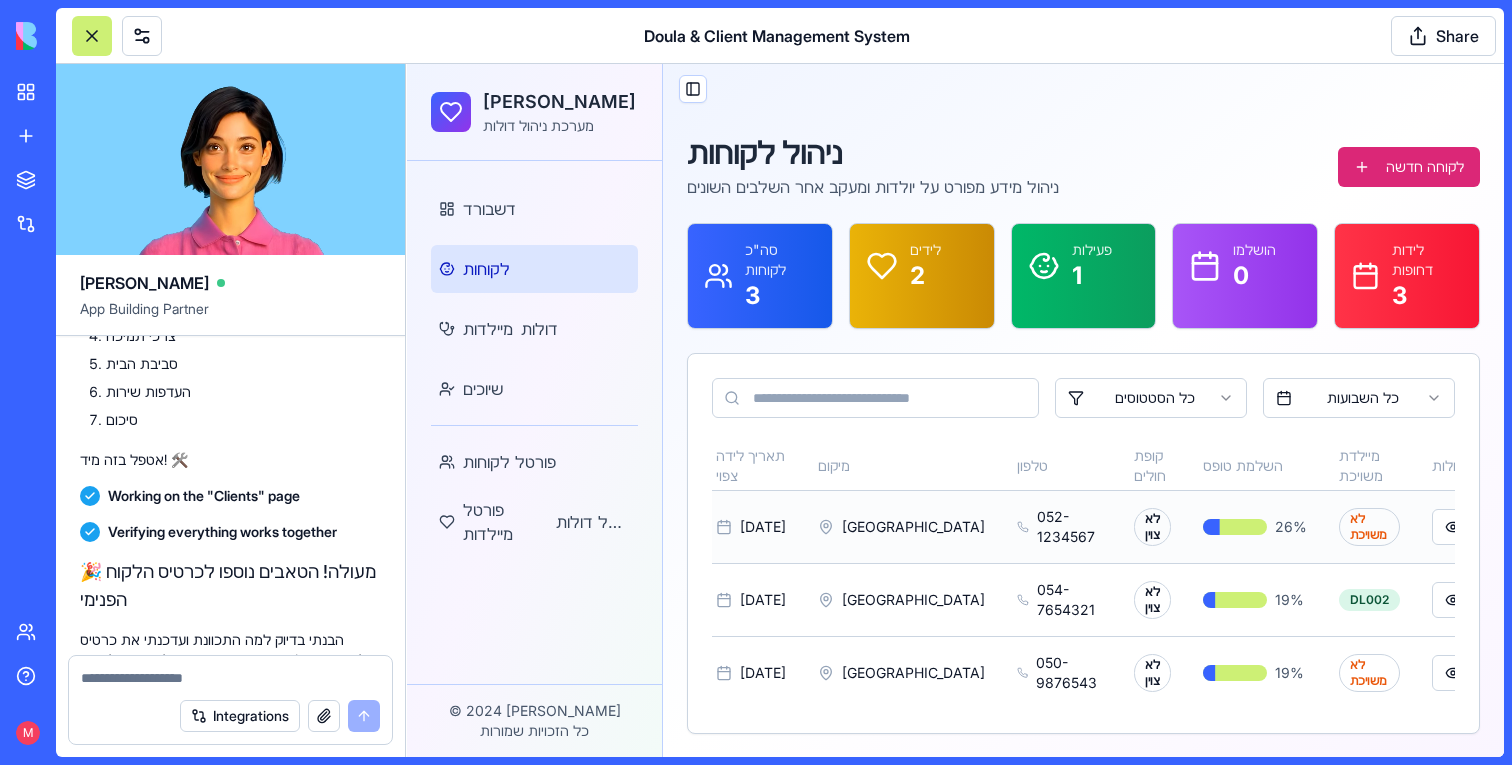 click at bounding box center (1478, 527) 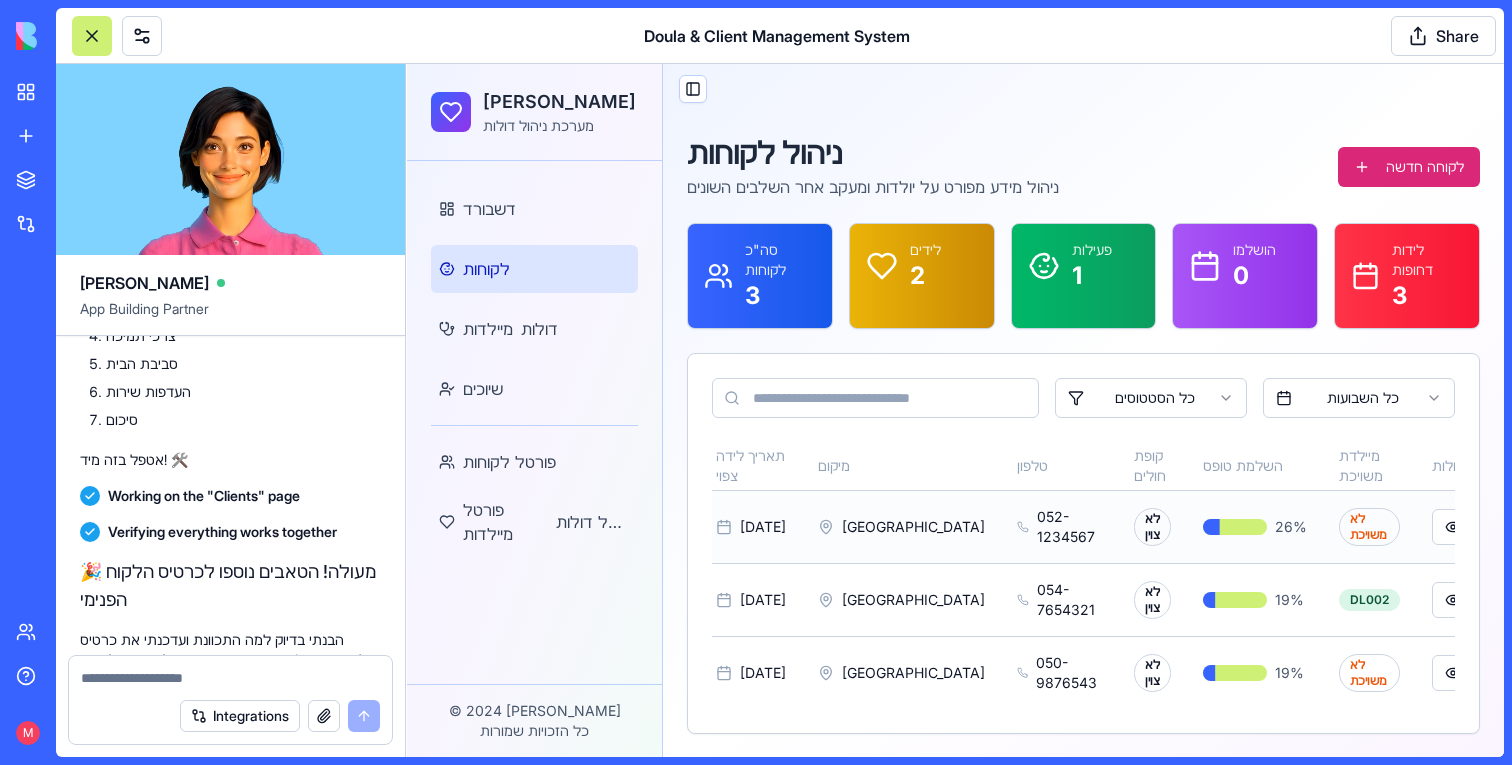 click at bounding box center [1478, 526] 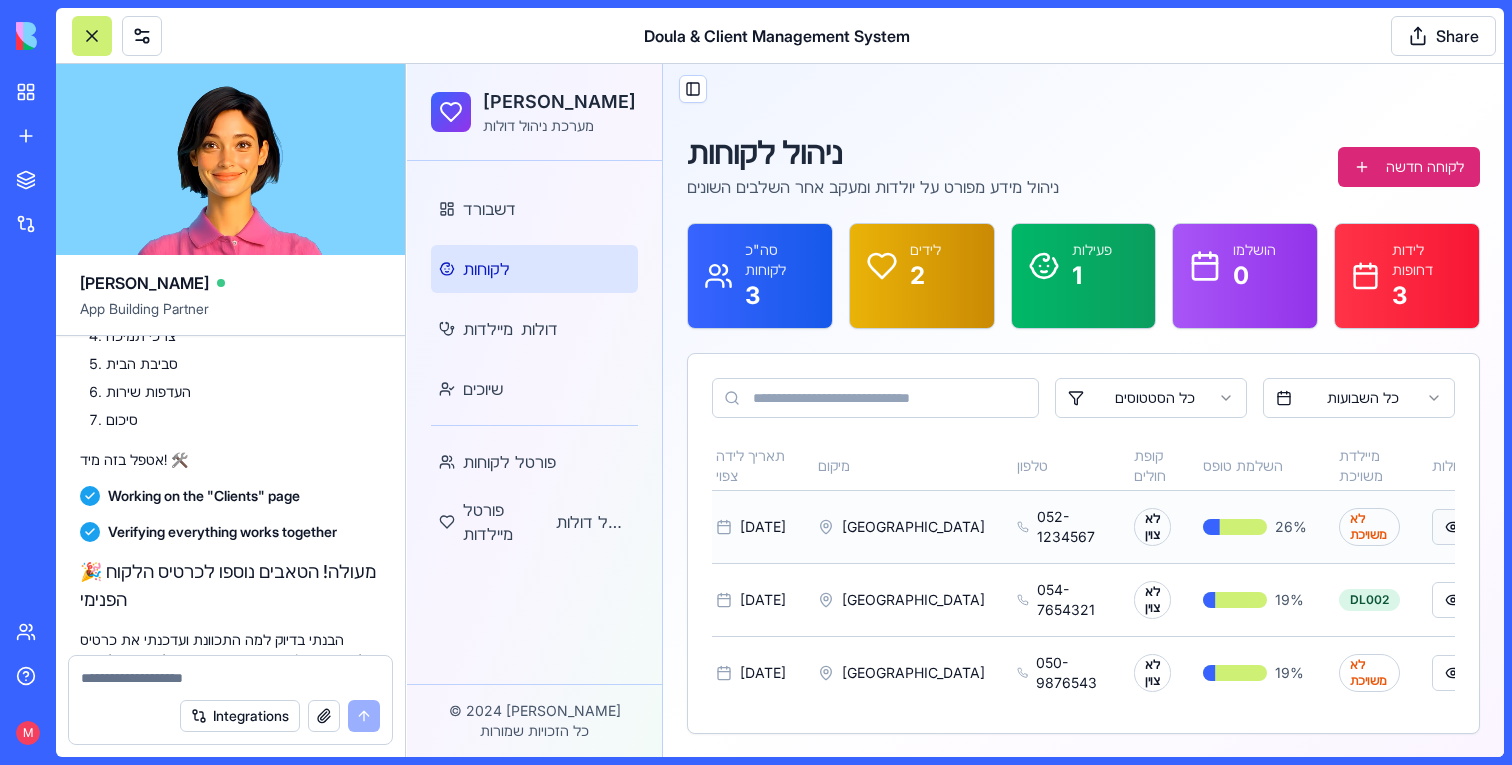 click at bounding box center [1453, 527] 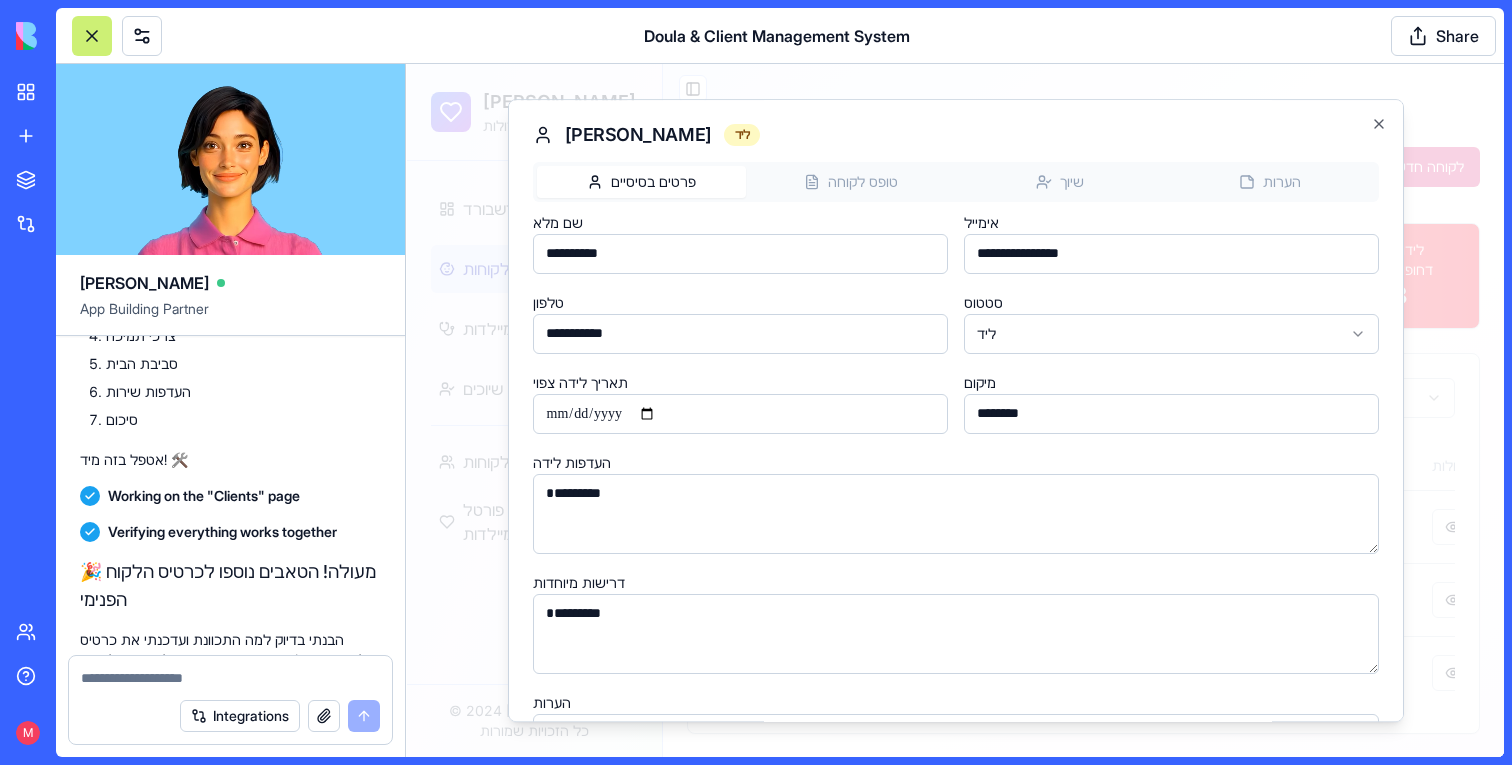click at bounding box center (230, 678) 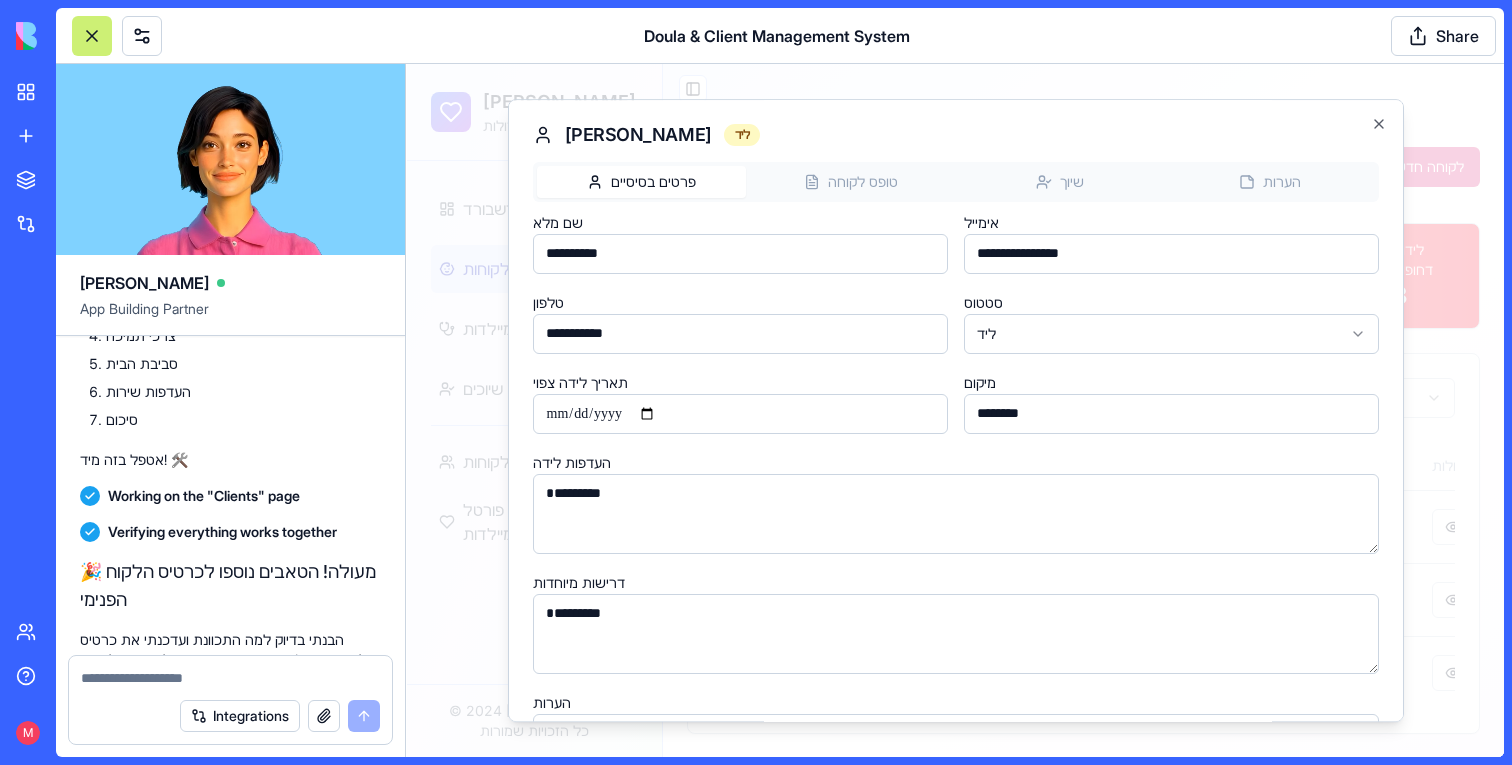 type on "*" 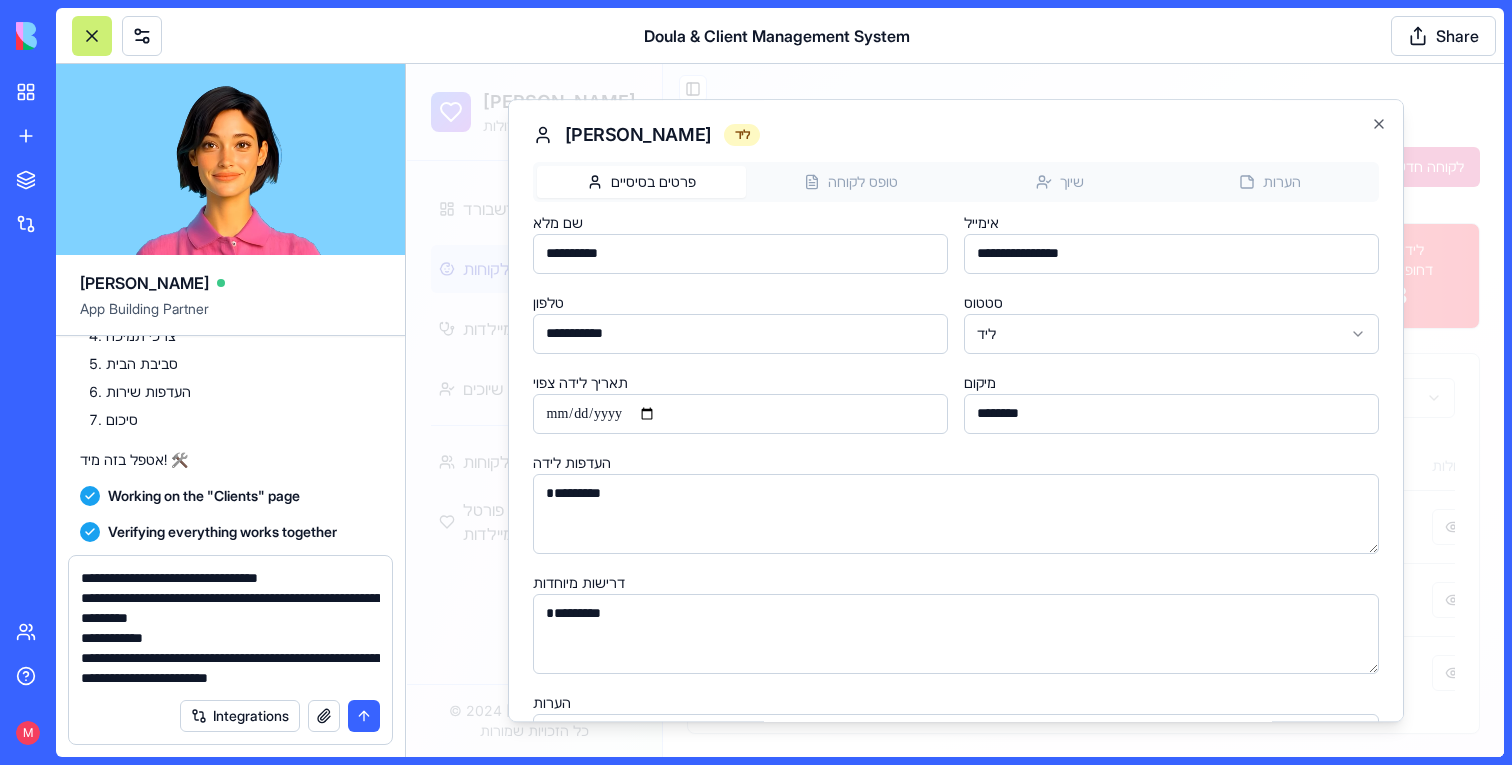 scroll, scrollTop: 18, scrollLeft: 0, axis: vertical 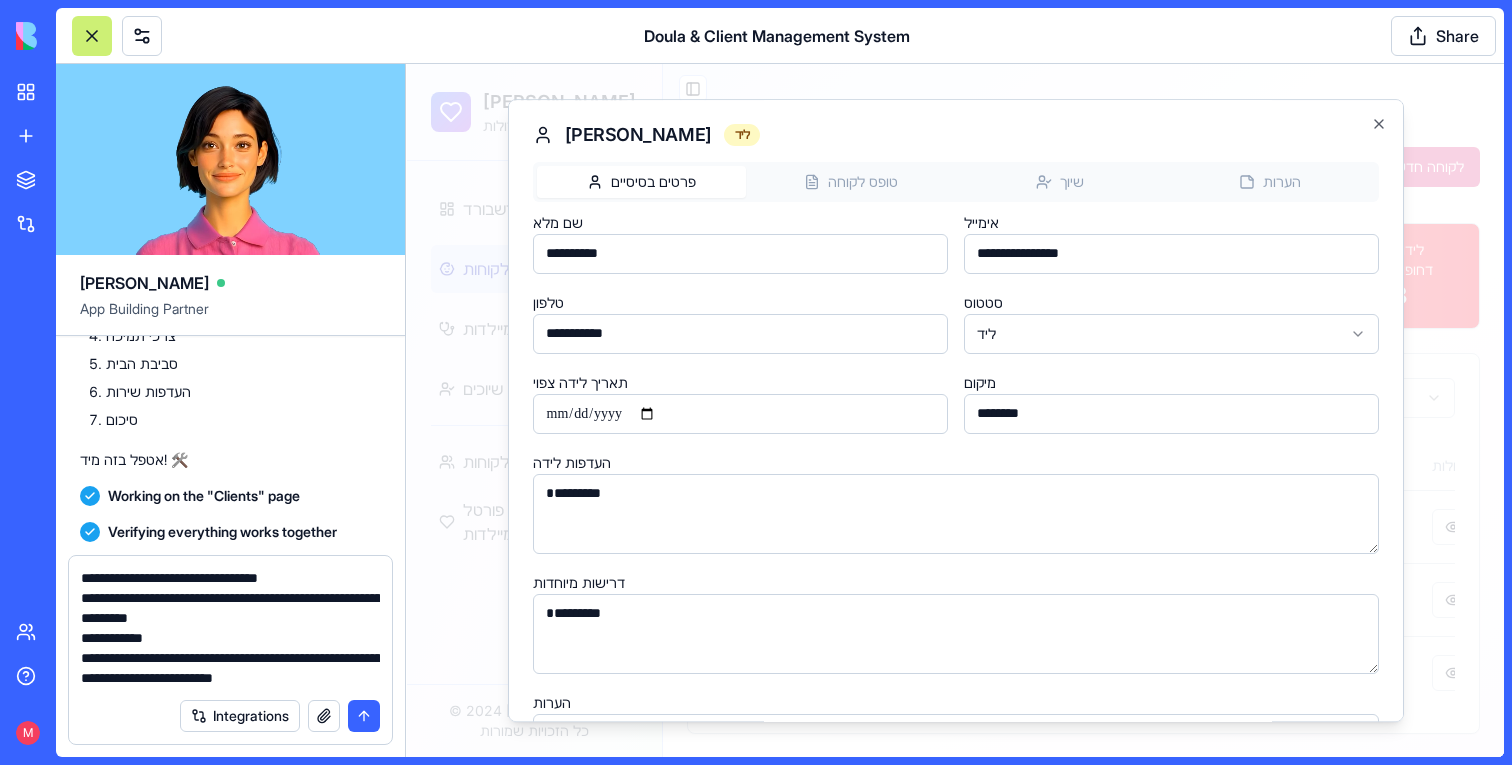 type on "**********" 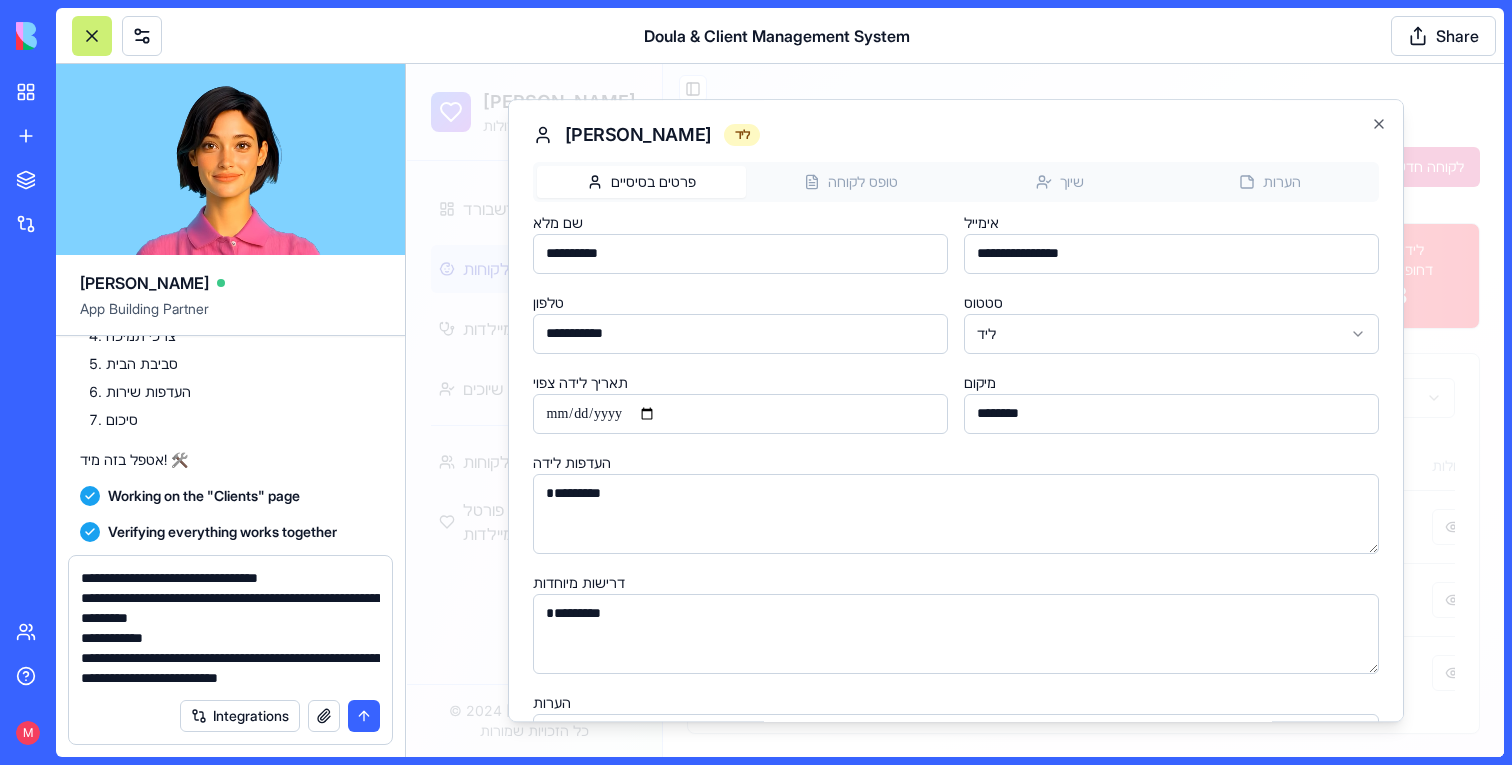type 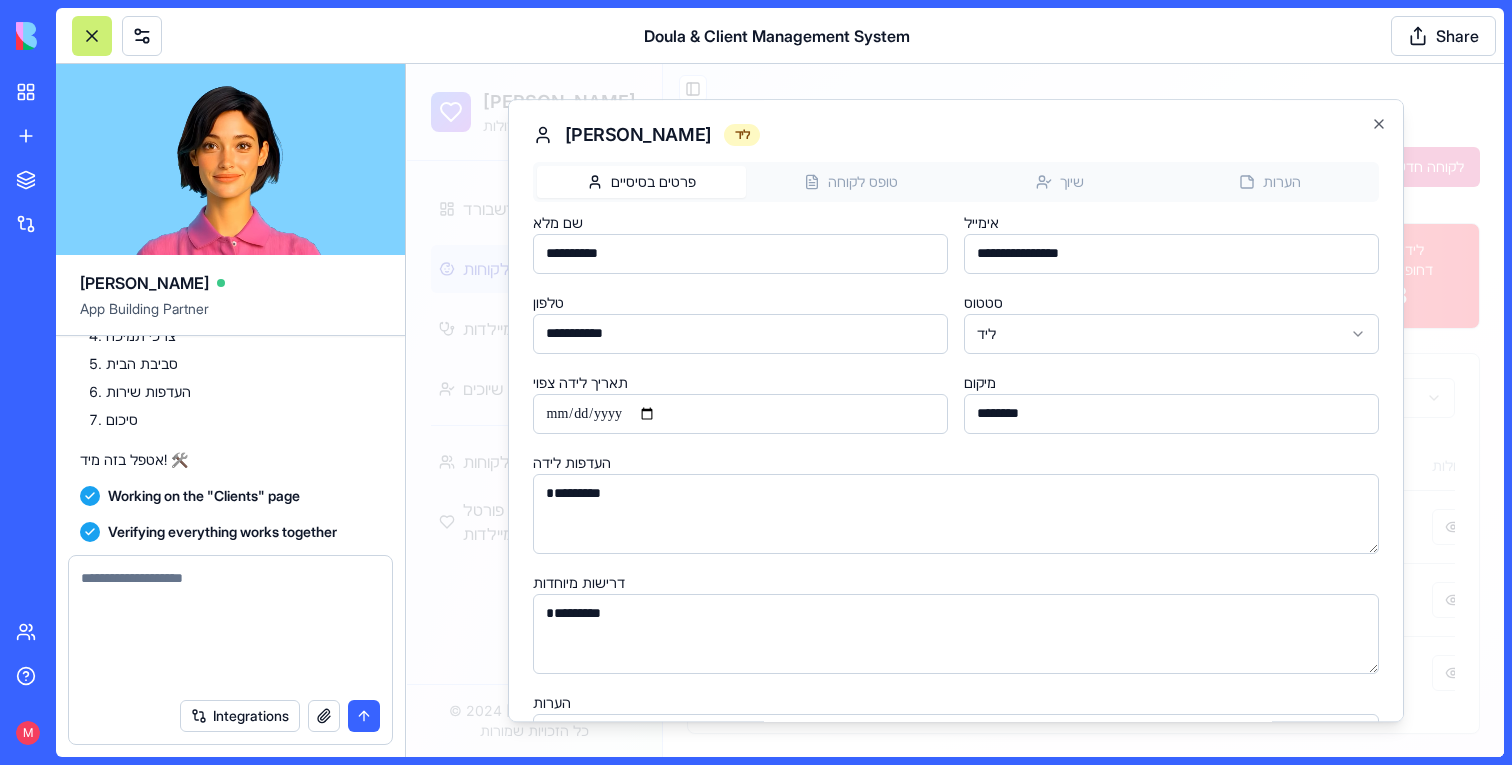 scroll, scrollTop: 18585, scrollLeft: 0, axis: vertical 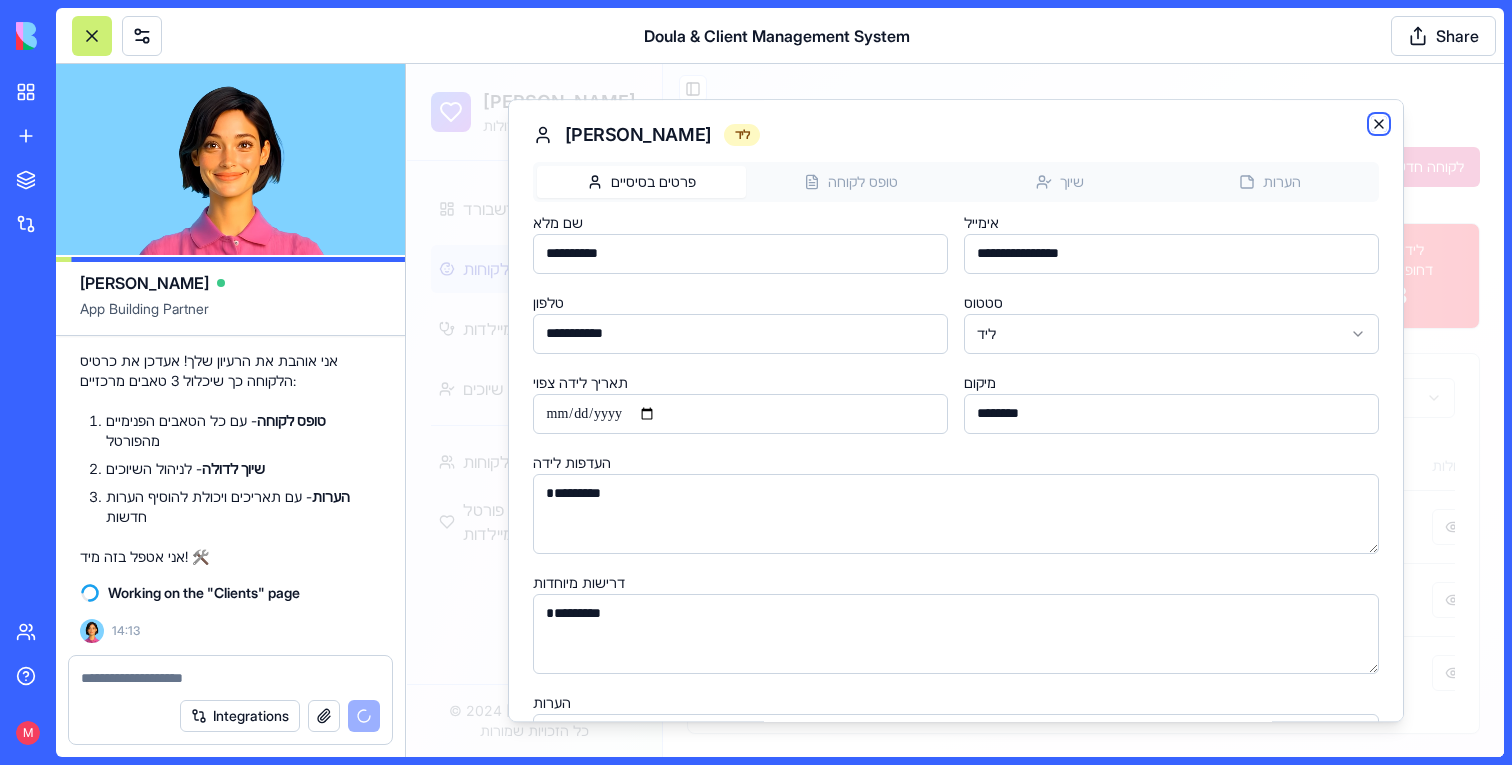 click 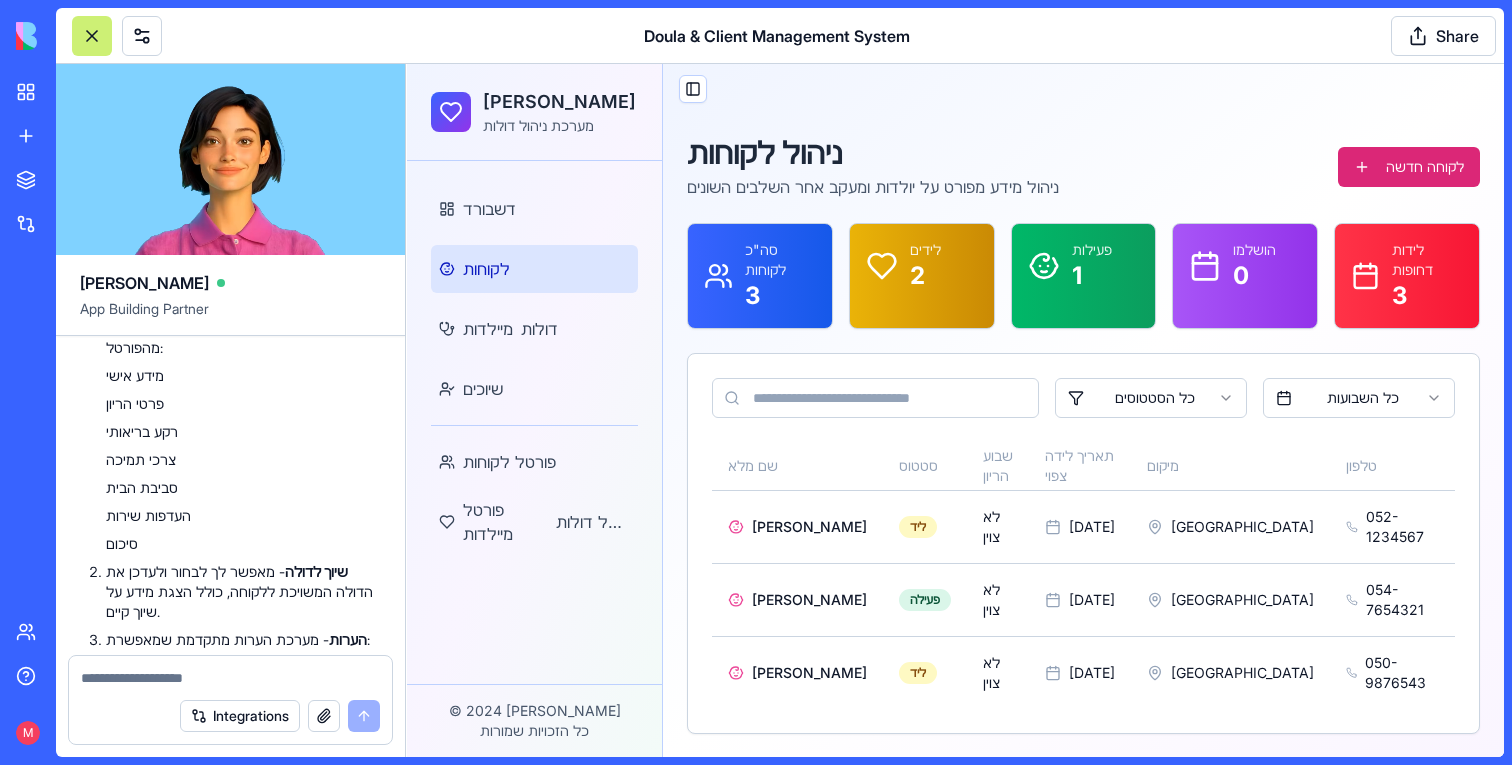 scroll, scrollTop: 18681, scrollLeft: 0, axis: vertical 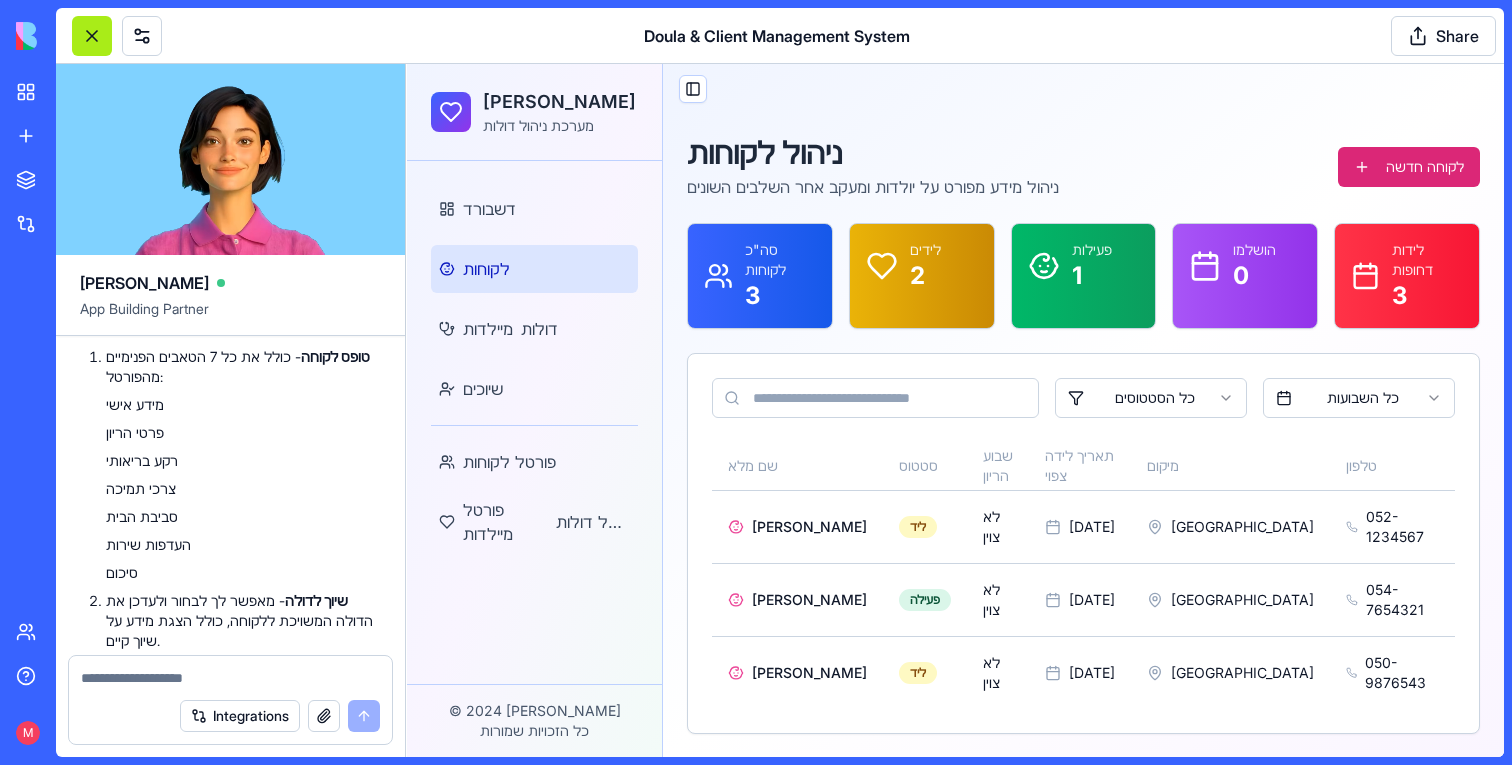 click at bounding box center [92, 36] 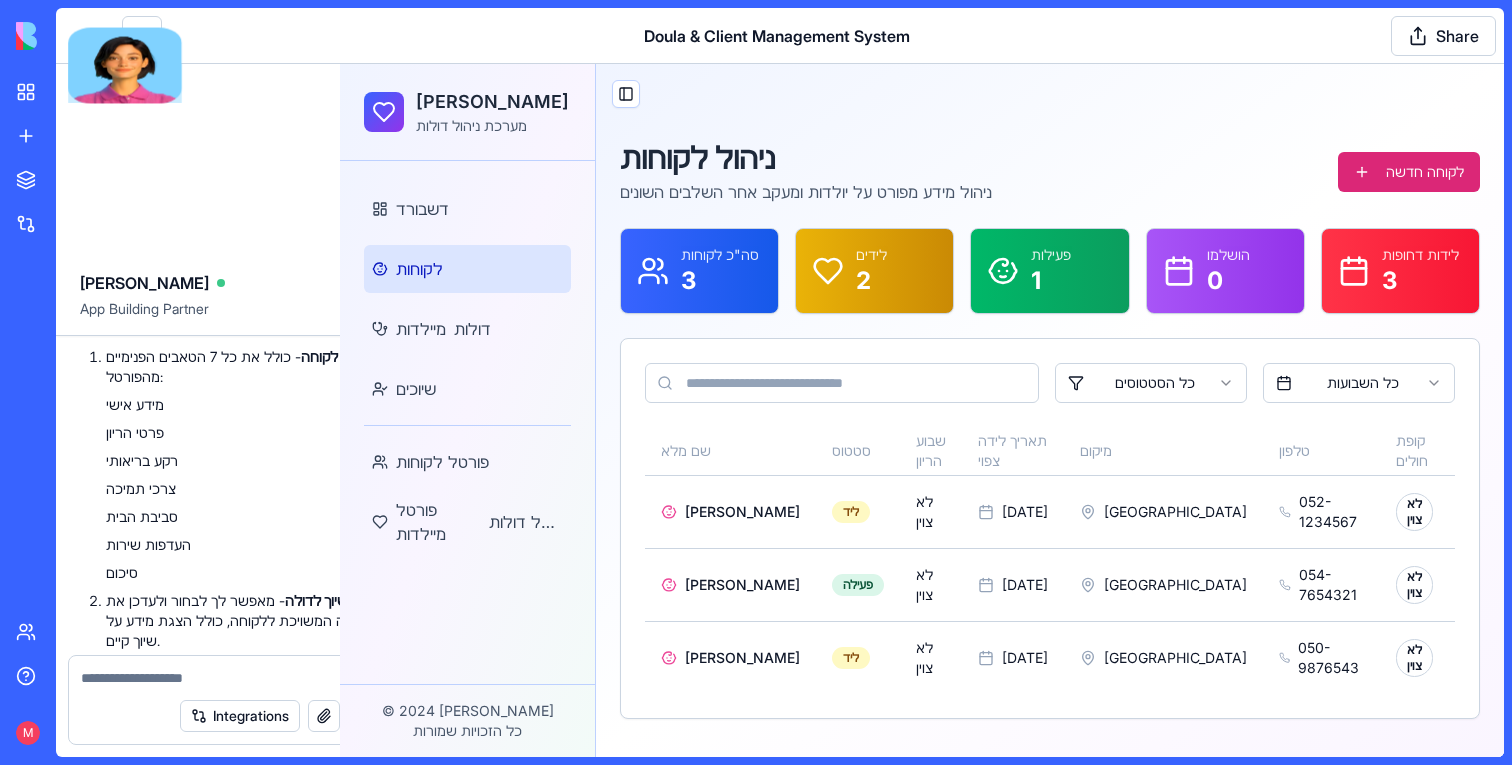 scroll, scrollTop: 0, scrollLeft: 0, axis: both 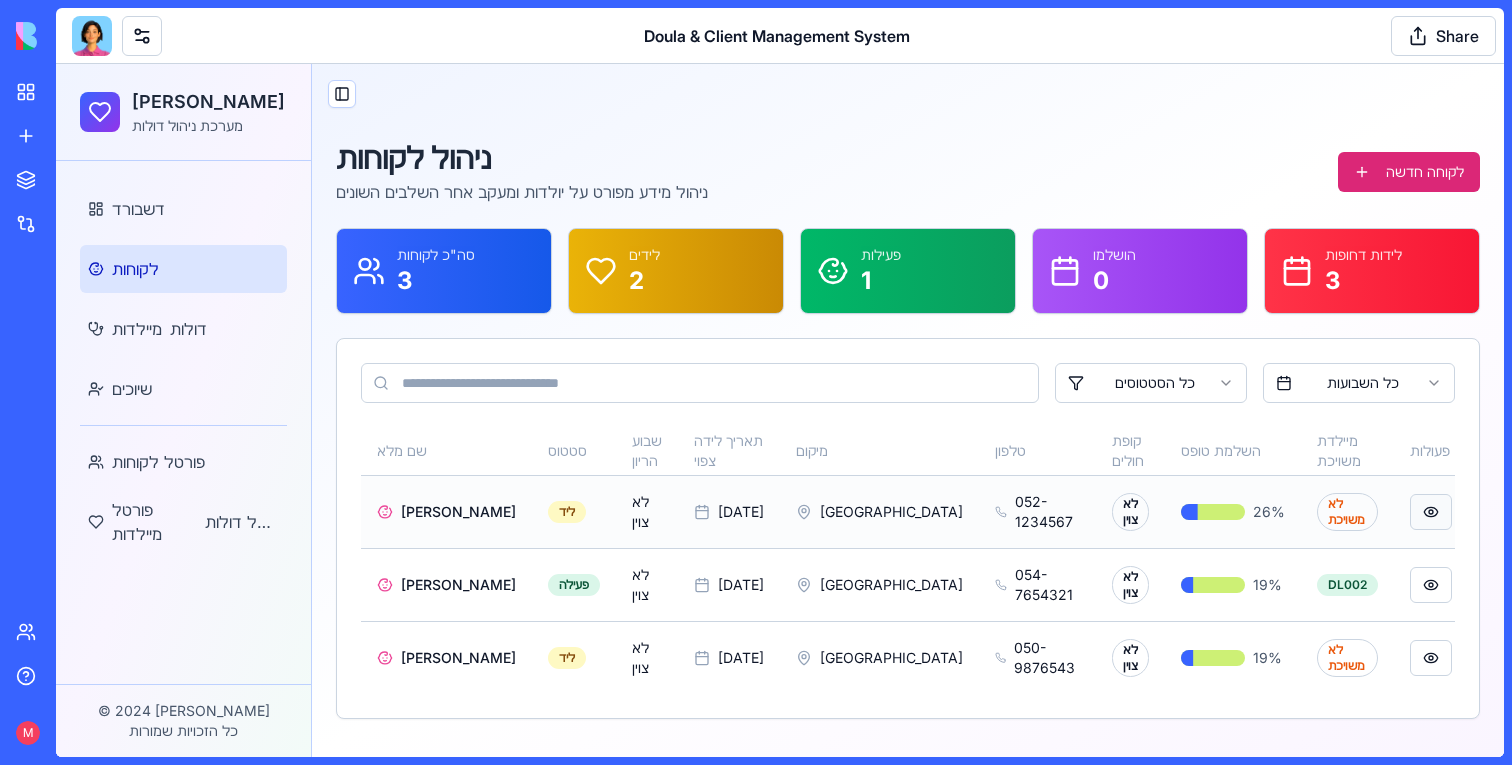 click at bounding box center [1431, 512] 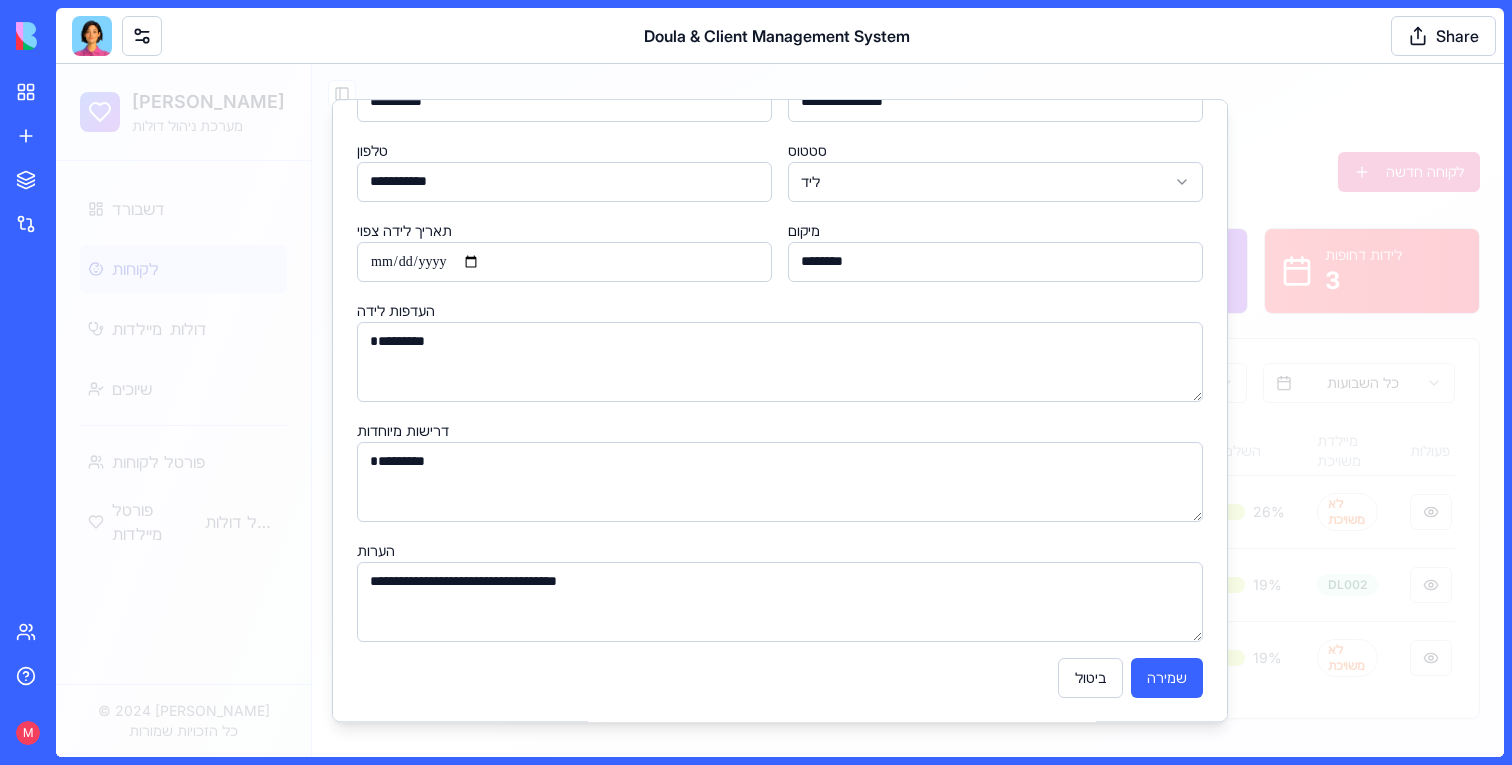 scroll, scrollTop: 0, scrollLeft: 0, axis: both 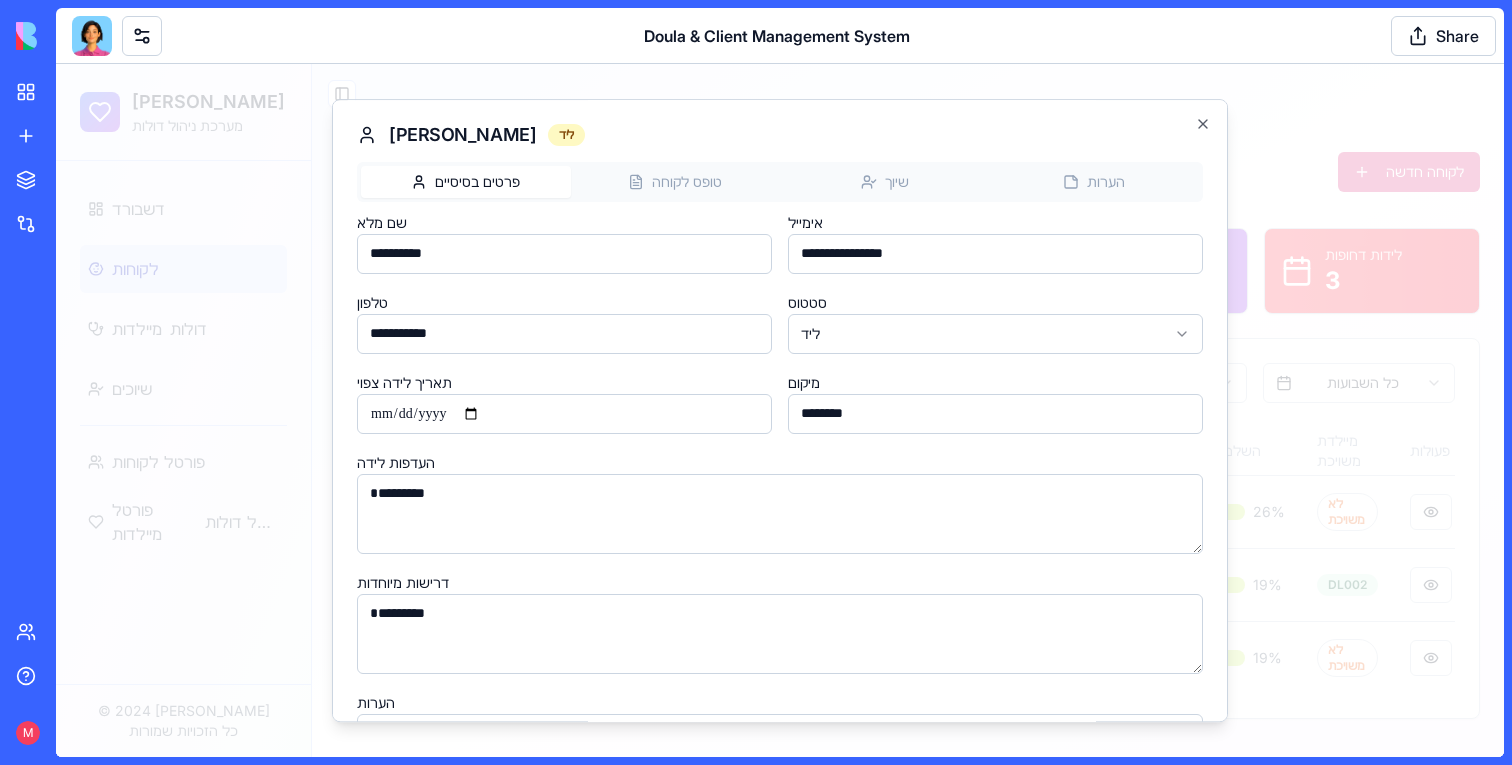 click on "דולה קאר מערכת ניהול דולות דשבורד לקוחות מיילדות דולות שיוכים פורטל לקוחות פורטל מיילדות פורטל דולות © 2024 דולה קאר כל הזכויות שמורות Toggle Sidebar ניהול לקוחות ניהול מידע מפורט על יולדות ומעקב אחר השלבים השונים לקוחה חדשה סה"כ לקוחות 3 לידים 2 פעילות 1 הושלמו 0 לידות דחופות 3 כל הסטטוסים כל השבועות שם מלא סטטוס שבוע הריון תאריך לידה צפוי מיקום טלפון קופת חולים השלמת טופס מיילדת משויכת פעולות [PERSON_NAME] ליד לא צוין [DATE] [GEOGRAPHIC_DATA] [PHONE_NUMBER] לא צוין 26 % לא משויכת [PERSON_NAME] פעילה לא צוין [DATE] [GEOGRAPHIC_DATA] 054-7654321 לא צוין 19 % DL002 [PERSON_NAME] ליד לא צוין [DATE] [GEOGRAPHIC_DATA] 050-9876543 לא צוין 19 % לא משויכת
[PERSON_NAME] ***" at bounding box center (780, 410) 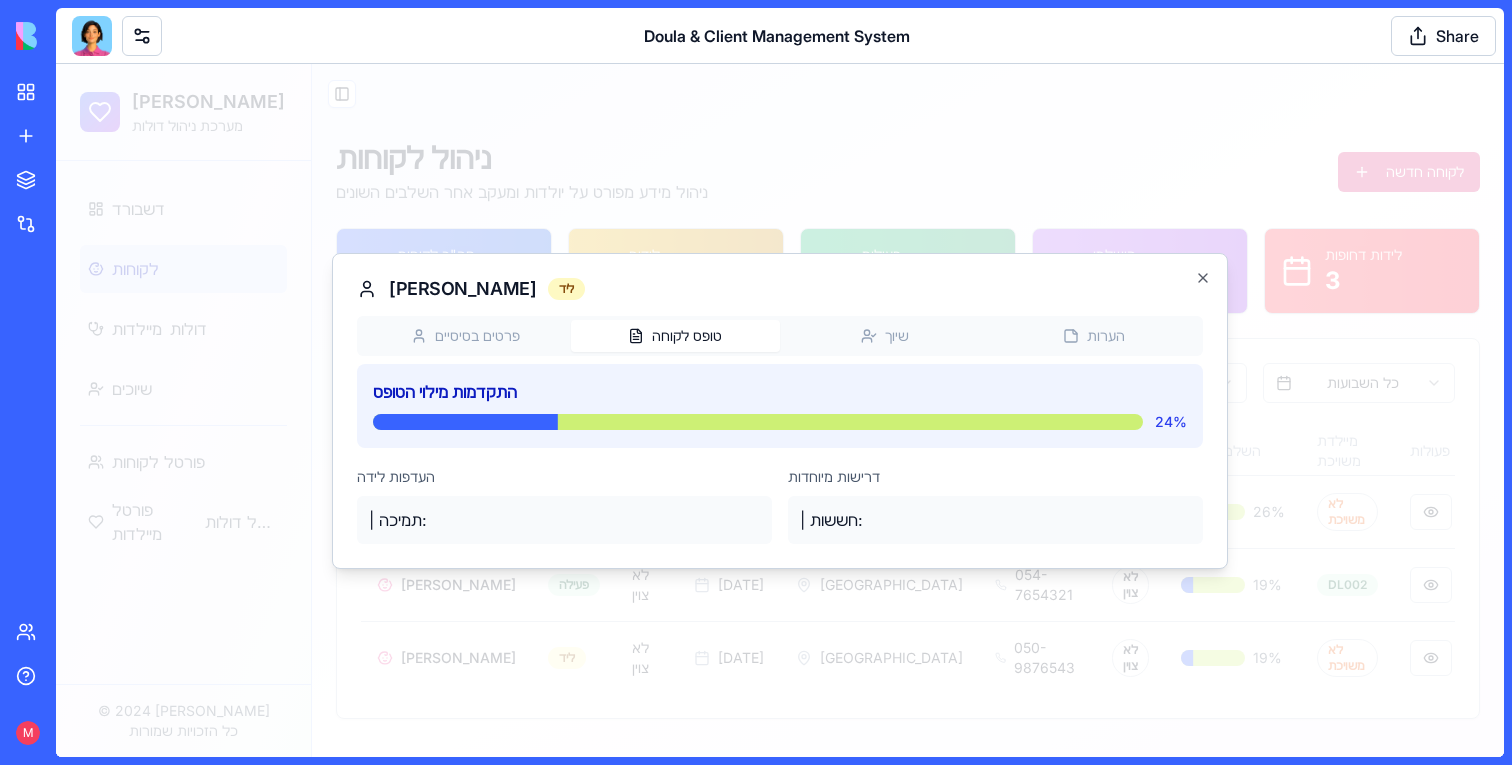 click at bounding box center (780, 410) 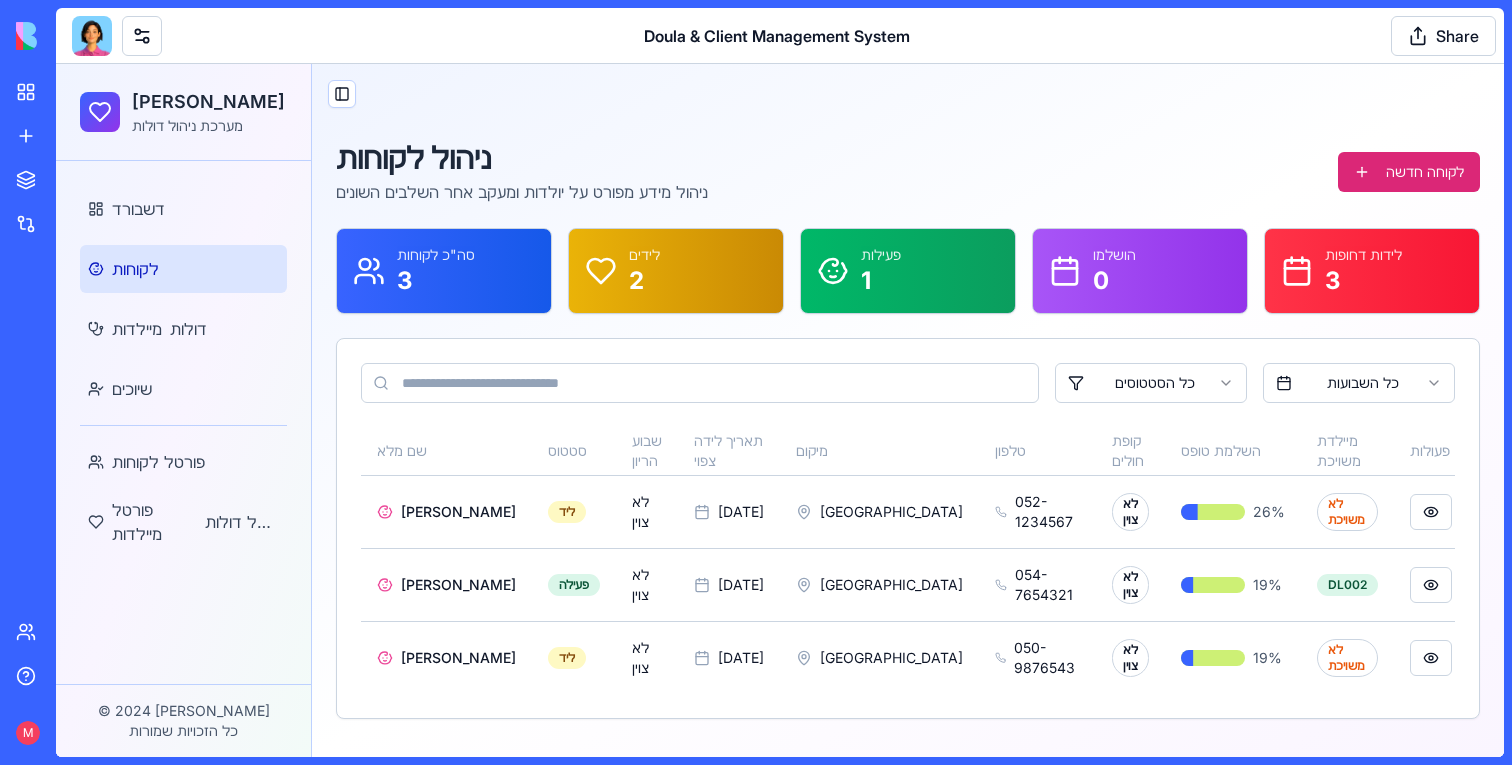 click at bounding box center [92, 36] 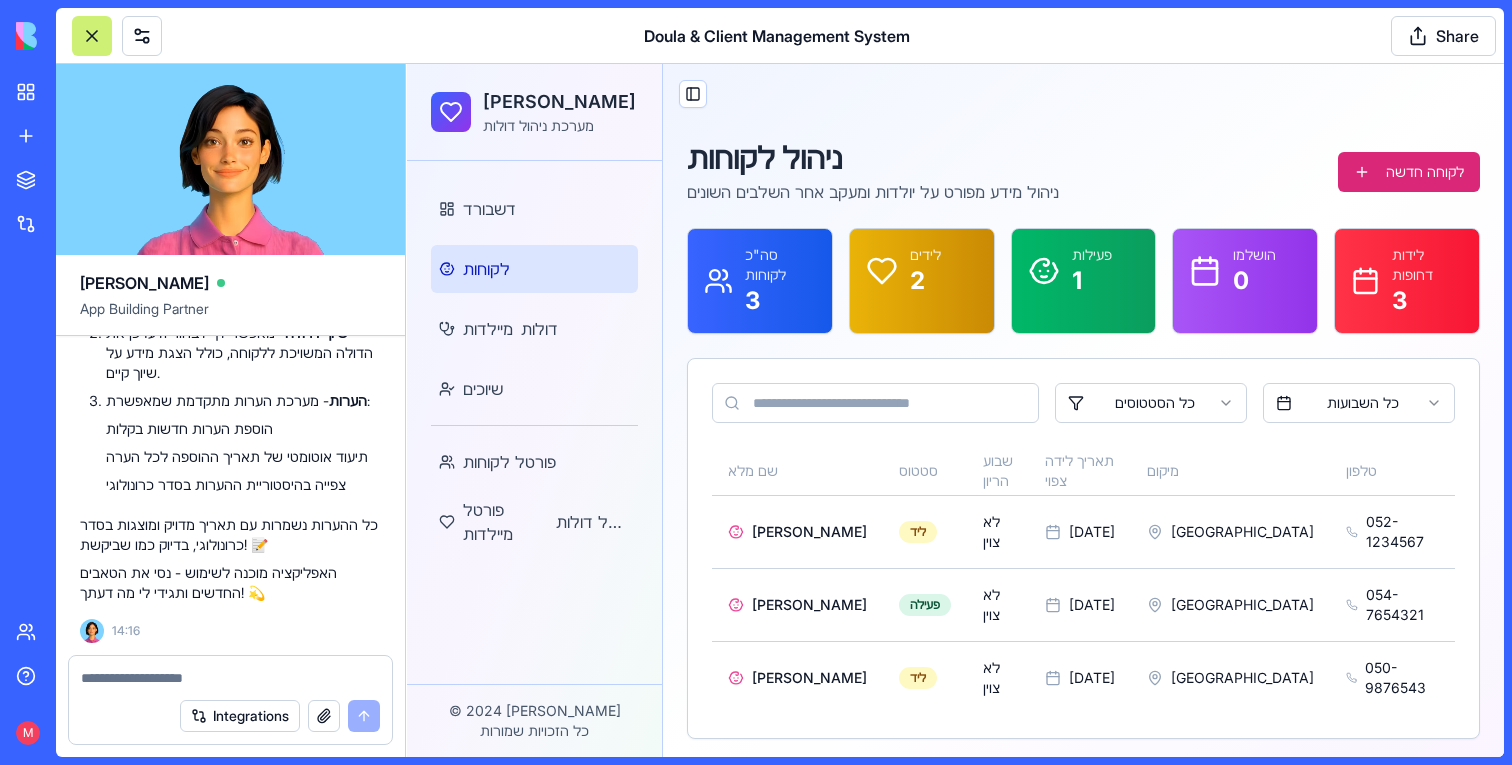 scroll, scrollTop: 19454, scrollLeft: 0, axis: vertical 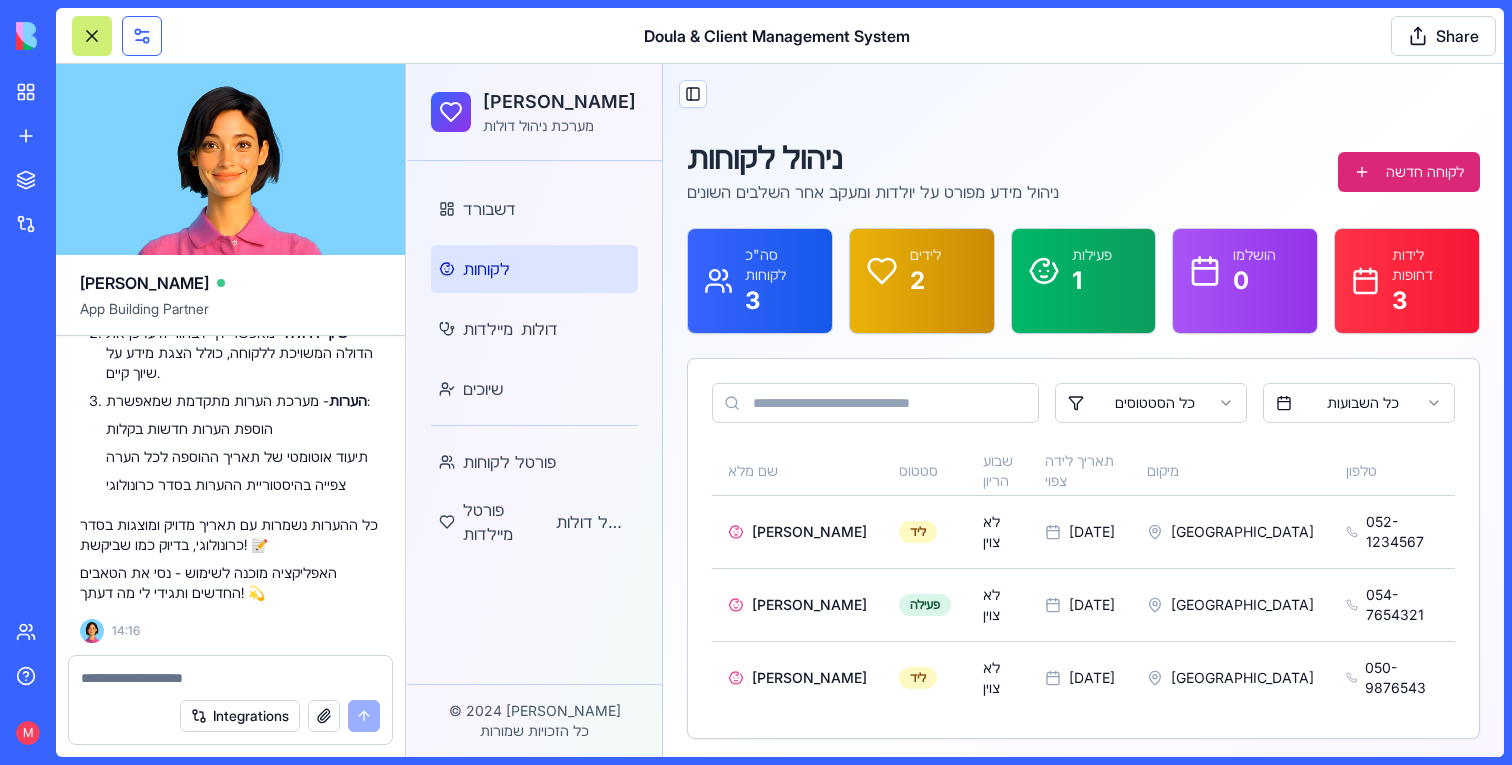 click at bounding box center [142, 36] 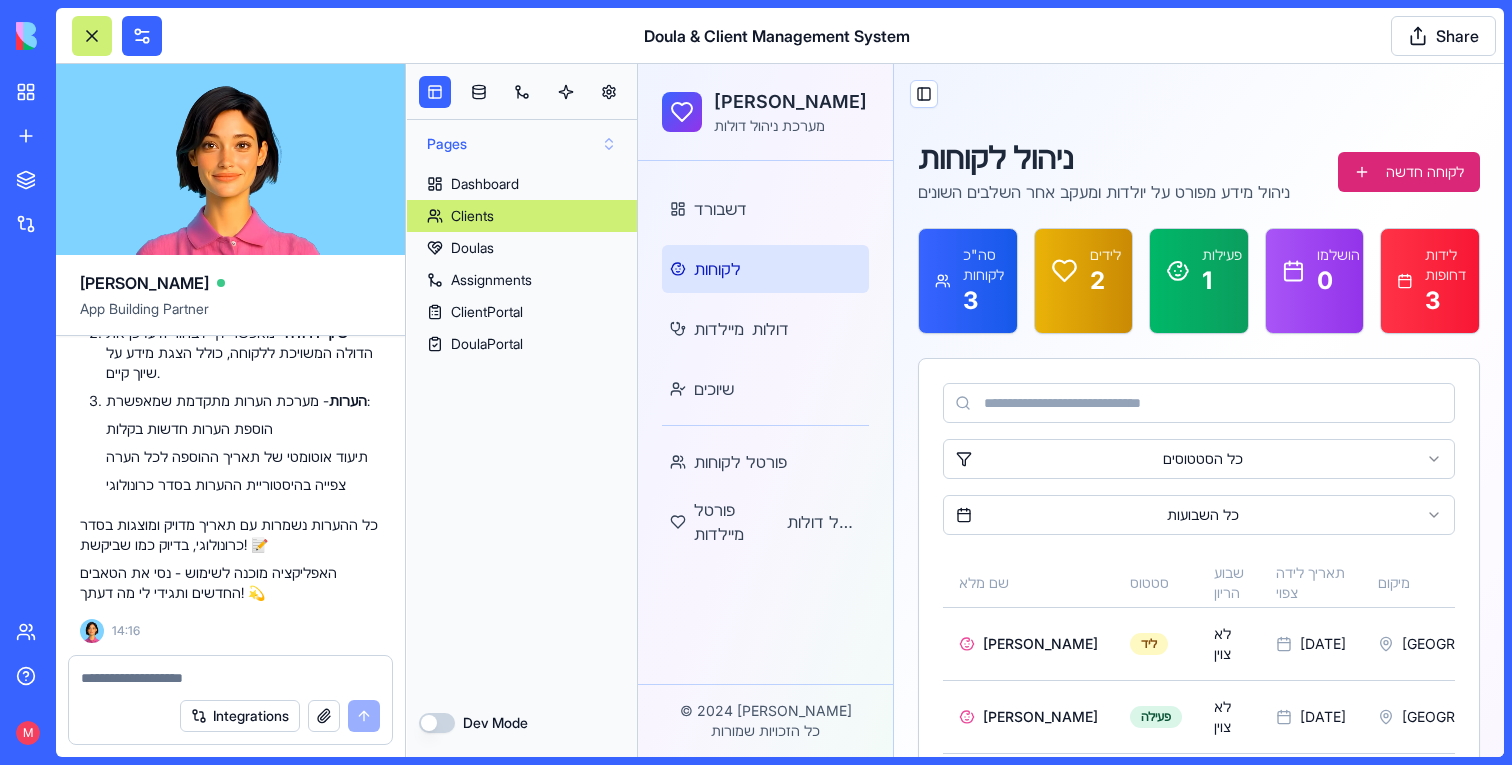 click on "Pages" at bounding box center (522, 144) 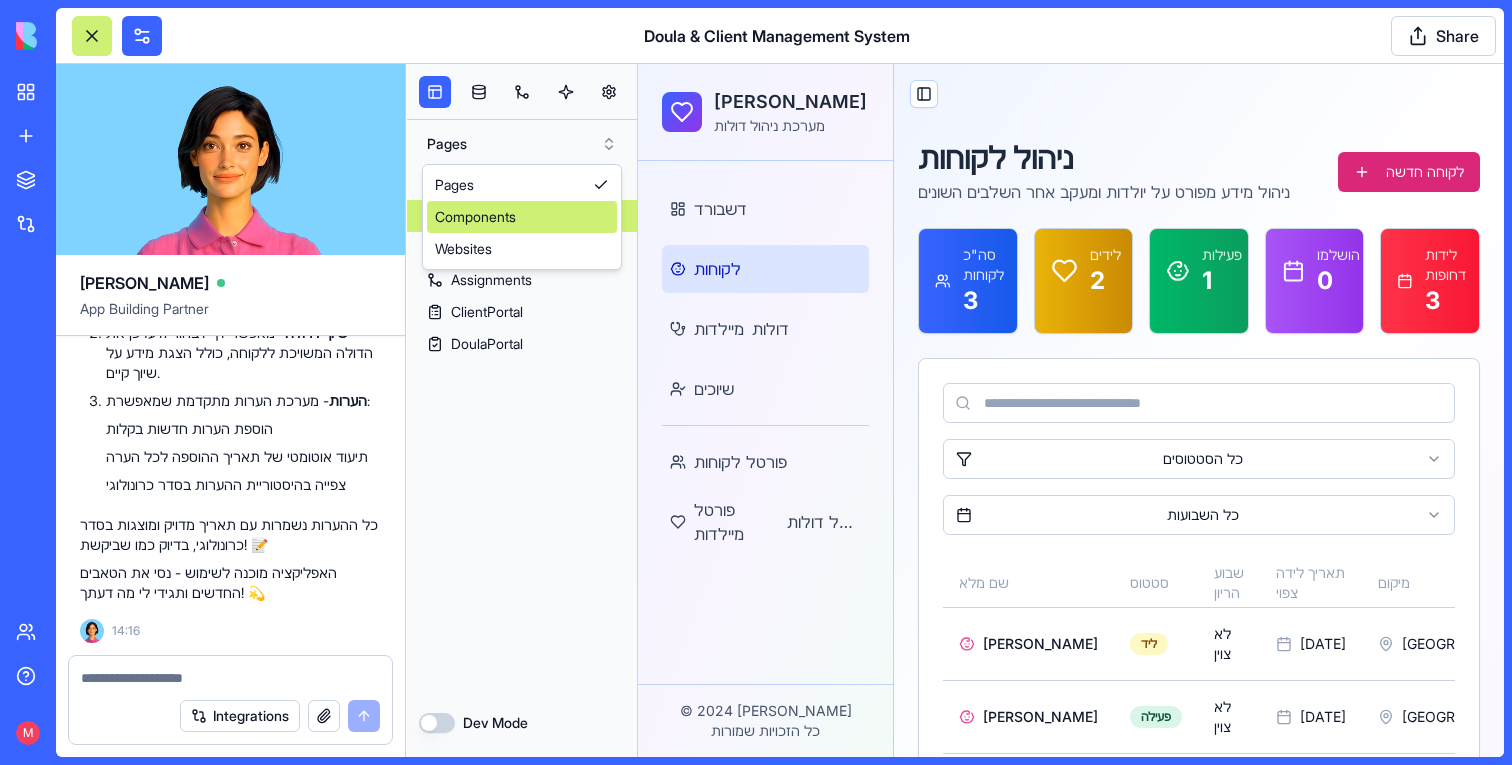 click on "Components" at bounding box center [522, 217] 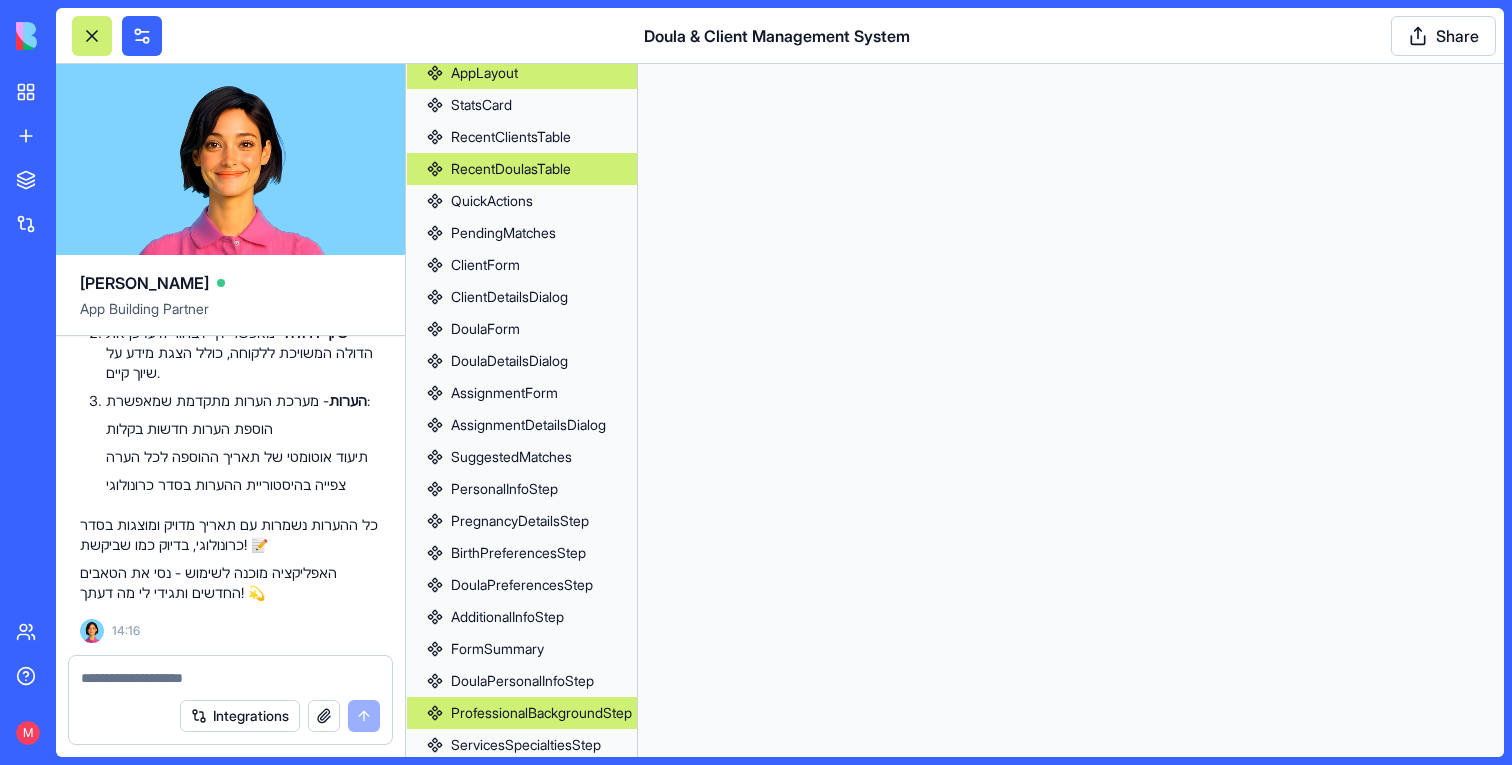 scroll, scrollTop: 0, scrollLeft: 0, axis: both 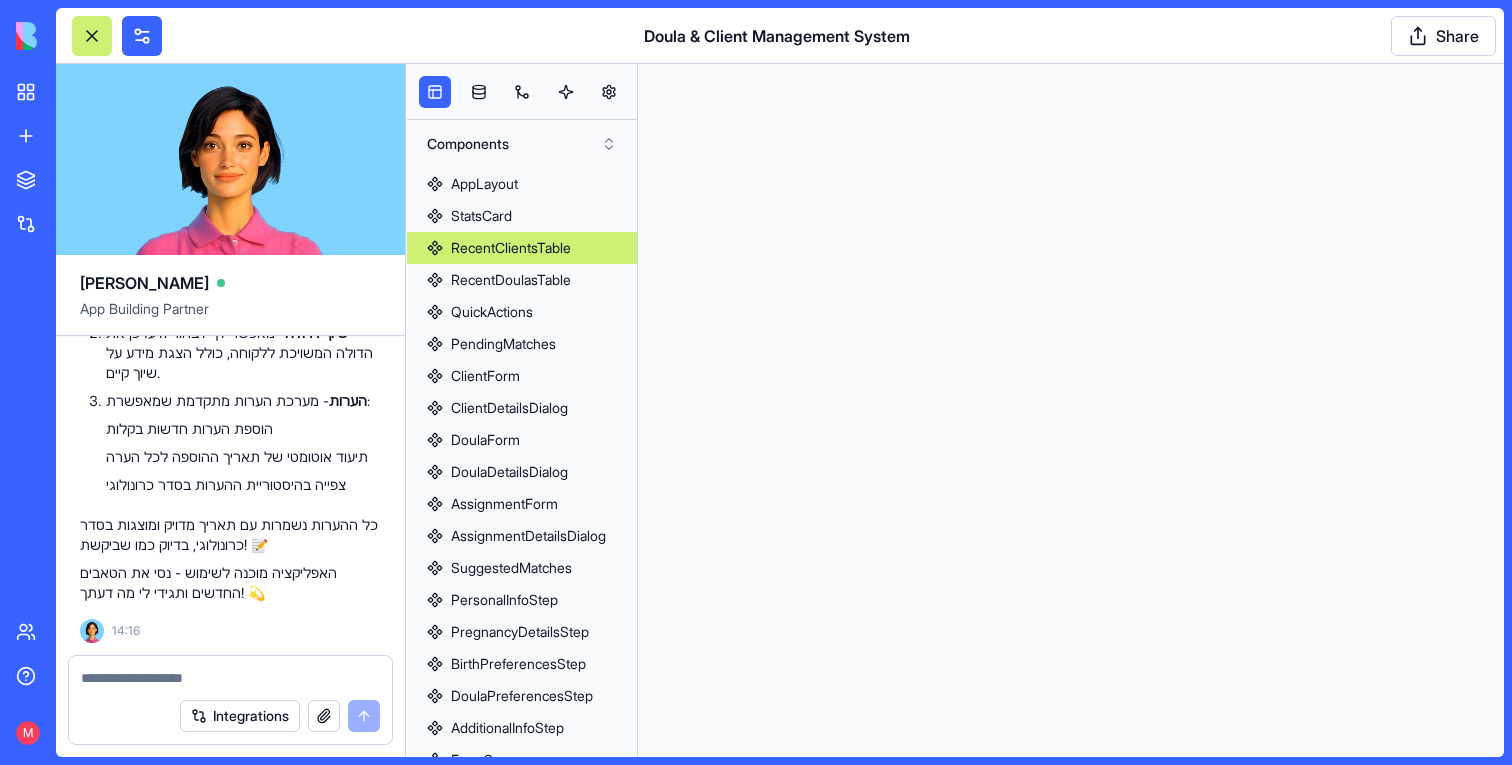 click on "RecentClientsTable" at bounding box center (511, 248) 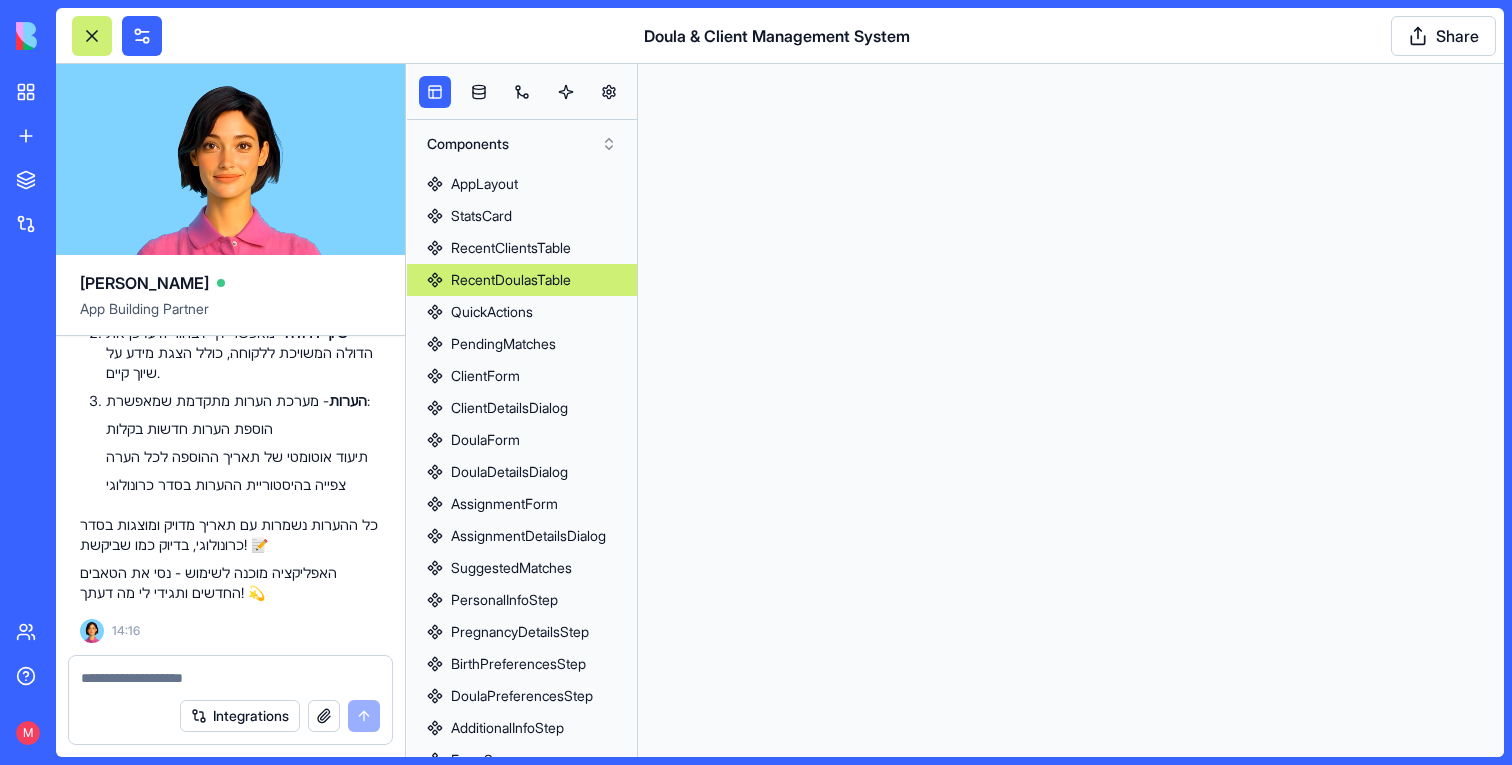 click on "RecentDoulasTable" at bounding box center [511, 280] 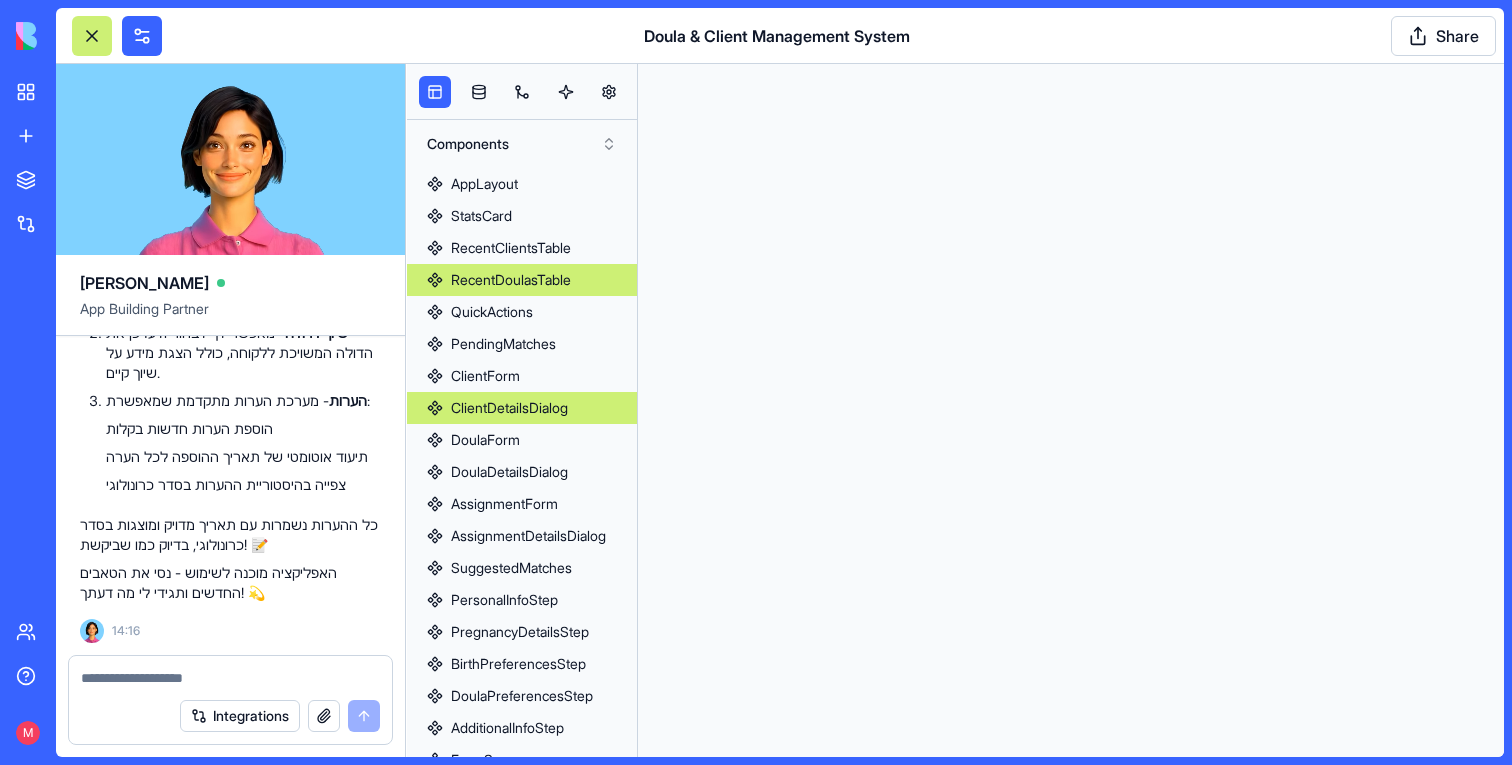 click on "ClientDetailsDialog" at bounding box center (522, 408) 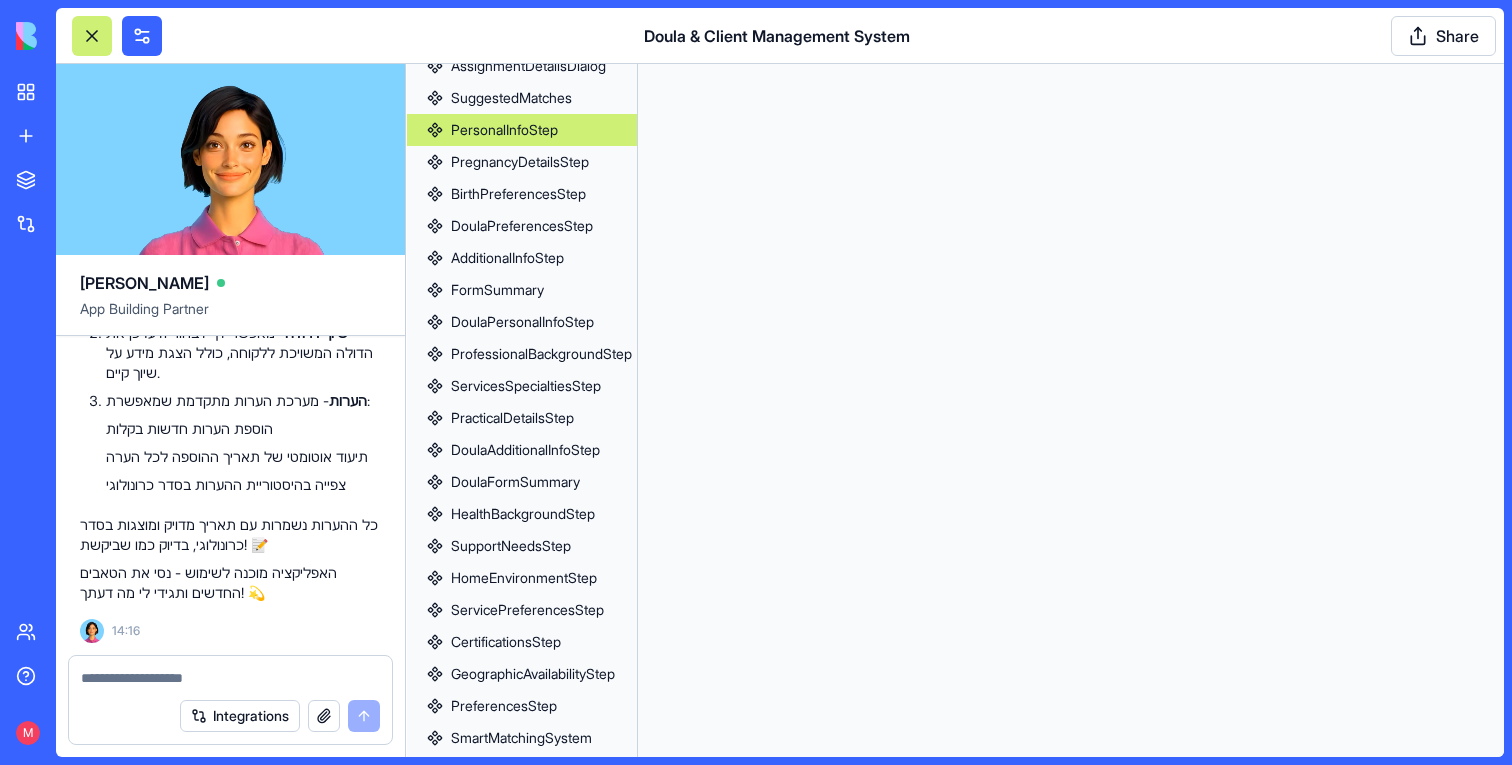 scroll, scrollTop: 535, scrollLeft: 0, axis: vertical 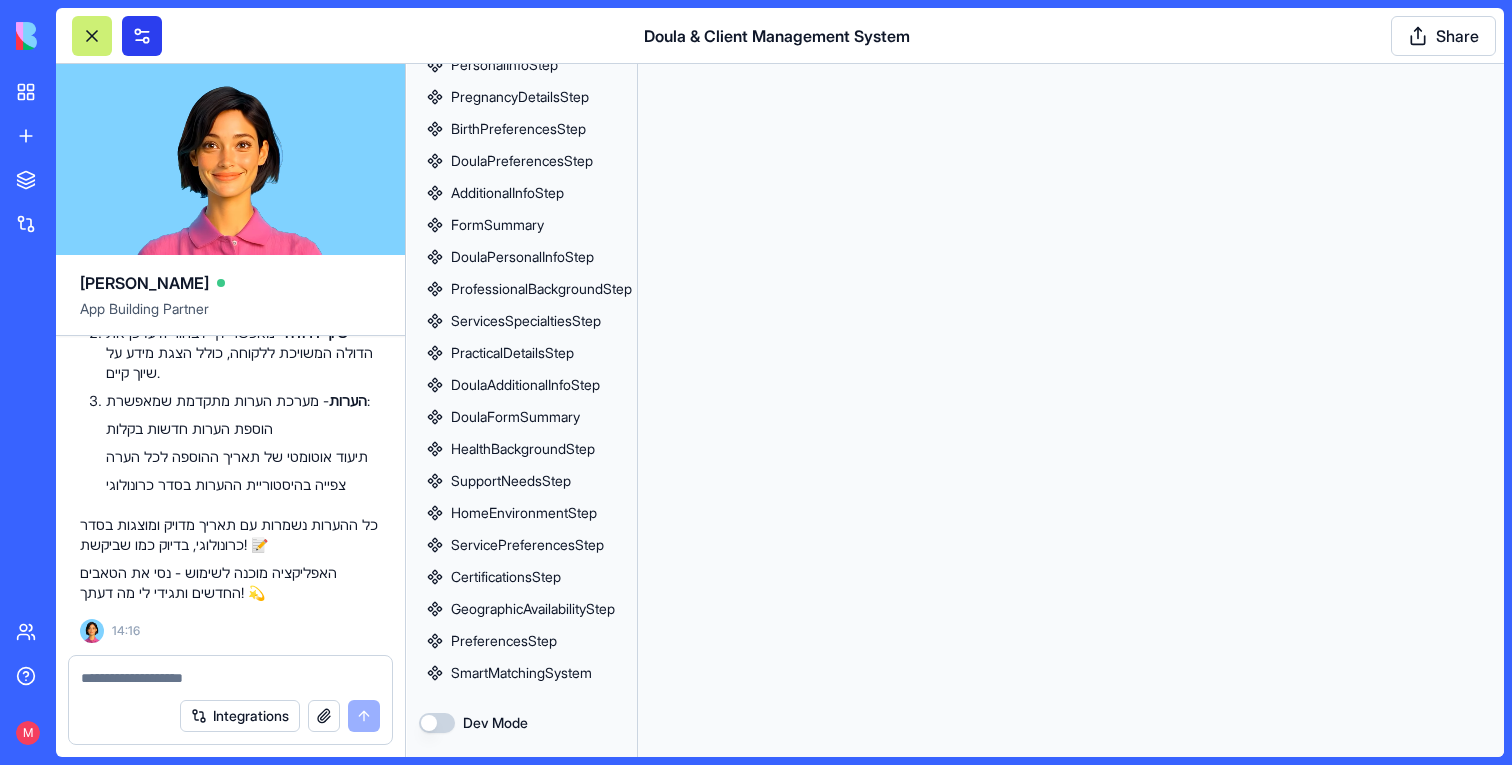 click at bounding box center (142, 36) 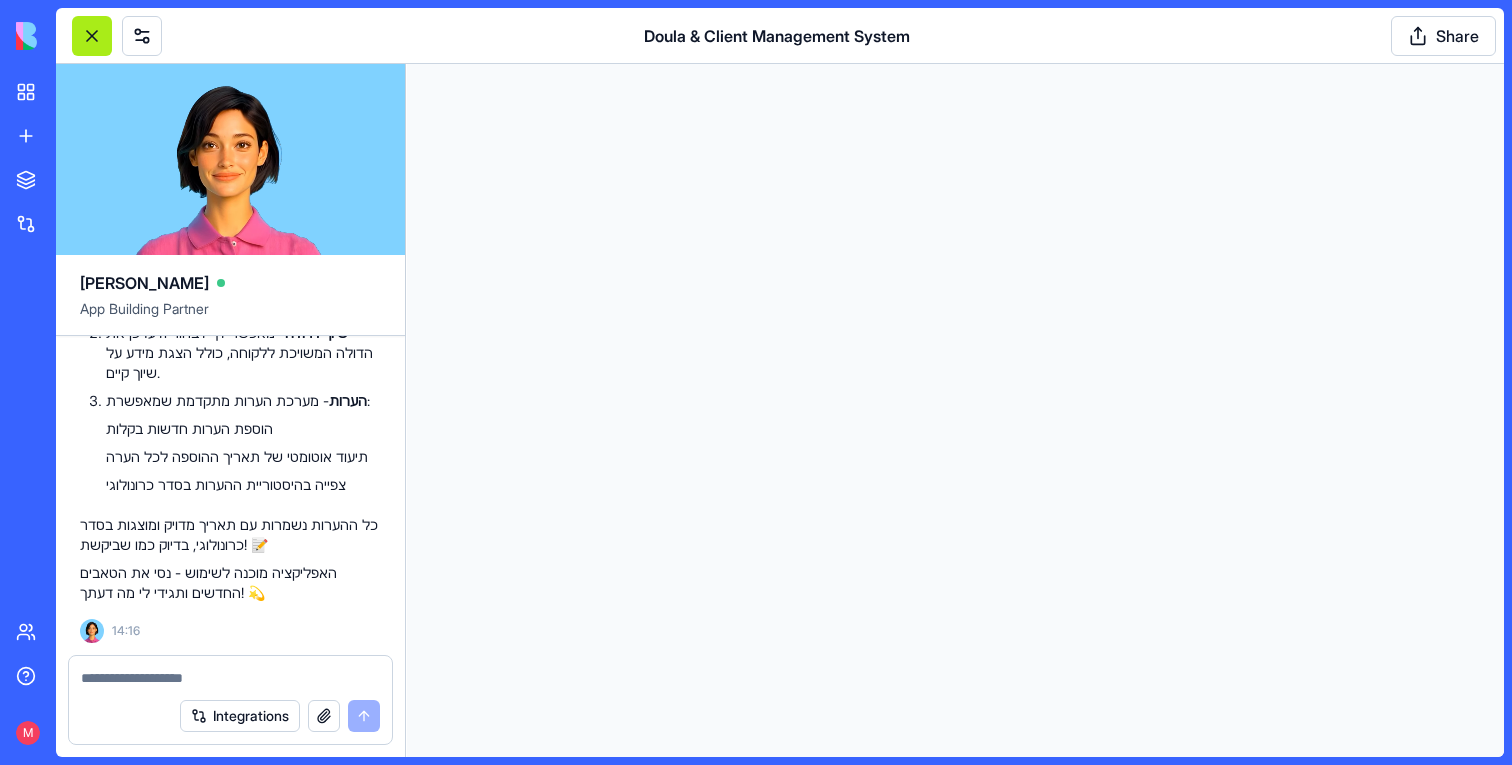 click at bounding box center [92, 36] 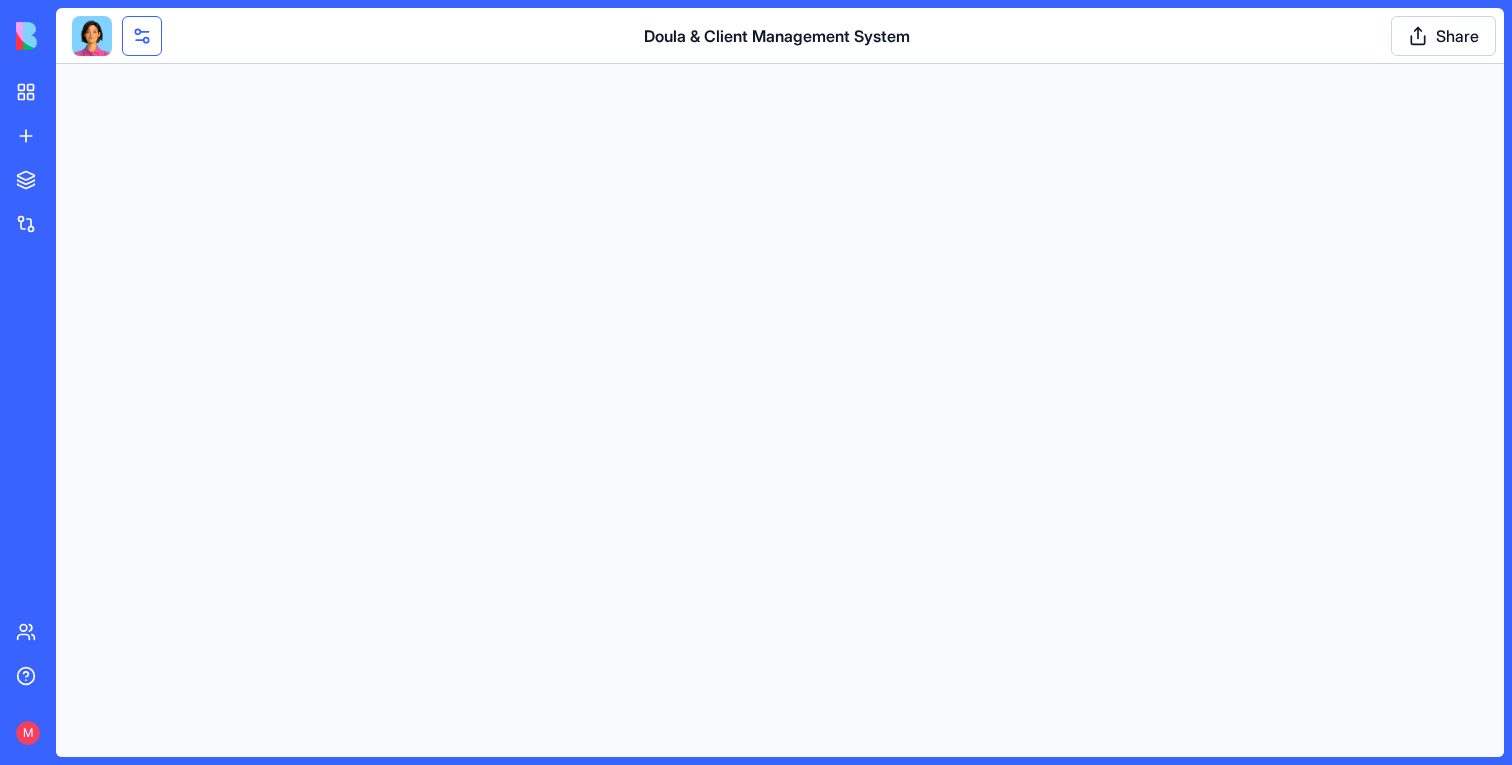 click at bounding box center [142, 36] 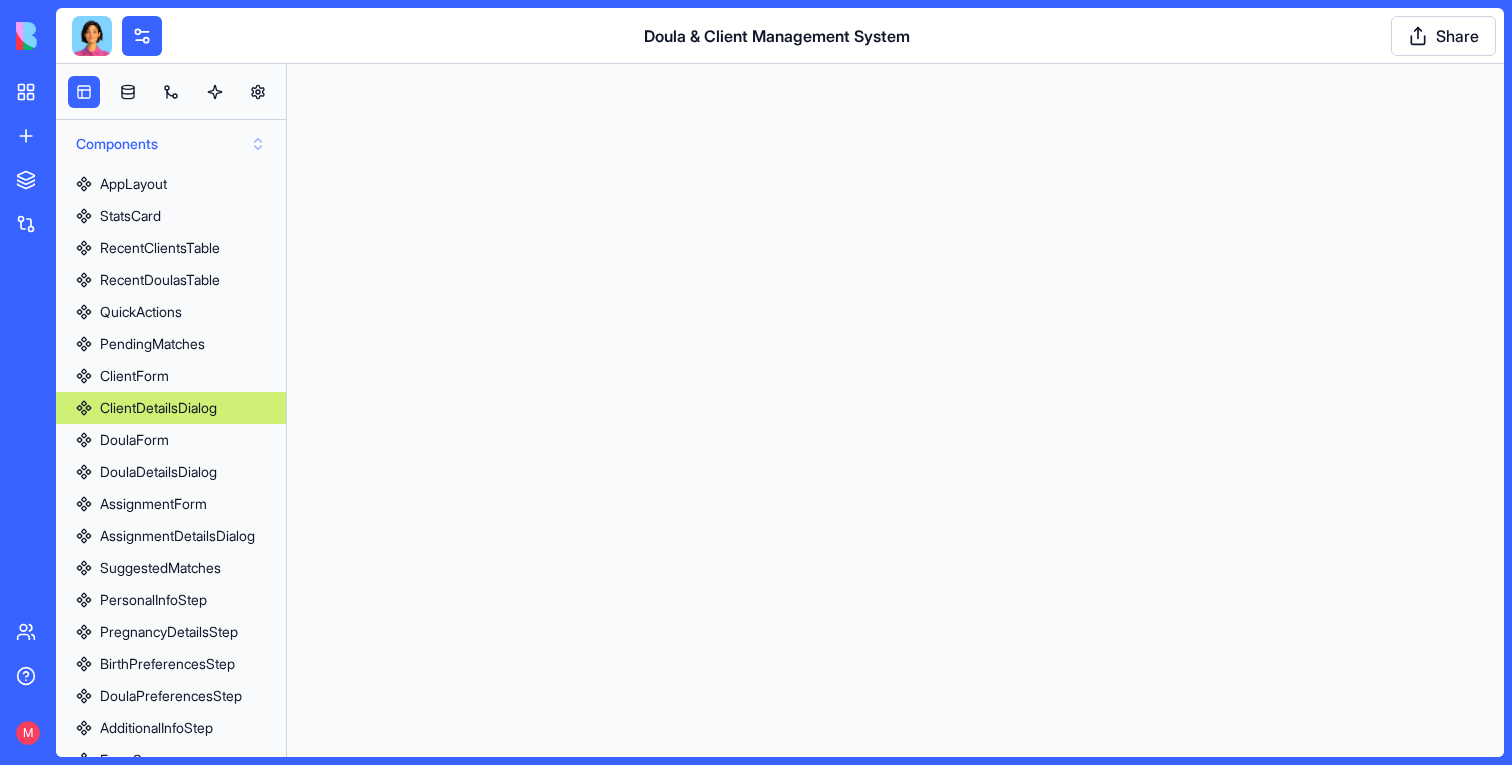 click on "Components" at bounding box center [171, 144] 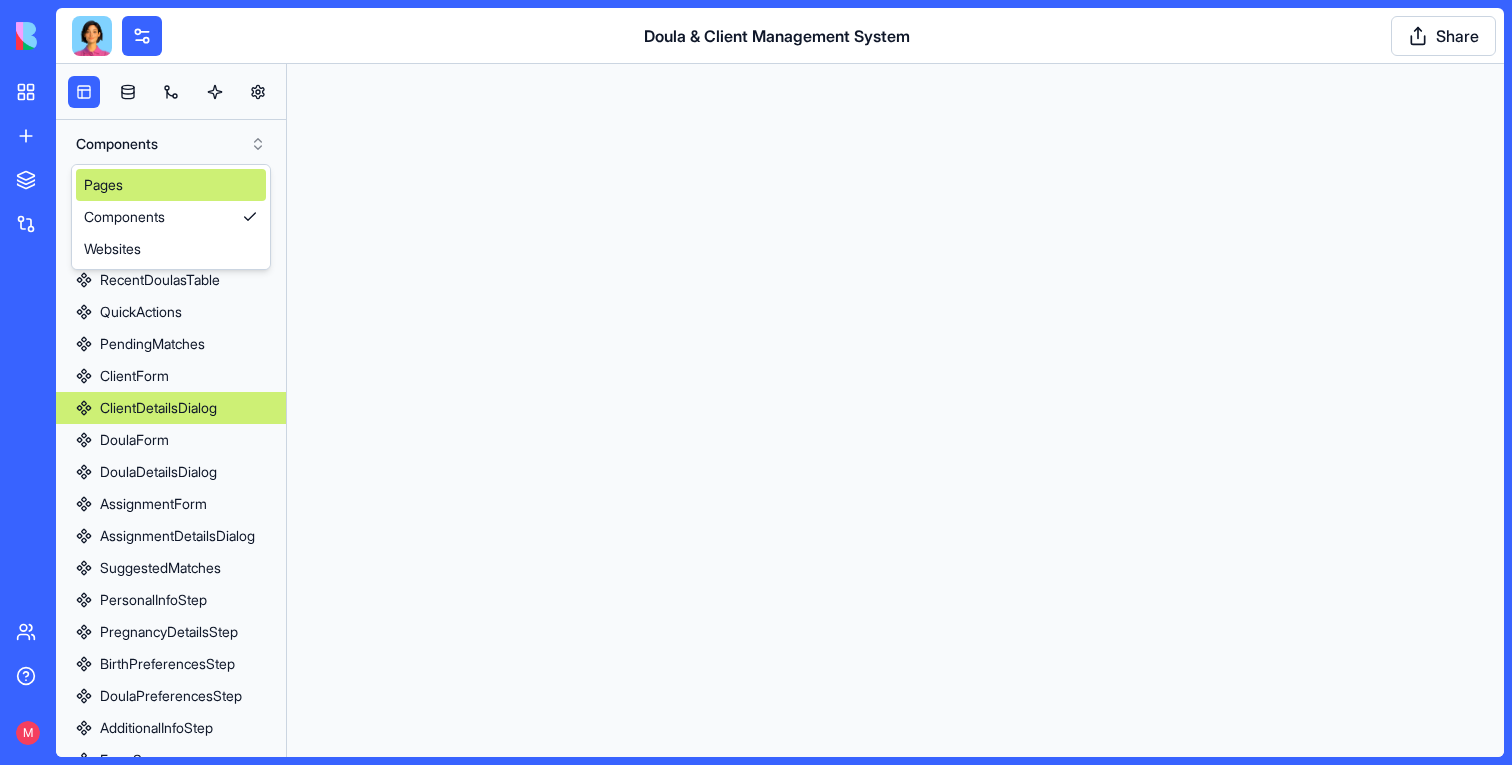click on "Pages" at bounding box center (171, 185) 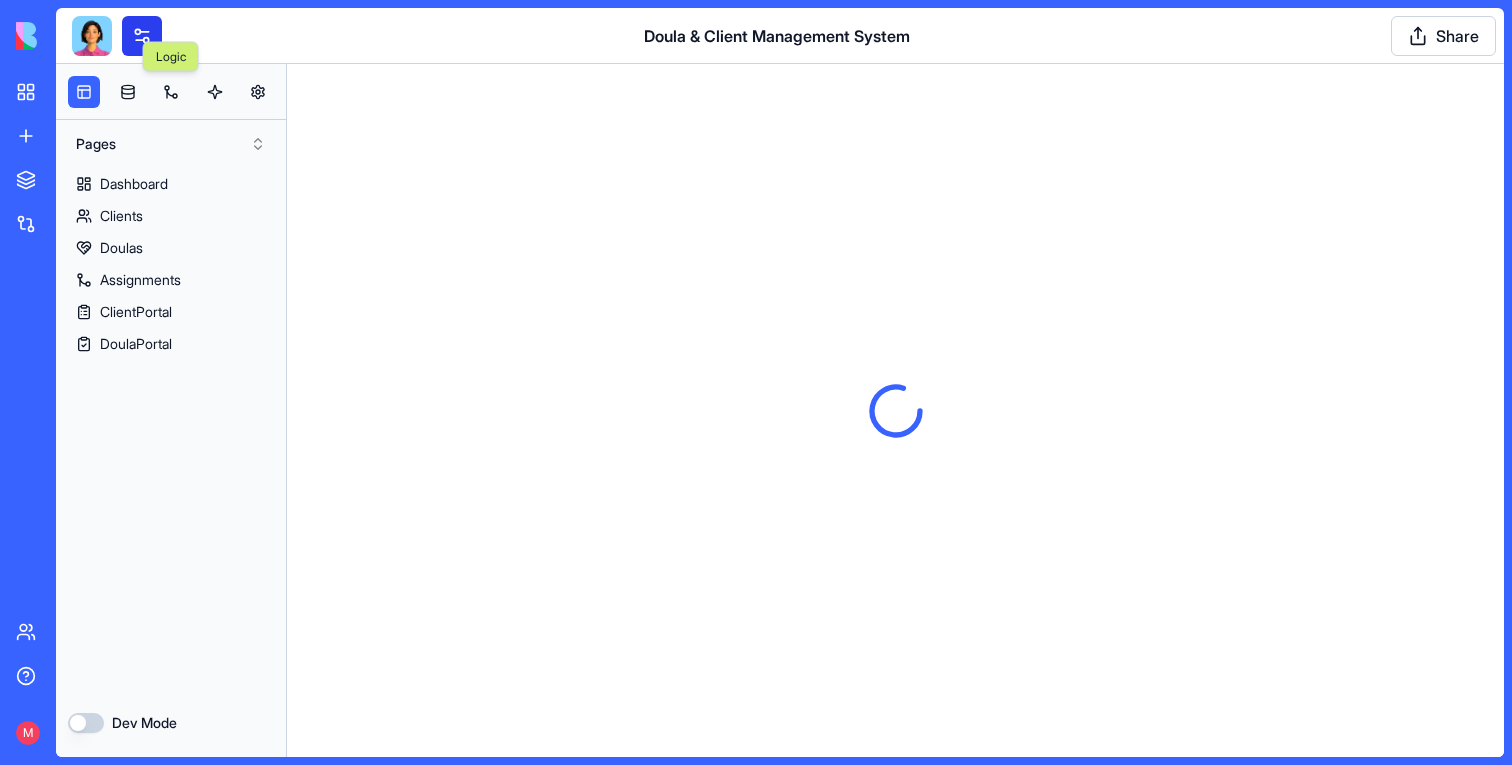 click at bounding box center (142, 36) 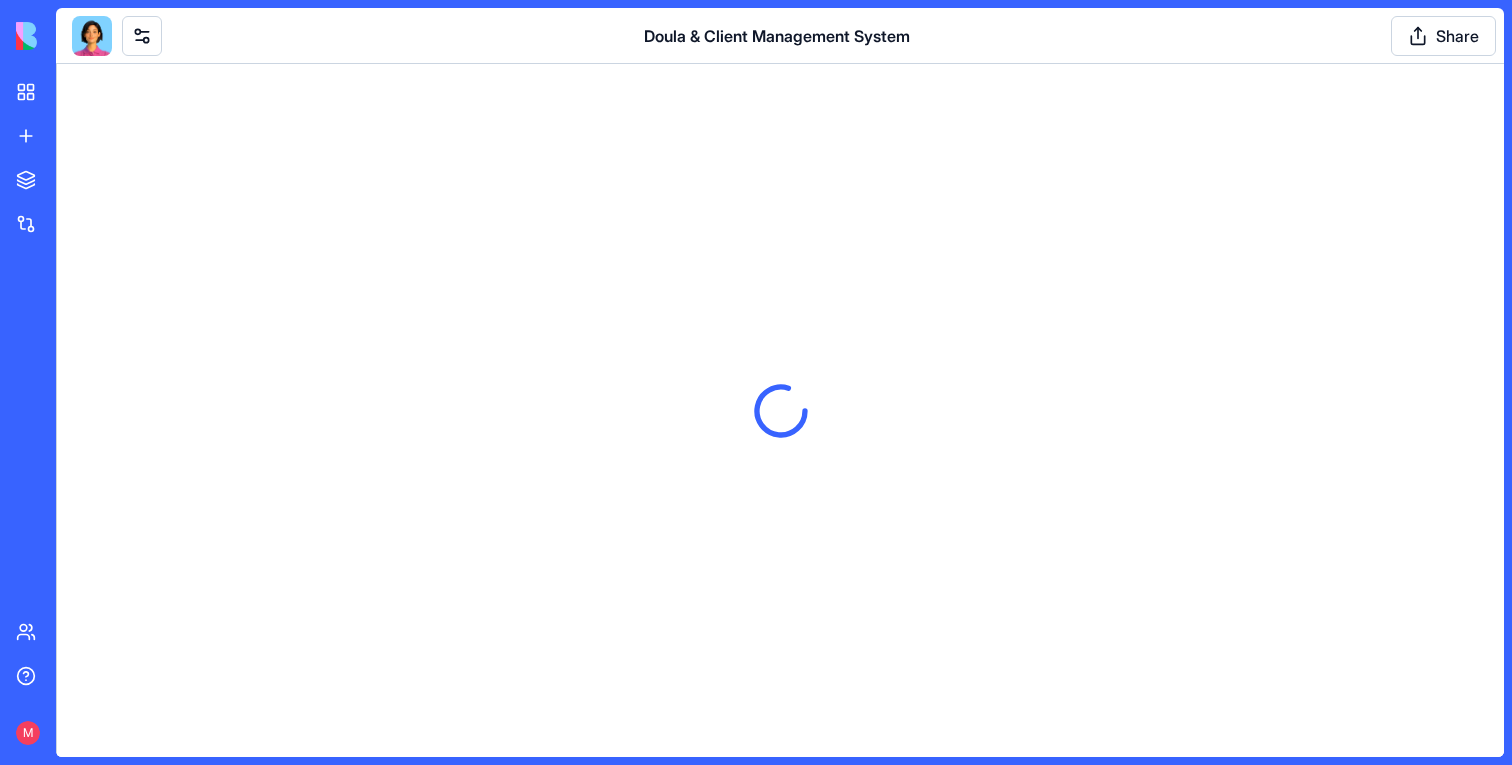 scroll, scrollTop: 0, scrollLeft: 0, axis: both 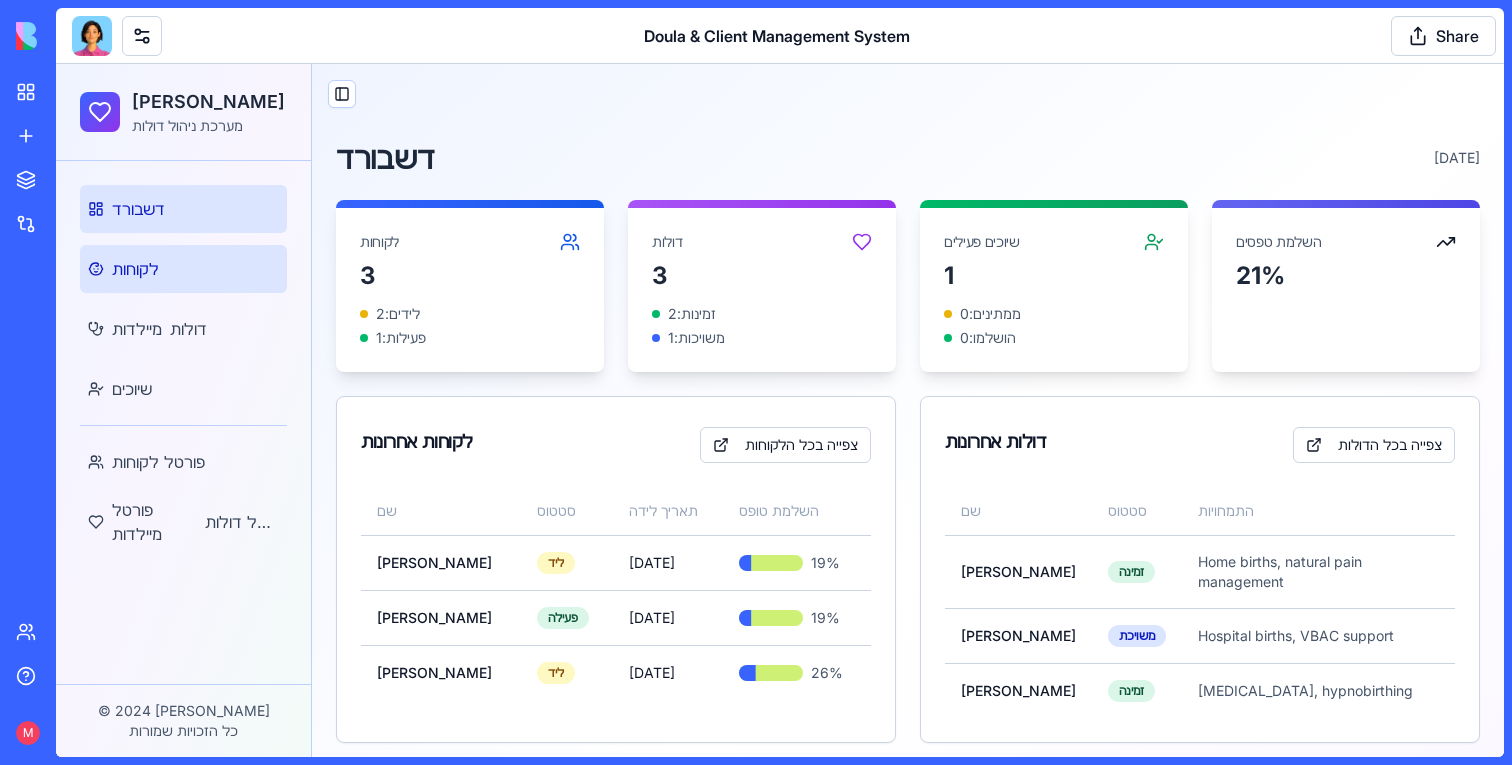 click on "לקוחות" at bounding box center [135, 269] 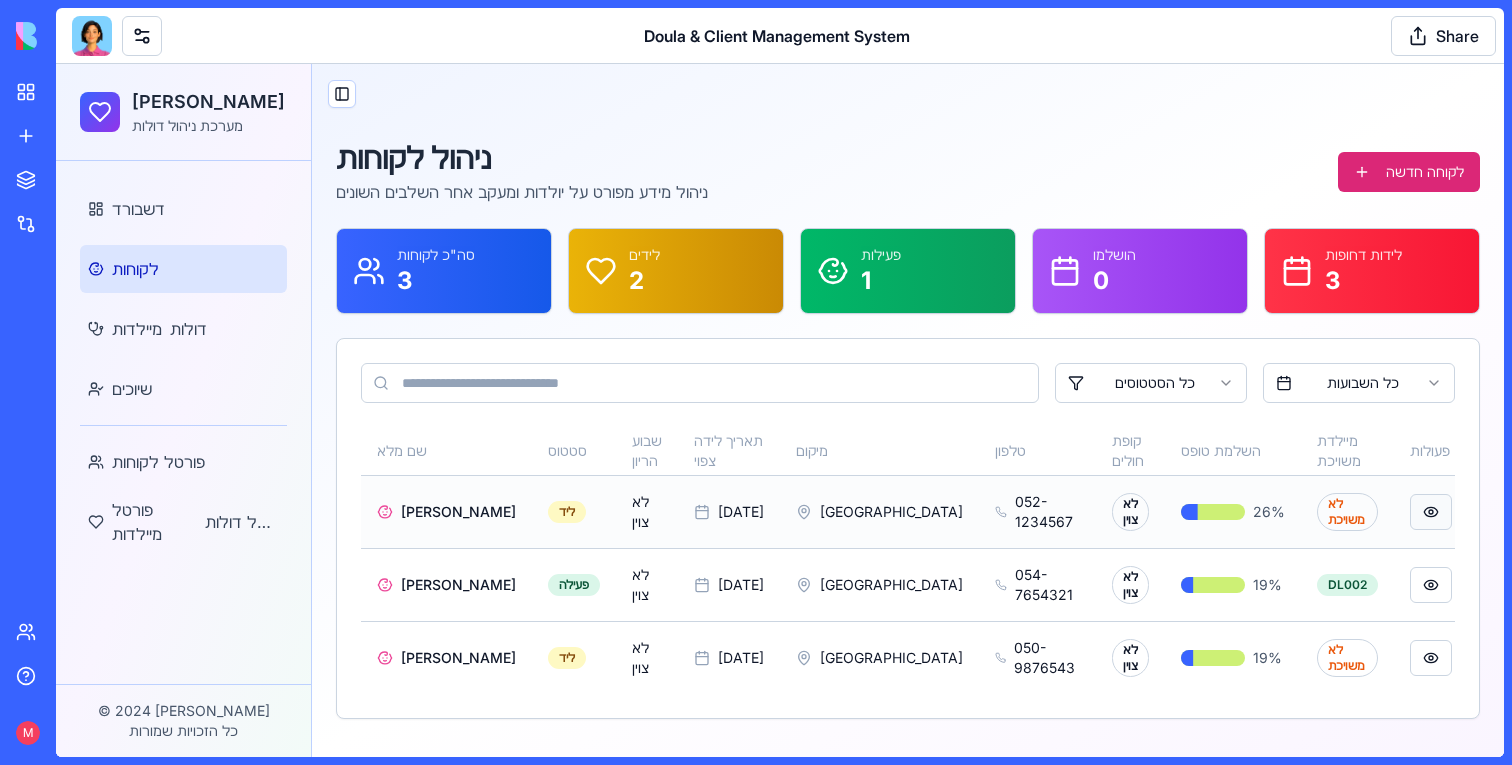 click at bounding box center [1431, 512] 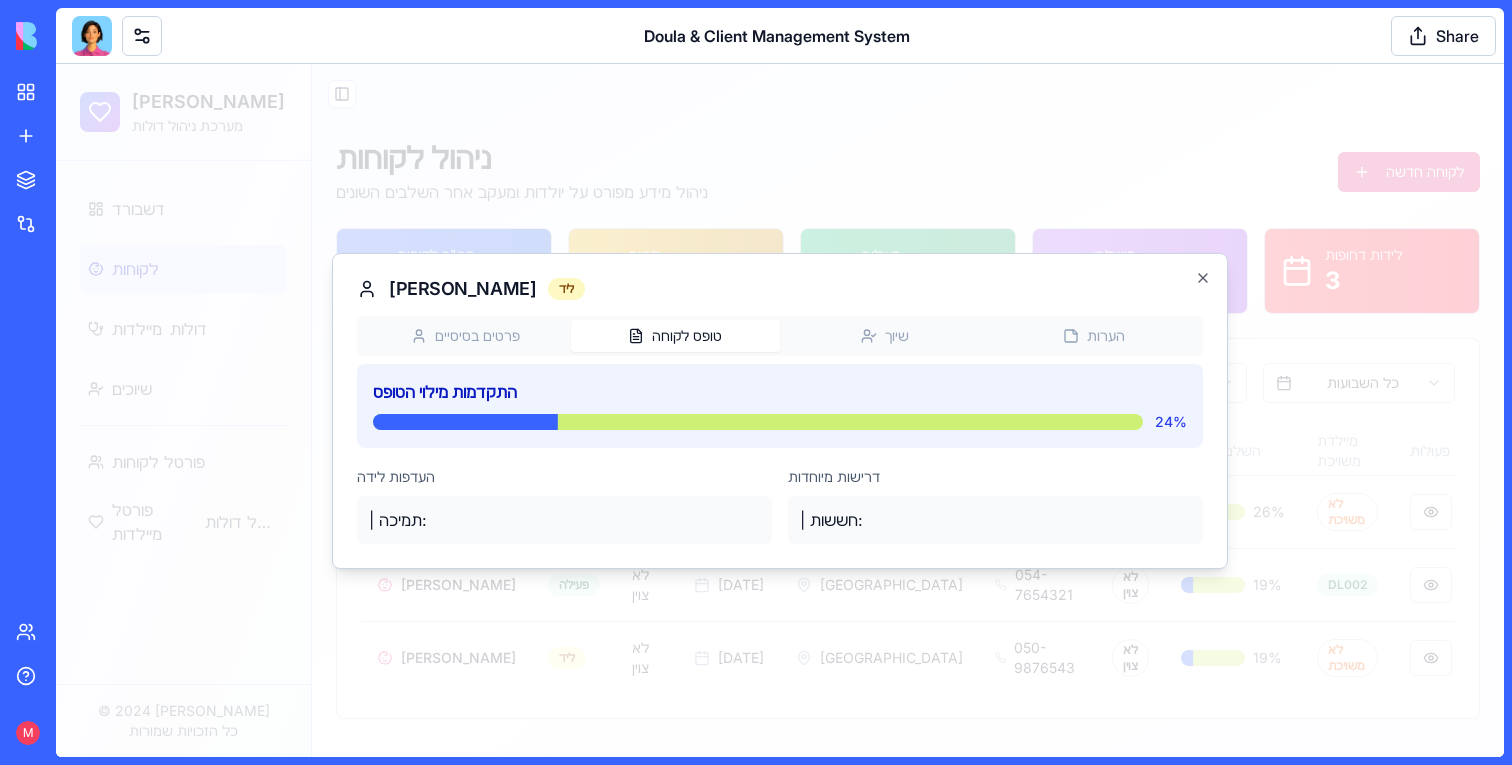 click on "דולה קאר מערכת ניהול דולות דשבורד לקוחות מיילדות דולות שיוכים פורטל לקוחות פורטל מיילדות פורטל דולות © 2024 דולה קאר כל הזכויות שמורות Toggle Sidebar ניהול לקוחות ניהול מידע מפורט על יולדות ומעקב אחר השלבים השונים לקוחה חדשה סה"כ לקוחות 3 לידים 2 פעילות 1 הושלמו 0 לידות דחופות 3 כל הסטטוסים כל השבועות שם מלא סטטוס שבוע הריון תאריך לידה צפוי מיקום טלפון קופת חולים השלמת טופס מיילדת משויכת פעולות [PERSON_NAME] ליד לא צוין [DATE] [GEOGRAPHIC_DATA] [PHONE_NUMBER] לא צוין 26 % לא משויכת [PERSON_NAME] פעילה לא צוין [DATE] [GEOGRAPHIC_DATA] 054-7654321 לא צוין 19 % DL002 [PERSON_NAME] ליד לא צוין [DATE] [GEOGRAPHIC_DATA] 050-9876543 לא צוין 19 % לא משויכת
[PERSON_NAME] 24" at bounding box center (780, 410) 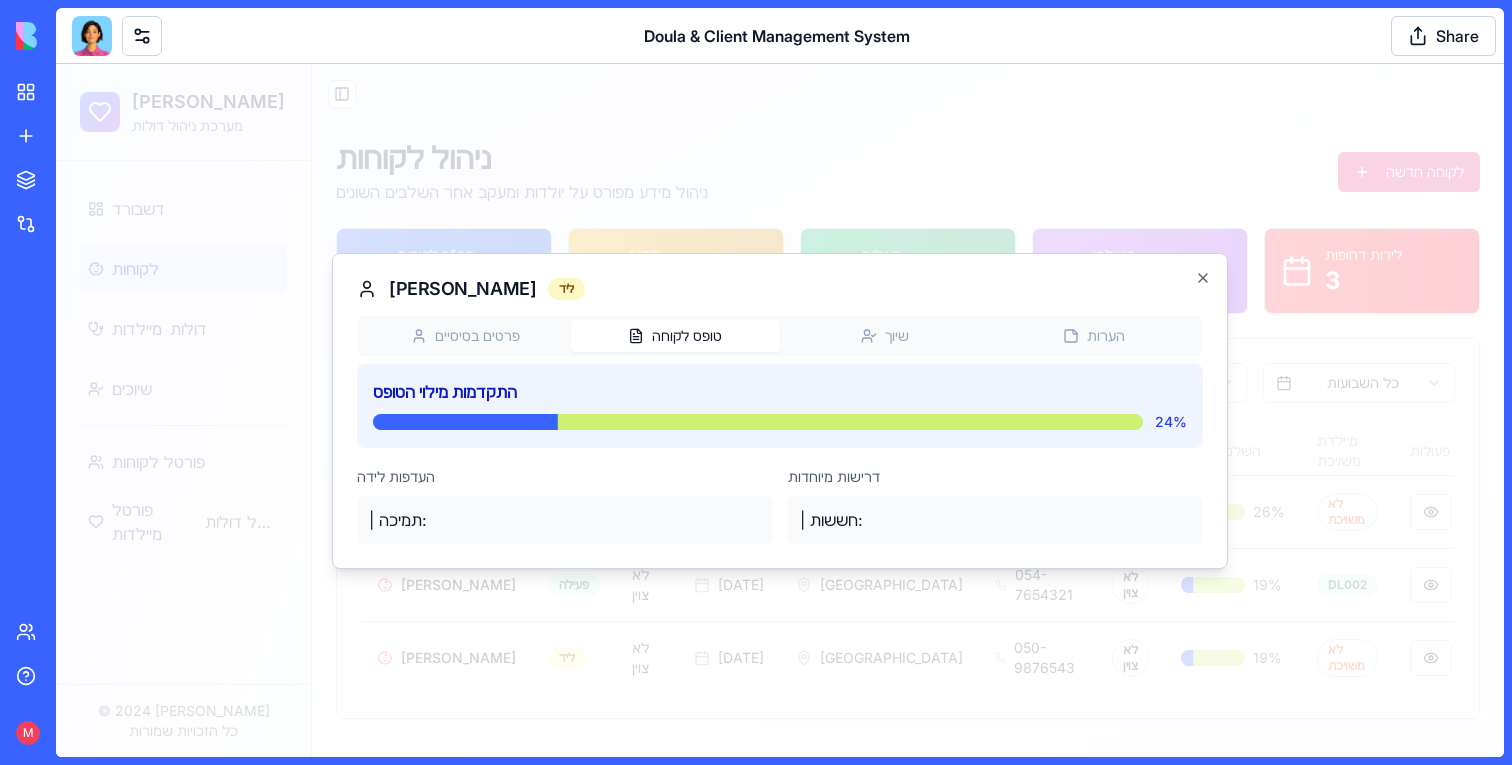 click on "פרטים בסיסיים טופס לקוחה שיוך הערות התקדמות מילוי הטופס 24 % העדפות לידה  | תמיכה:  דרישות מיוחדות  | חששות:" at bounding box center (780, 430) 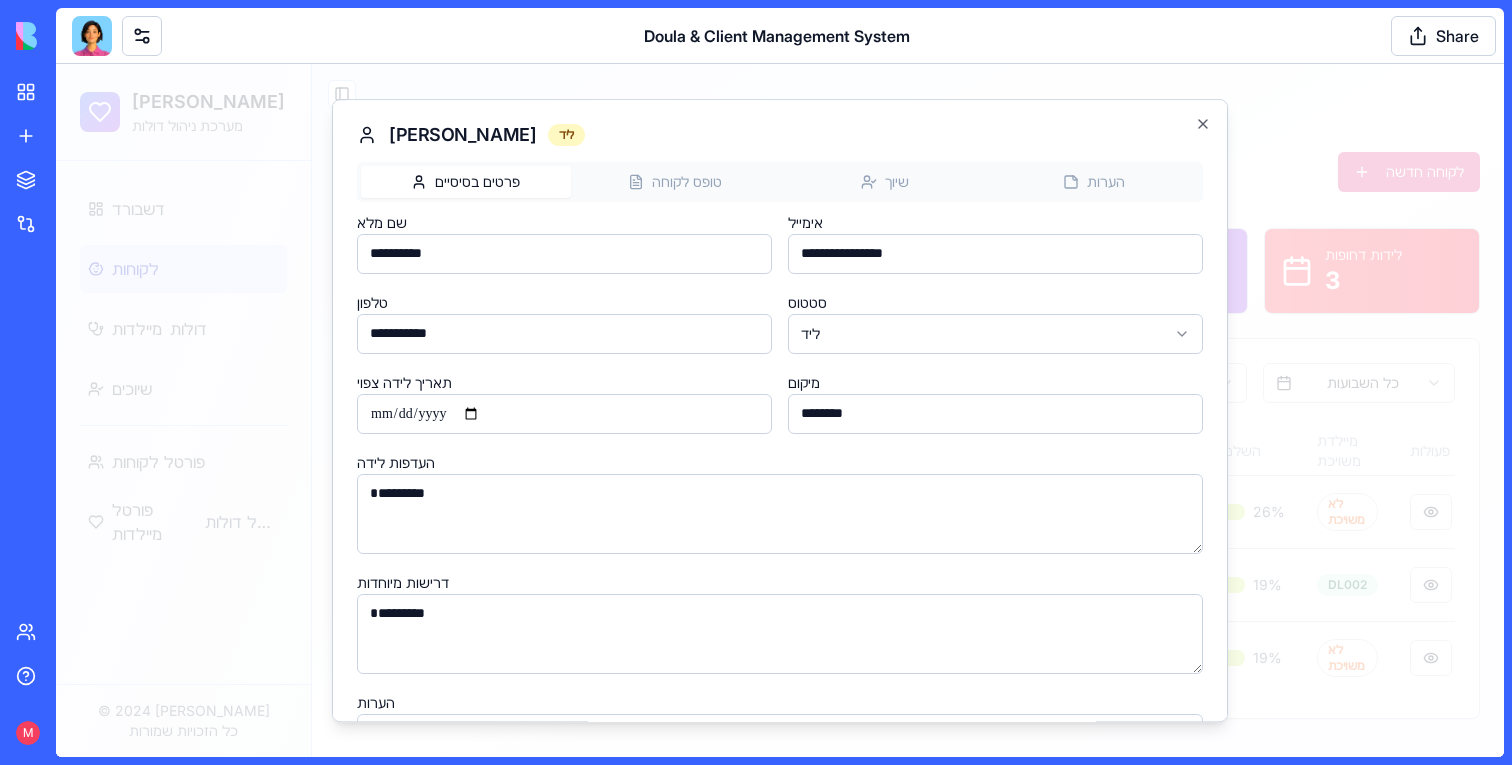 click at bounding box center (780, 410) 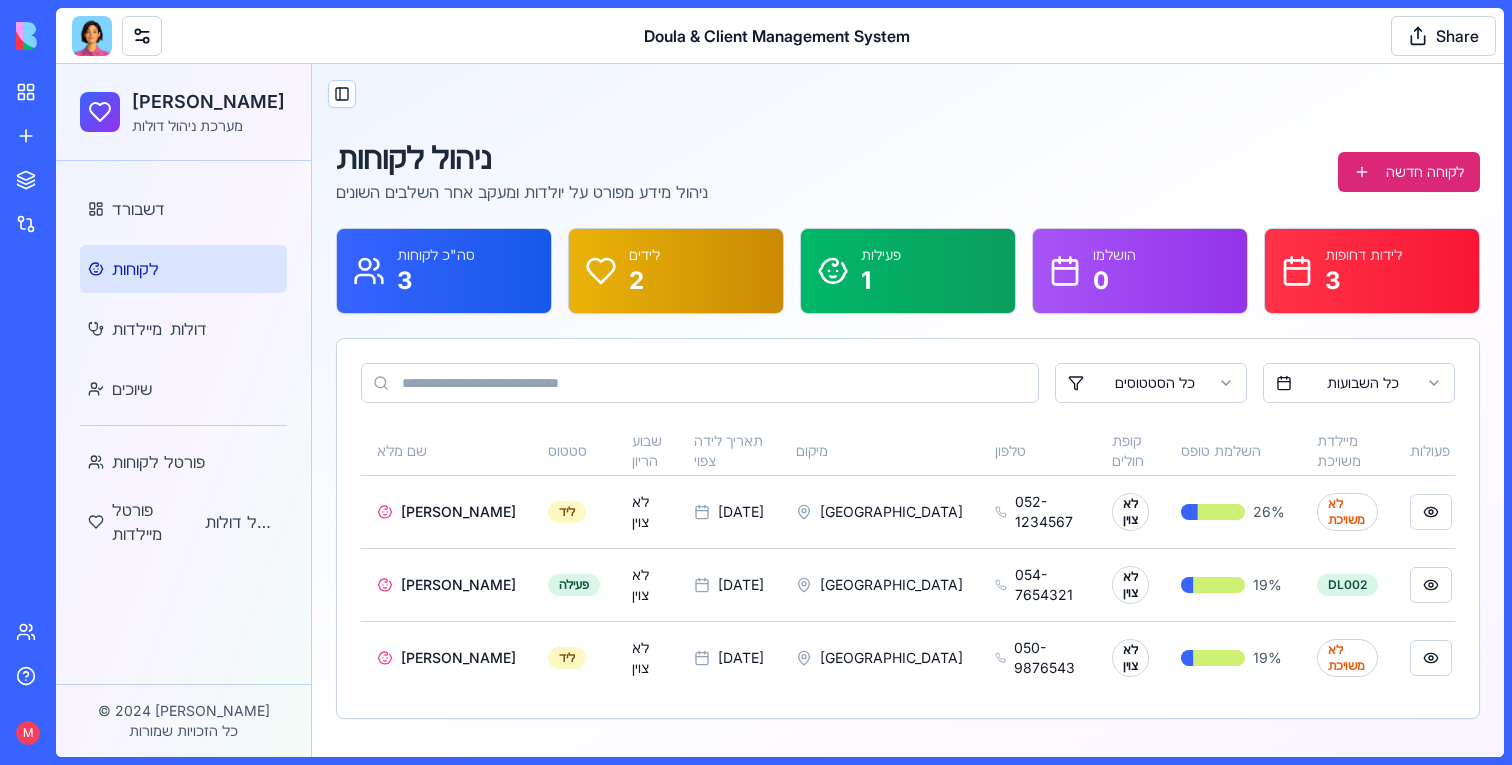 click at bounding box center [92, 36] 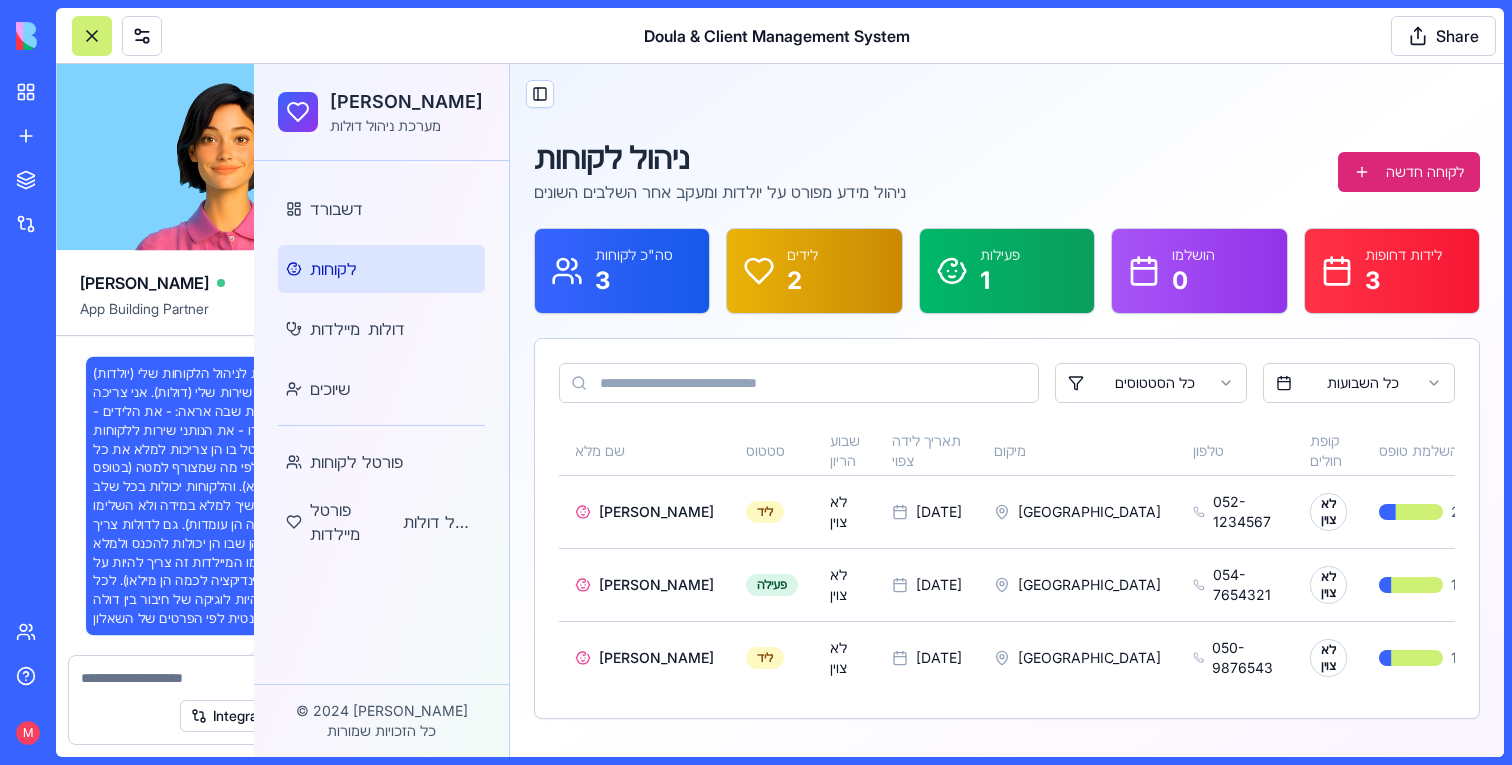 scroll, scrollTop: 19665, scrollLeft: 0, axis: vertical 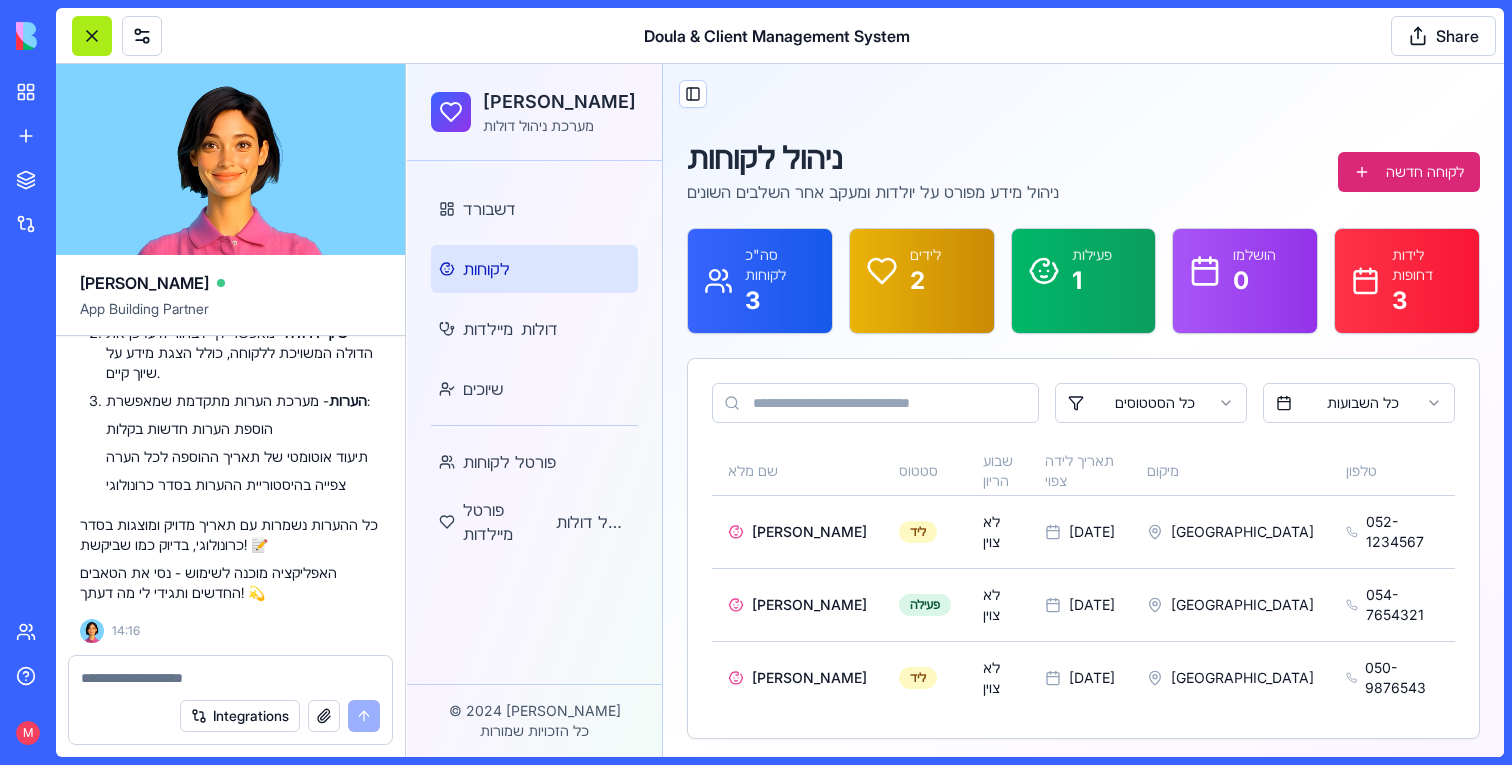 click at bounding box center (92, 36) 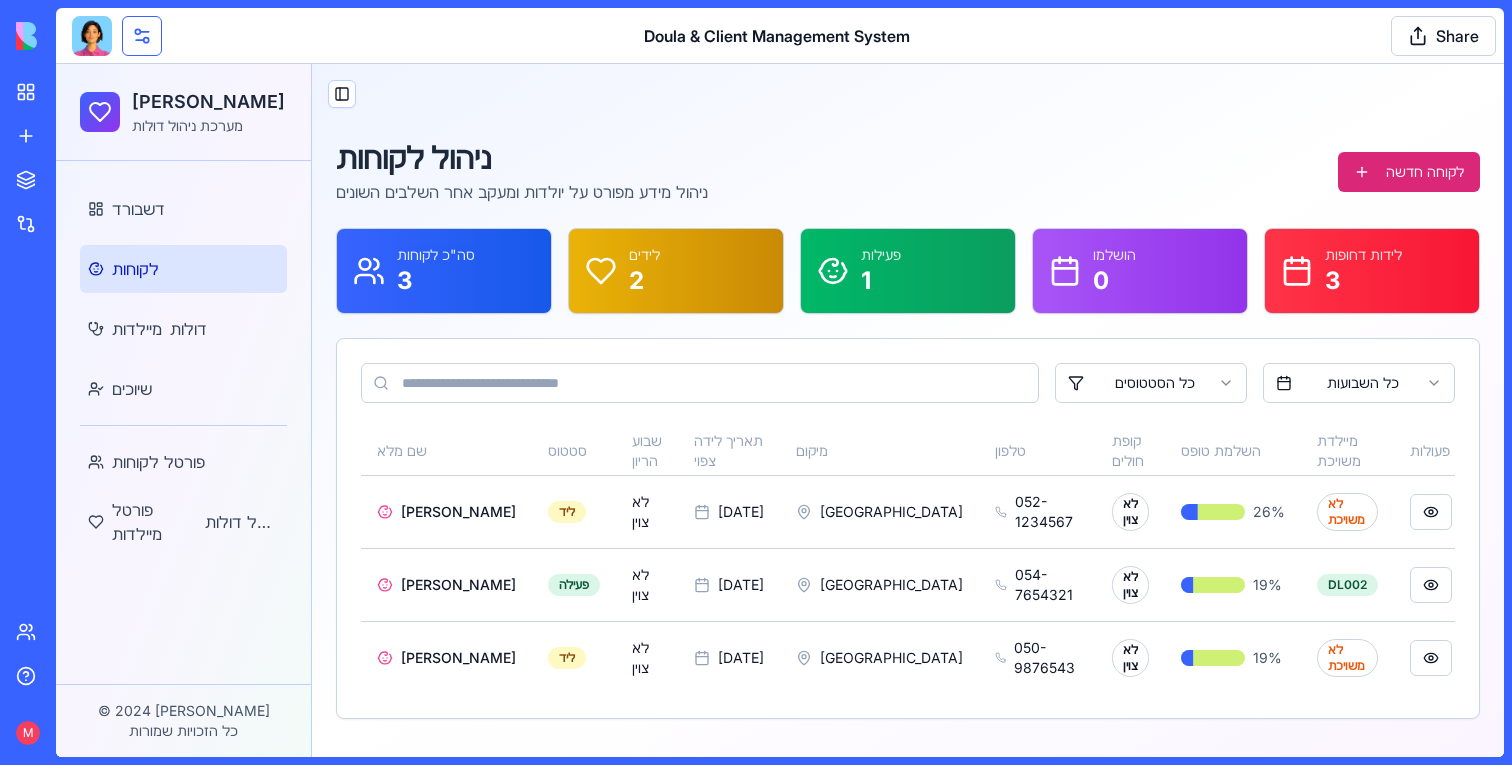 click at bounding box center (142, 36) 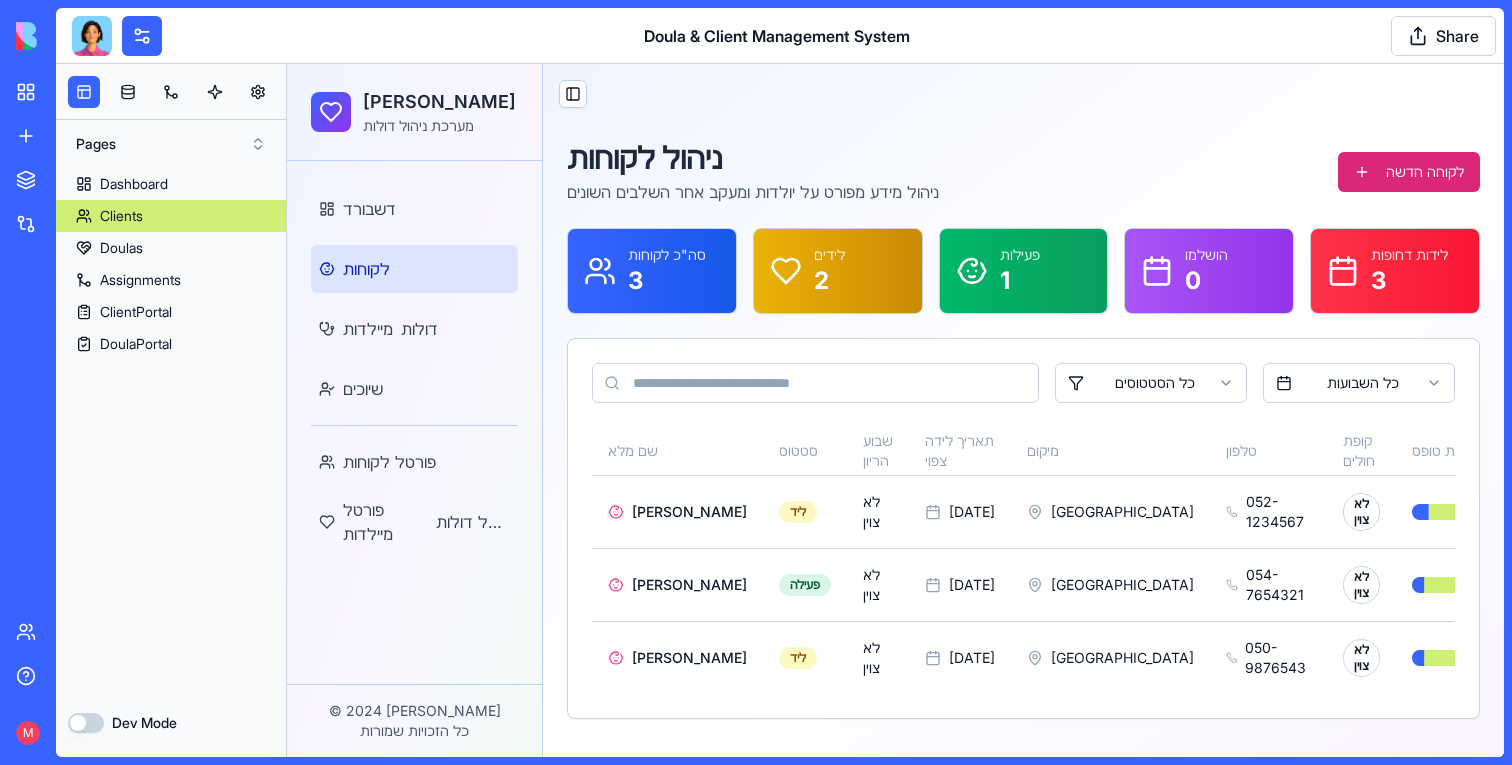 click on "Dev Mode" at bounding box center (86, 723) 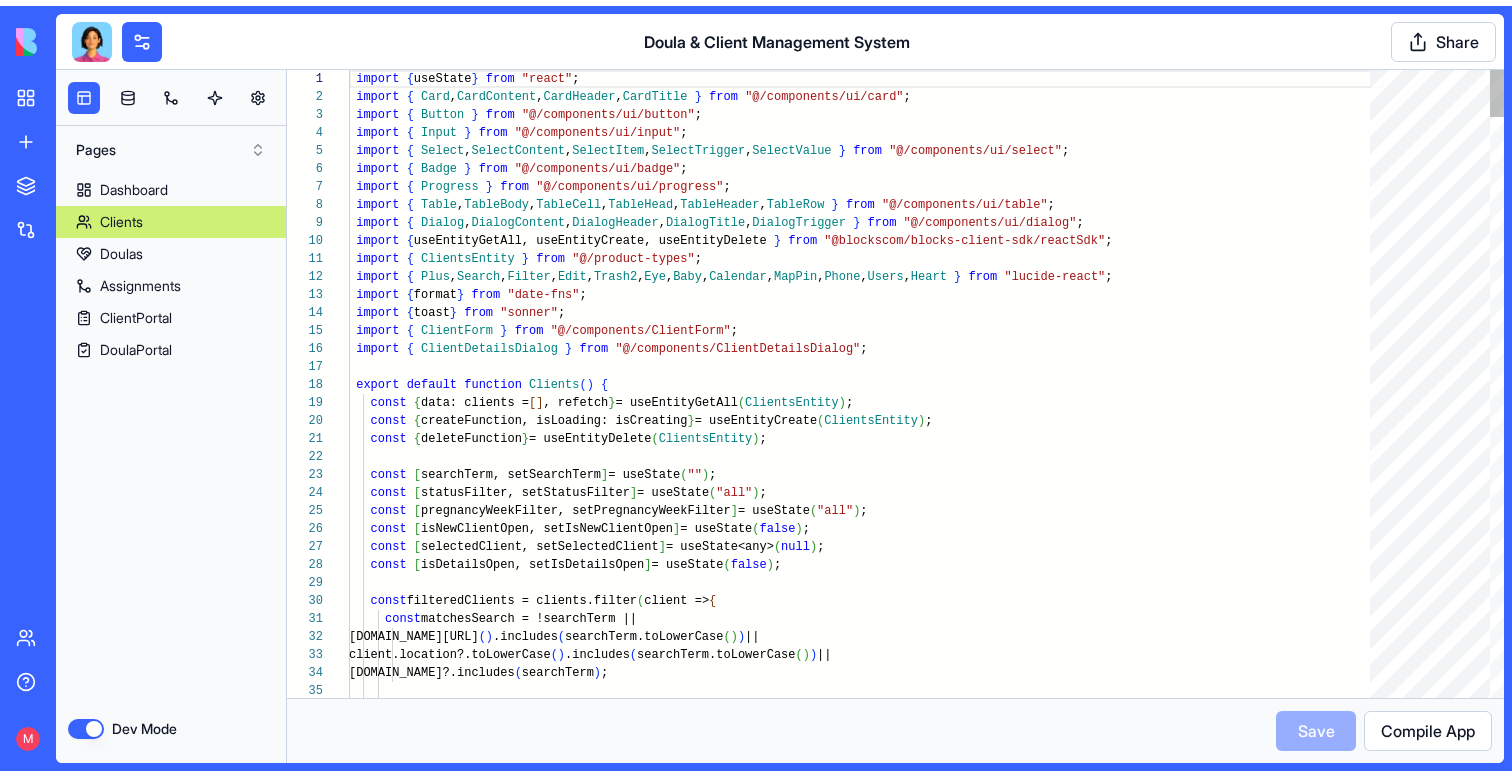 scroll, scrollTop: 126, scrollLeft: 0, axis: vertical 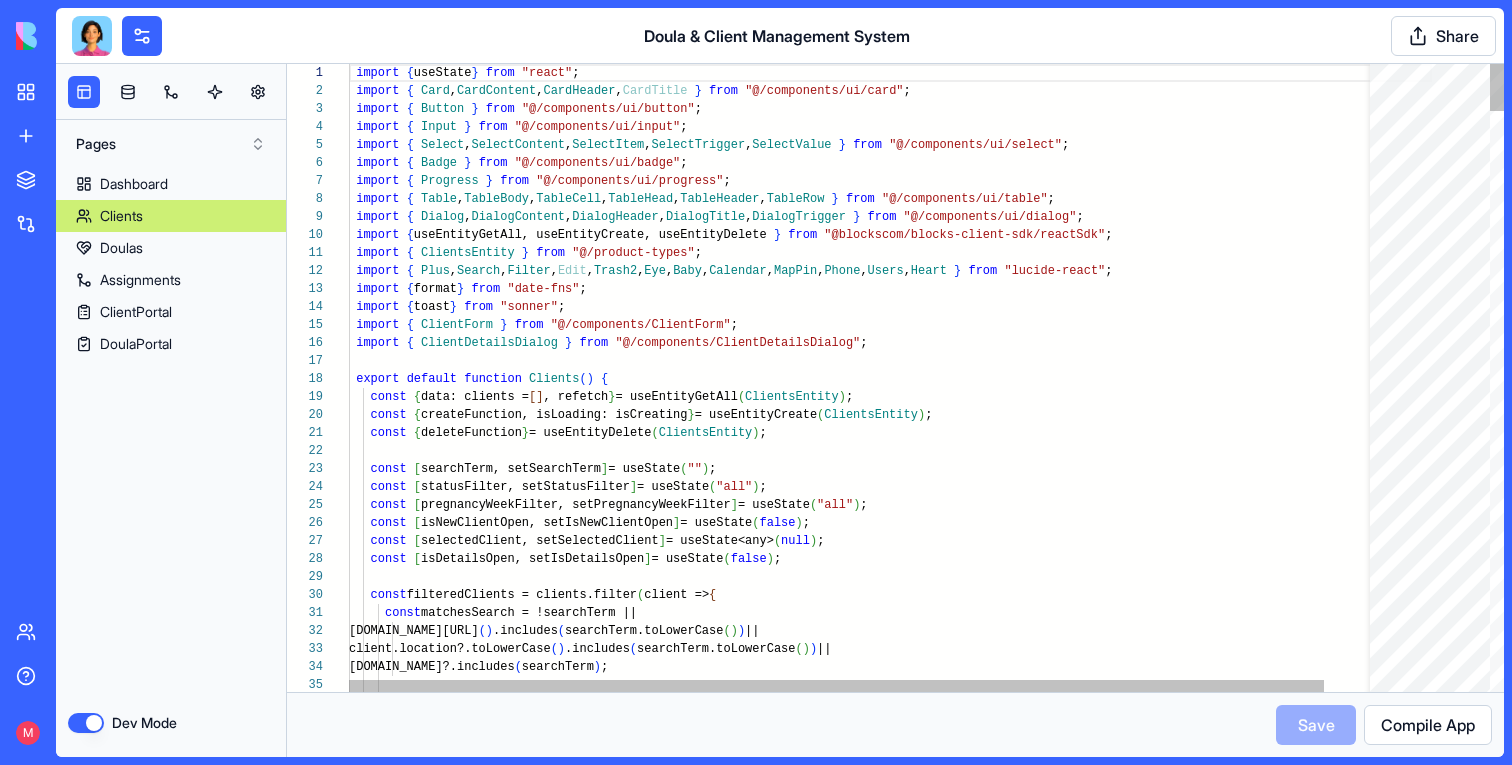 type on "on" 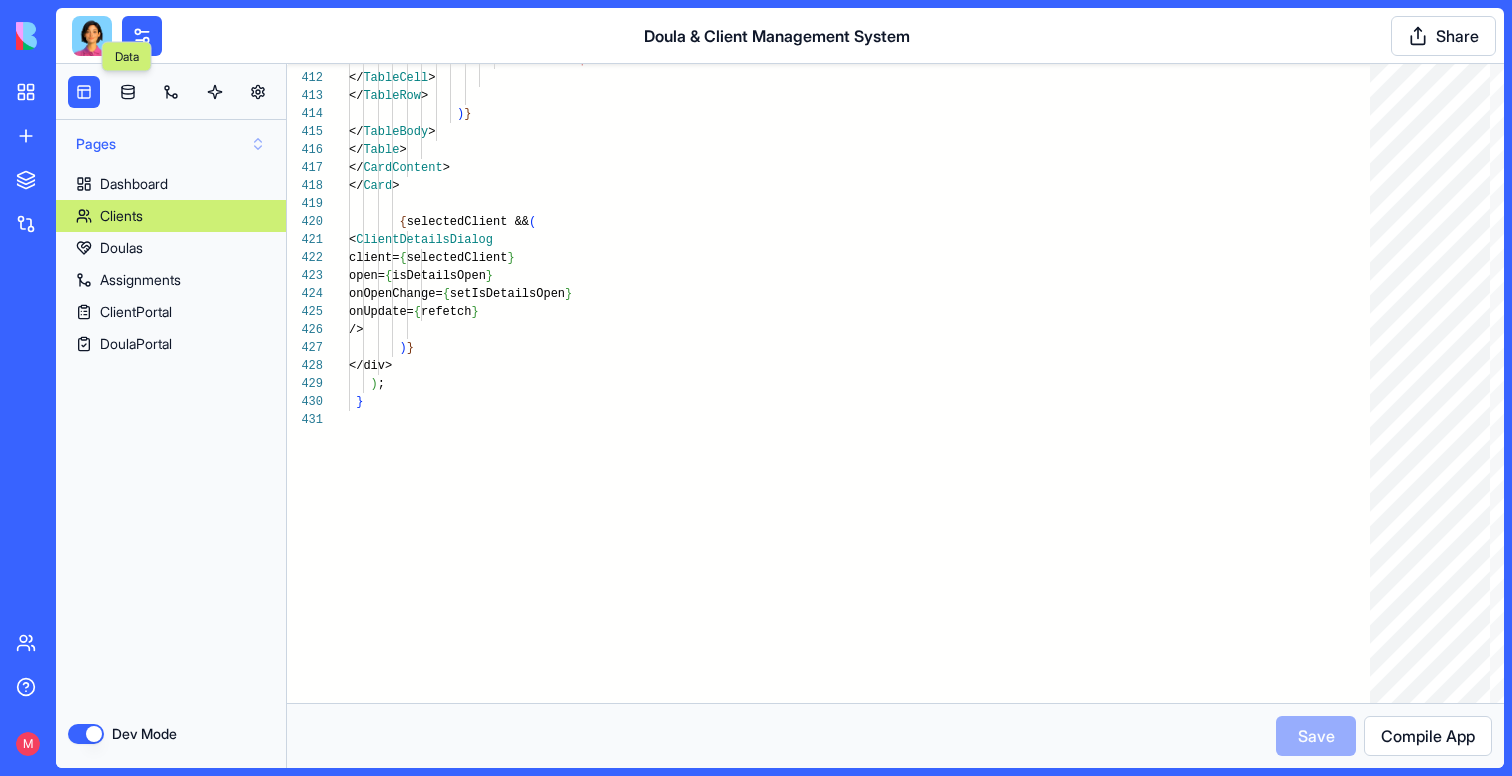 click on "Pages" at bounding box center (171, 144) 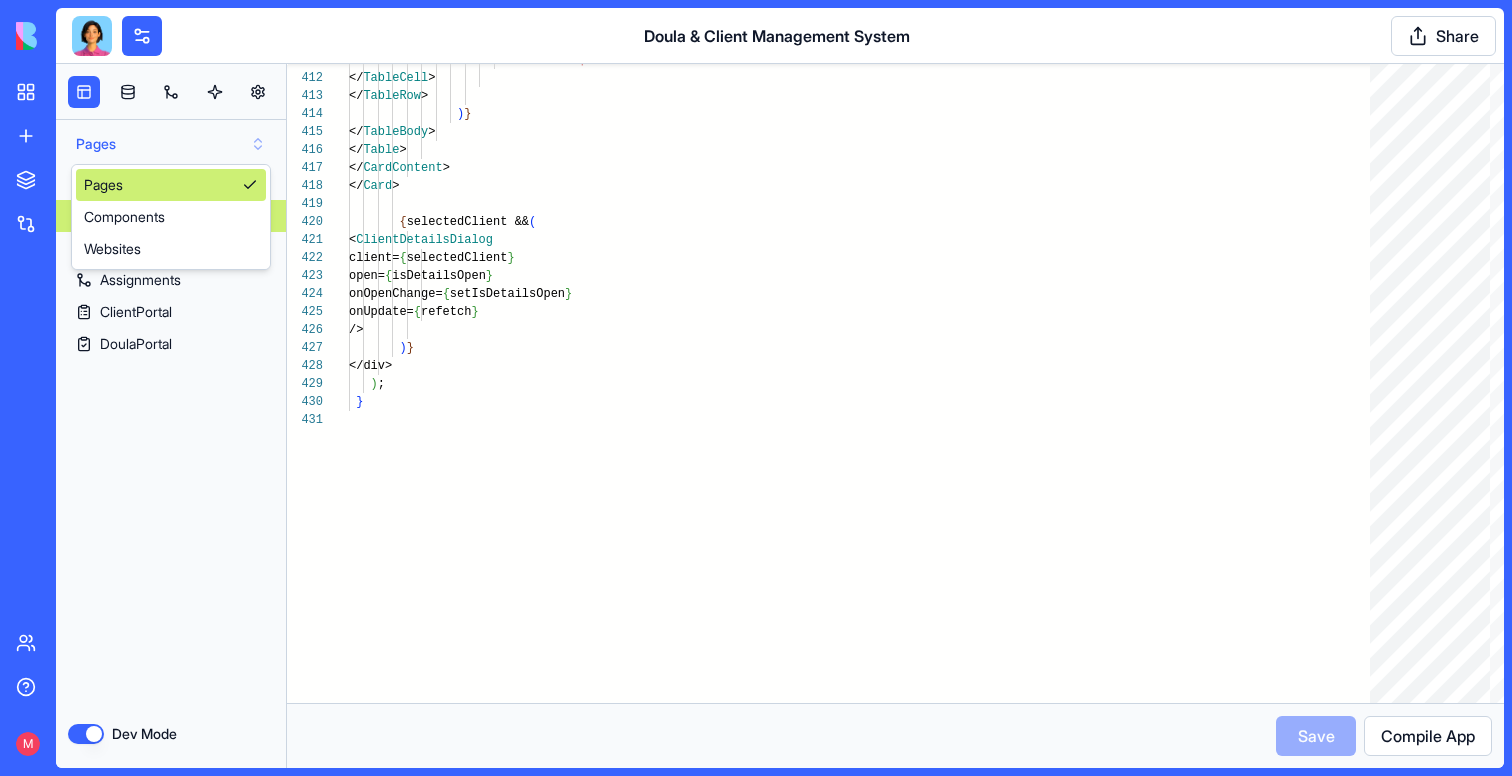 click on "Pages" at bounding box center (171, 144) 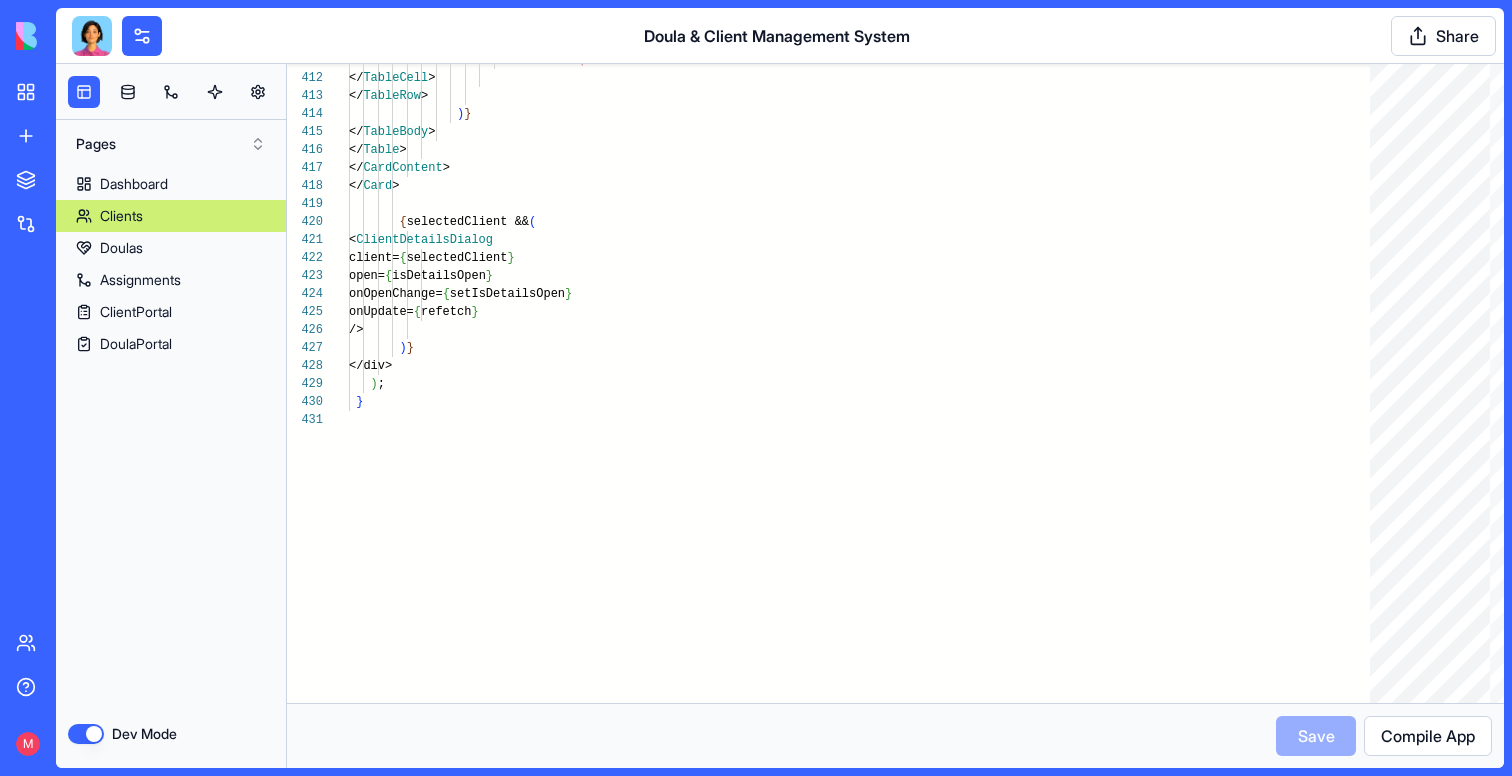 click on "Dev Mode" at bounding box center [86, 734] 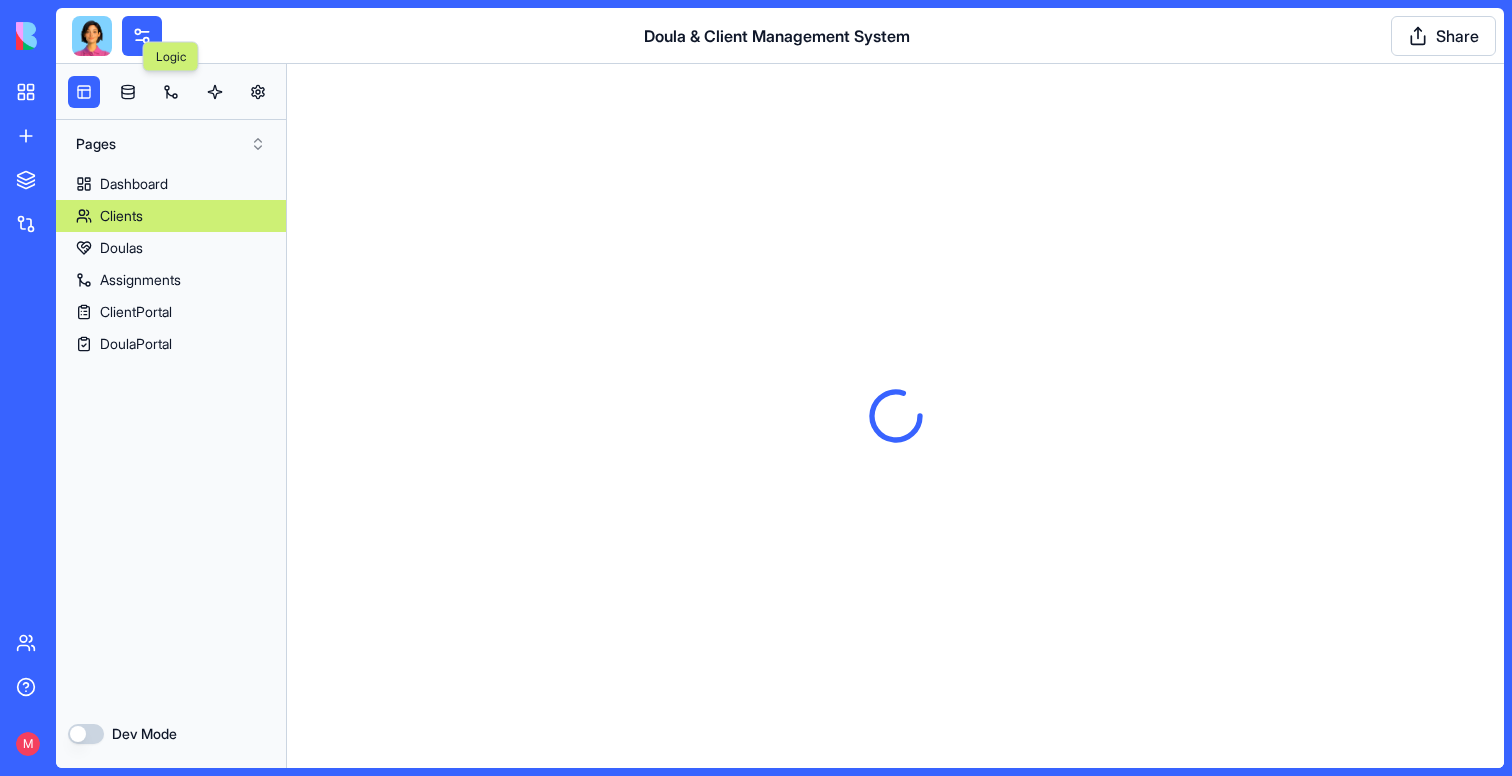 scroll, scrollTop: 0, scrollLeft: 0, axis: both 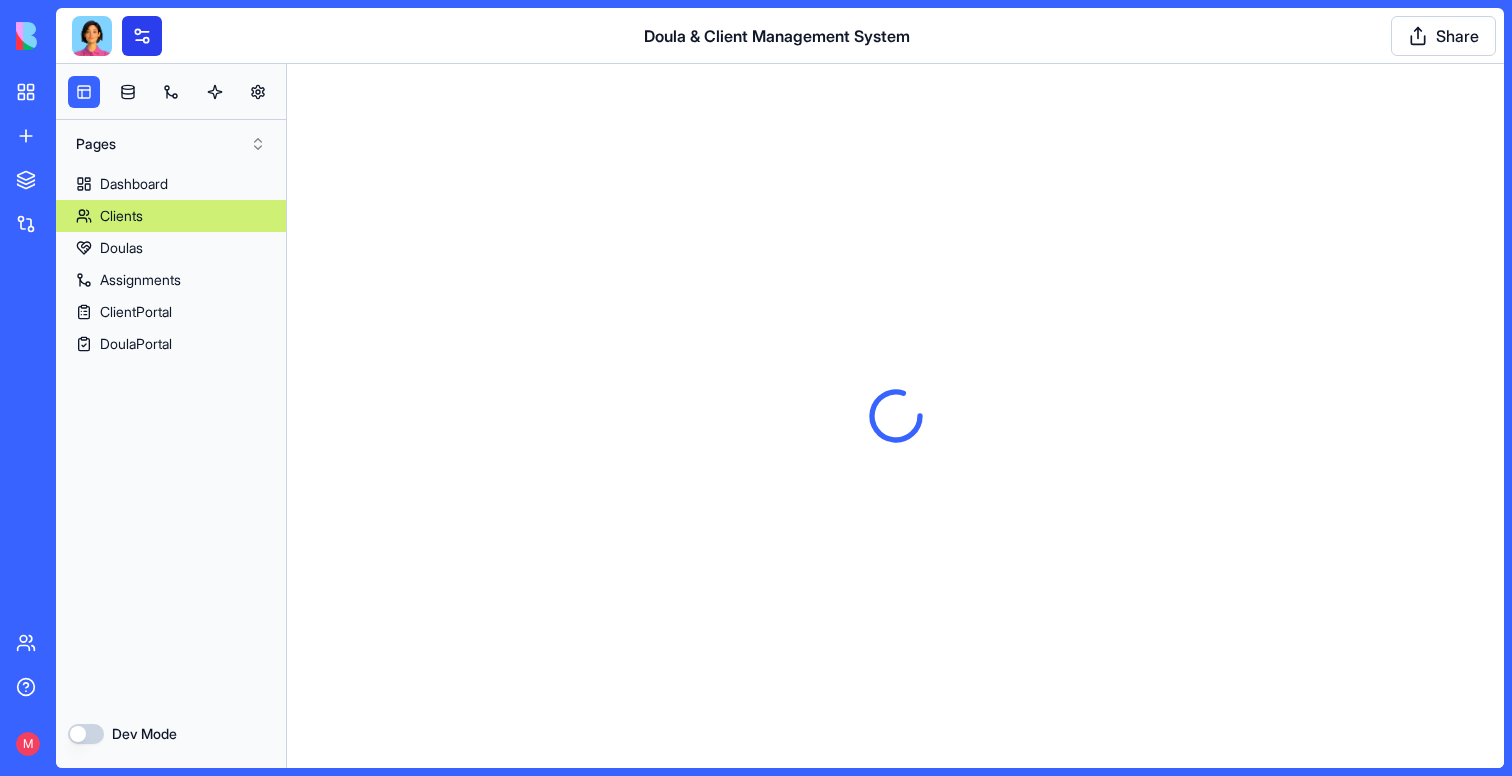 click at bounding box center (142, 36) 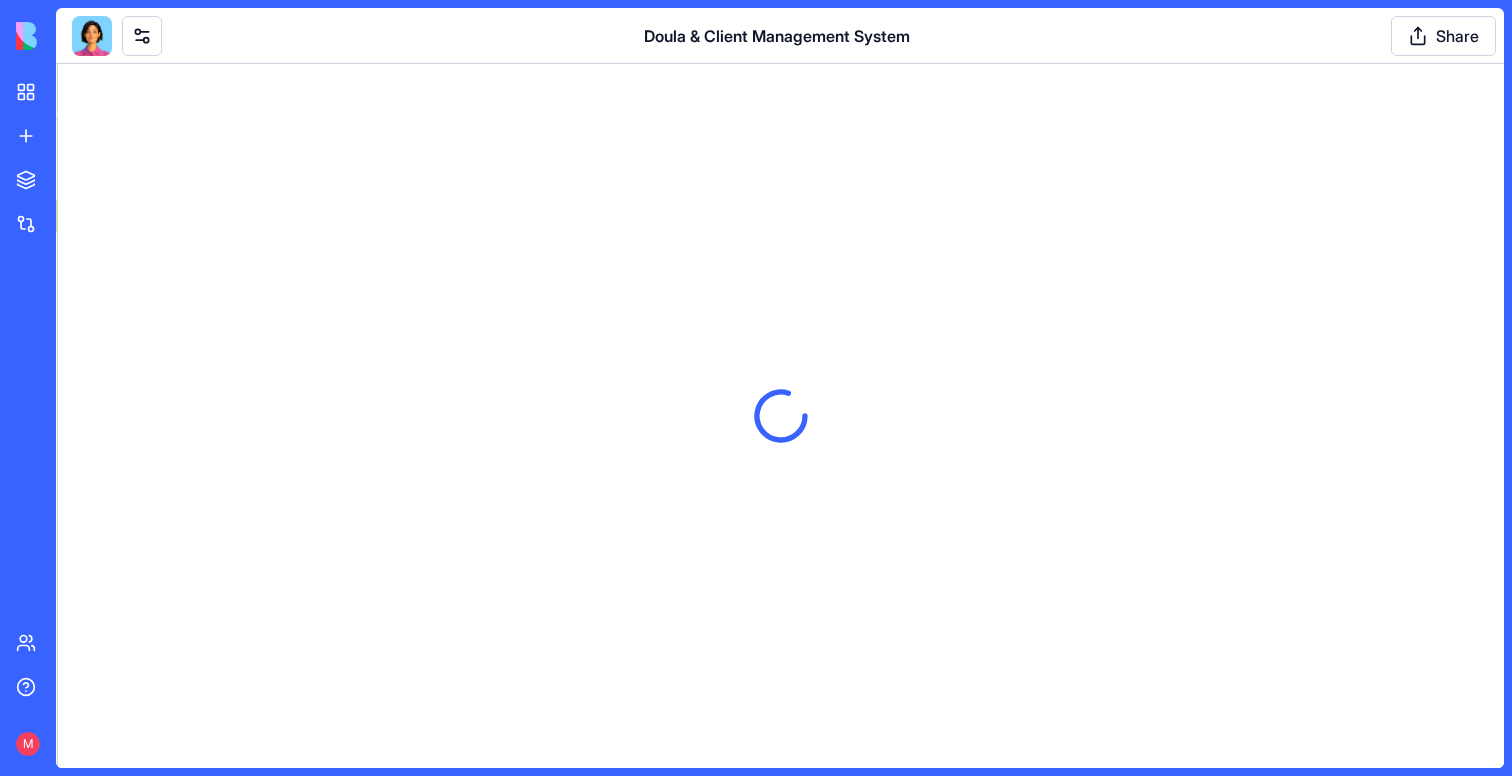 click at bounding box center [92, 36] 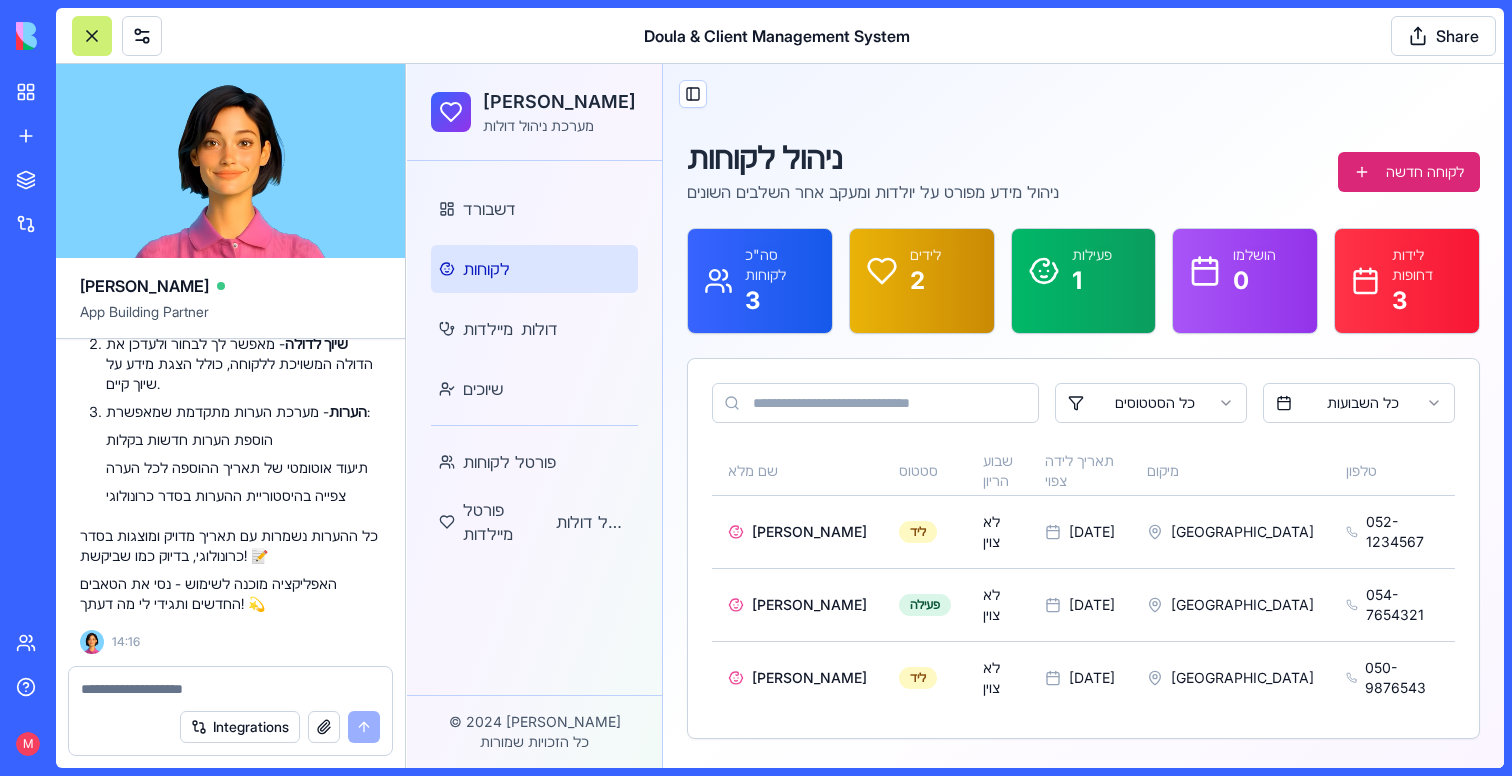 scroll, scrollTop: 19399, scrollLeft: 0, axis: vertical 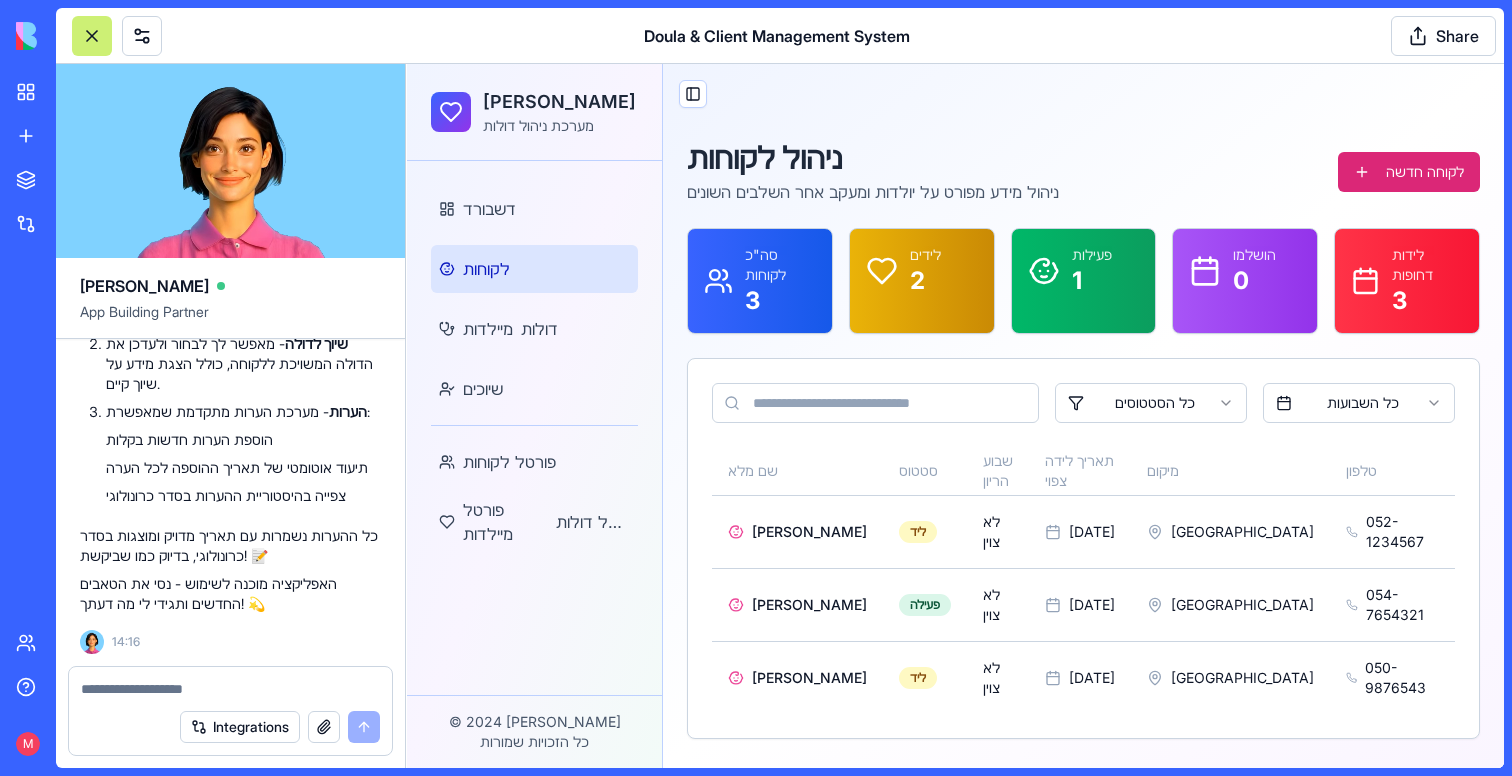 type 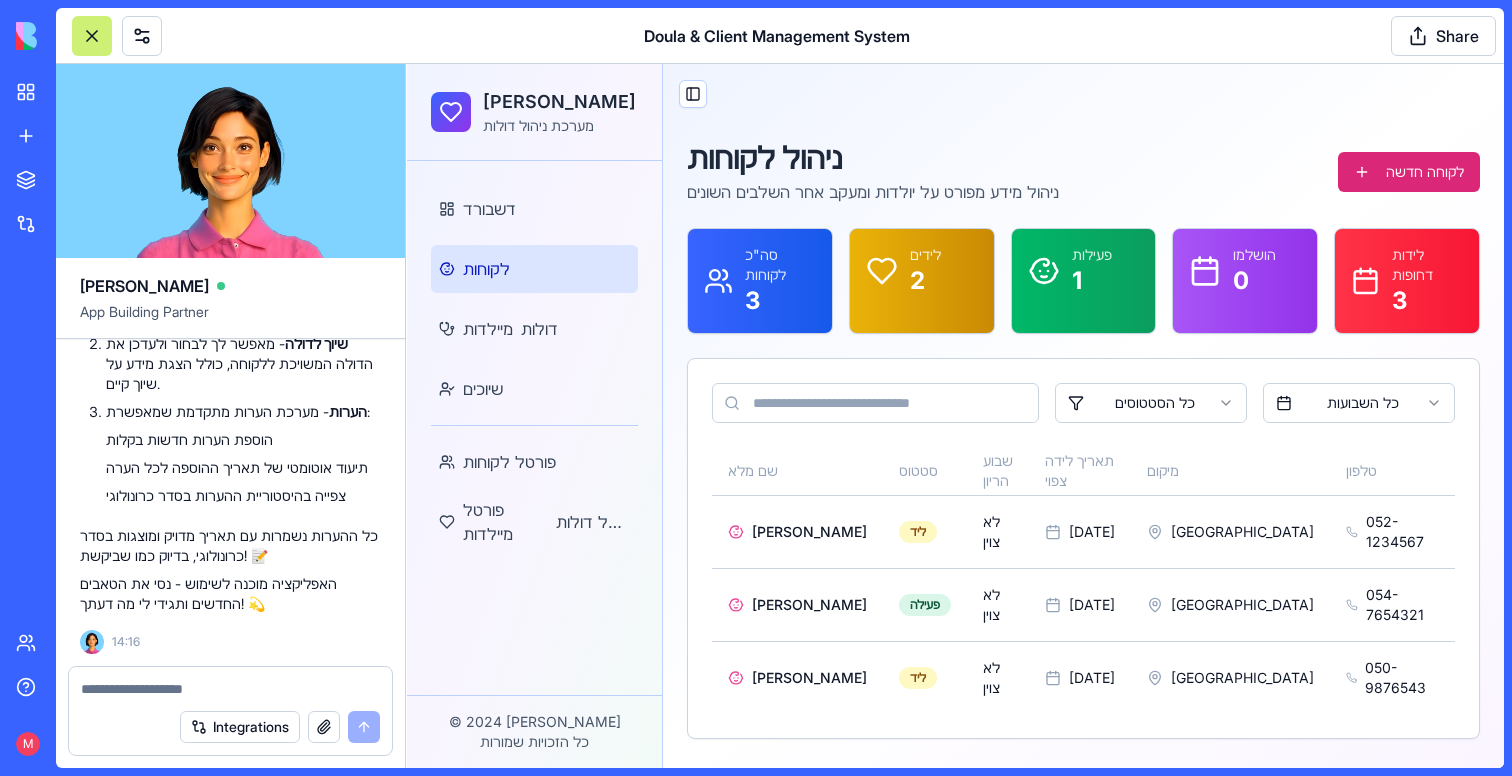 click at bounding box center (92, 36) 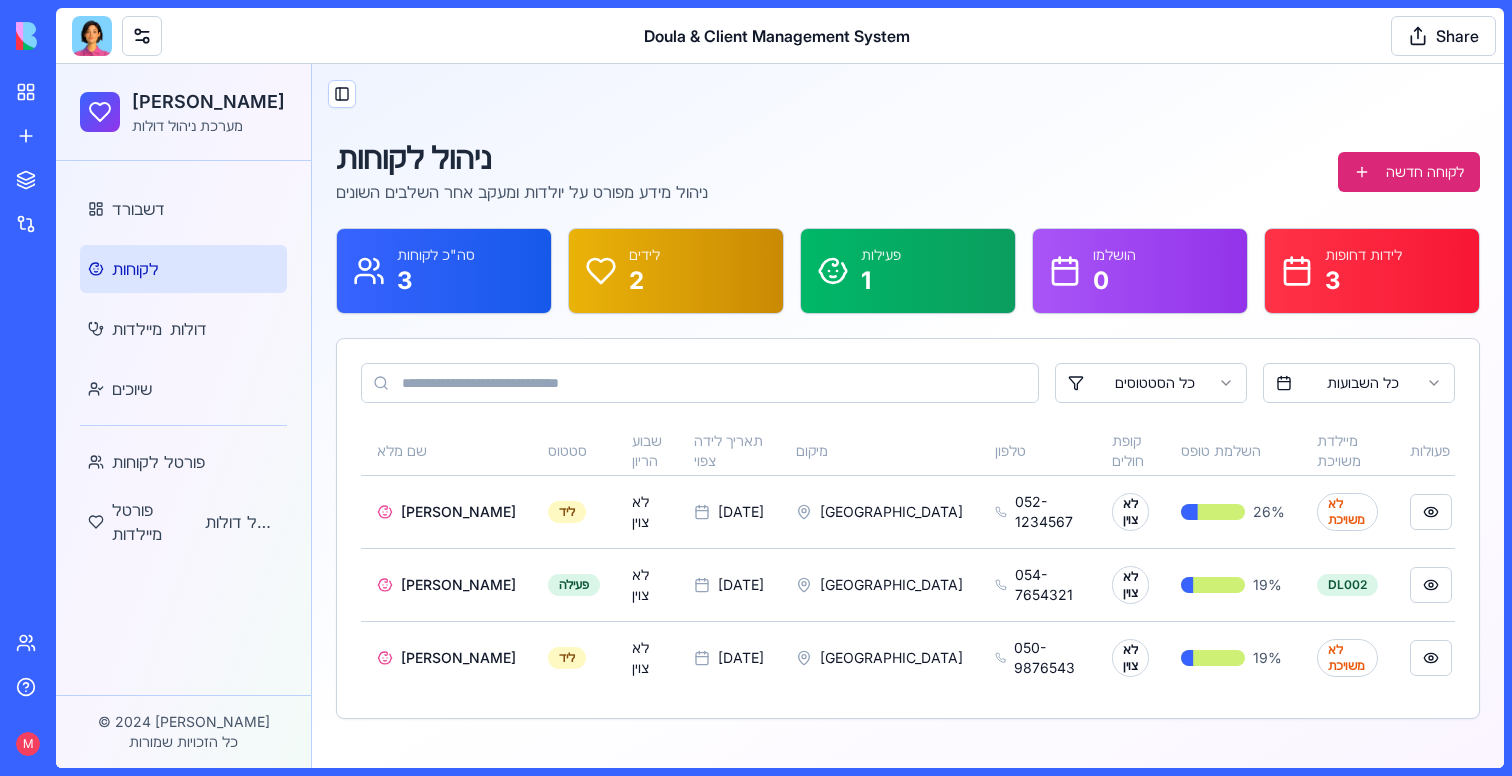 click at bounding box center [92, 36] 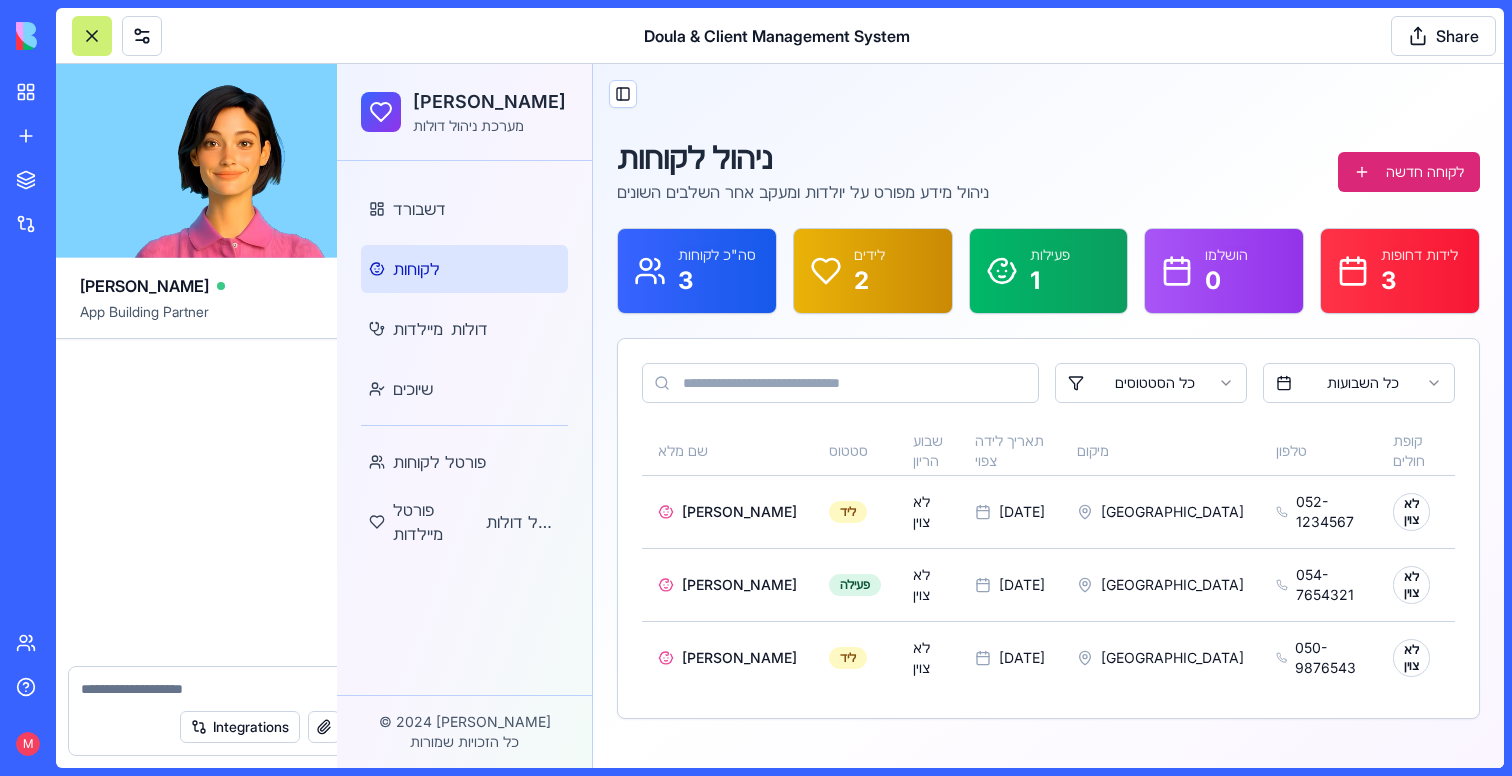 scroll, scrollTop: 19657, scrollLeft: 0, axis: vertical 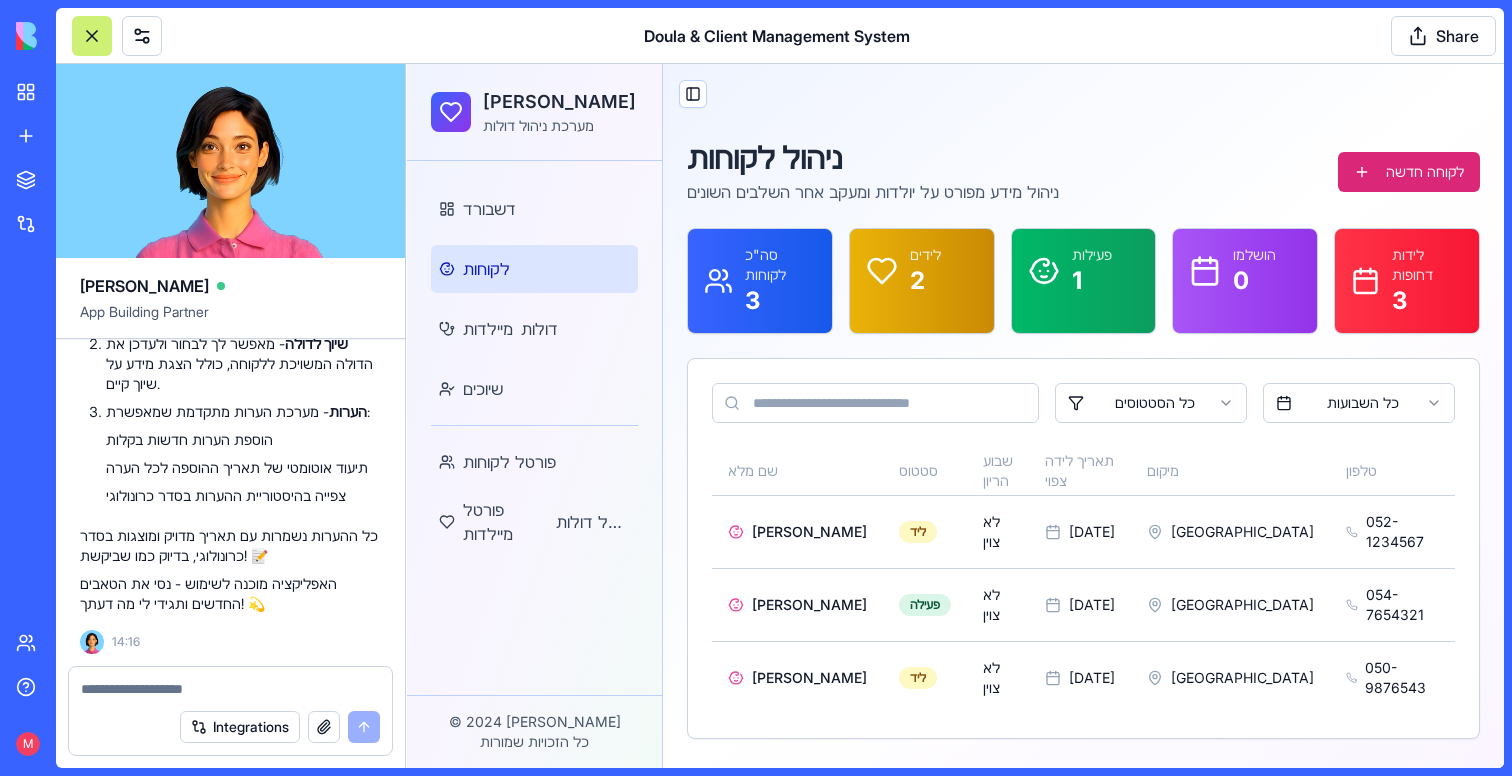 click at bounding box center (230, 689) 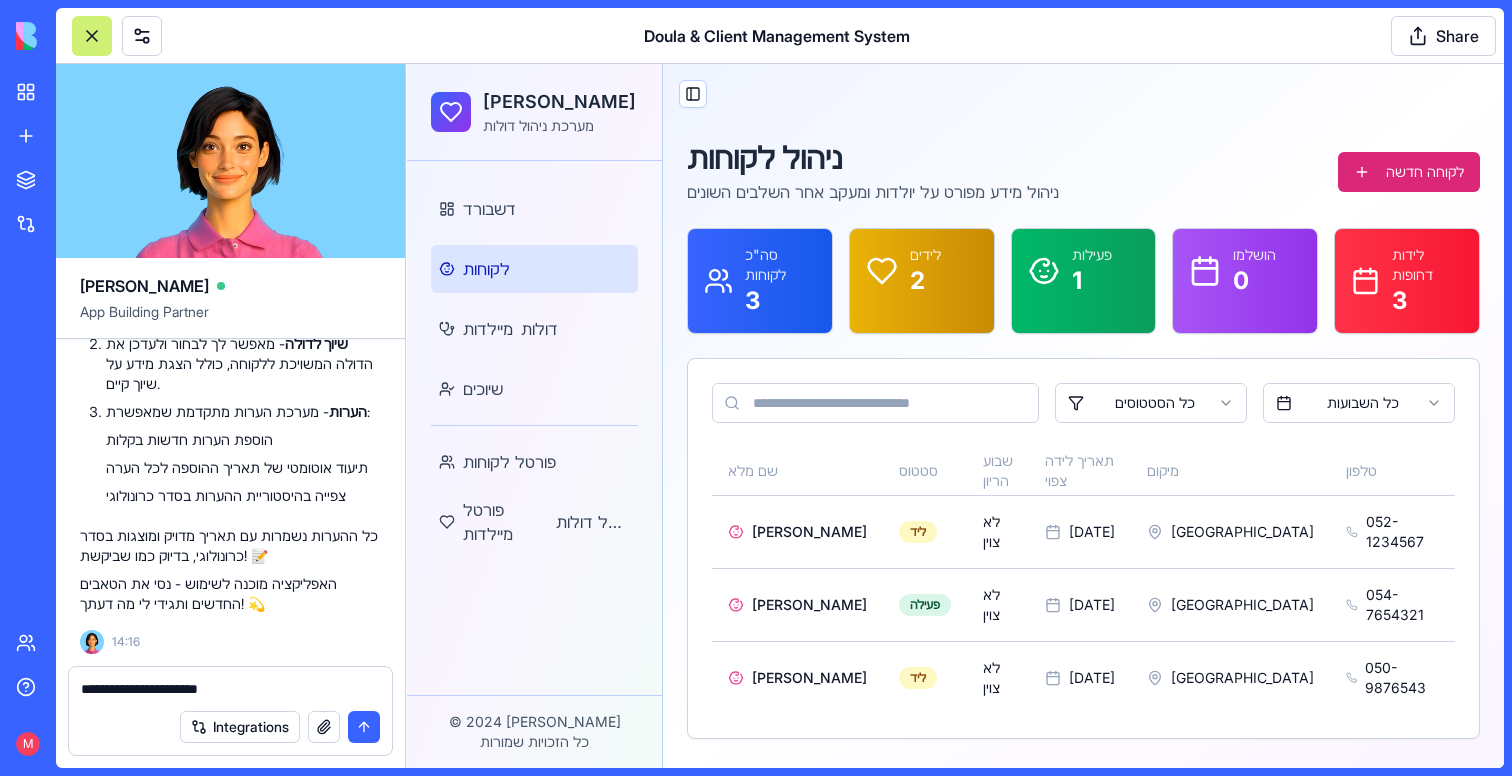 type on "**********" 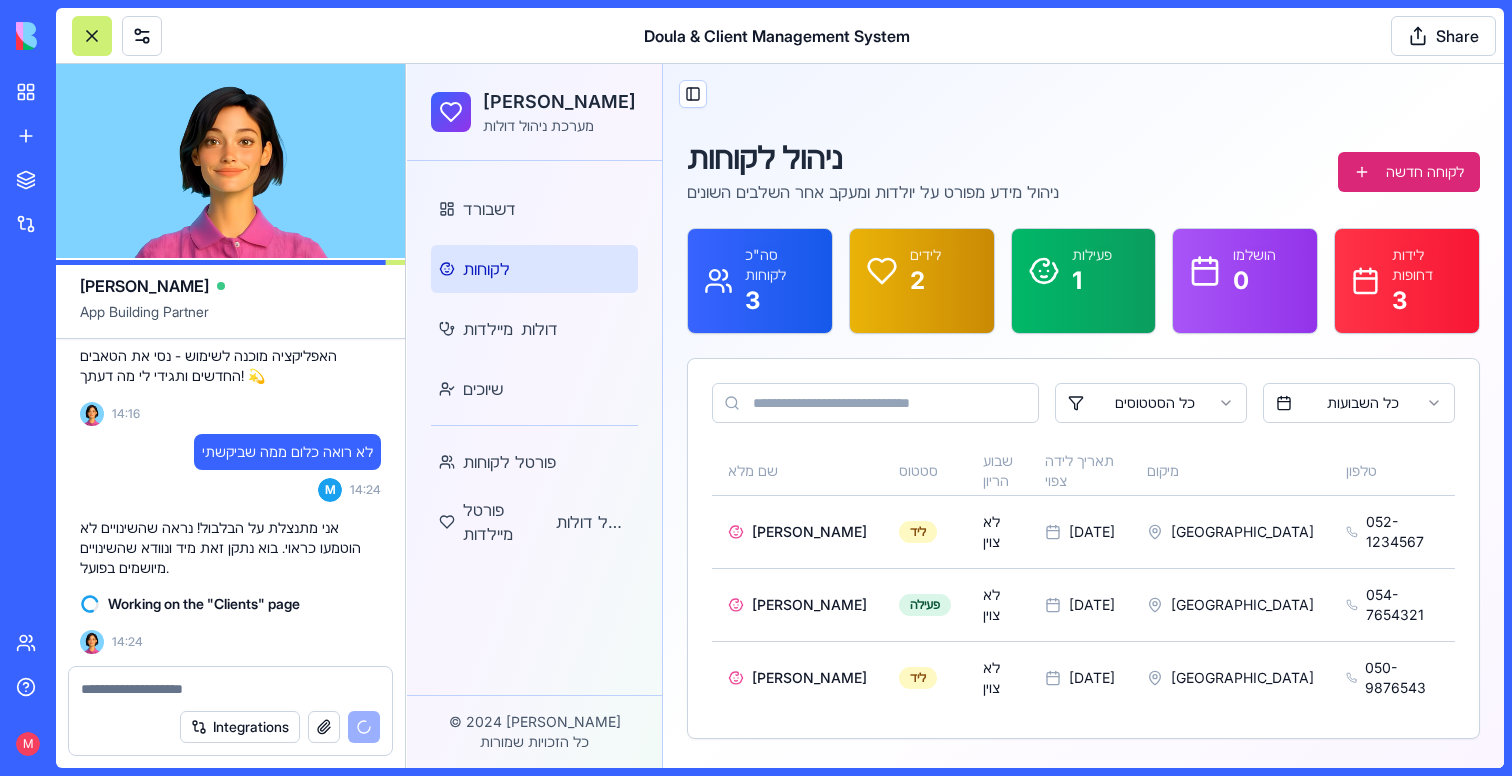 scroll, scrollTop: 19921, scrollLeft: 0, axis: vertical 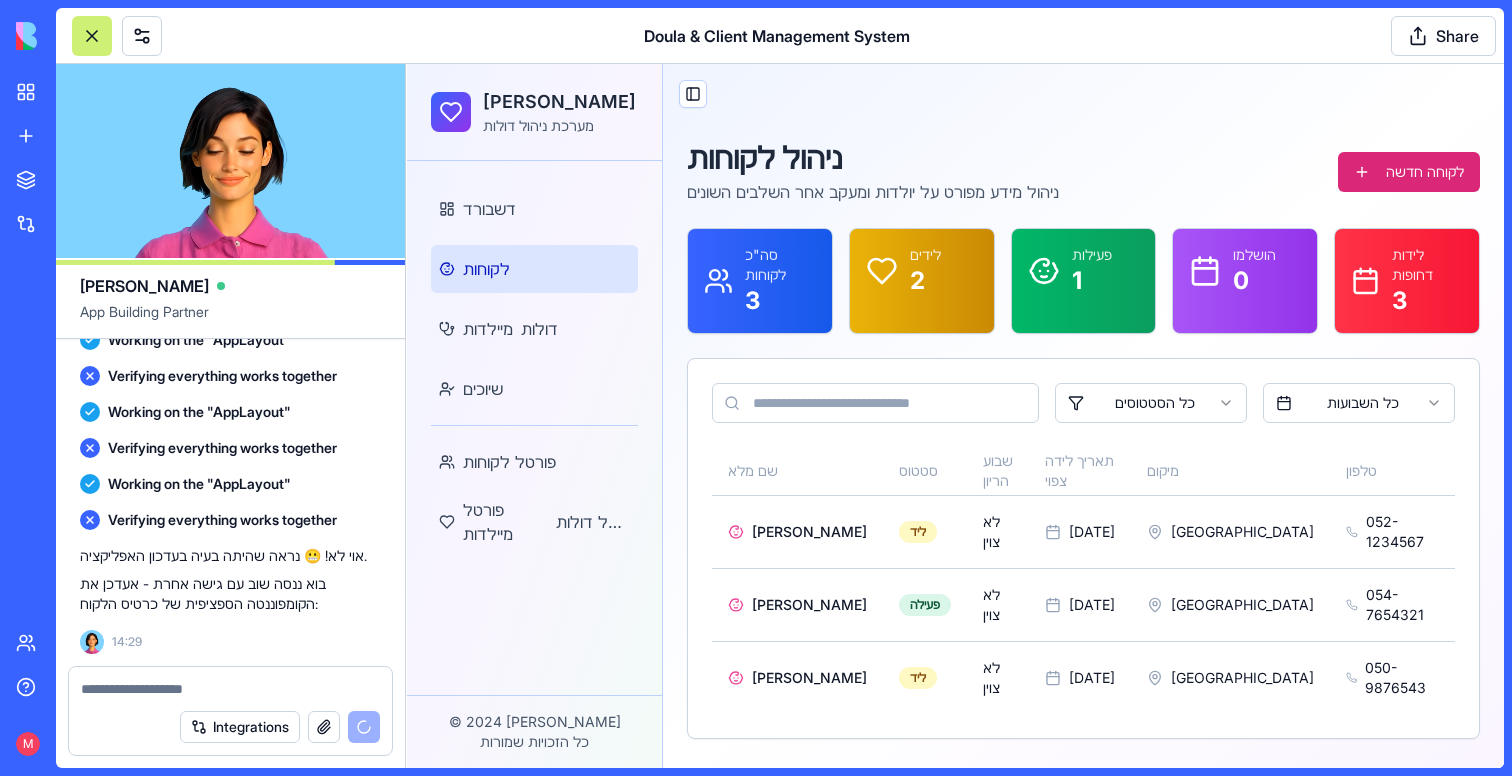 click on "ניהול לקוחות ניהול מידע מפורט על יולדות ומעקב אחר השלבים השונים לקוחה חדשה" at bounding box center [1083, 172] 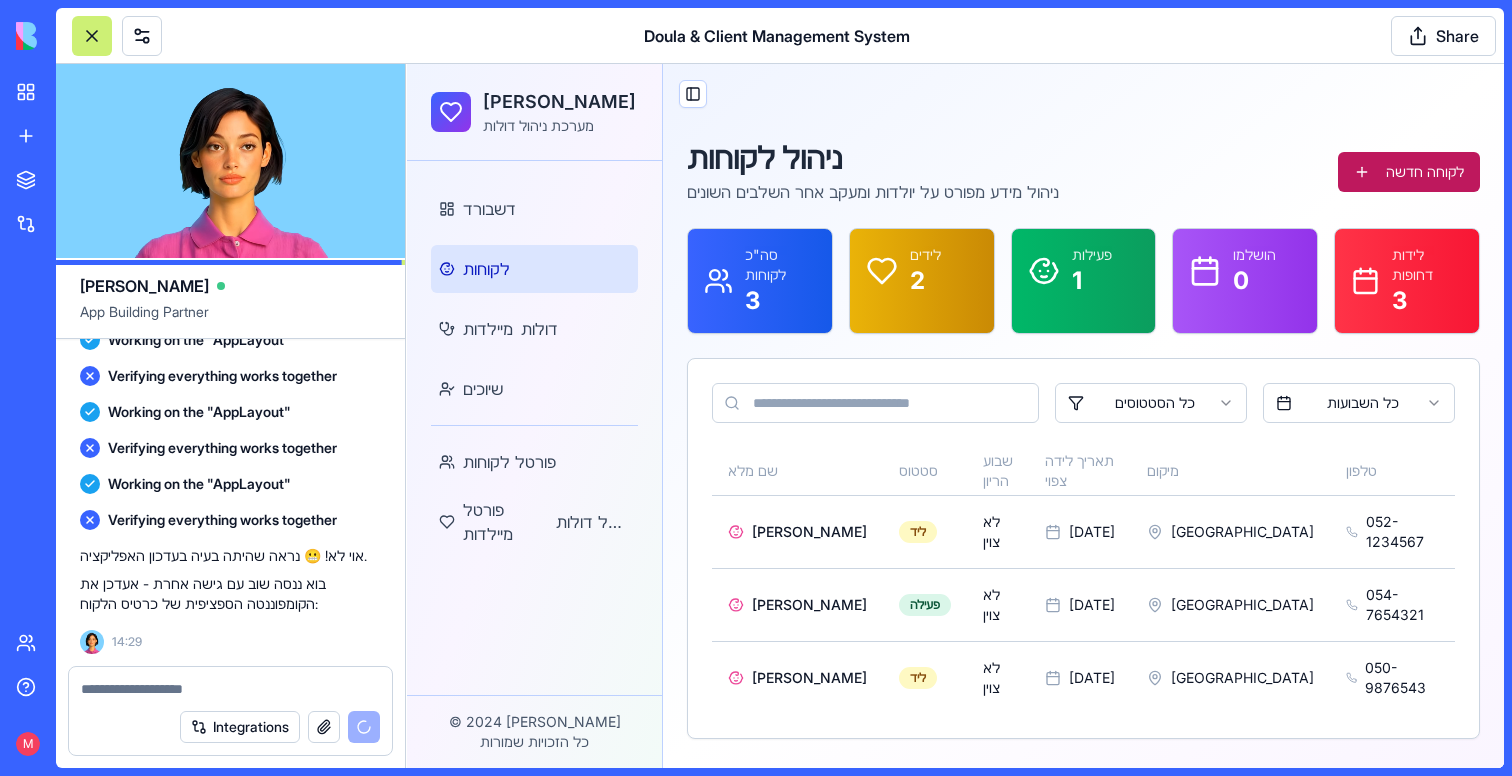 click on "לקוחה חדשה" at bounding box center [1409, 172] 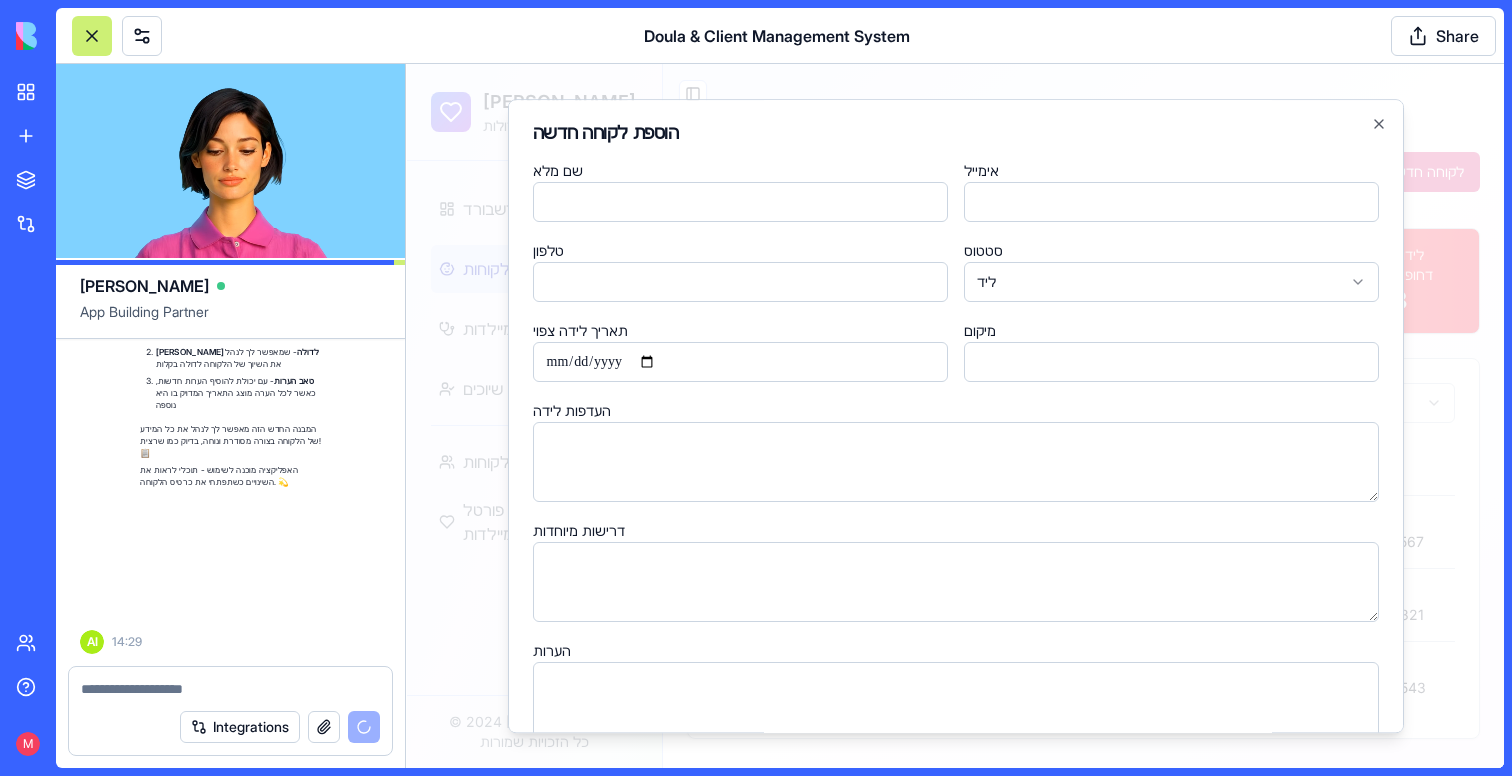 scroll, scrollTop: 20853, scrollLeft: 0, axis: vertical 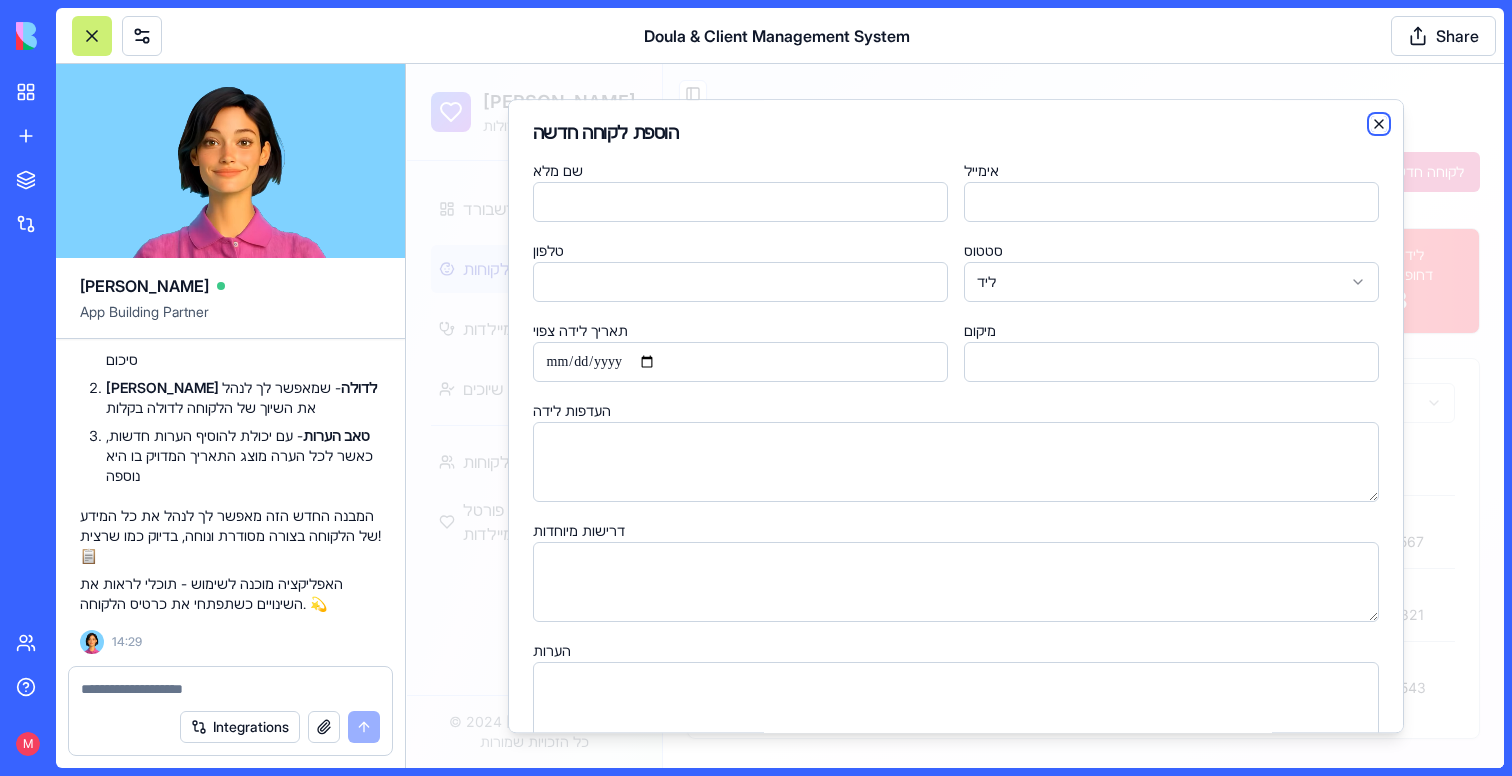 click 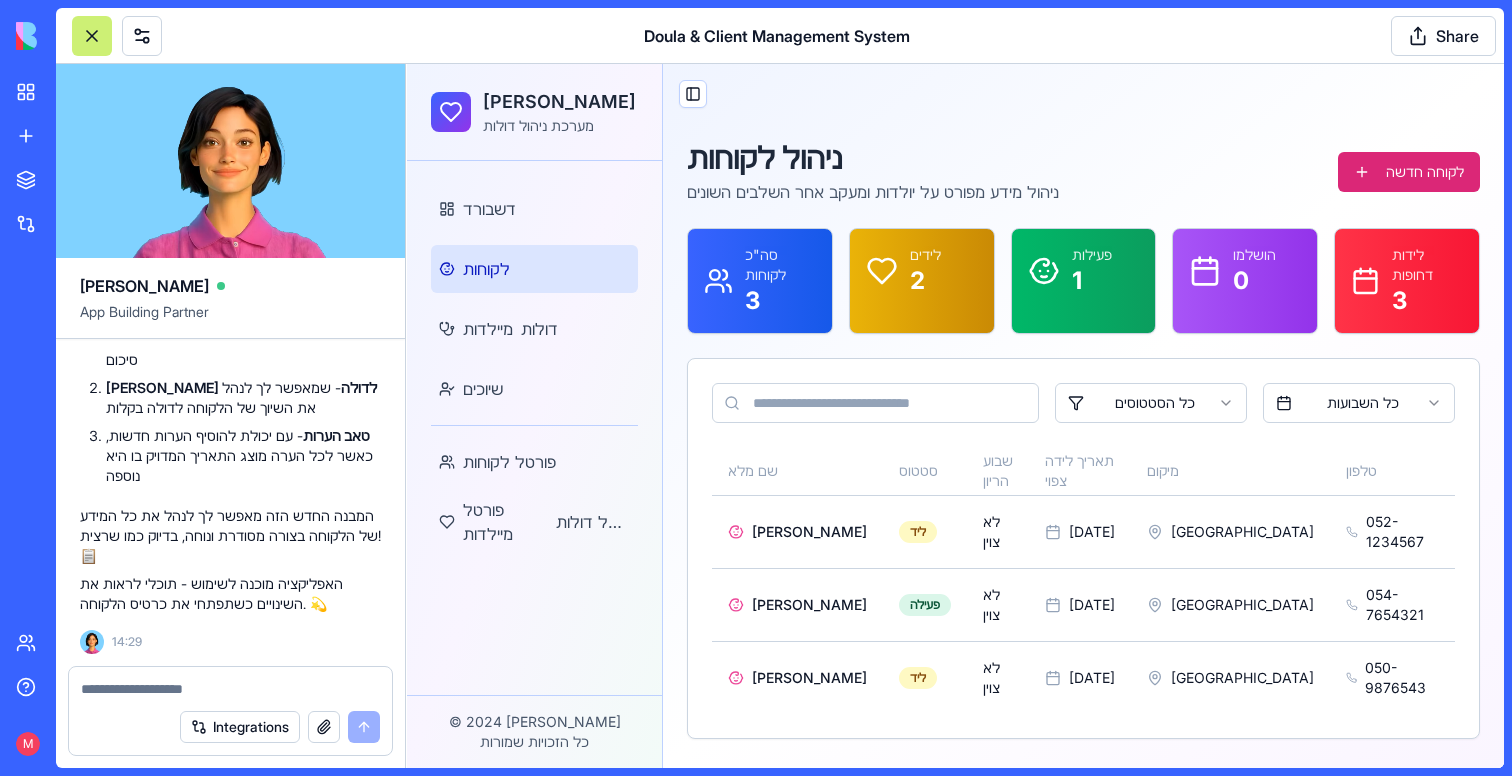 click on "Toggle Sidebar" at bounding box center (1083, 102) 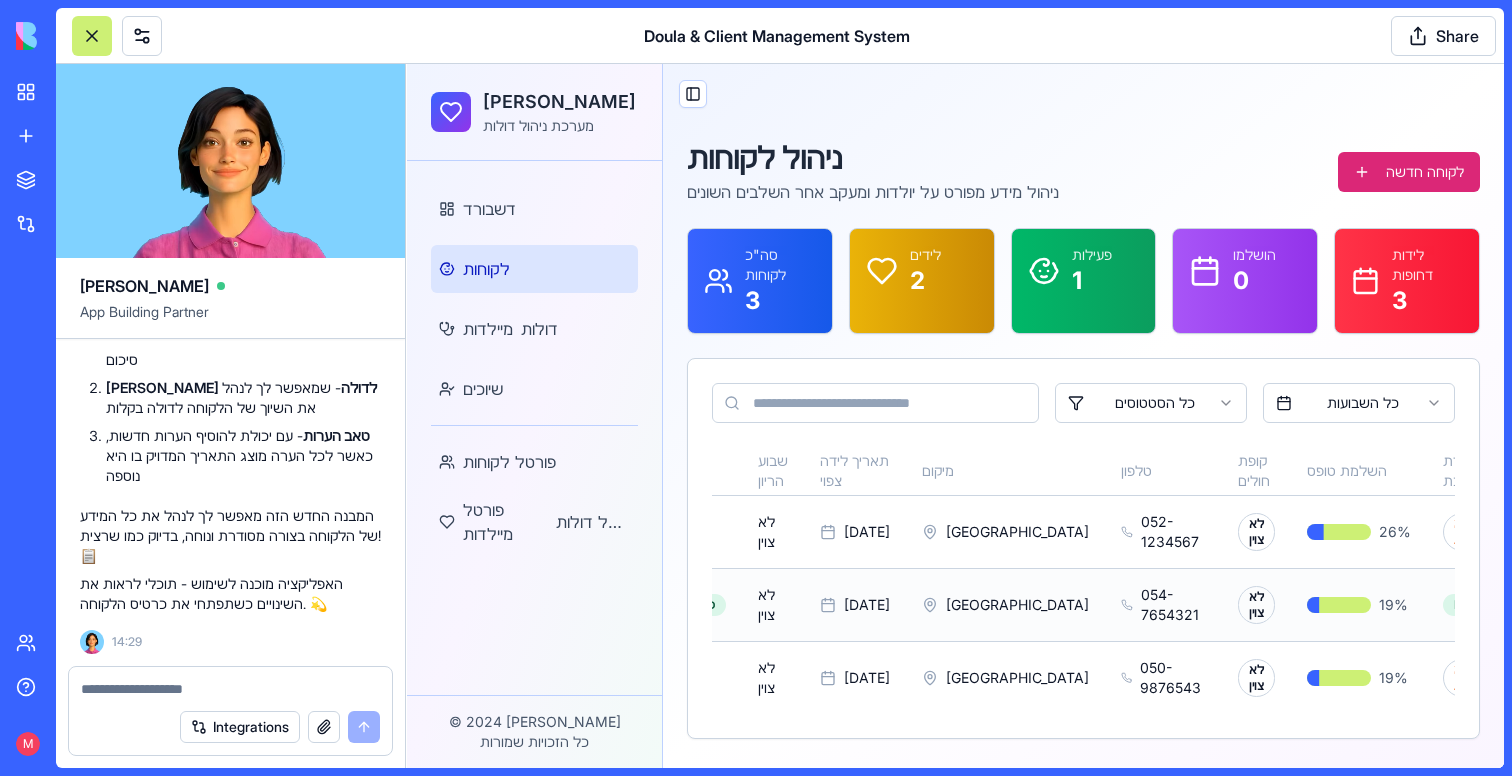 scroll, scrollTop: 0, scrollLeft: 329, axis: horizontal 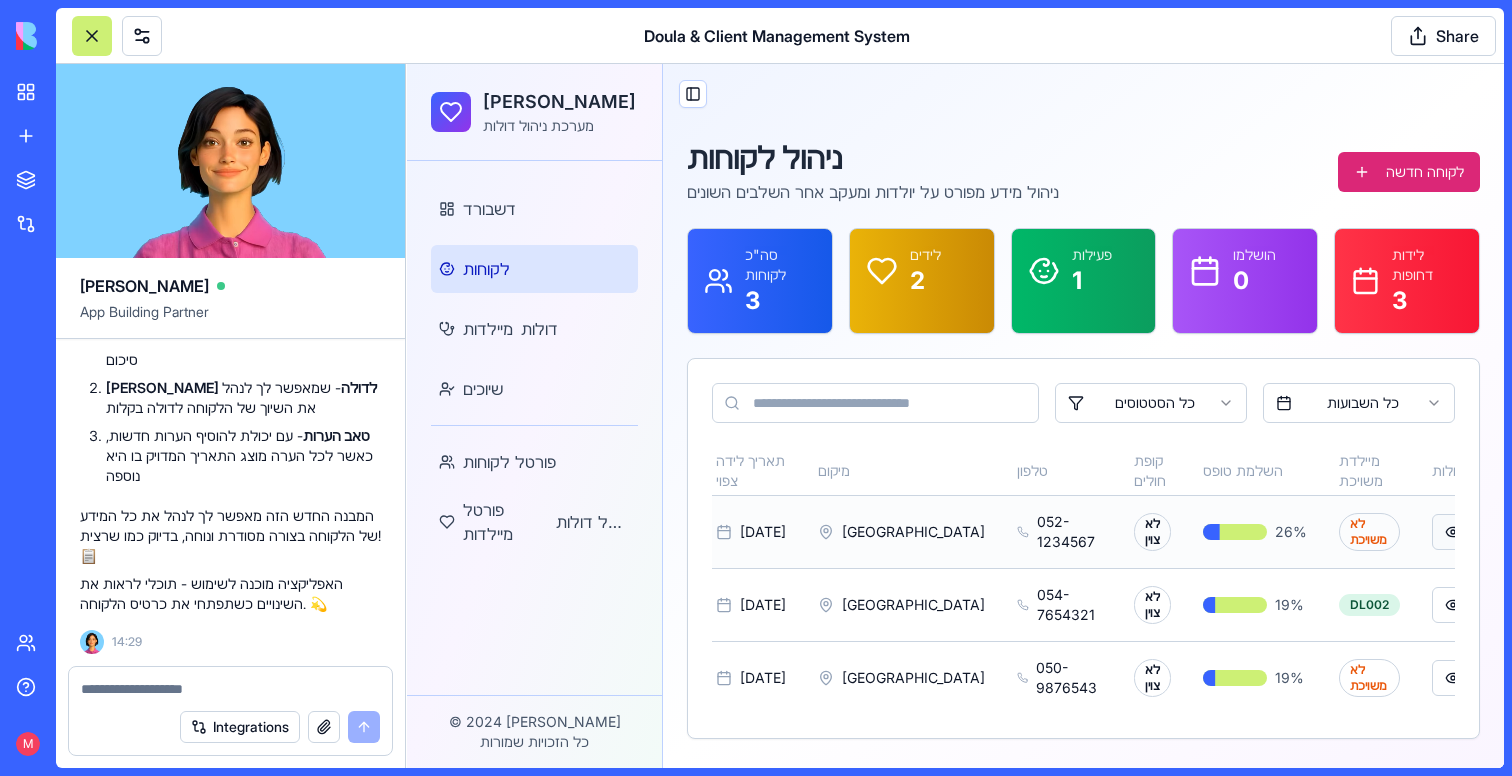 click at bounding box center (1453, 532) 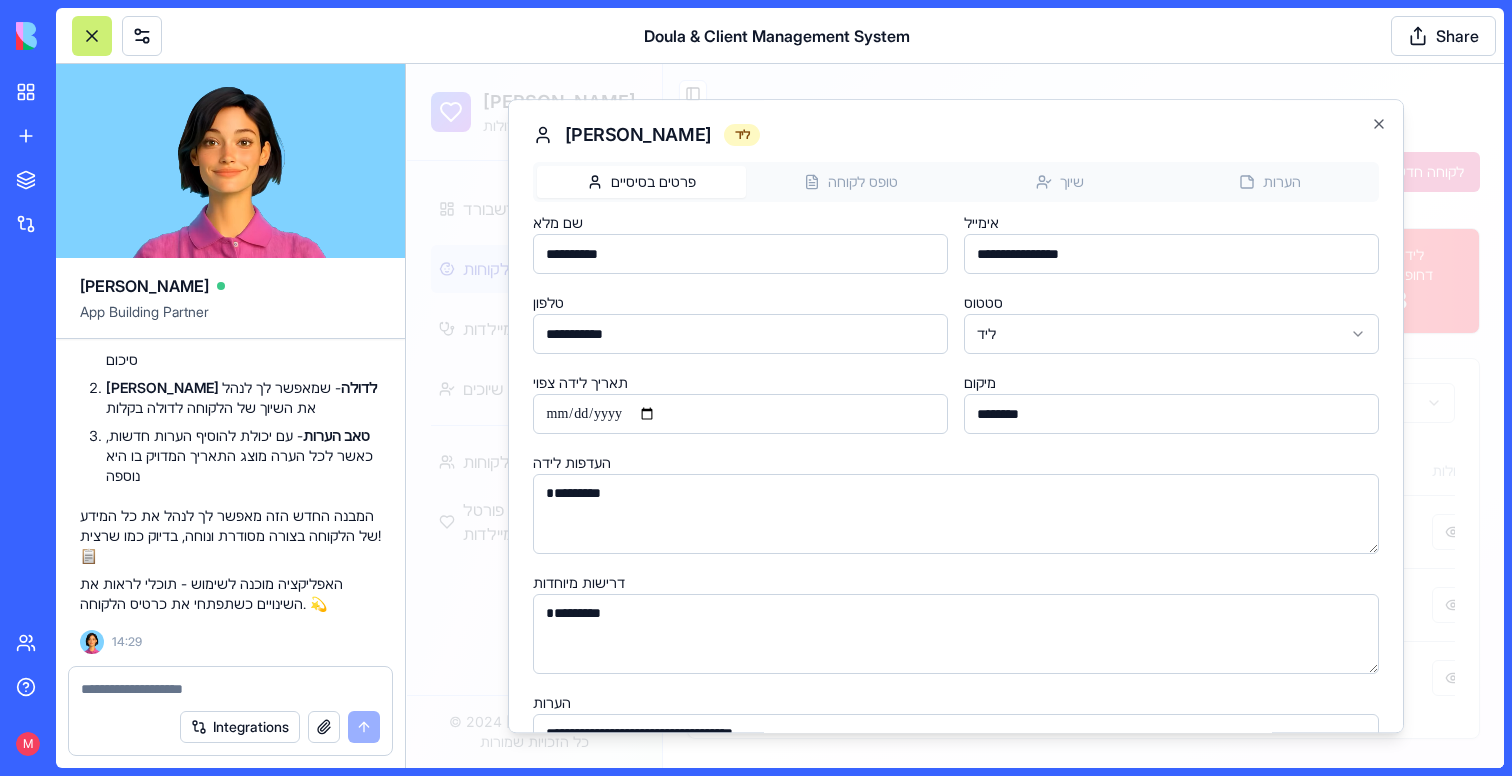 click on "**********" at bounding box center (956, 506) 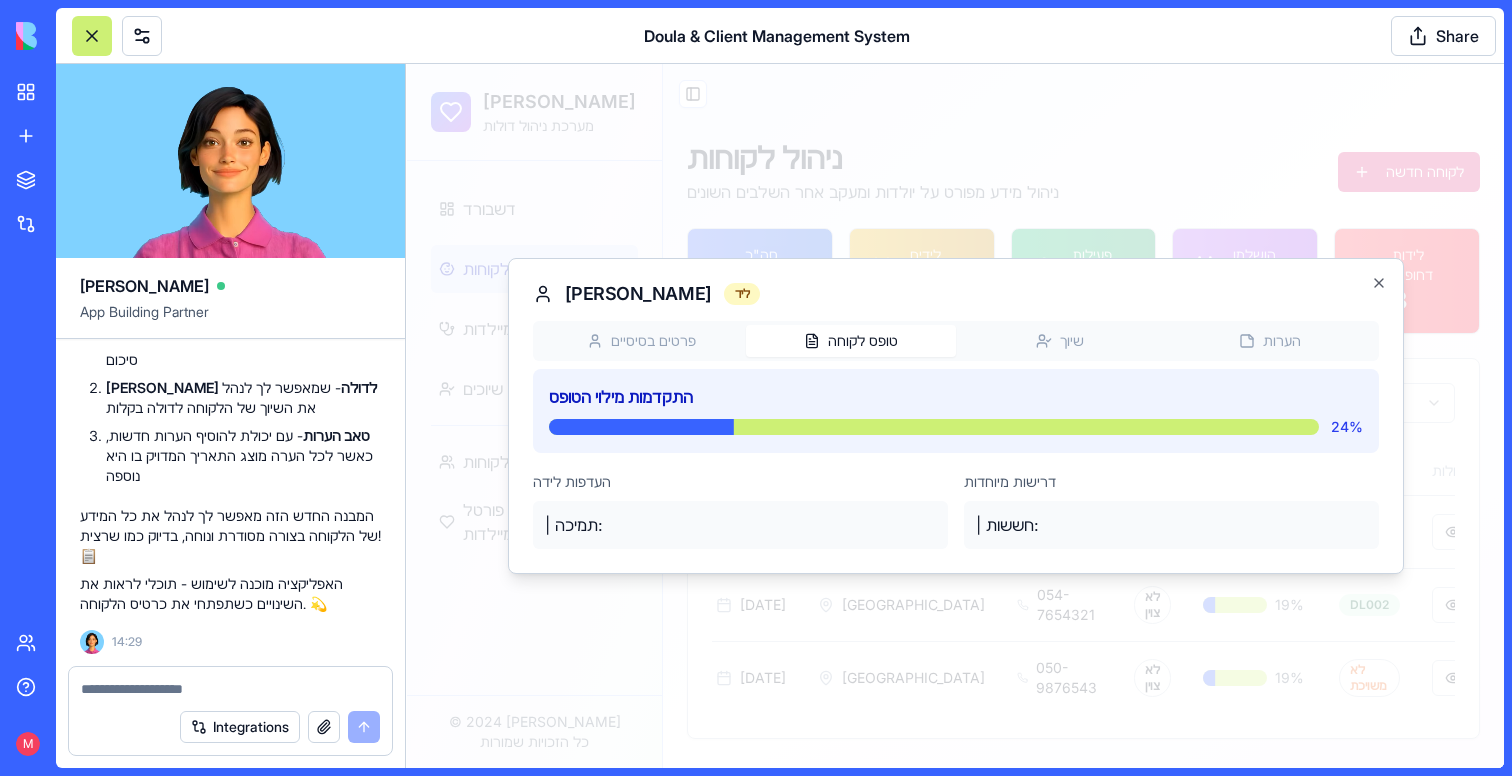 click on "| תמיכה:" at bounding box center [740, 525] 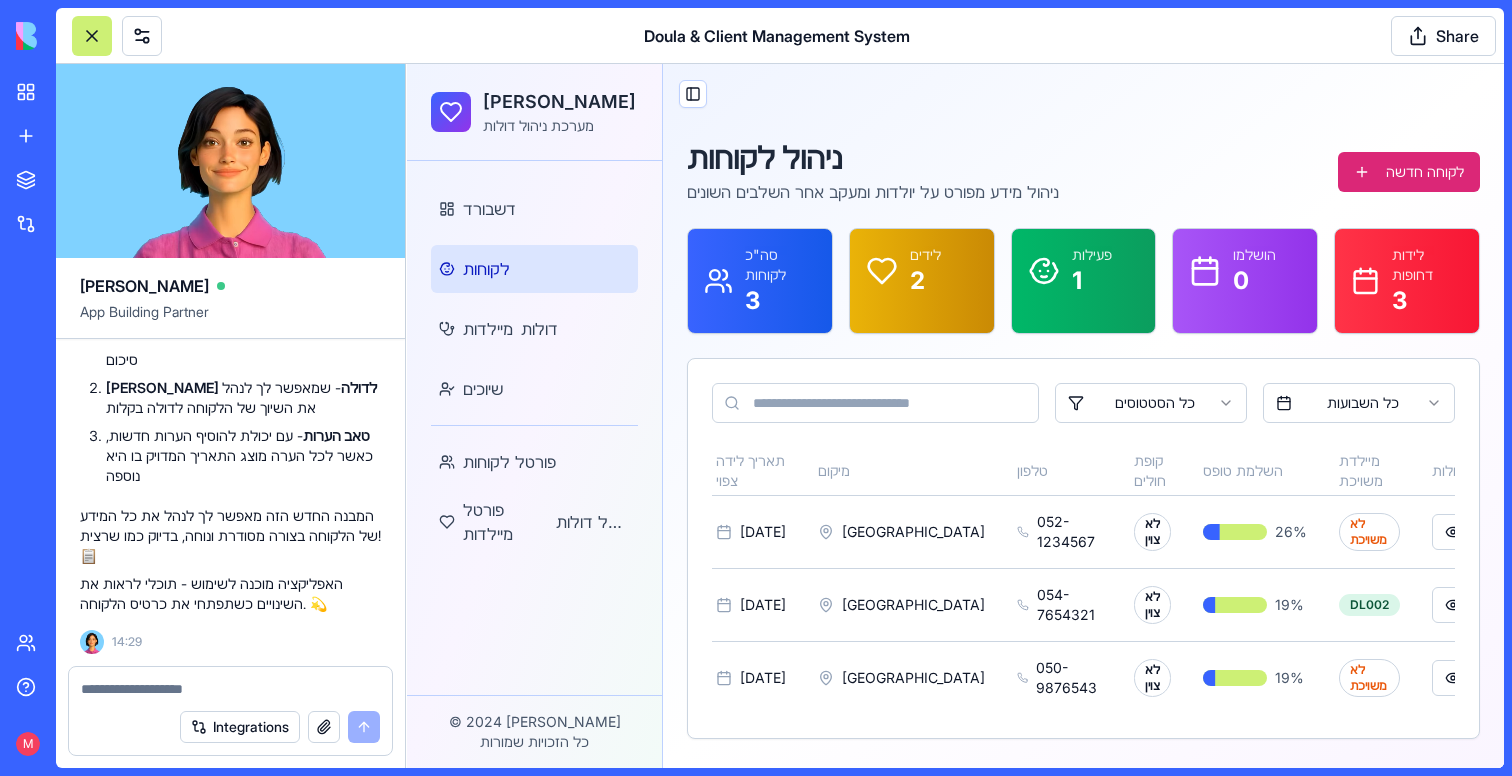 click at bounding box center [230, 689] 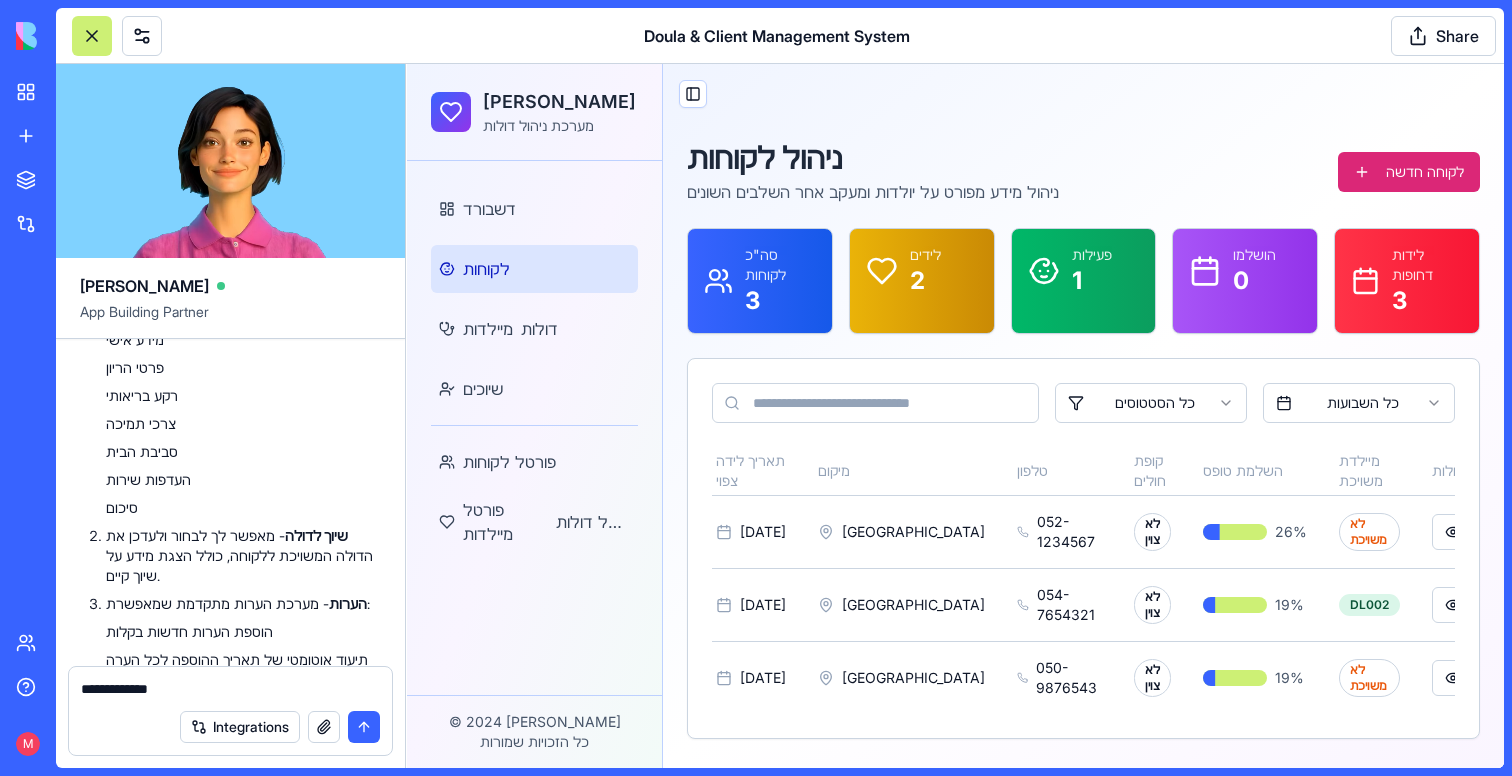 scroll, scrollTop: 18627, scrollLeft: 0, axis: vertical 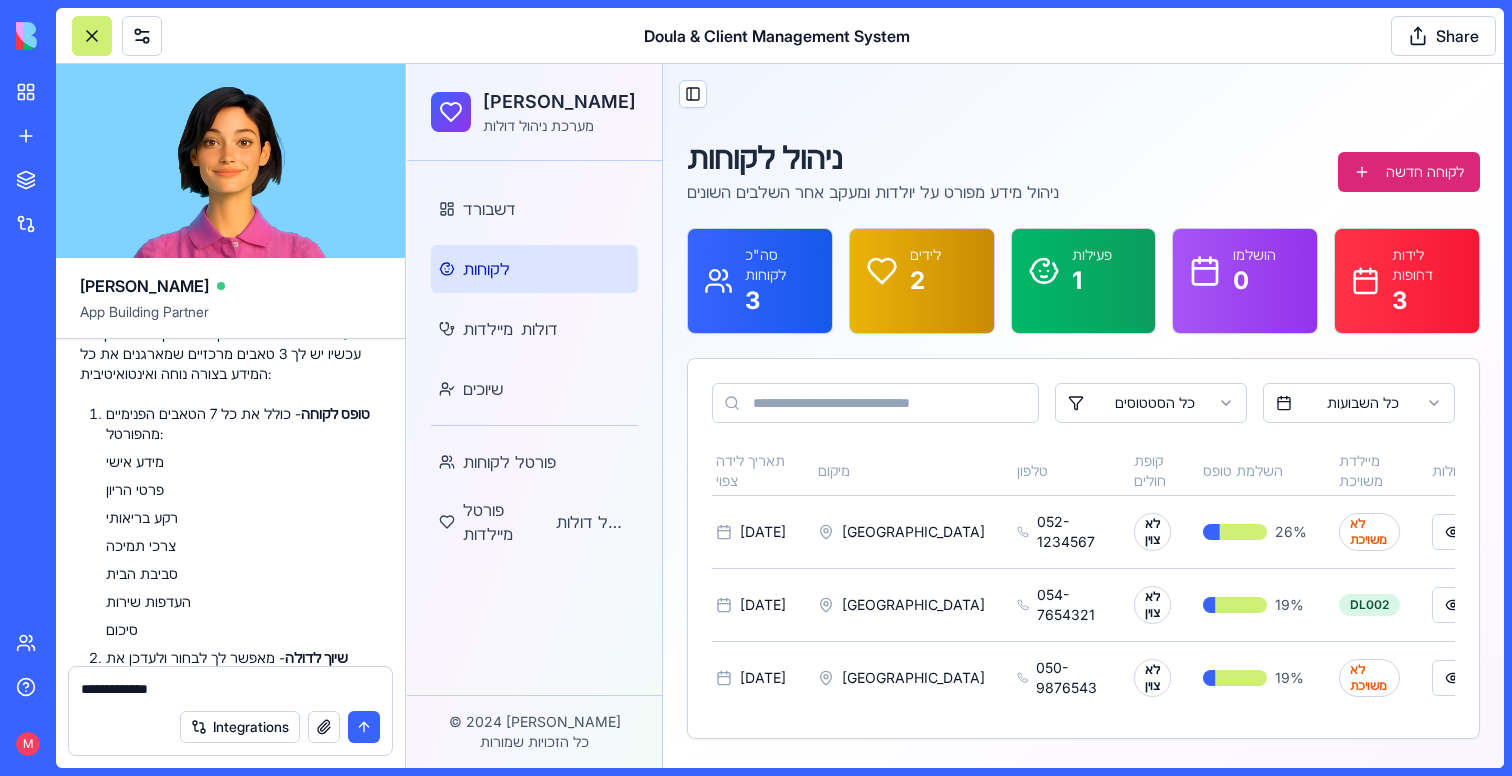 click on "האם אפשר שבטופס לקוחה יהיו 3 טאבים:
- טופס לקוחה (בפנים צריך להיות את כל הטאבים שיש בטופס של הפורטל לקוח)
- שיוך לדולה
- הערות (שם צריך להיות יכולת להוסיף הרבה הערות ולכל הערה צריך להיות התאריך בה היא נוספה" at bounding box center [230, -202] 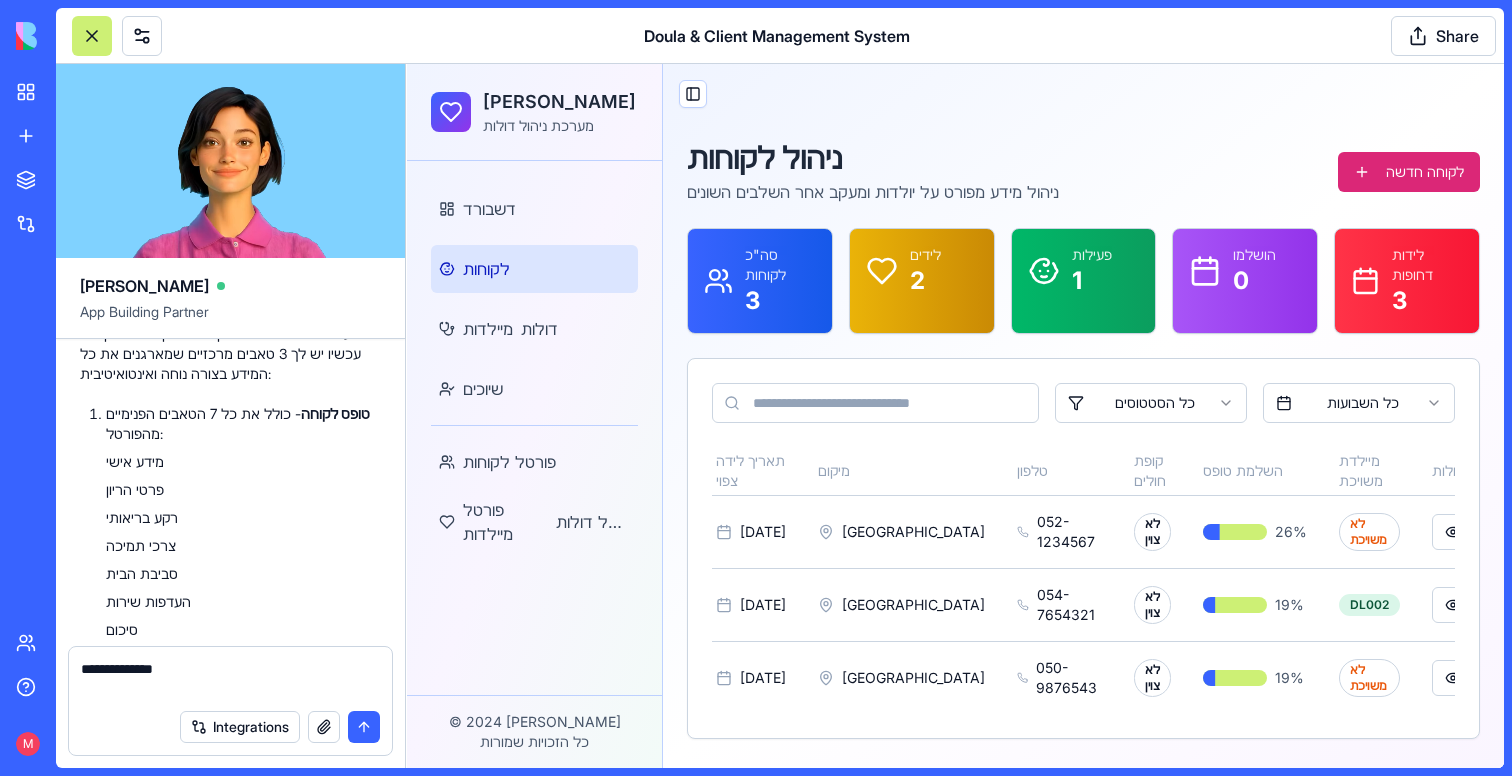 paste on "**********" 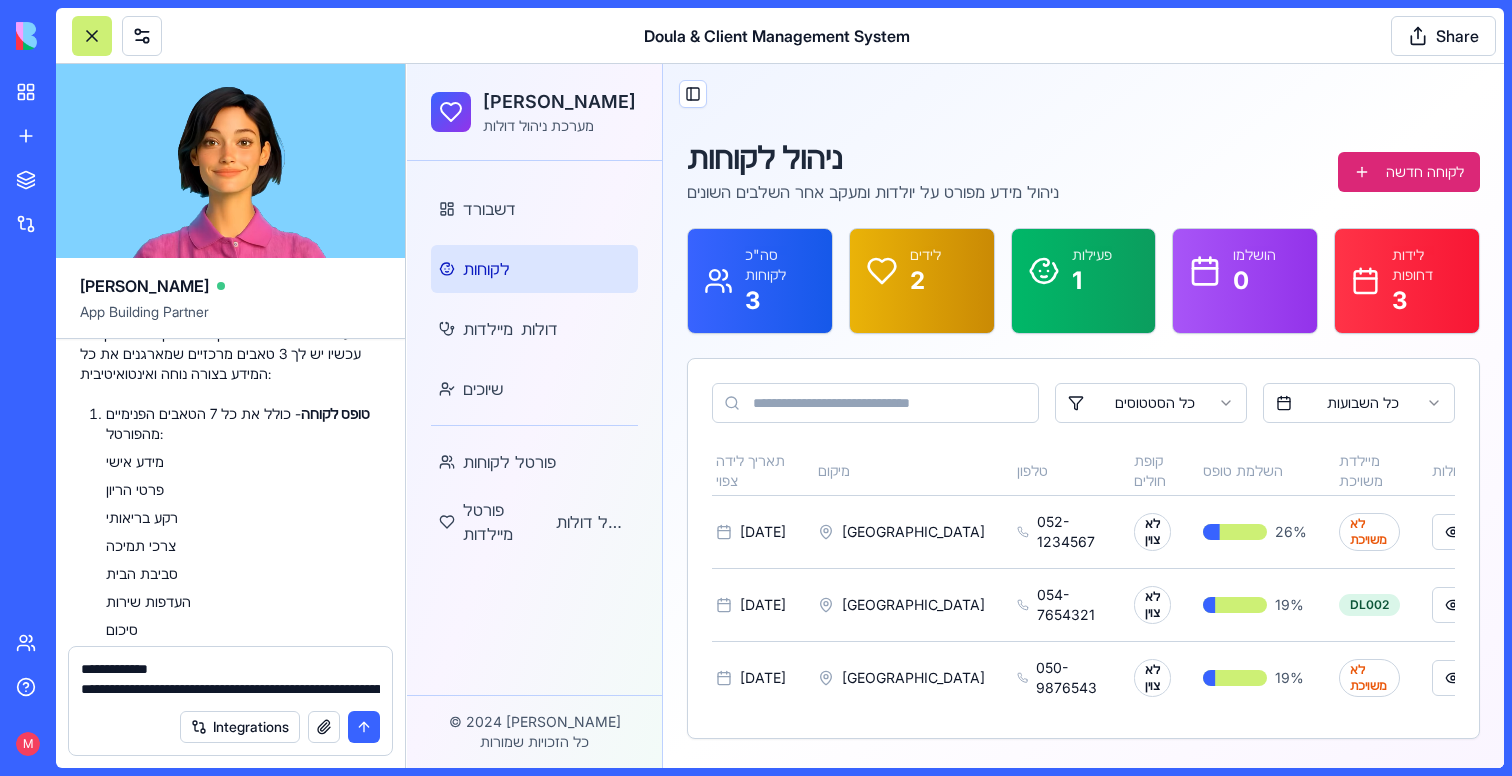 scroll, scrollTop: 18, scrollLeft: 0, axis: vertical 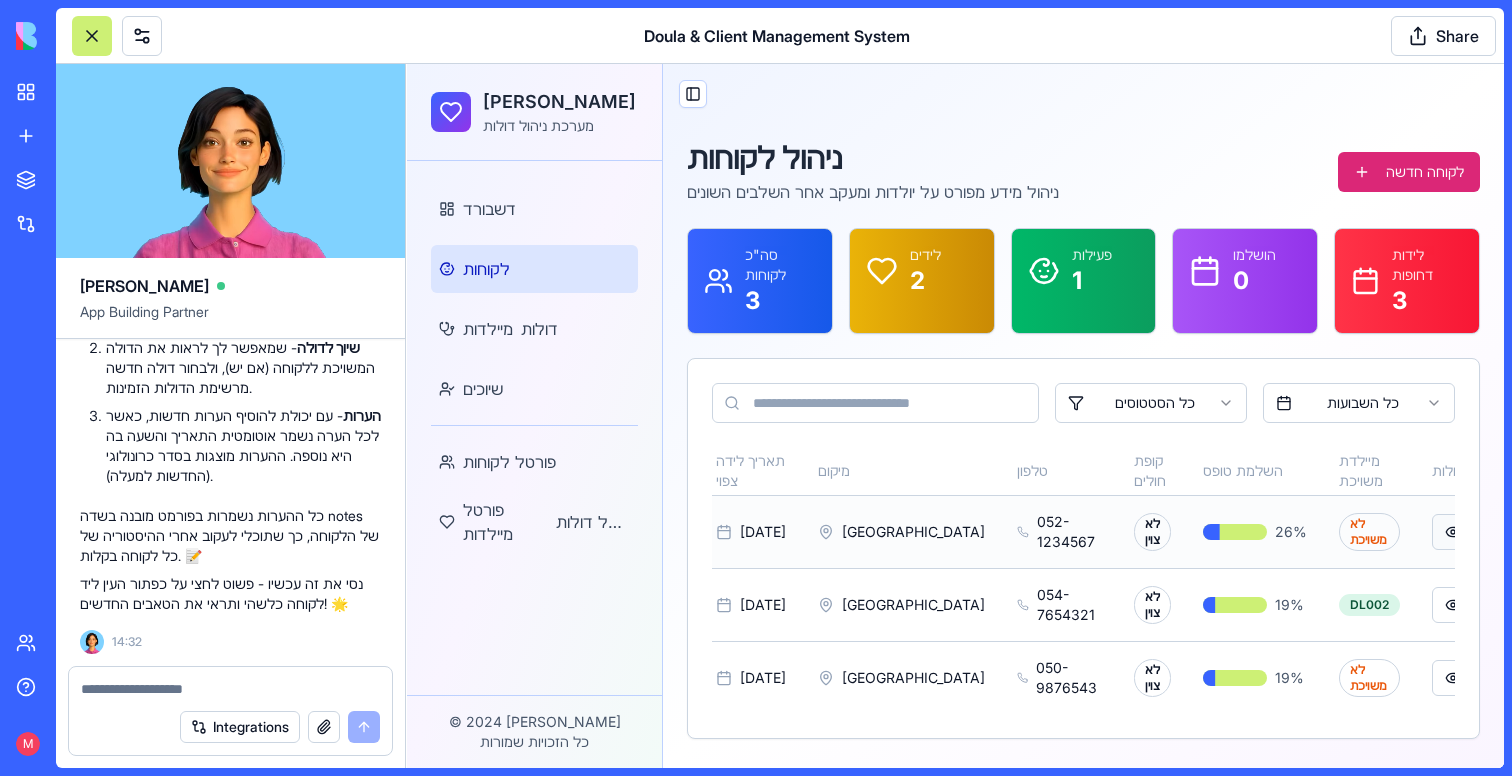 click at bounding box center (1453, 532) 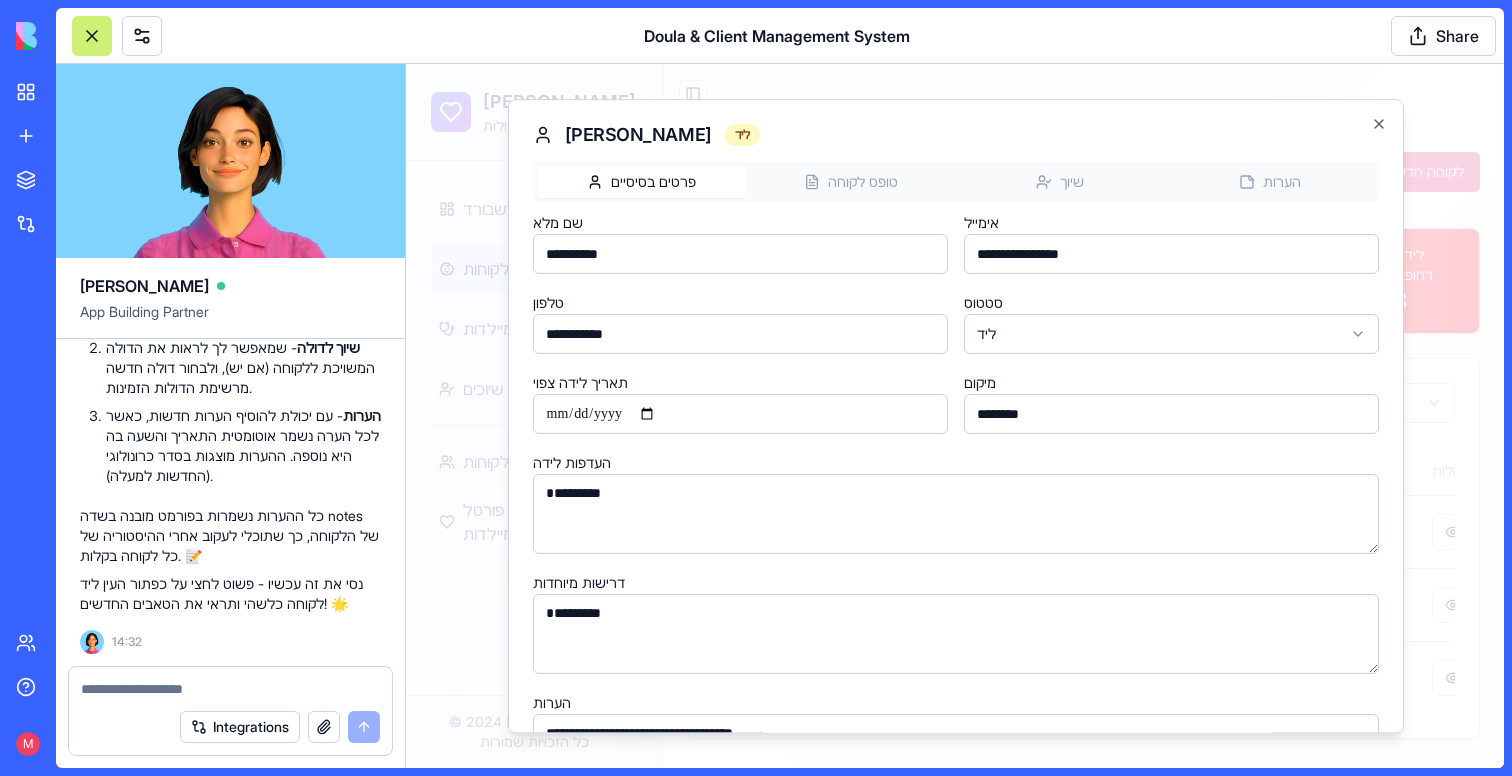 click on "דולה קאר מערכת ניהול דולות דשבורד לקוחות מיילדות דולות שיוכים פורטל לקוחות פורטל מיילדות פורטל דולות © 2024 דולה קאר כל הזכויות שמורות Toggle Sidebar ניהול לקוחות ניהול מידע מפורט על יולדות ומעקב אחר השלבים השונים לקוחה חדשה סה"כ לקוחות 3 לידים 2 פעילות 1 הושלמו 0 לידות דחופות 3 כל הסטטוסים כל השבועות שם מלא סטטוס שבוע הריון תאריך לידה צפוי מיקום טלפון קופת חולים השלמת טופס מיילדת משויכת פעולות [PERSON_NAME] ליד לא צוין [DATE] [GEOGRAPHIC_DATA] [PHONE_NUMBER] לא צוין 26 % לא משויכת [PERSON_NAME] פעילה לא צוין [DATE] [GEOGRAPHIC_DATA] 054-7654321 לא צוין 19 % DL002 [PERSON_NAME] ליד לא צוין [DATE] [GEOGRAPHIC_DATA] 050-9876543 לא צוין 19 % לא משויכת
[PERSON_NAME] ***" at bounding box center [955, 416] 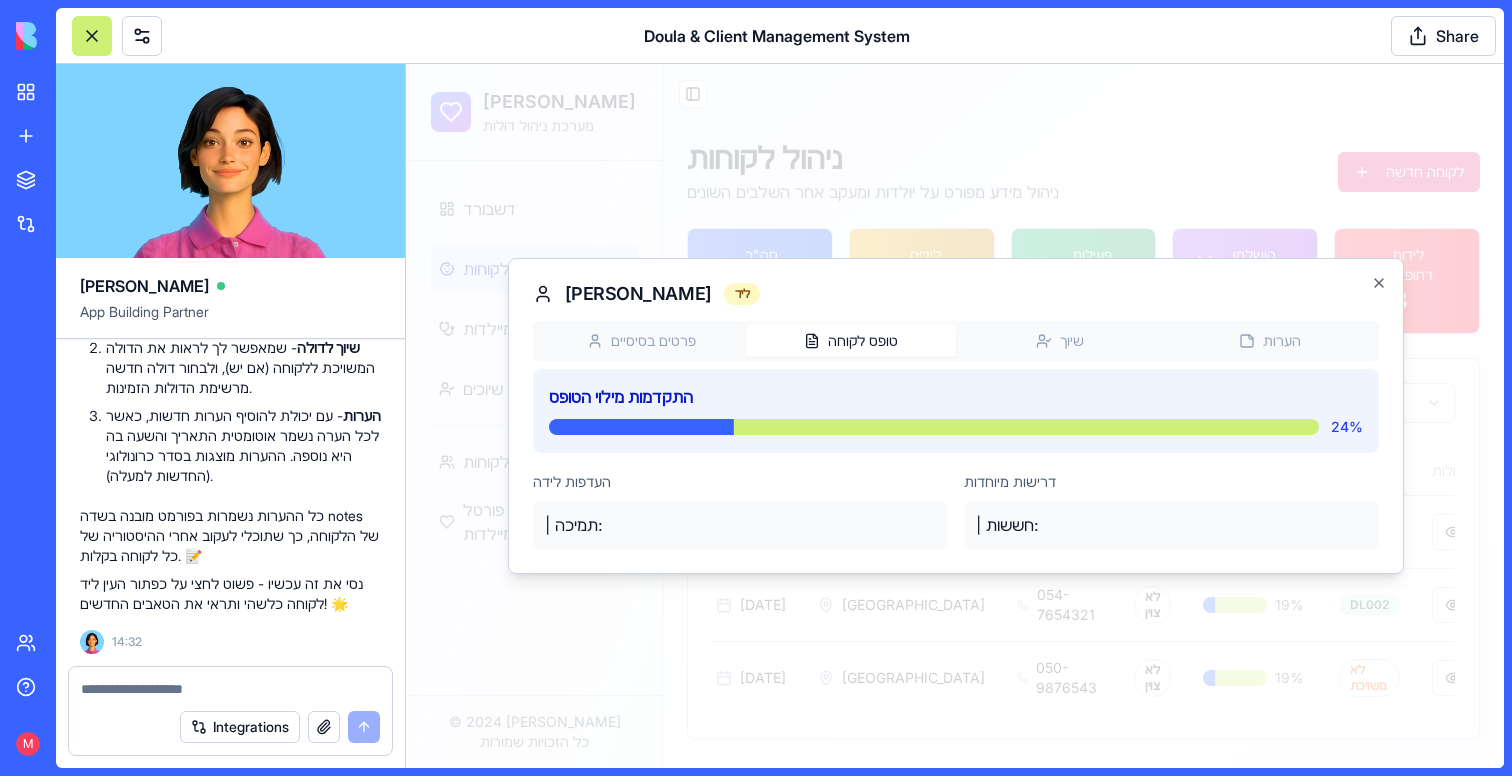 click at bounding box center [955, 416] 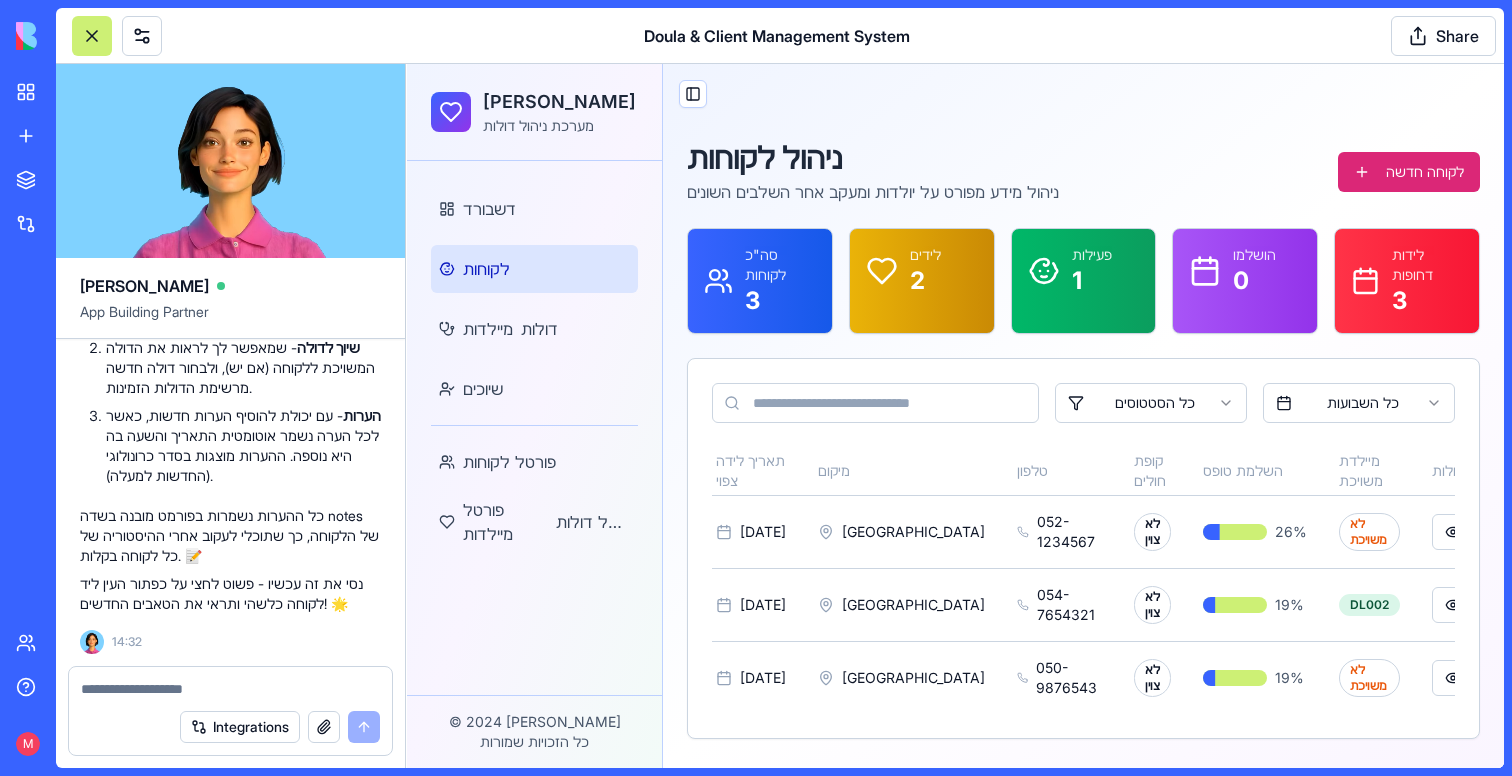 scroll, scrollTop: 21865, scrollLeft: 0, axis: vertical 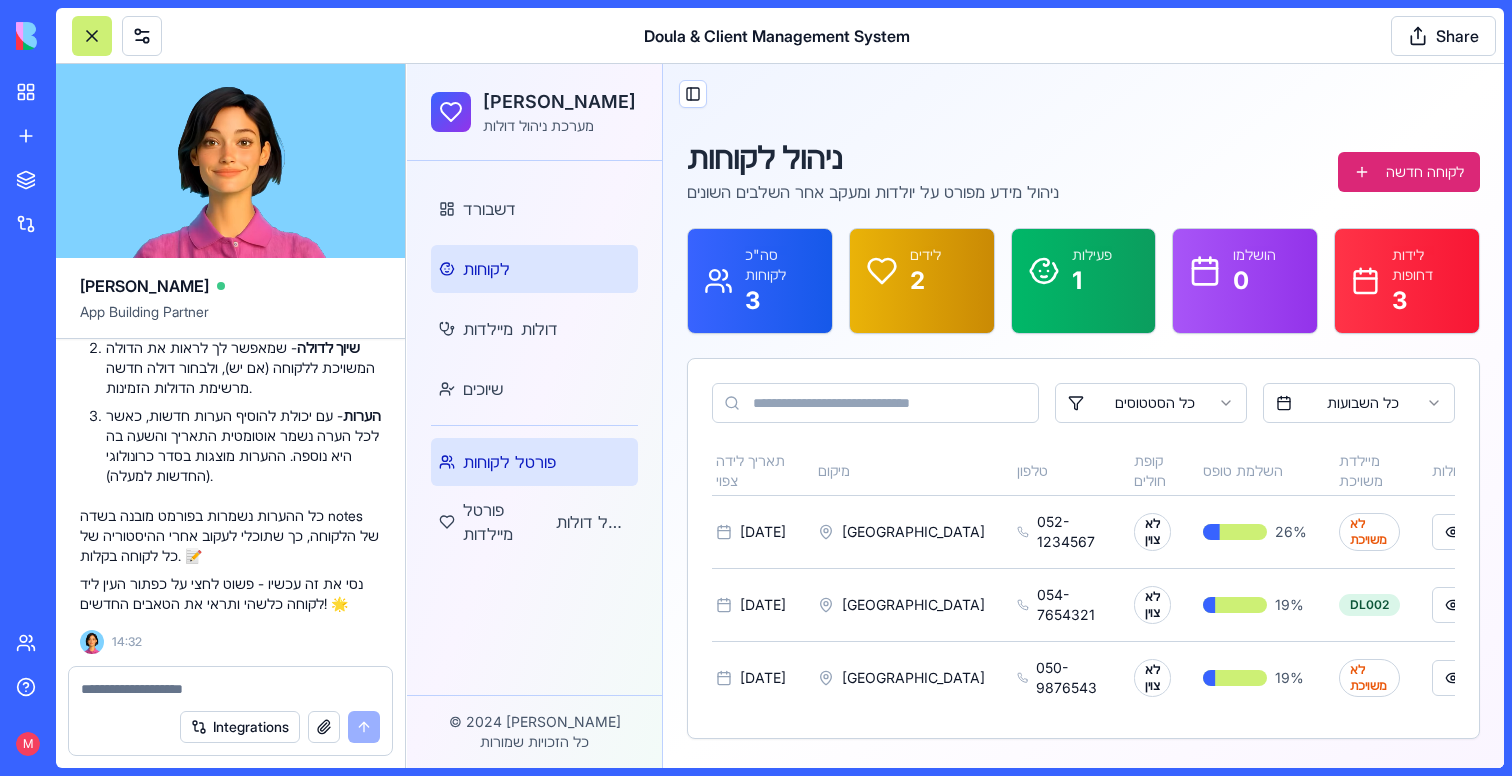 click on "פורטל לקוחות" at bounding box center [509, 462] 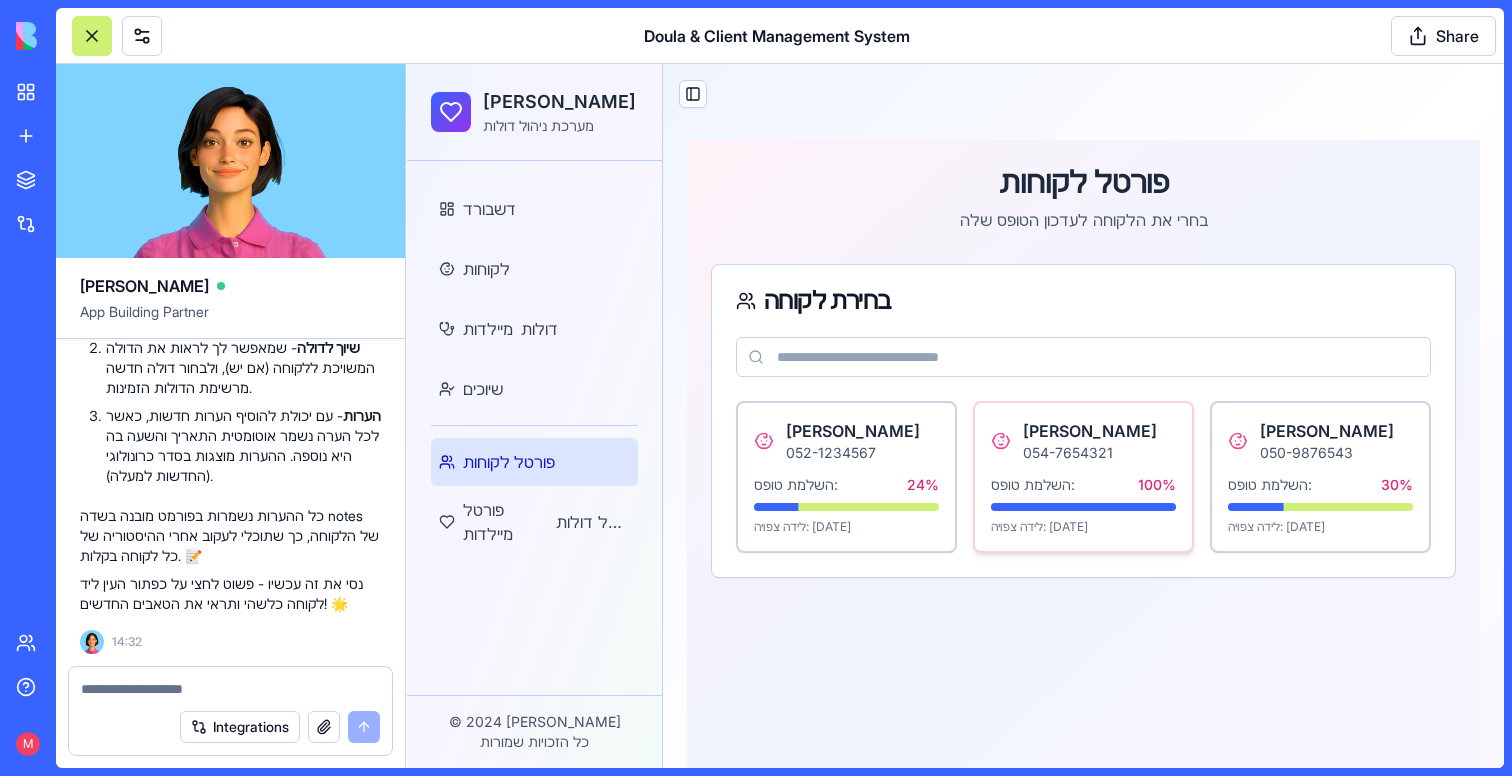 click on "[PERSON_NAME] 054-7654321 השלמת טופס: 100 % לידה צפויה: [DATE]" at bounding box center [1083, 477] 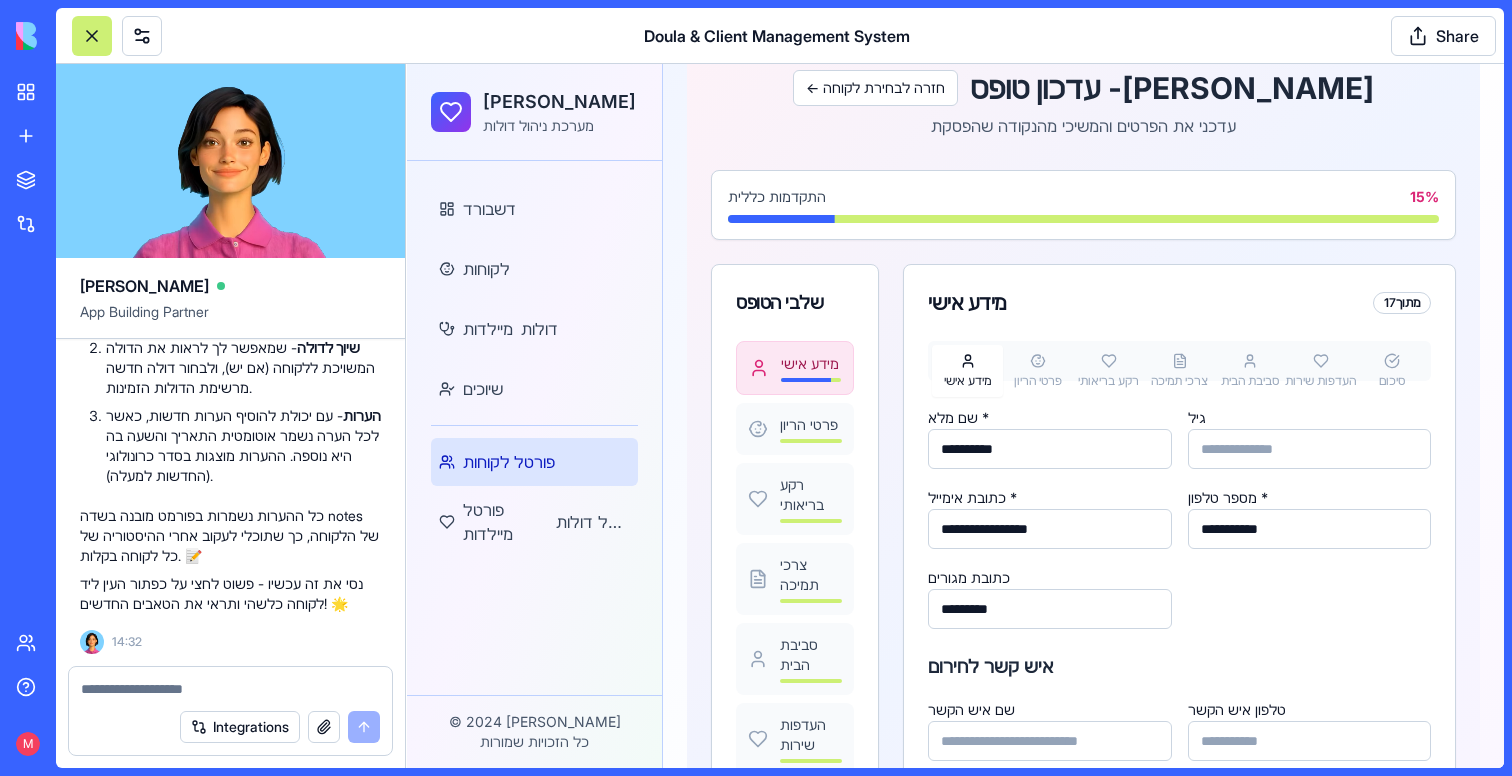 scroll, scrollTop: 266, scrollLeft: 0, axis: vertical 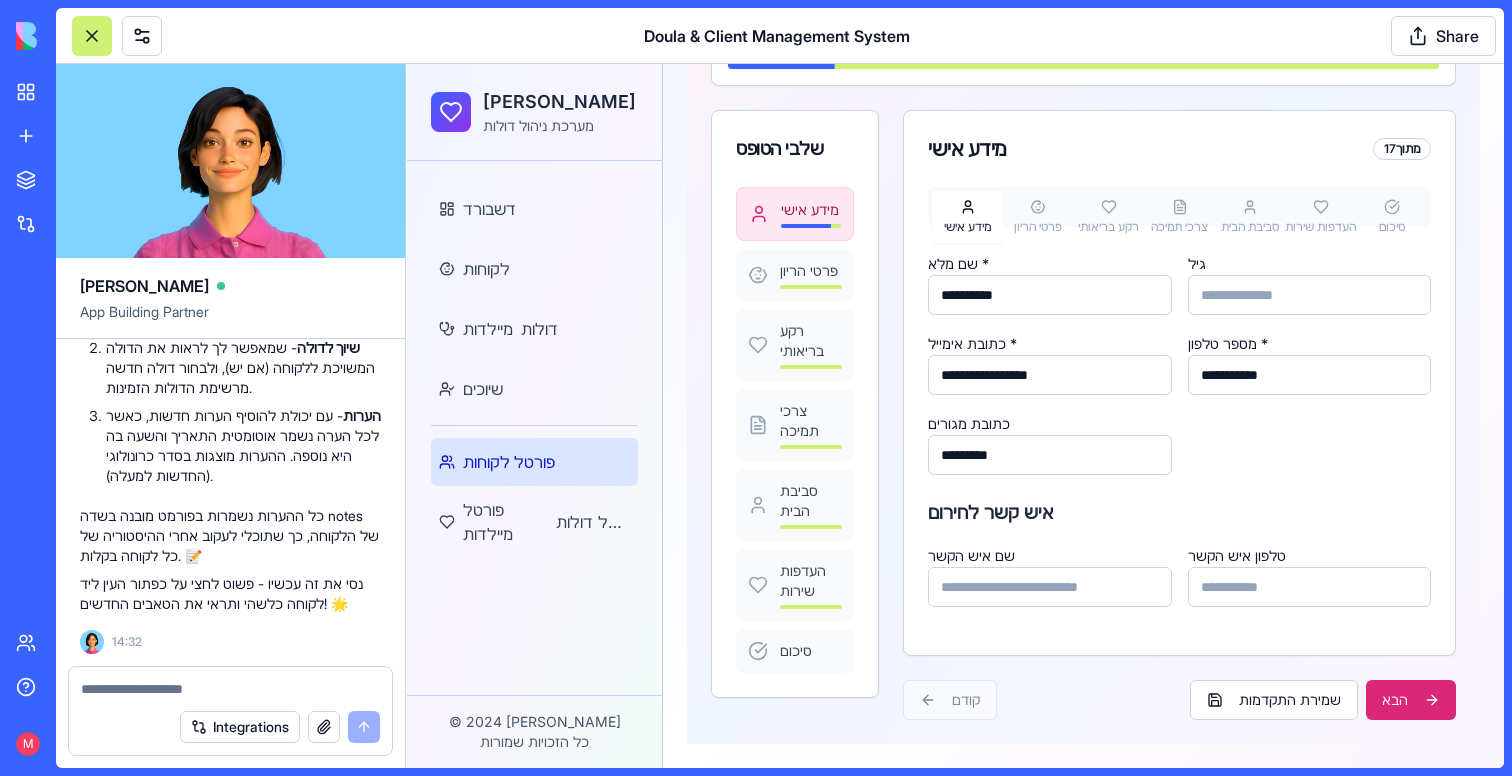 click at bounding box center (230, 683) 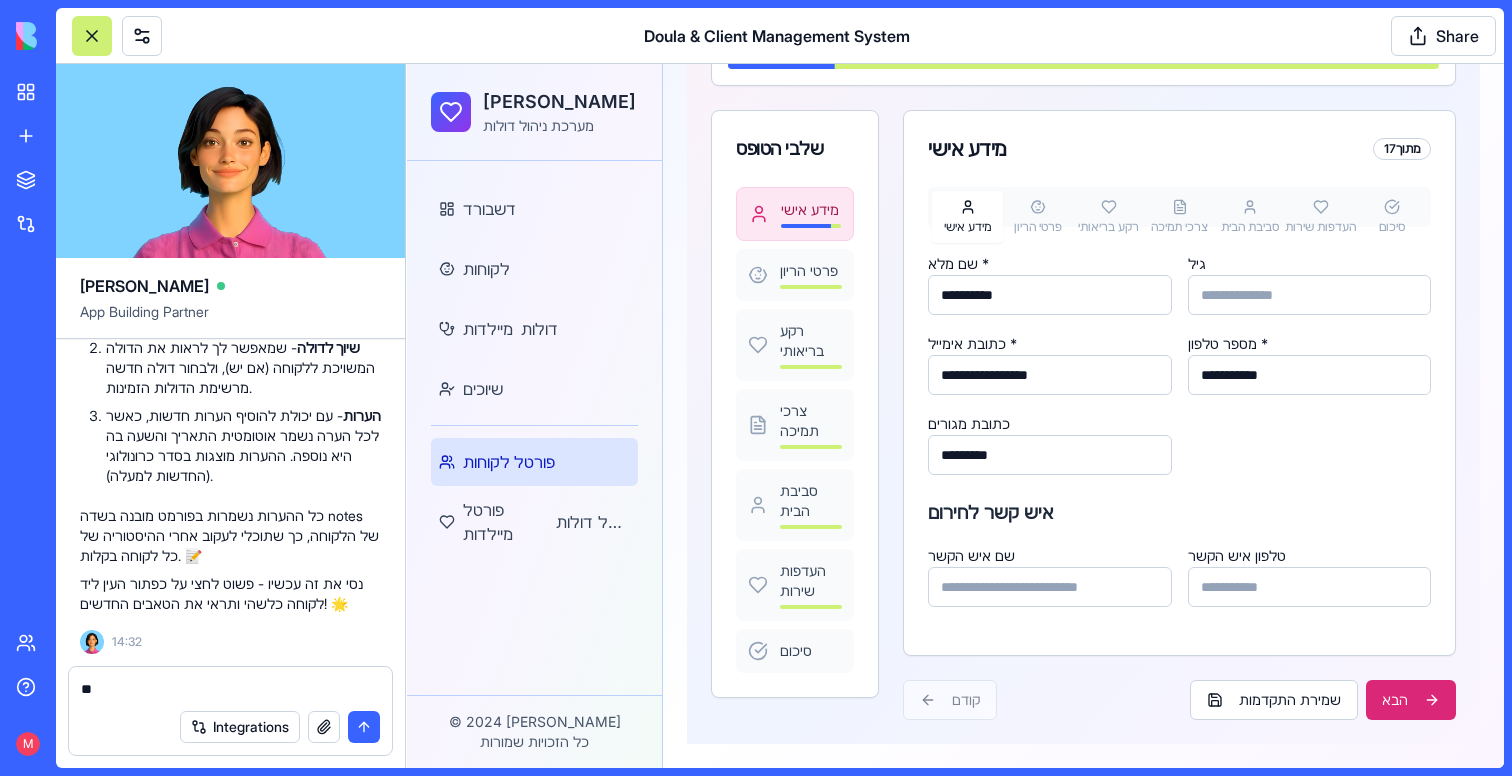 type on "*" 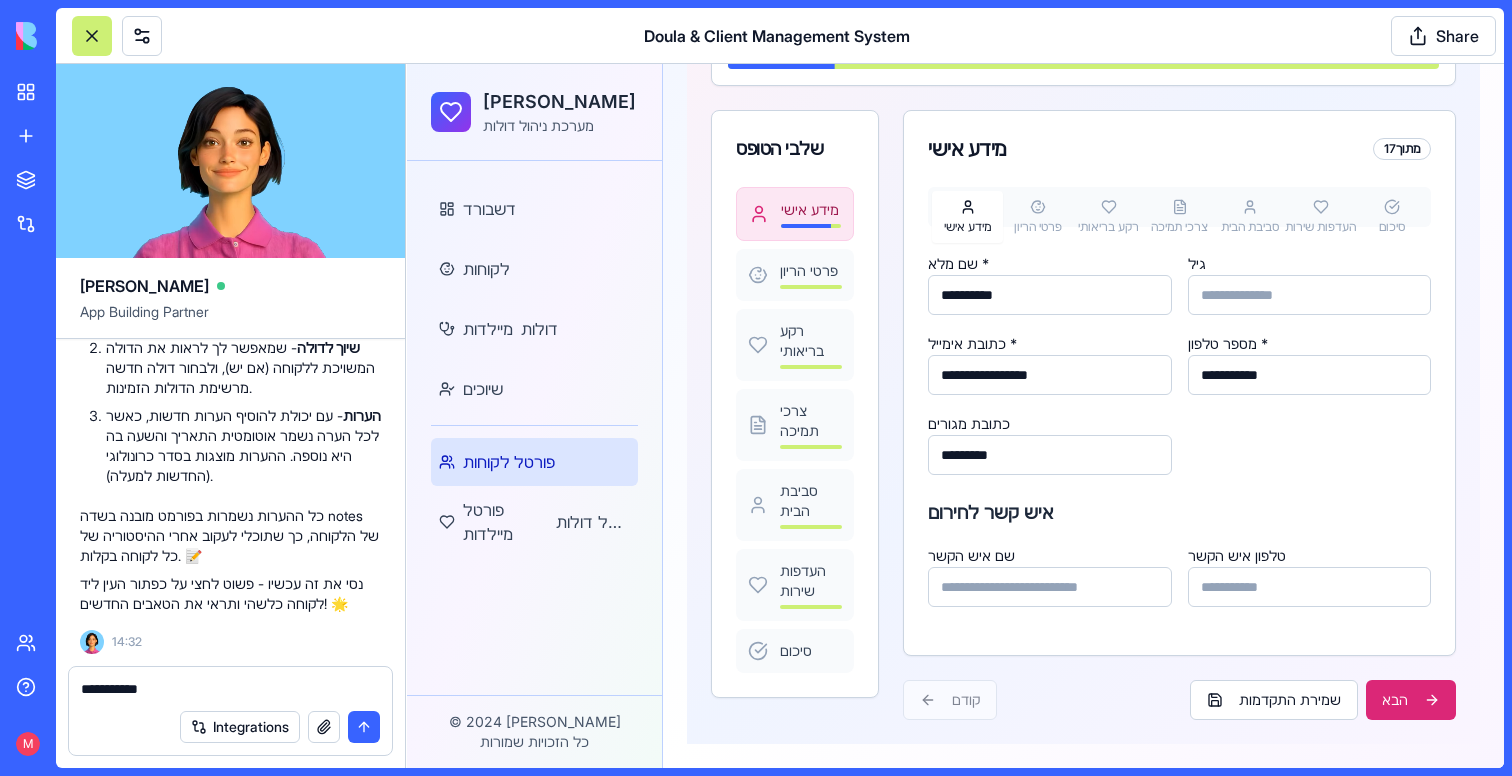 type on "**********" 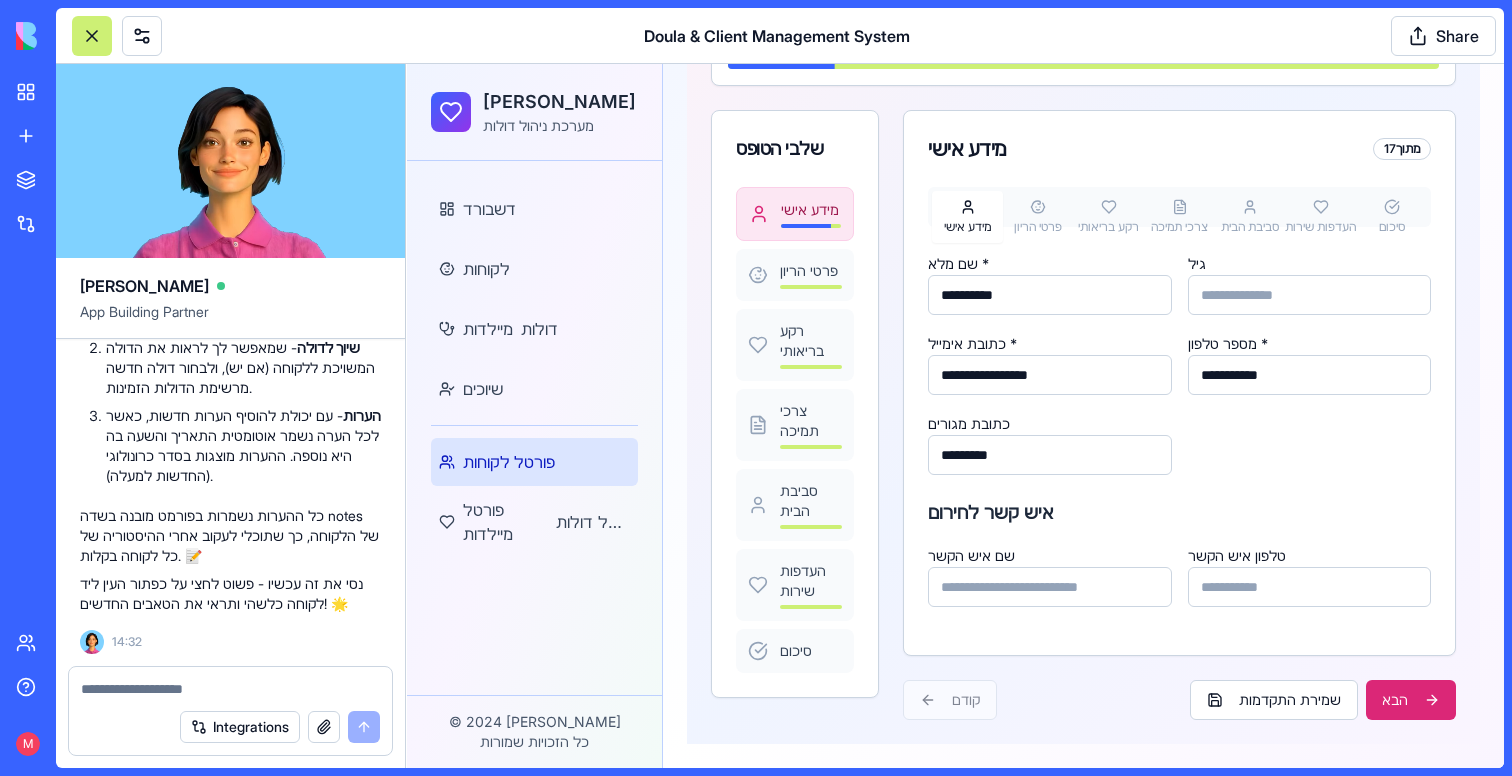 scroll, scrollTop: 21180, scrollLeft: 0, axis: vertical 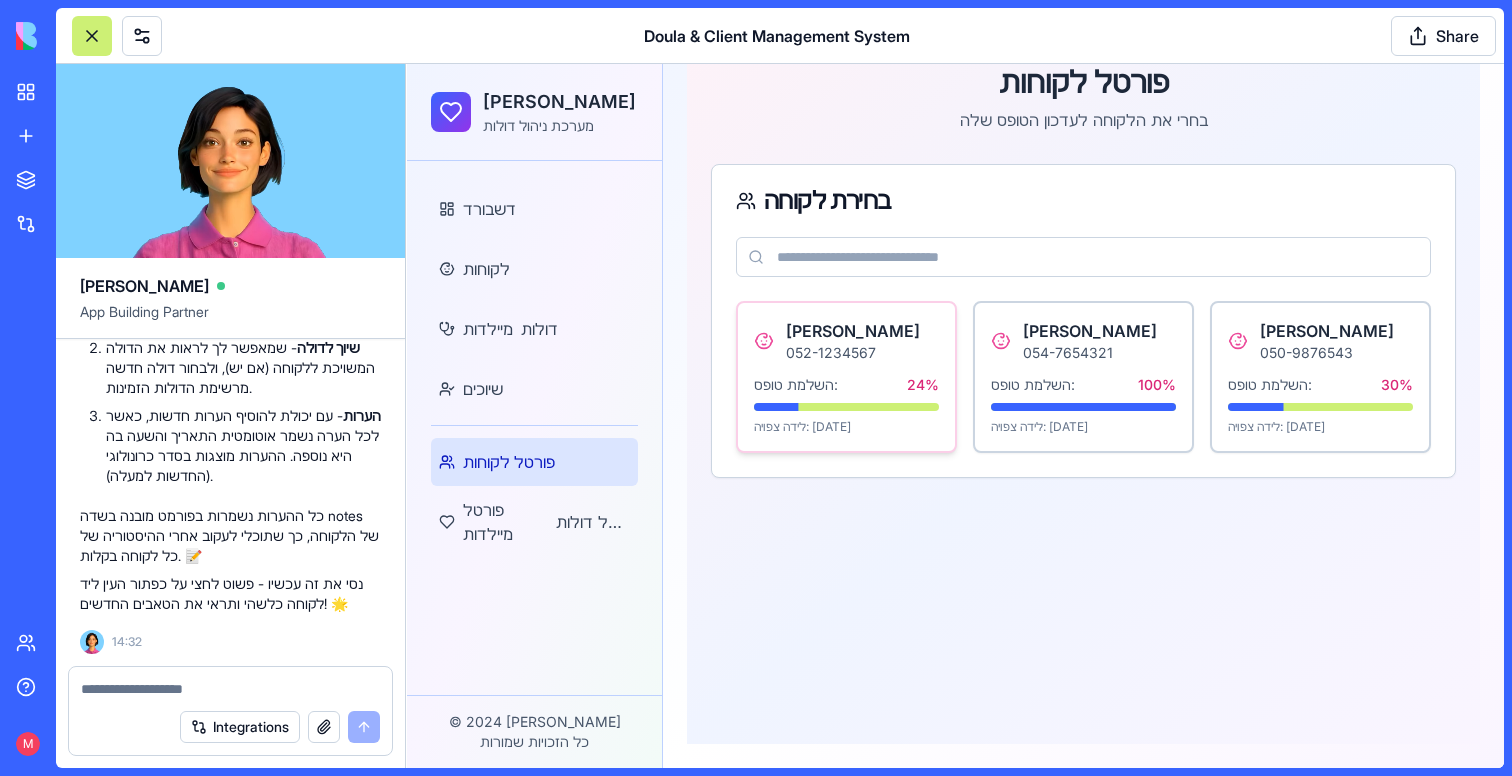 click on "השלמת טופס: 24 %" at bounding box center [846, 385] 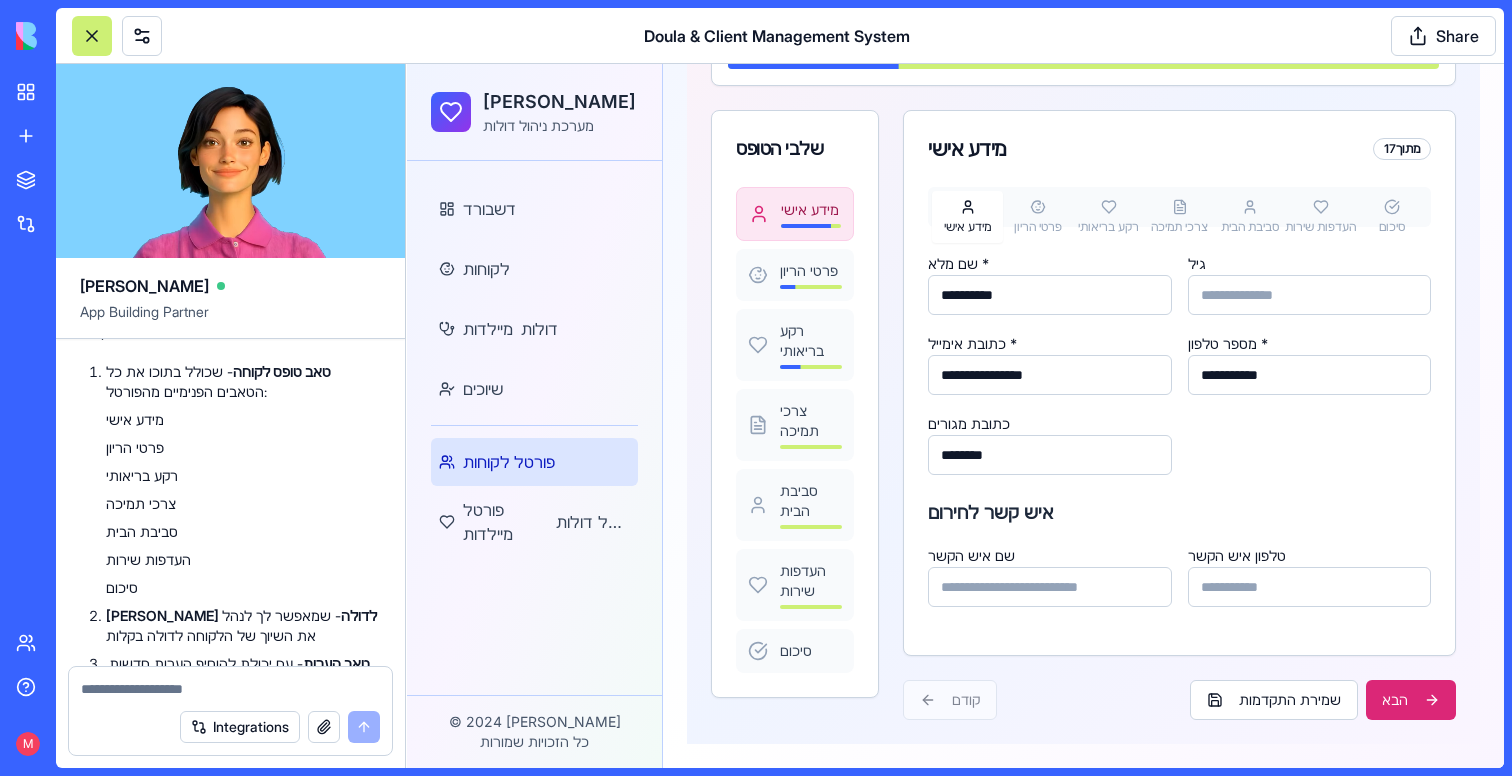 scroll, scrollTop: 19844, scrollLeft: 0, axis: vertical 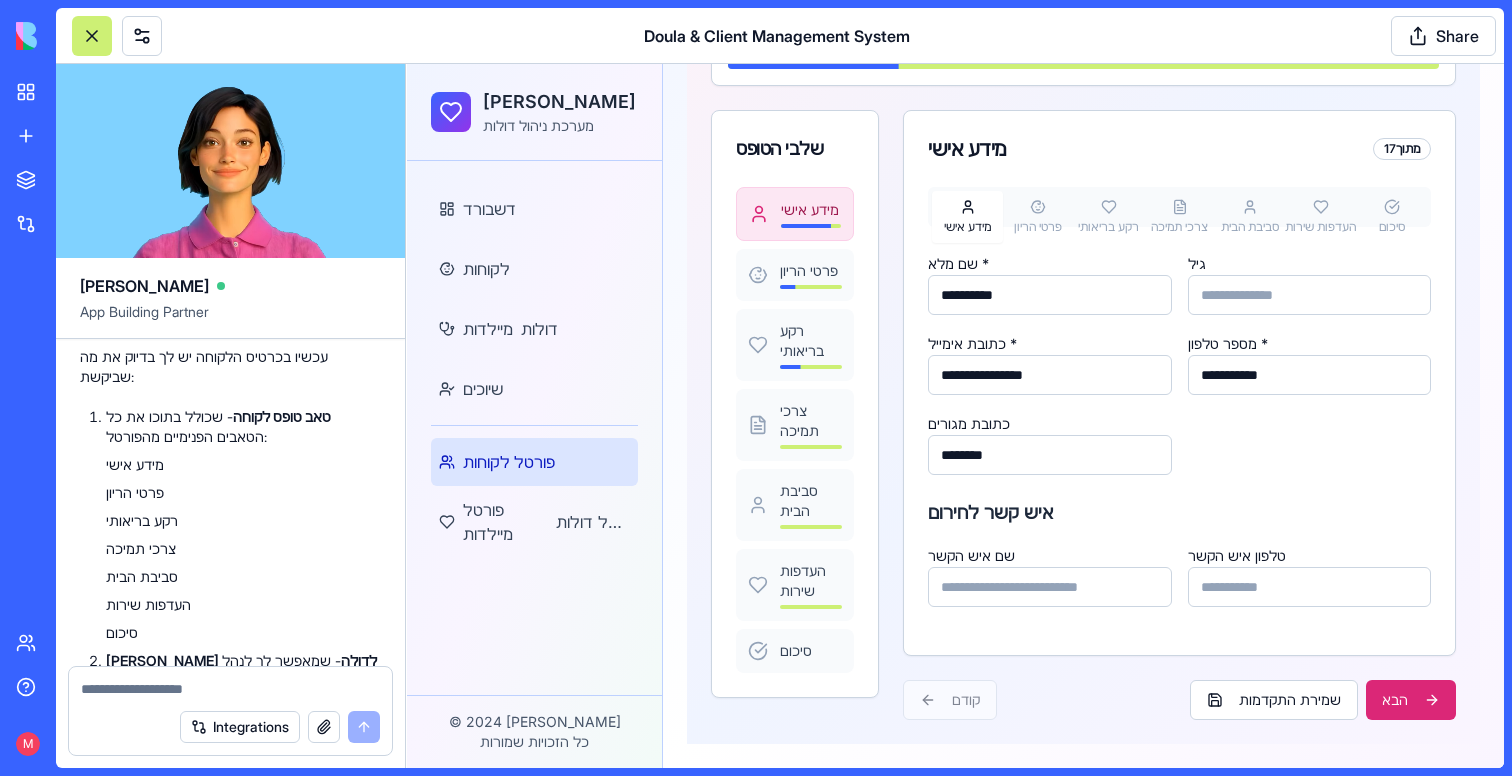 click on "Undo" at bounding box center (280, -185) 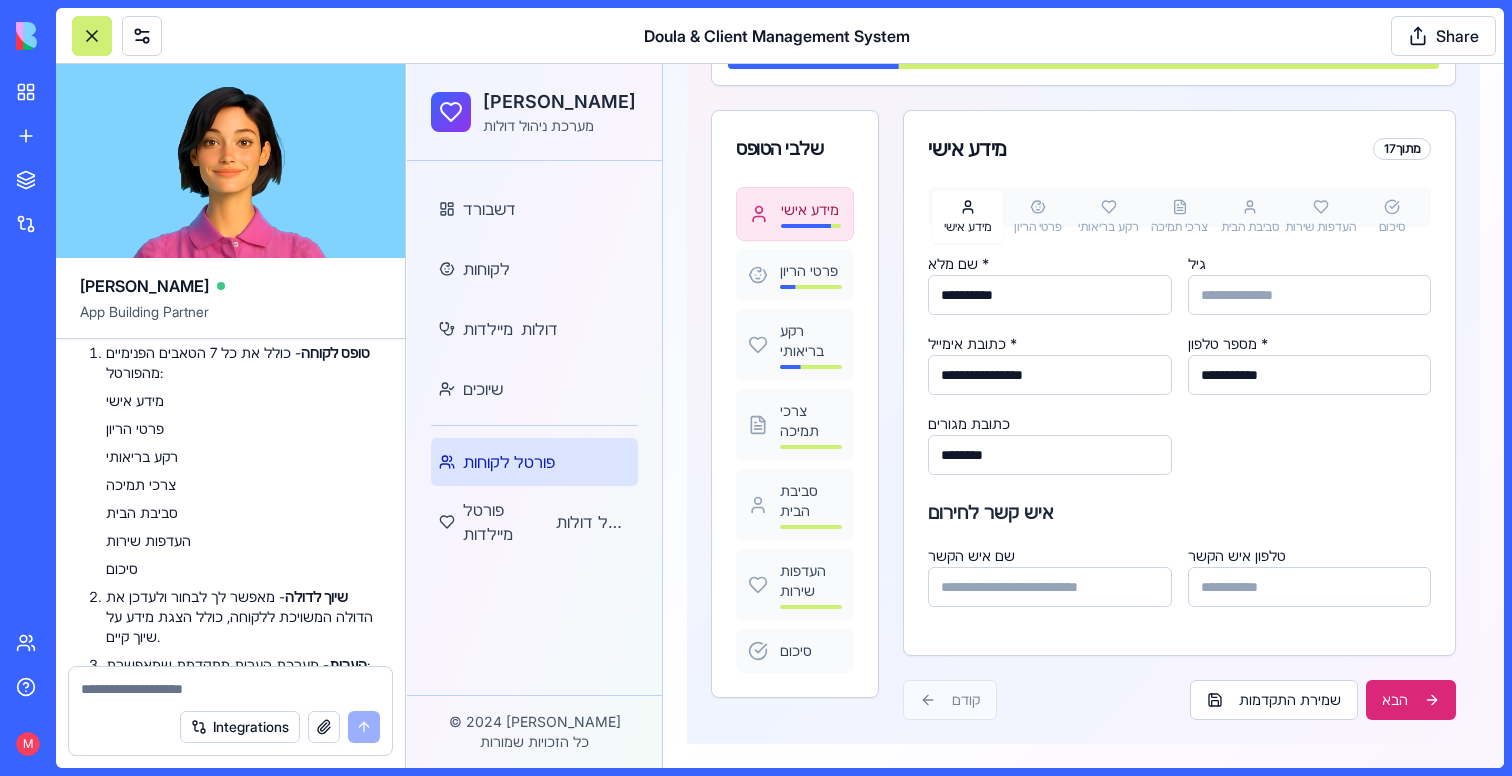 scroll, scrollTop: 18629, scrollLeft: 0, axis: vertical 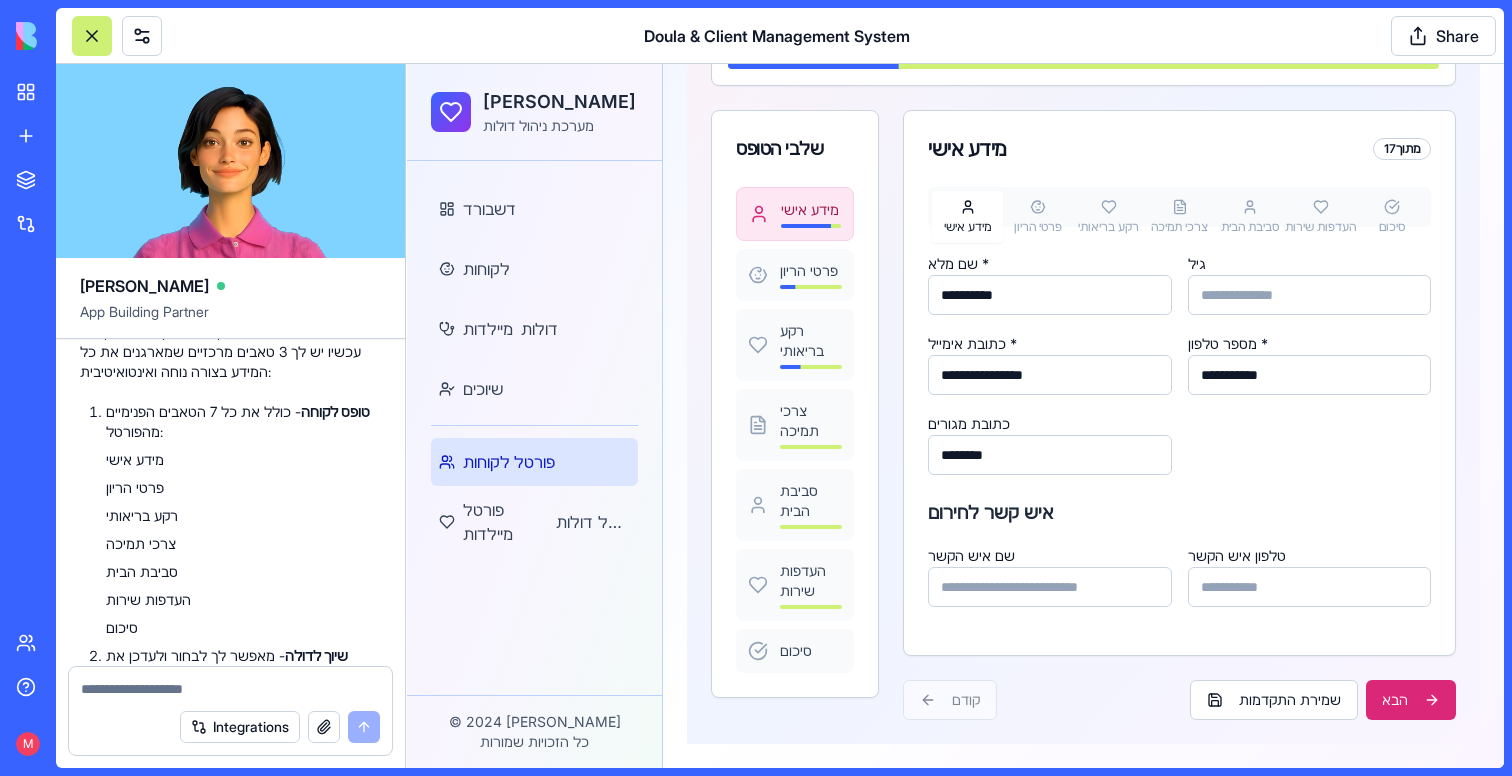 click on "Undo" at bounding box center (283, -126) 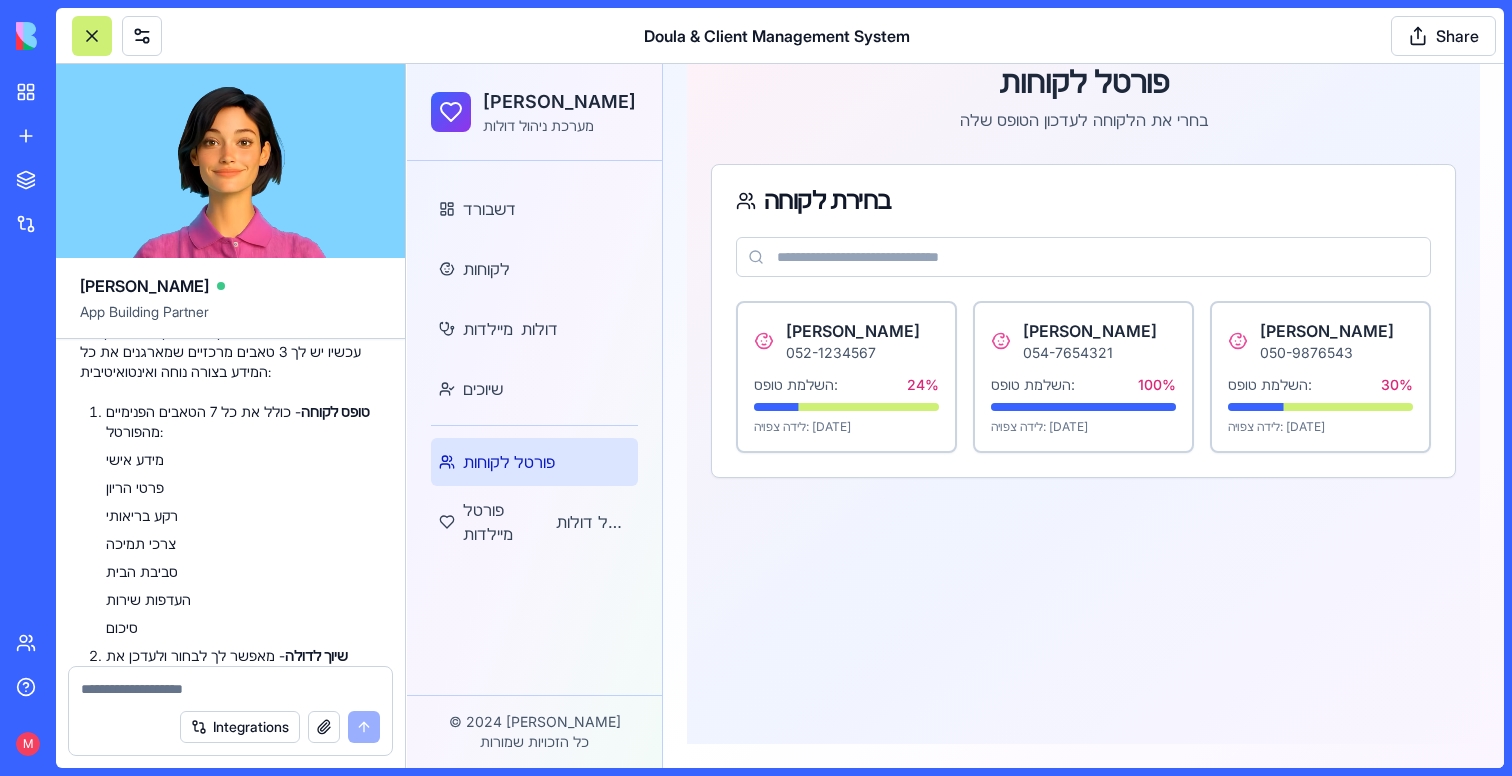 scroll, scrollTop: 100, scrollLeft: 0, axis: vertical 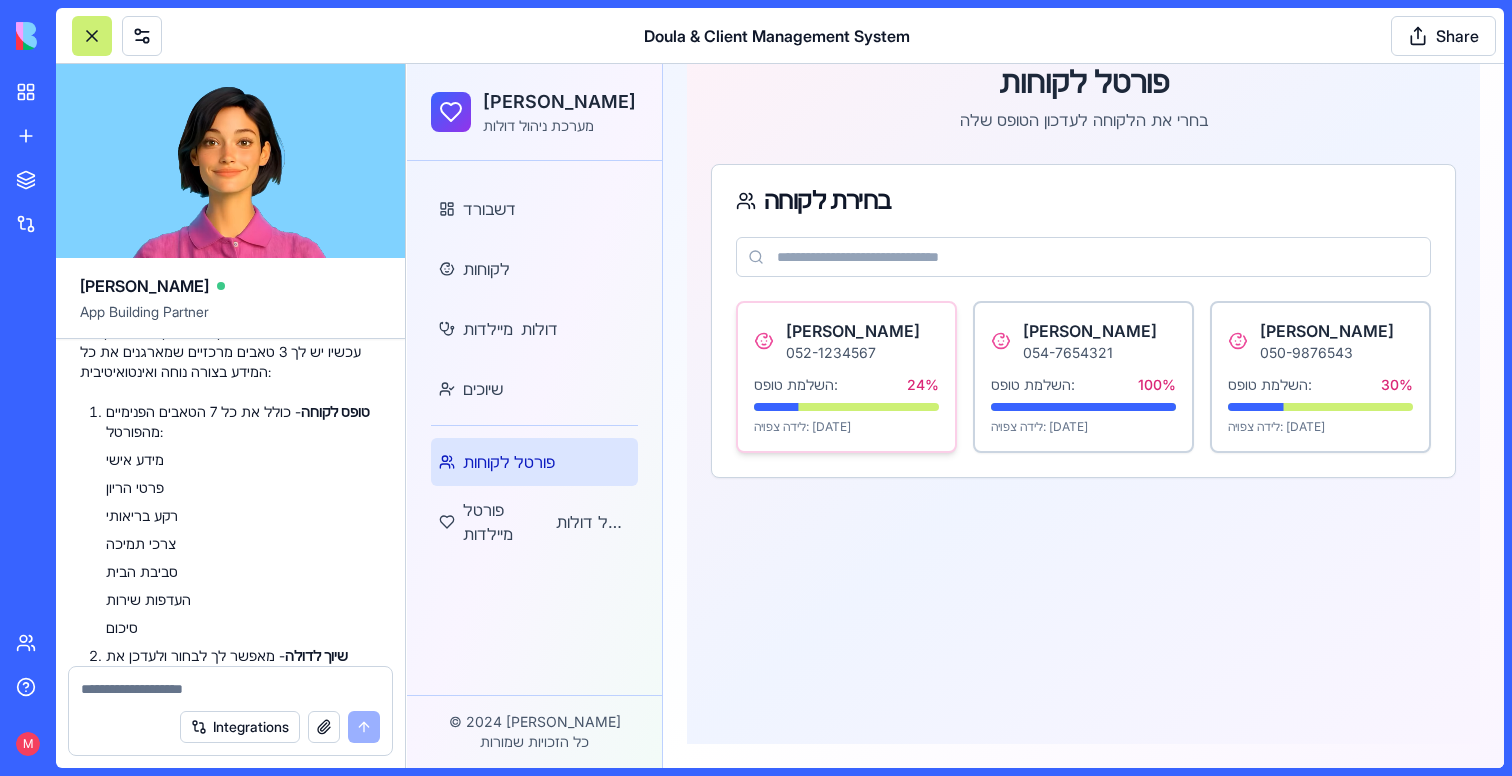 click on "[PERSON_NAME]" at bounding box center [853, 331] 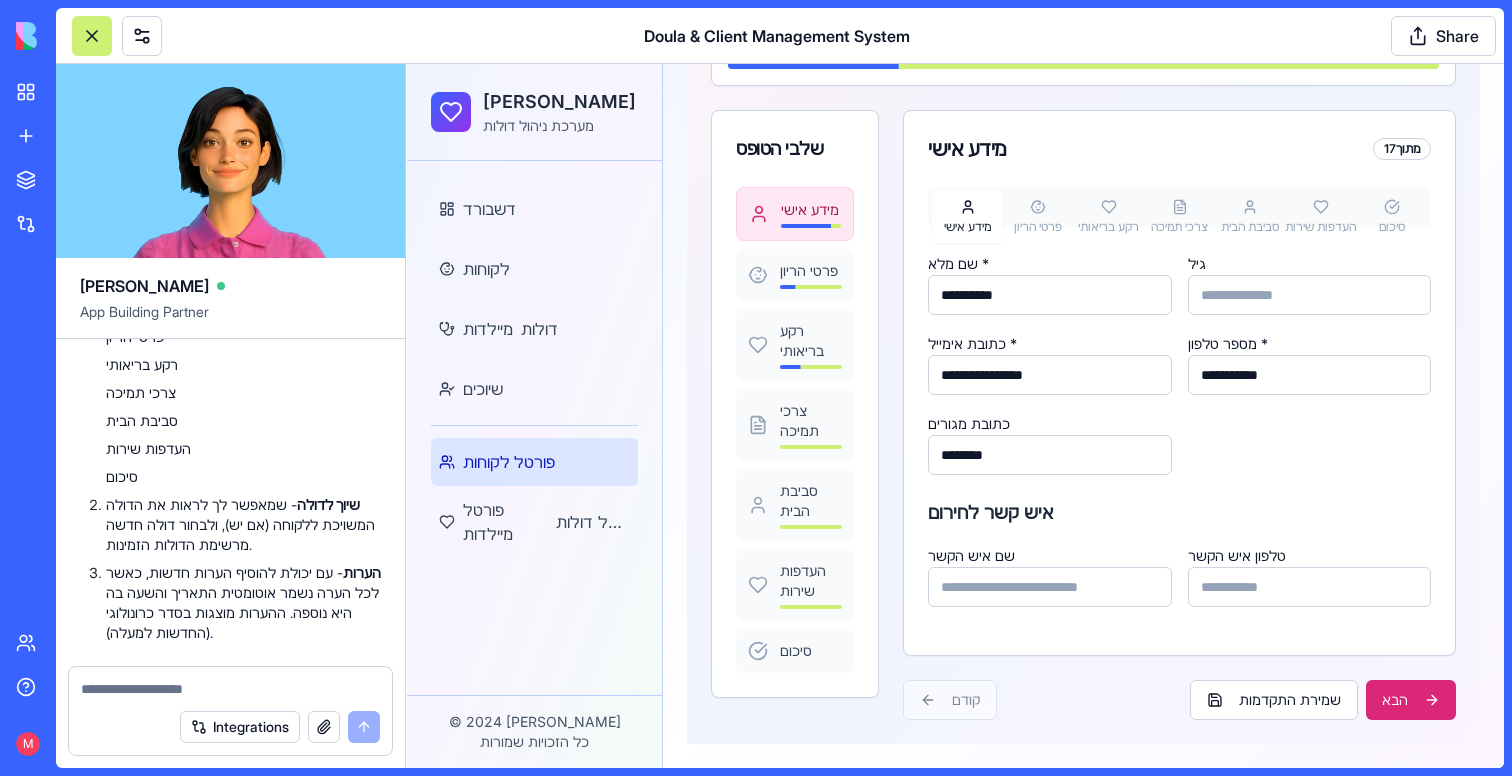 scroll, scrollTop: 21865, scrollLeft: 0, axis: vertical 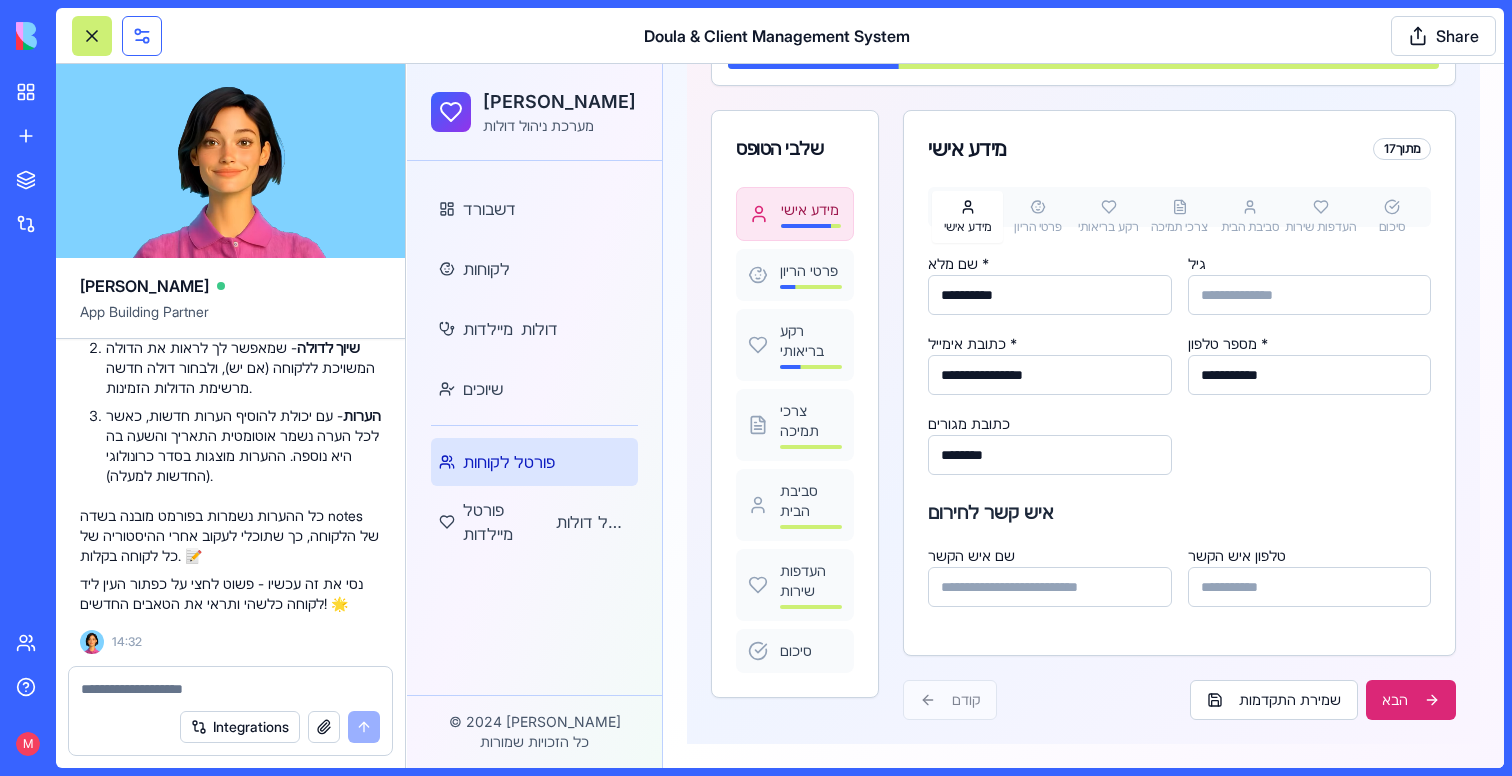 click at bounding box center (142, 36) 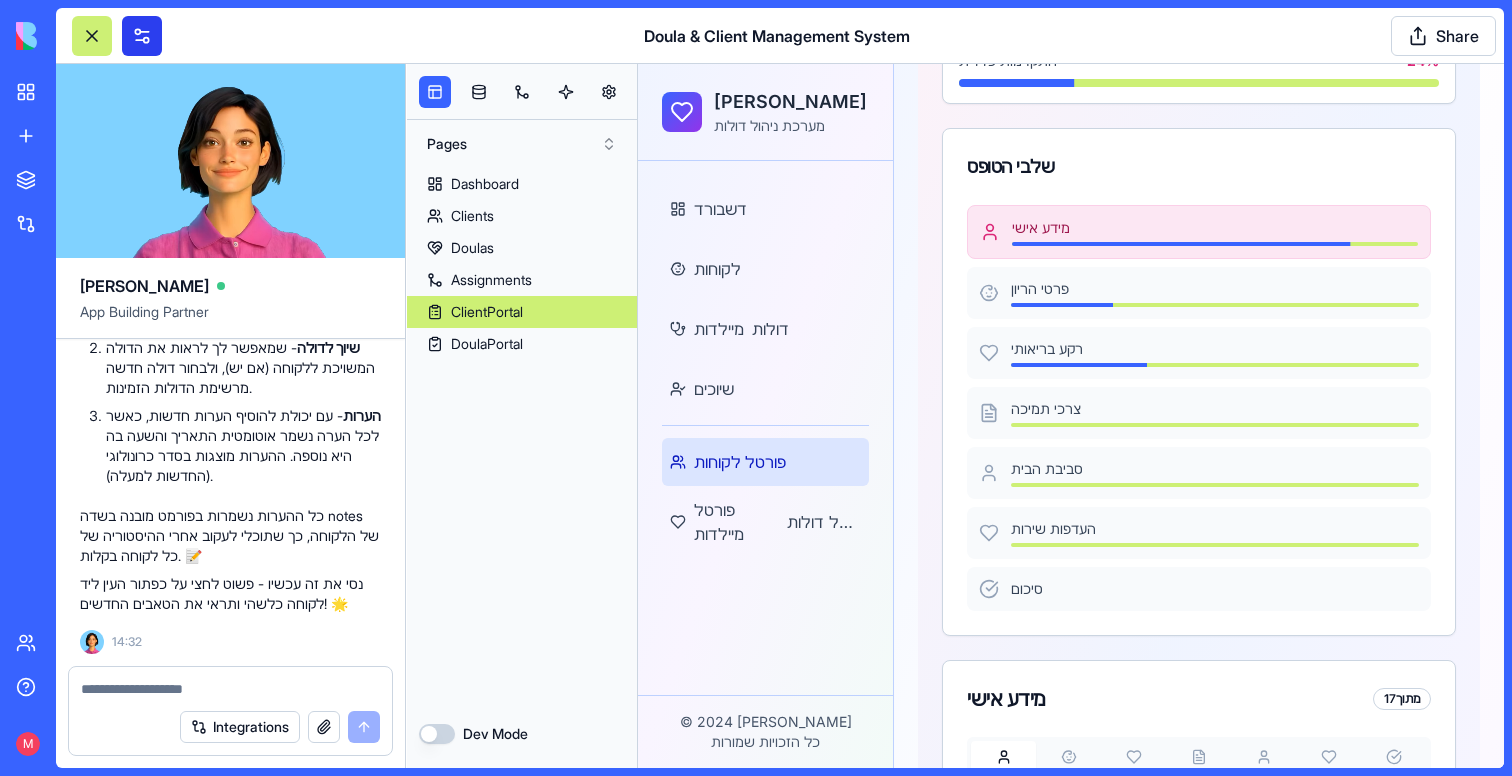 click at bounding box center [142, 36] 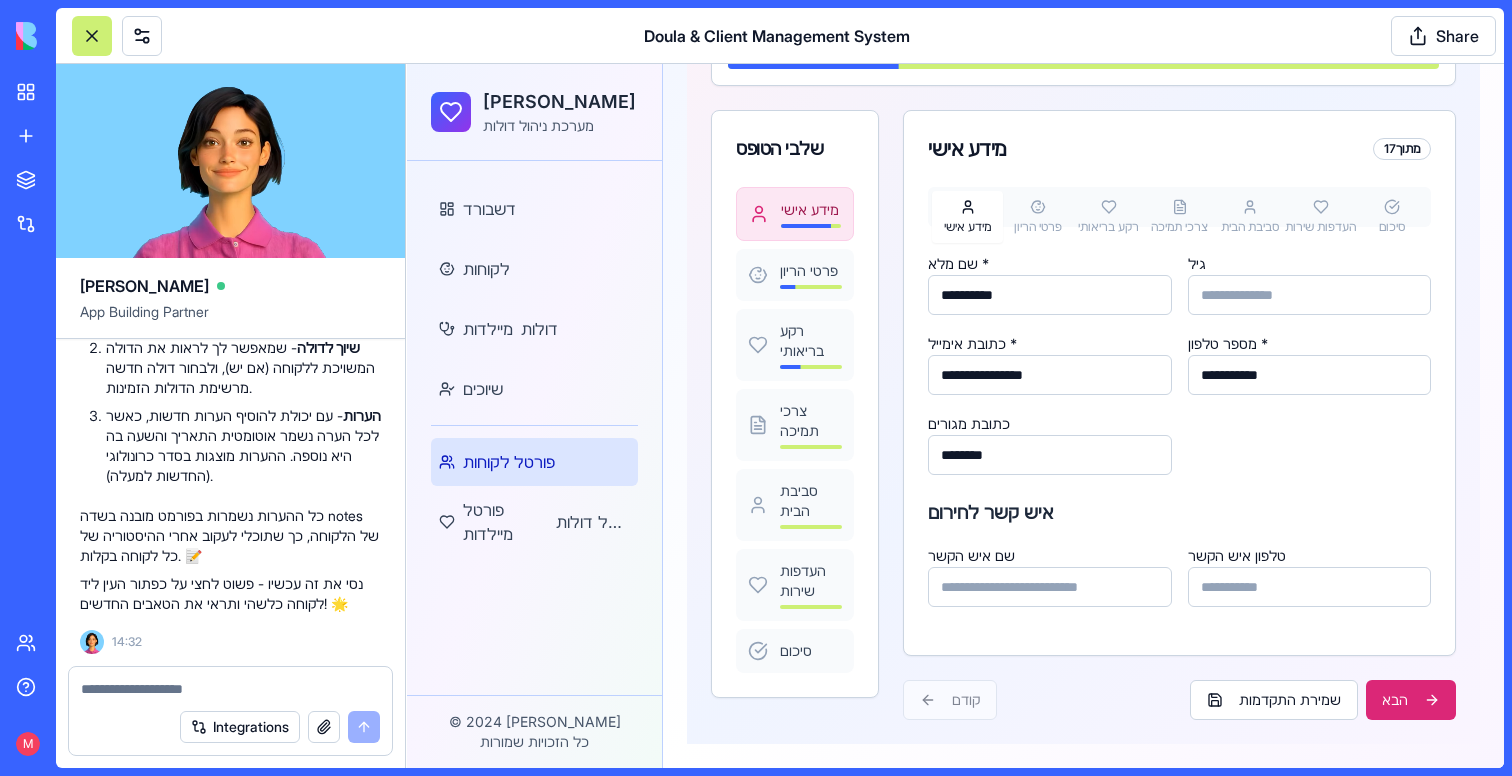 click at bounding box center [230, 689] 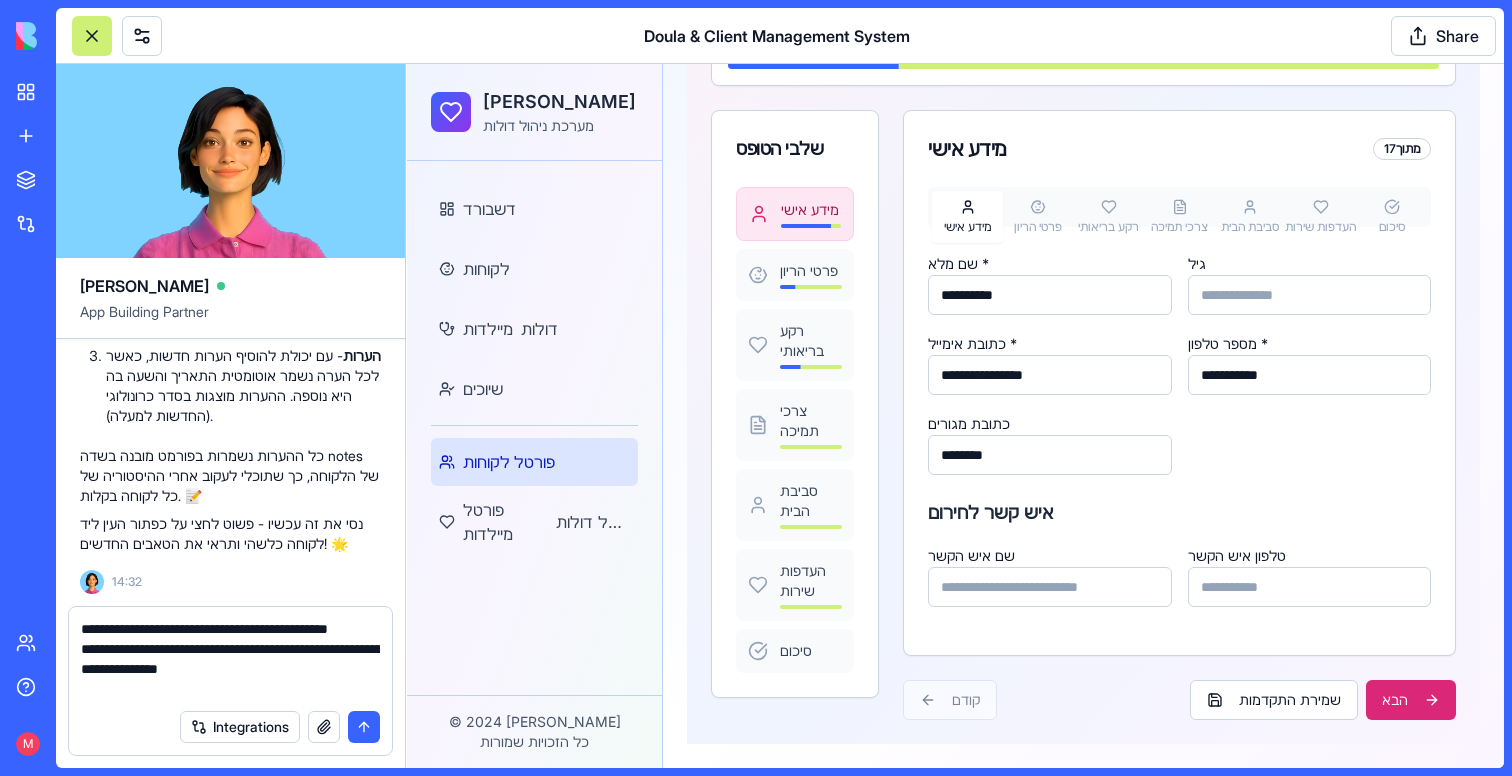 paste 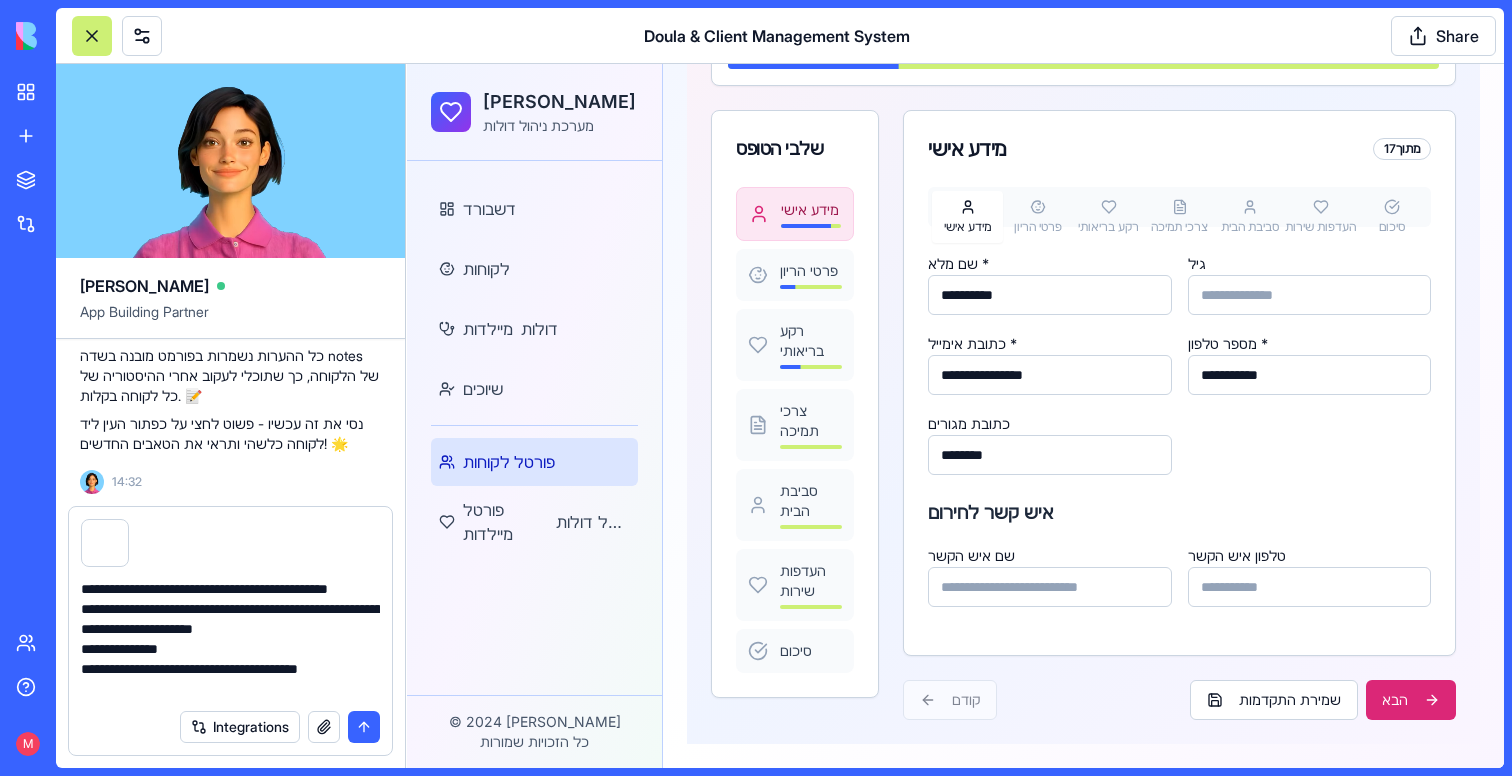scroll, scrollTop: 18, scrollLeft: 0, axis: vertical 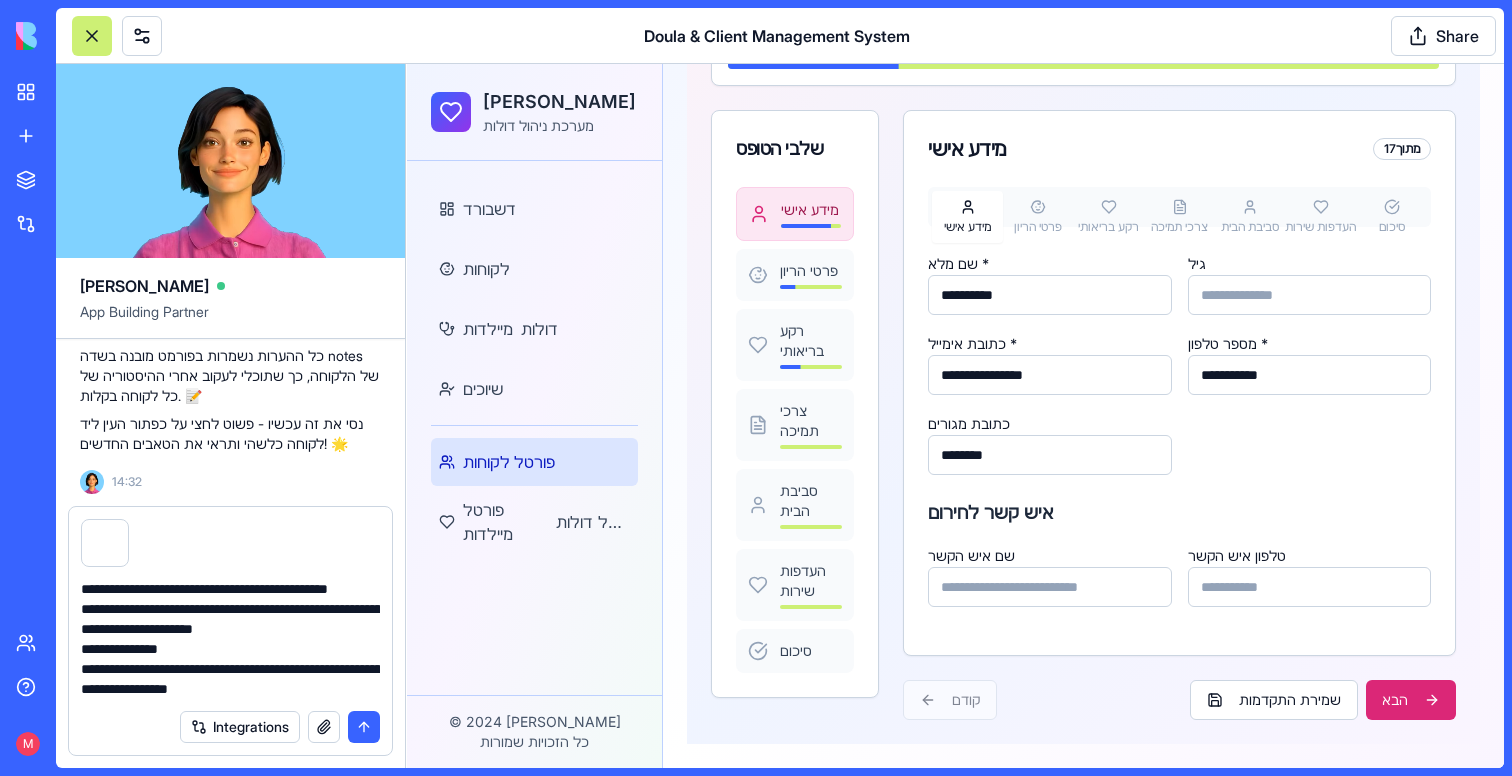 type on "**********" 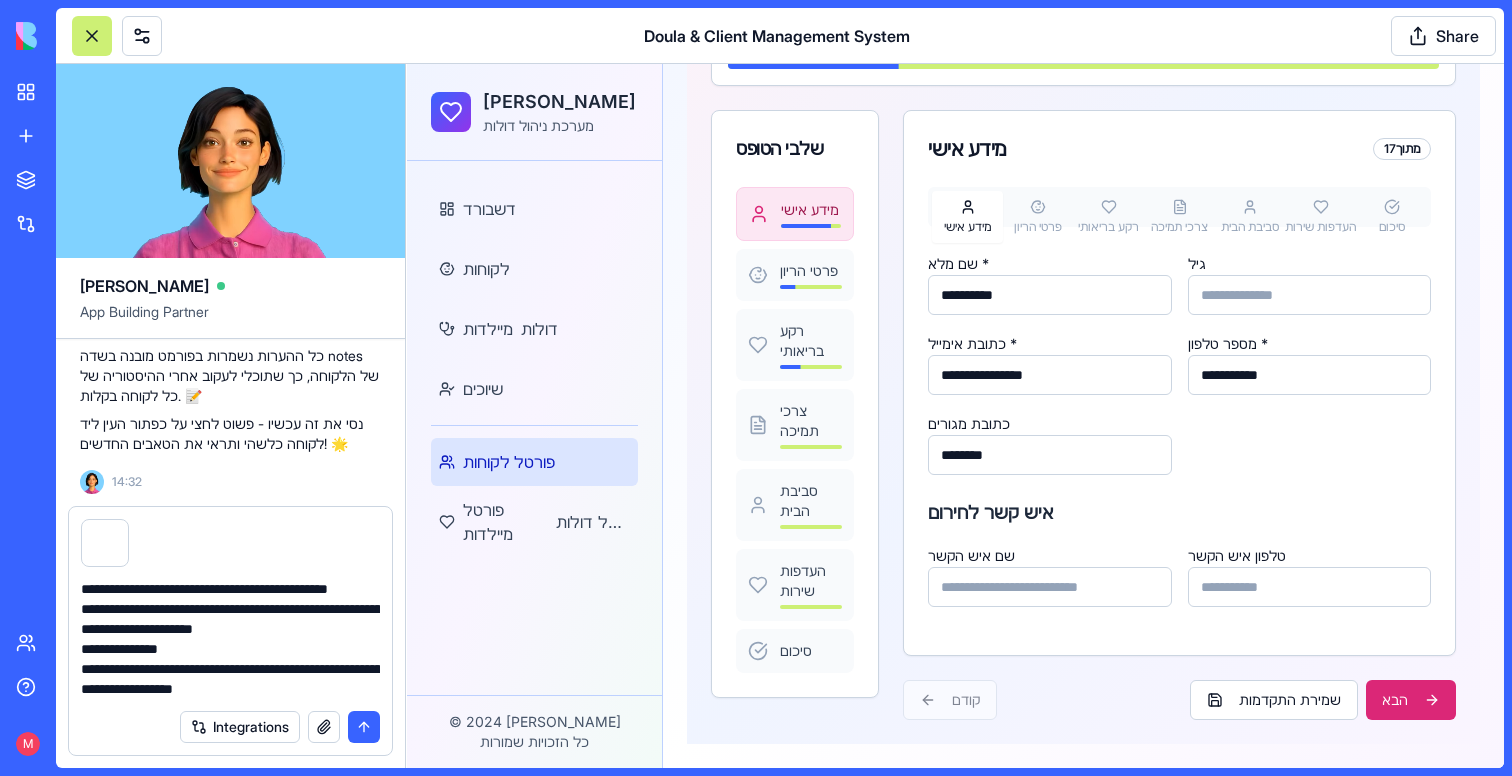 type 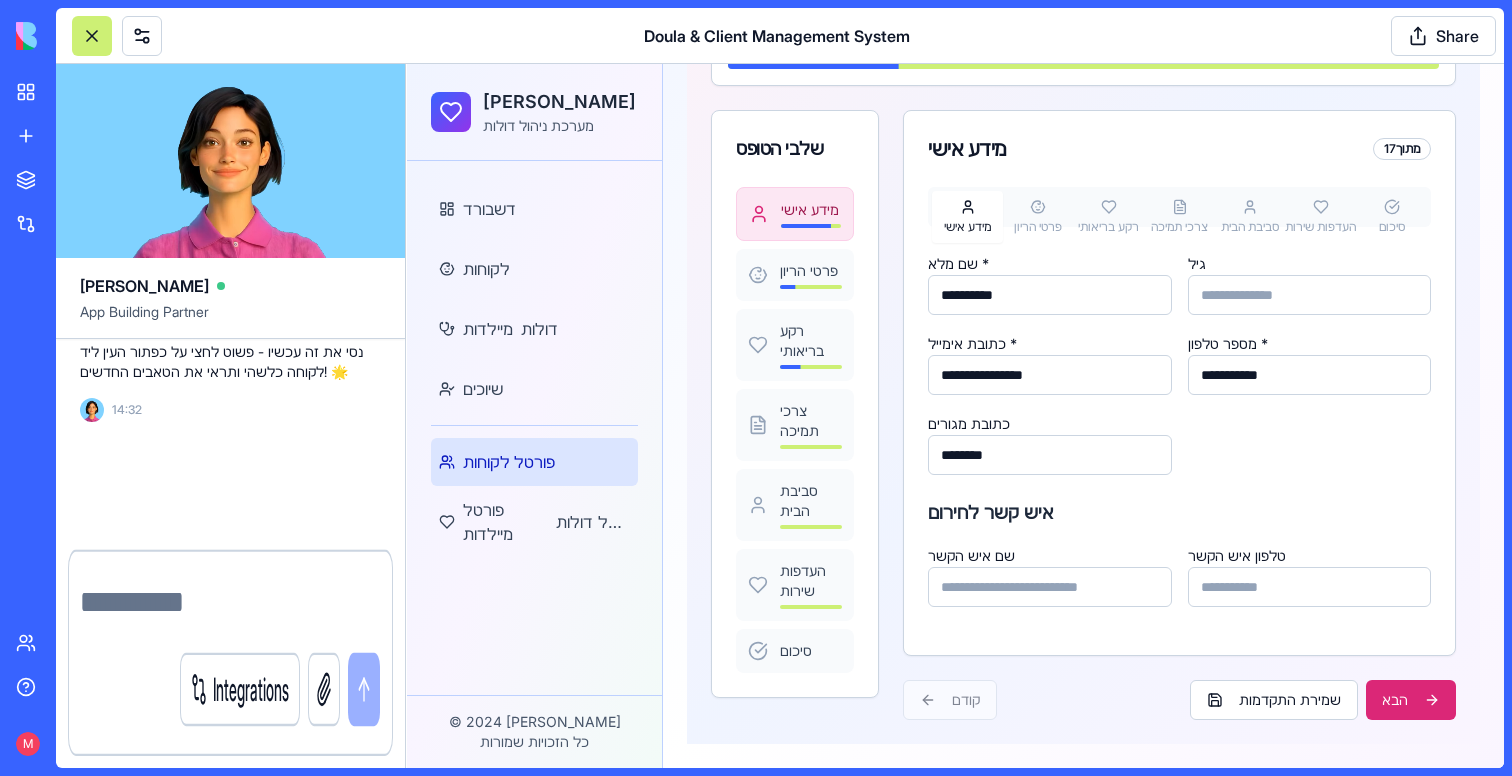 scroll, scrollTop: 22097, scrollLeft: 0, axis: vertical 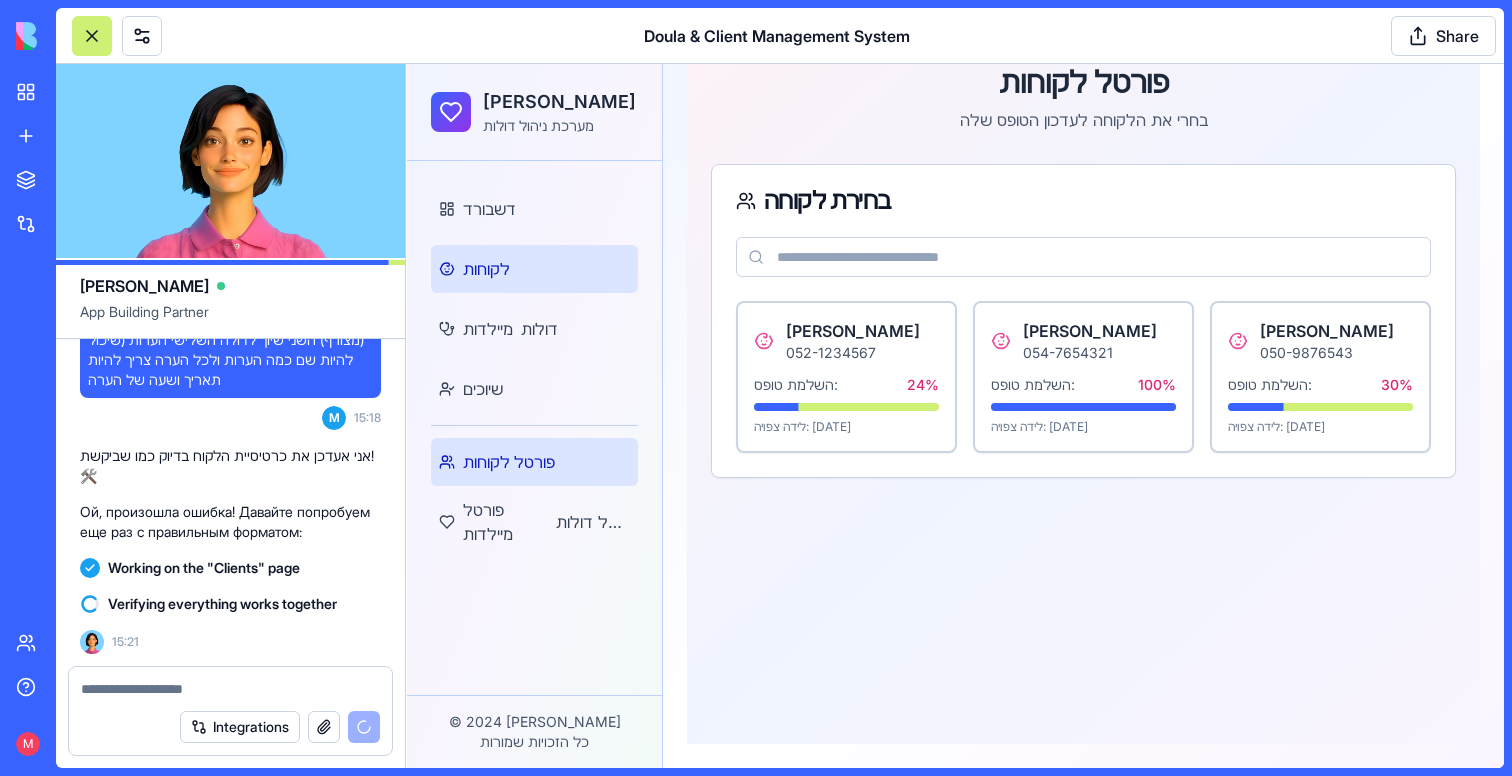 click on "לקוחות" at bounding box center [486, 269] 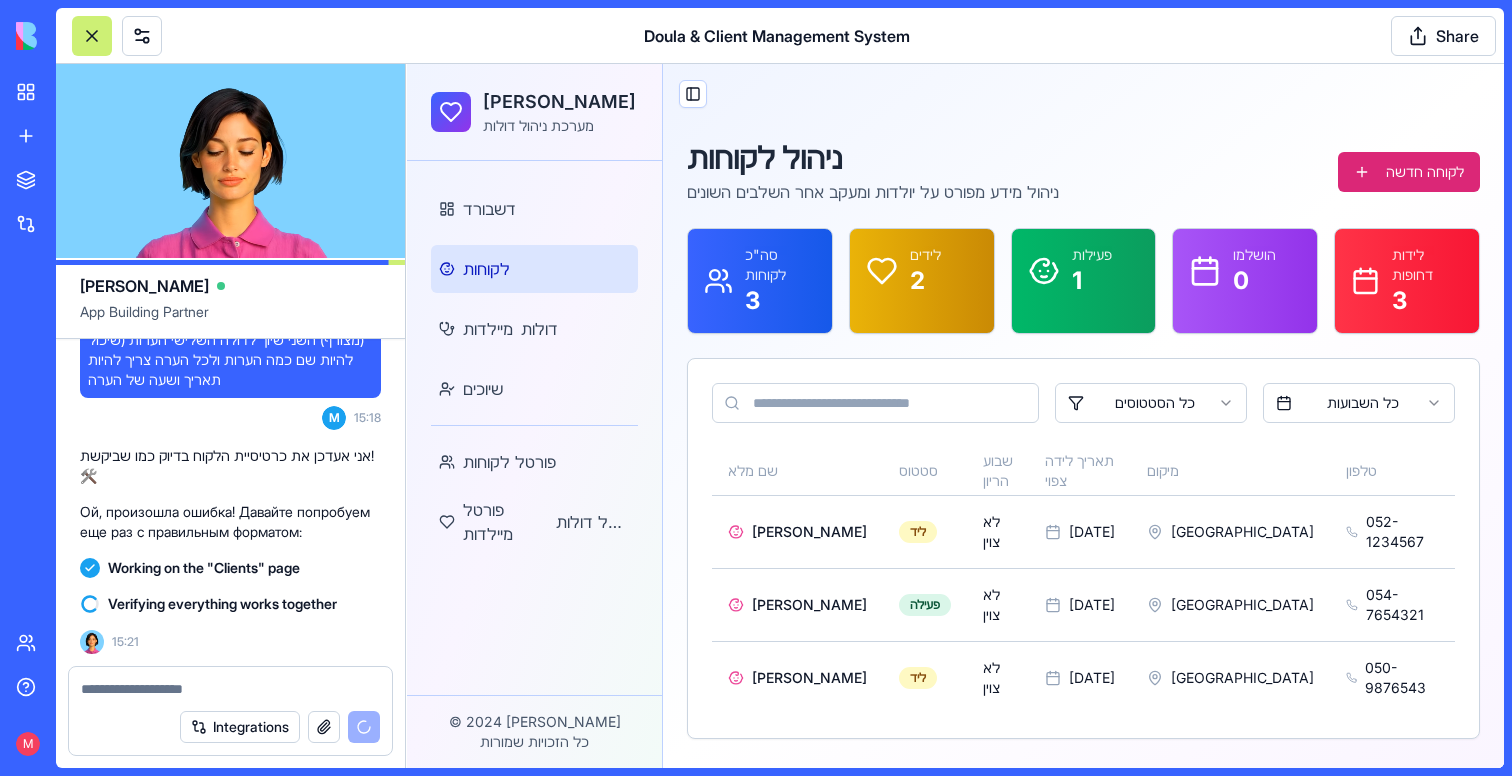 scroll, scrollTop: 0, scrollLeft: 0, axis: both 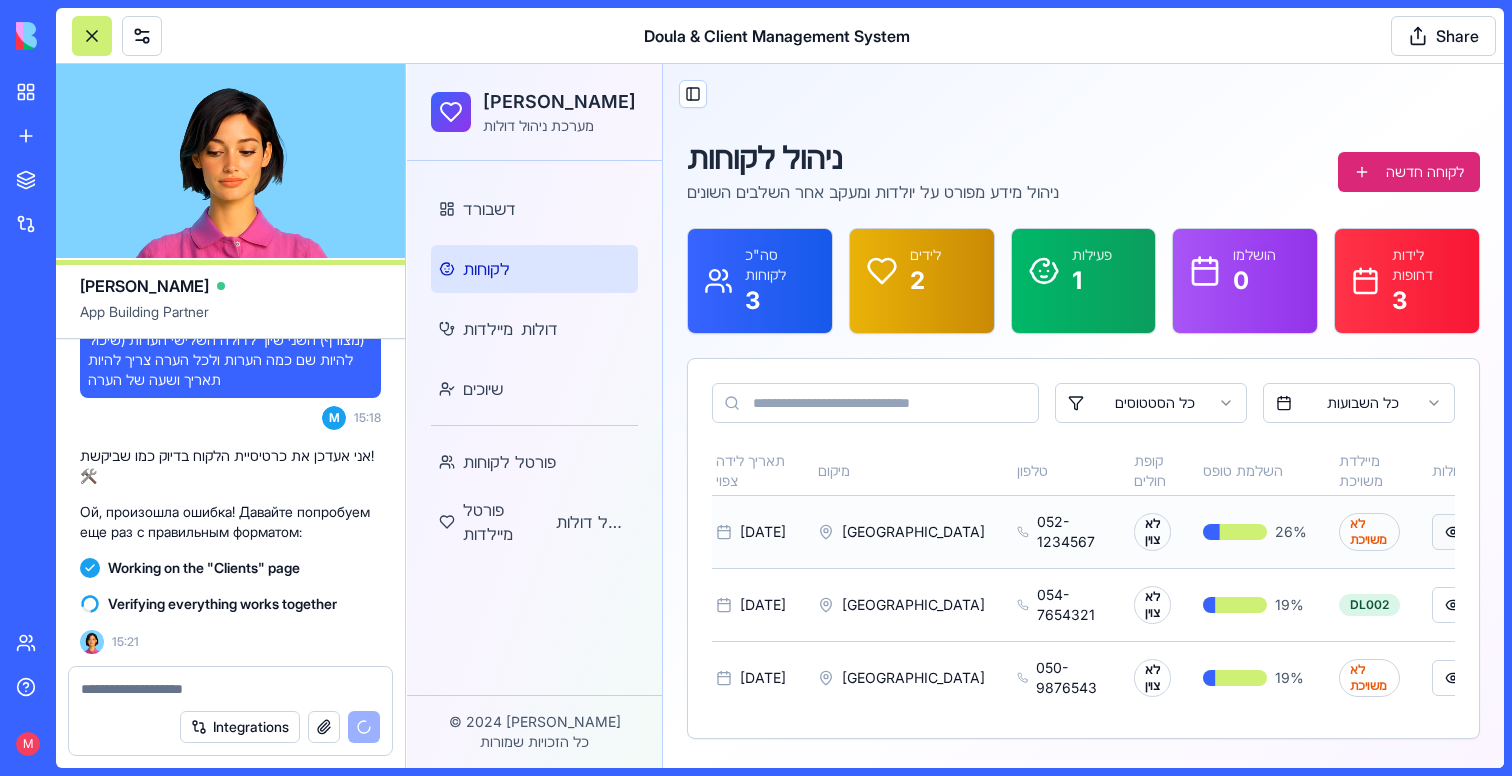 click at bounding box center [1453, 532] 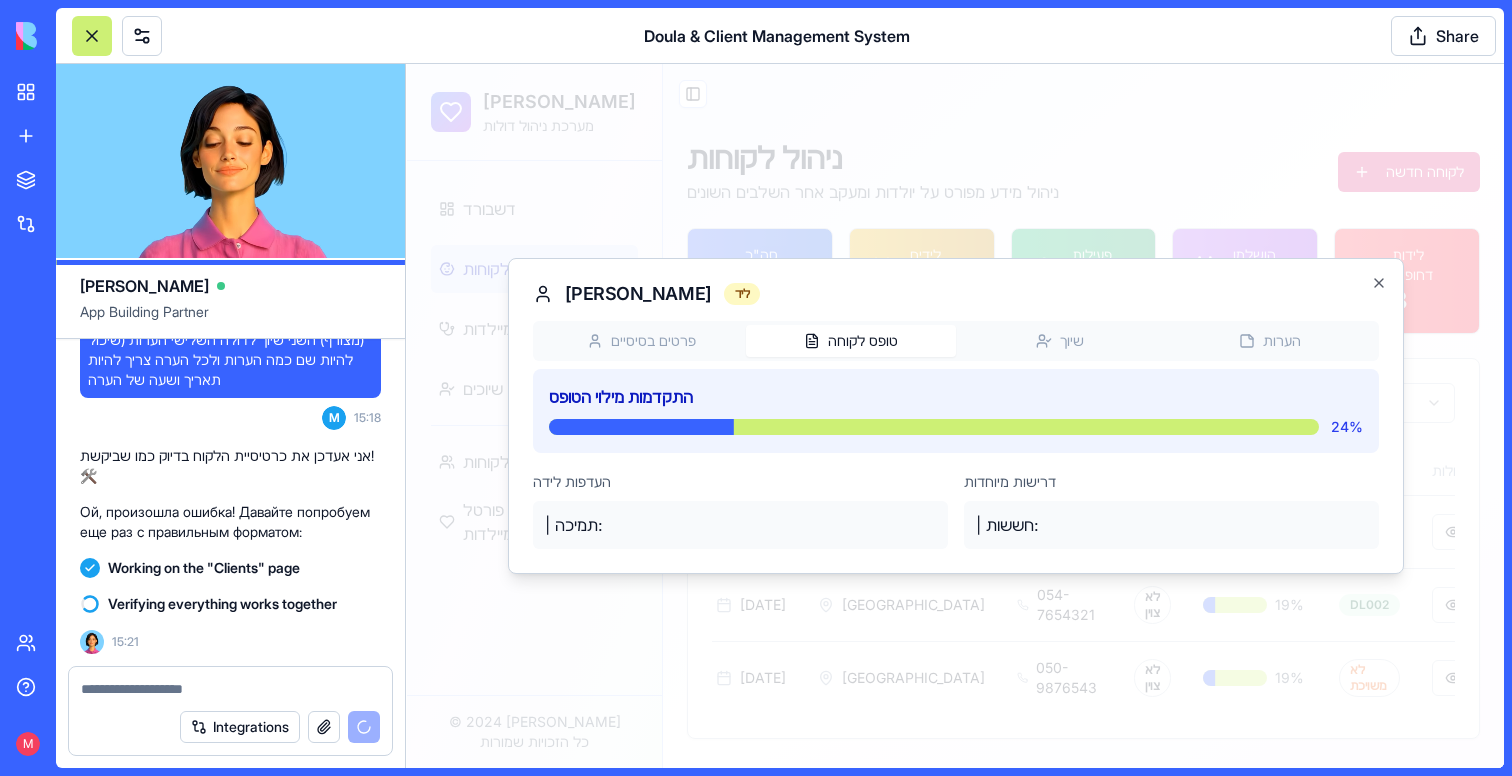 click on "דולה קאר מערכת ניהול דולות דשבורד לקוחות מיילדות דולות שיוכים פורטל לקוחות פורטל מיילדות פורטל דולות © 2024 דולה קאר כל הזכויות שמורות Toggle Sidebar ניהול לקוחות ניהול מידע מפורט על יולדות ומעקב אחר השלבים השונים לקוחה חדשה סה"כ לקוחות 3 לידים 2 פעילות 1 הושלמו 0 לידות דחופות 3 כל הסטטוסים כל השבועות שם מלא סטטוס שבוע הריון תאריך לידה צפוי מיקום טלפון קופת חולים השלמת טופס מיילדת משויכת פעולות [PERSON_NAME] ליד לא צוין [DATE] [GEOGRAPHIC_DATA] [PHONE_NUMBER] לא צוין 26 % לא משויכת [PERSON_NAME] פעילה לא צוין [DATE] [GEOGRAPHIC_DATA] 054-7654321 לא צוין 19 % DL002 [PERSON_NAME] ליד לא צוין [DATE] [GEOGRAPHIC_DATA] 050-9876543 לא צוין 19 % לא משויכת
[PERSON_NAME] 24" at bounding box center [955, 416] 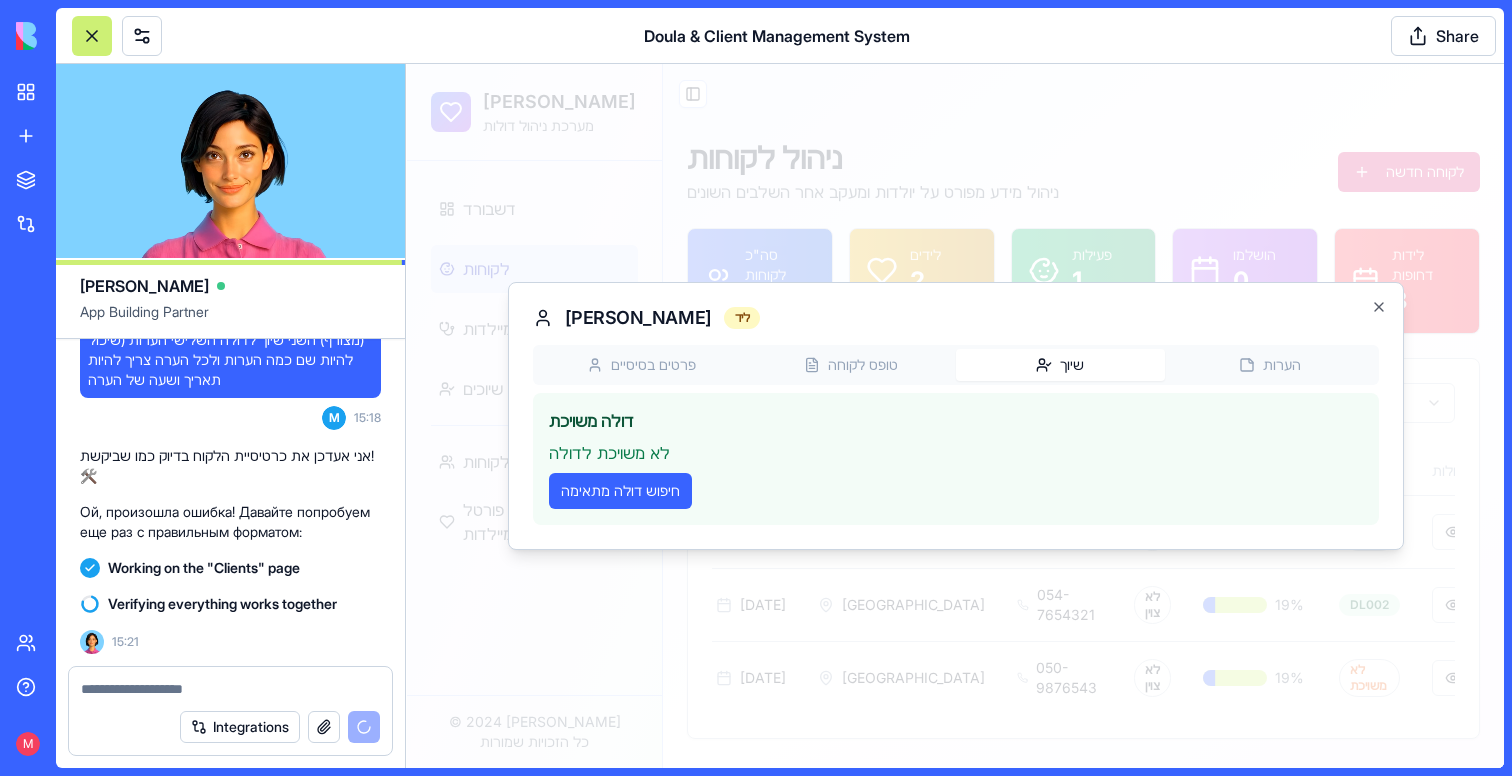 click on "[PERSON_NAME] ליד פרטים בסיסיים טופס לקוחה שיוך הערות דולה משויכת לא משויכת לדולה חיפוש דולה מתאימה Close" at bounding box center (956, 416) 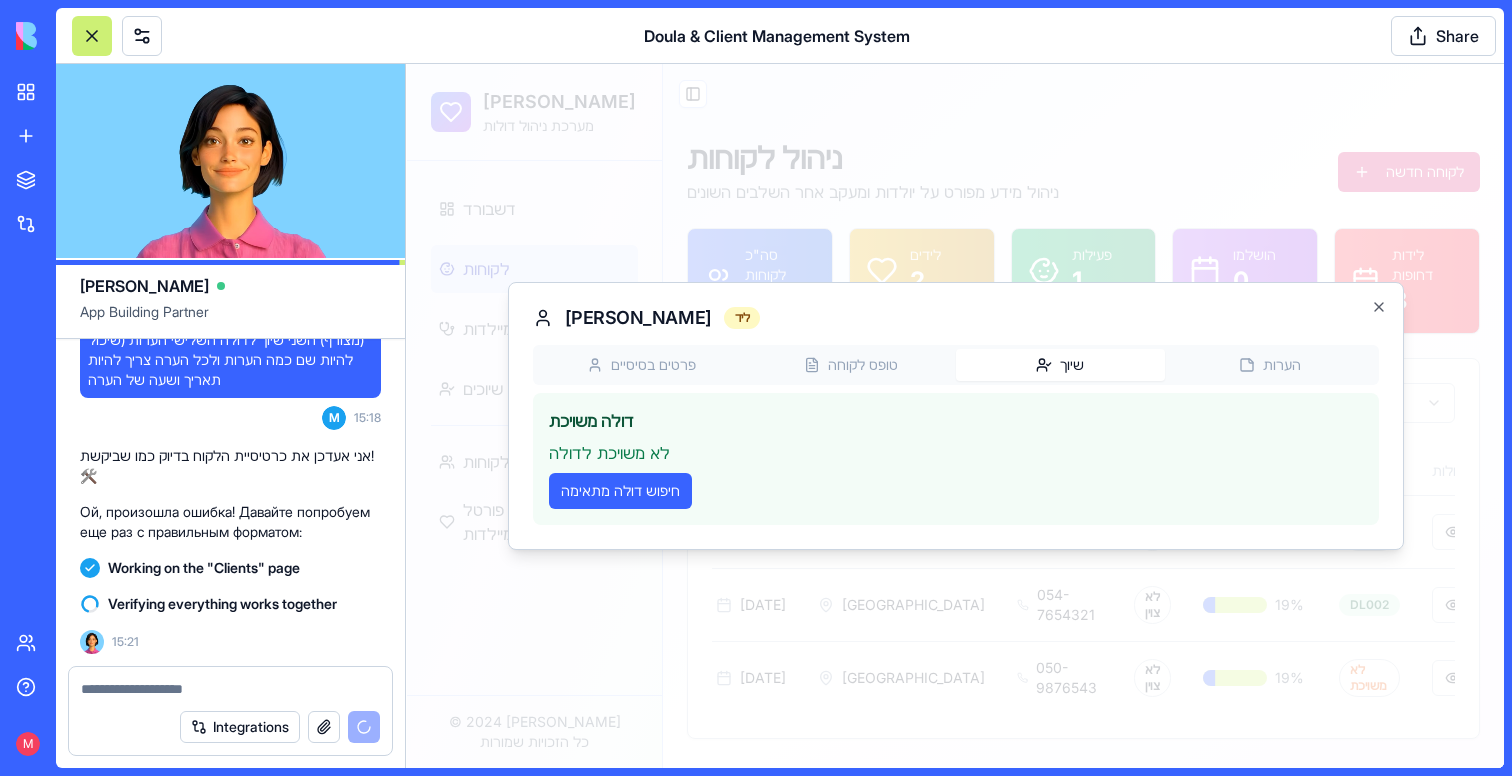 click on "פרטים בסיסיים טופס לקוחה שיוך הערות דולה משויכת לא משויכת לדולה חיפוש דולה מתאימה" at bounding box center (956, 435) 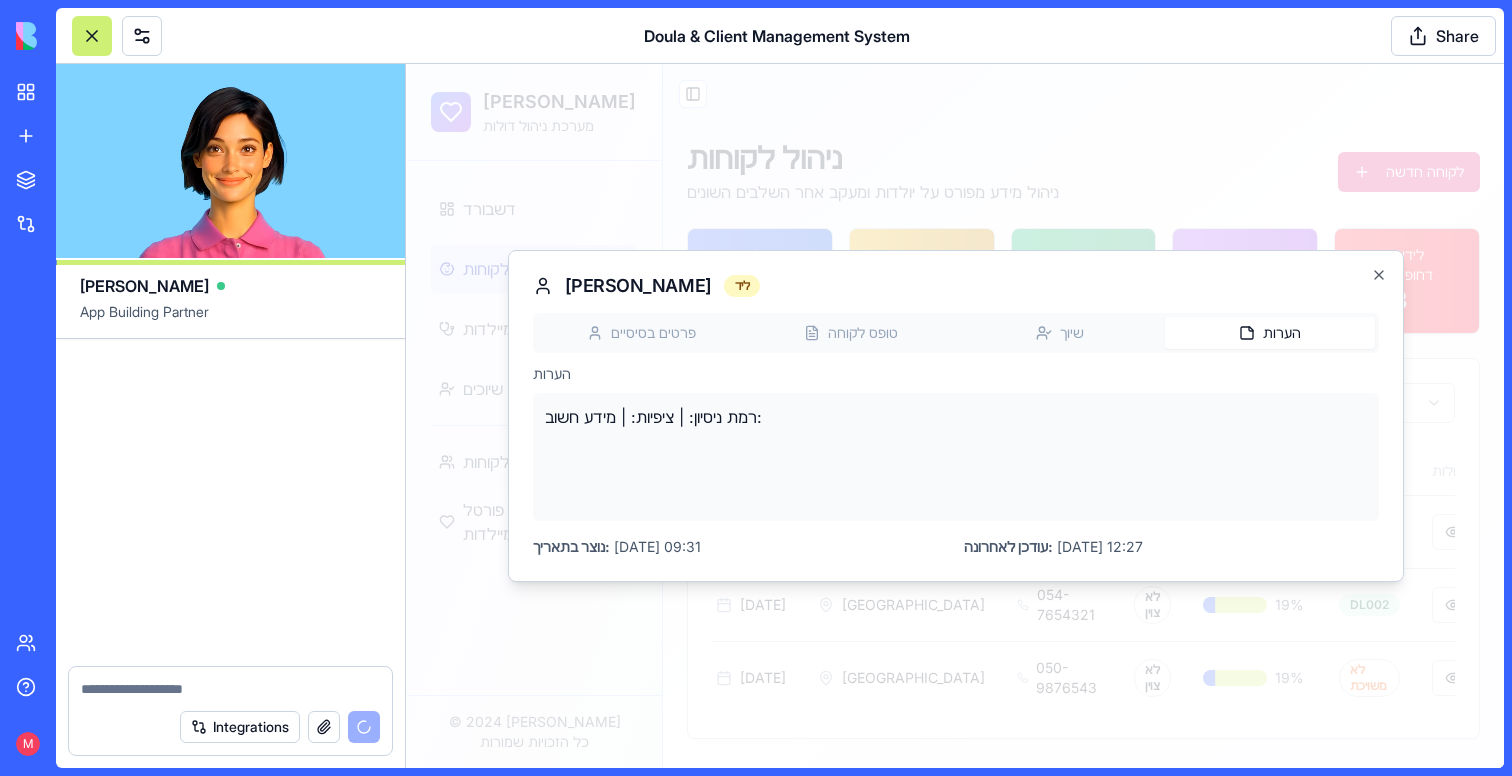scroll, scrollTop: 22981, scrollLeft: 0, axis: vertical 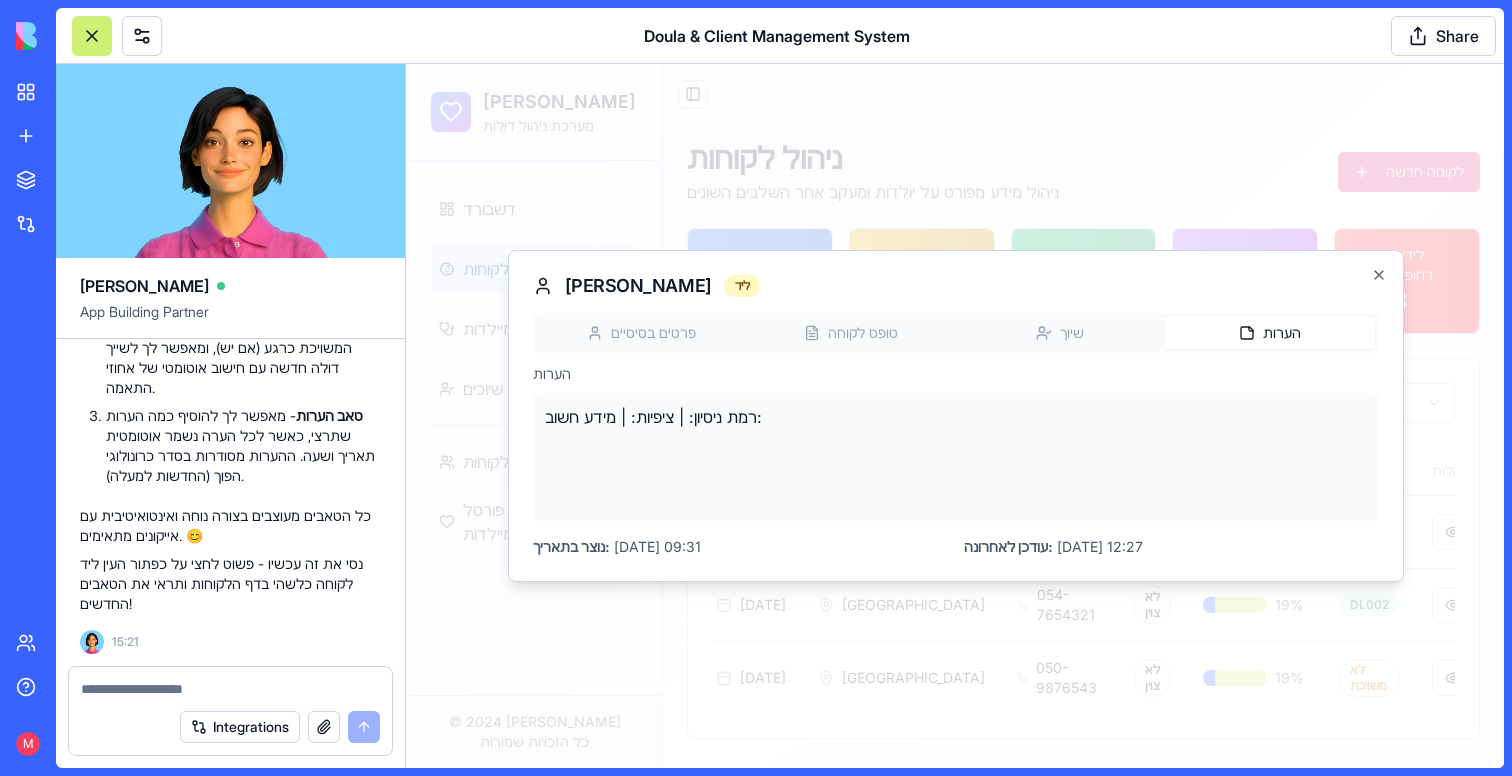 click on "פרטים בסיסיים טופס לקוחה שיוך הערות" at bounding box center [956, 333] 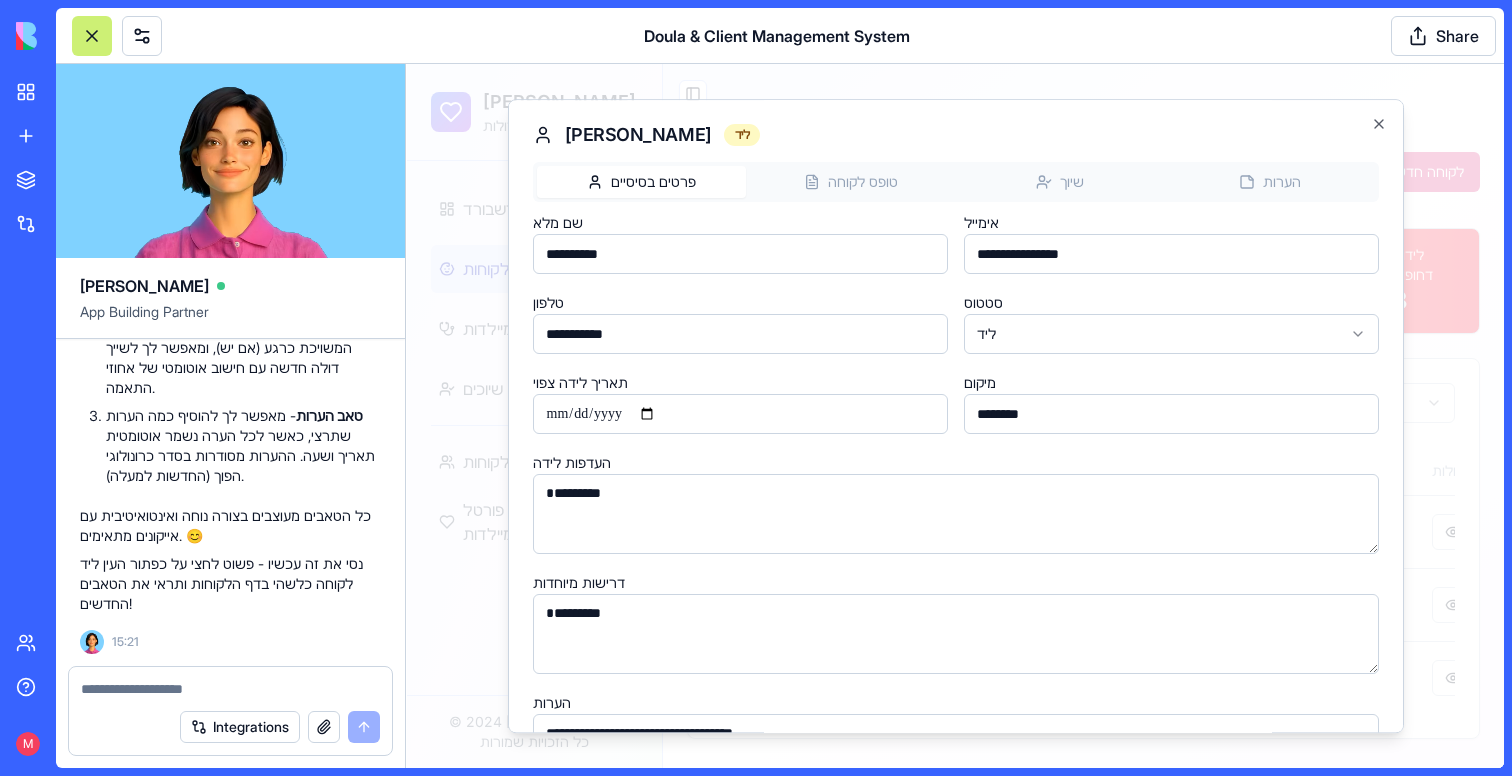 click on "**********" at bounding box center [956, 506] 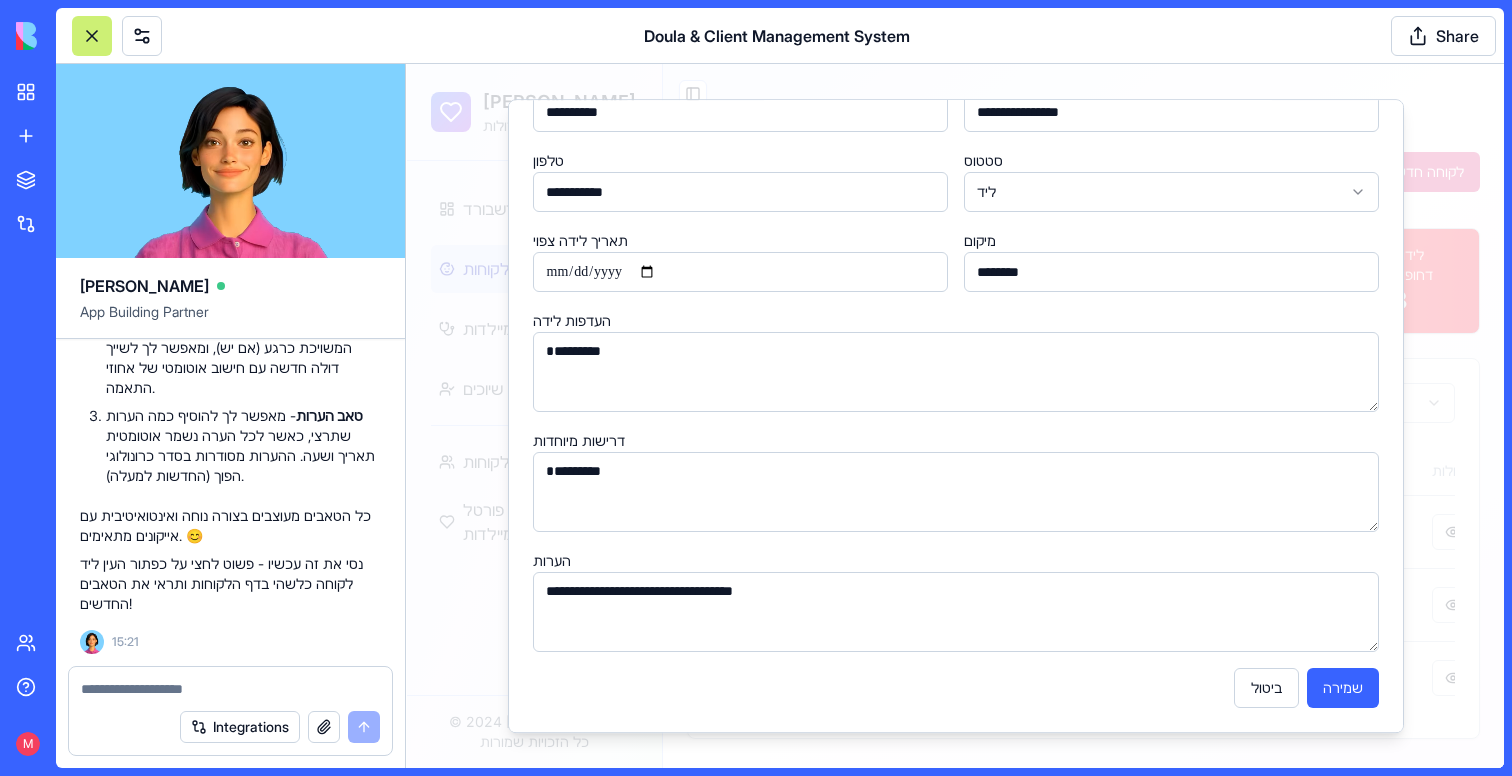 drag, startPoint x: 440, startPoint y: 383, endPoint x: 819, endPoint y: 455, distance: 385.77844 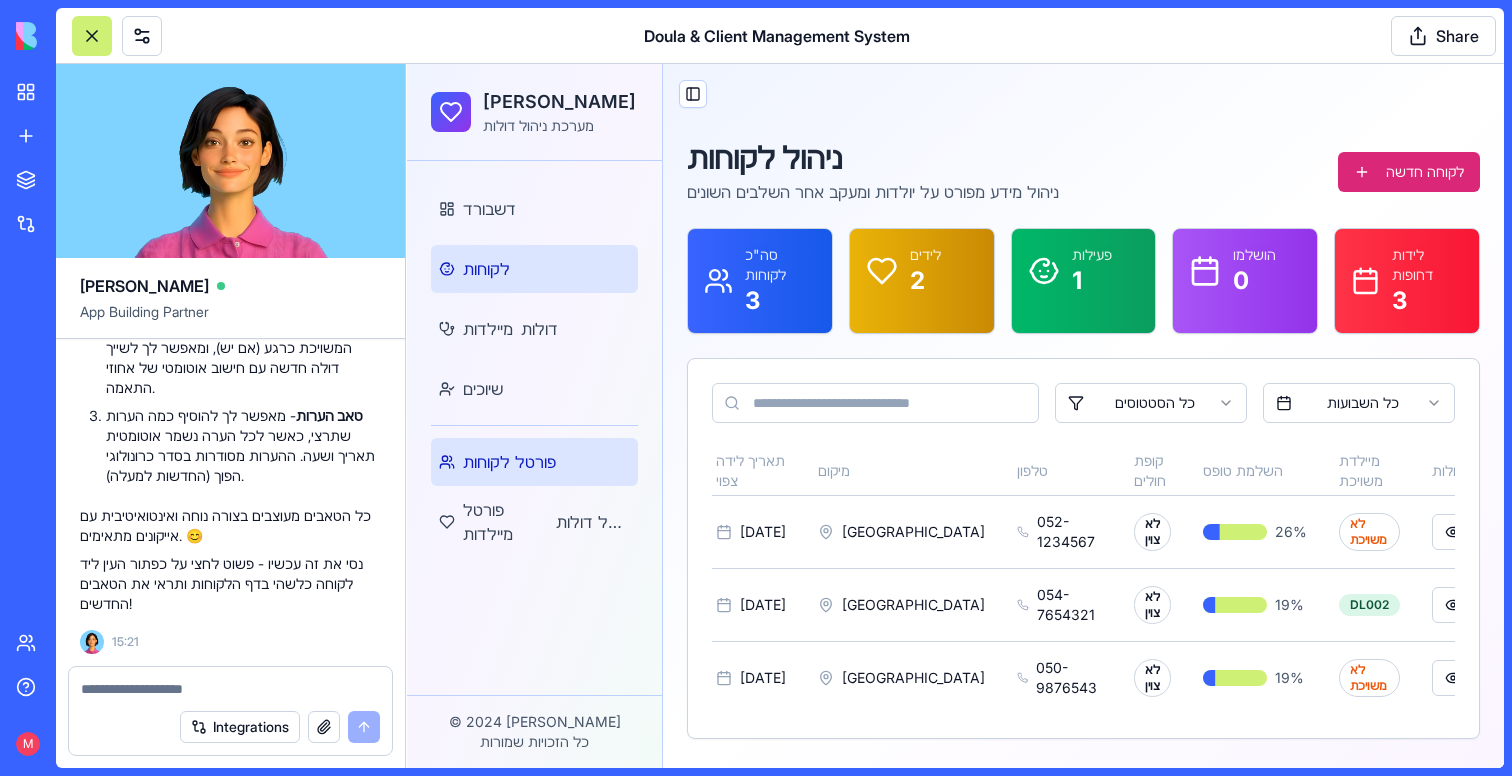 click on "פורטל לקוחות" at bounding box center [534, 462] 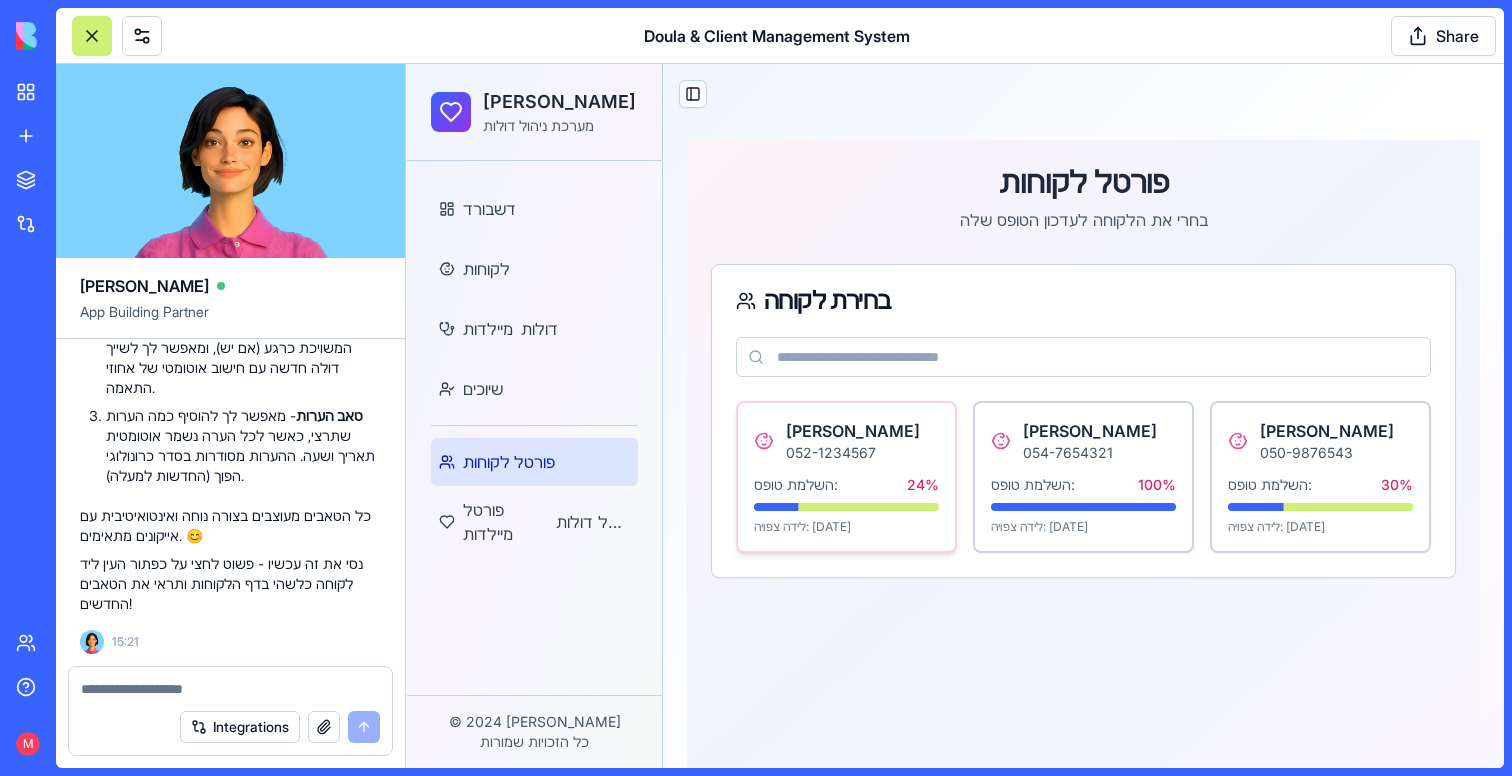 click on "[PERSON_NAME] 052-1234567" at bounding box center [846, 441] 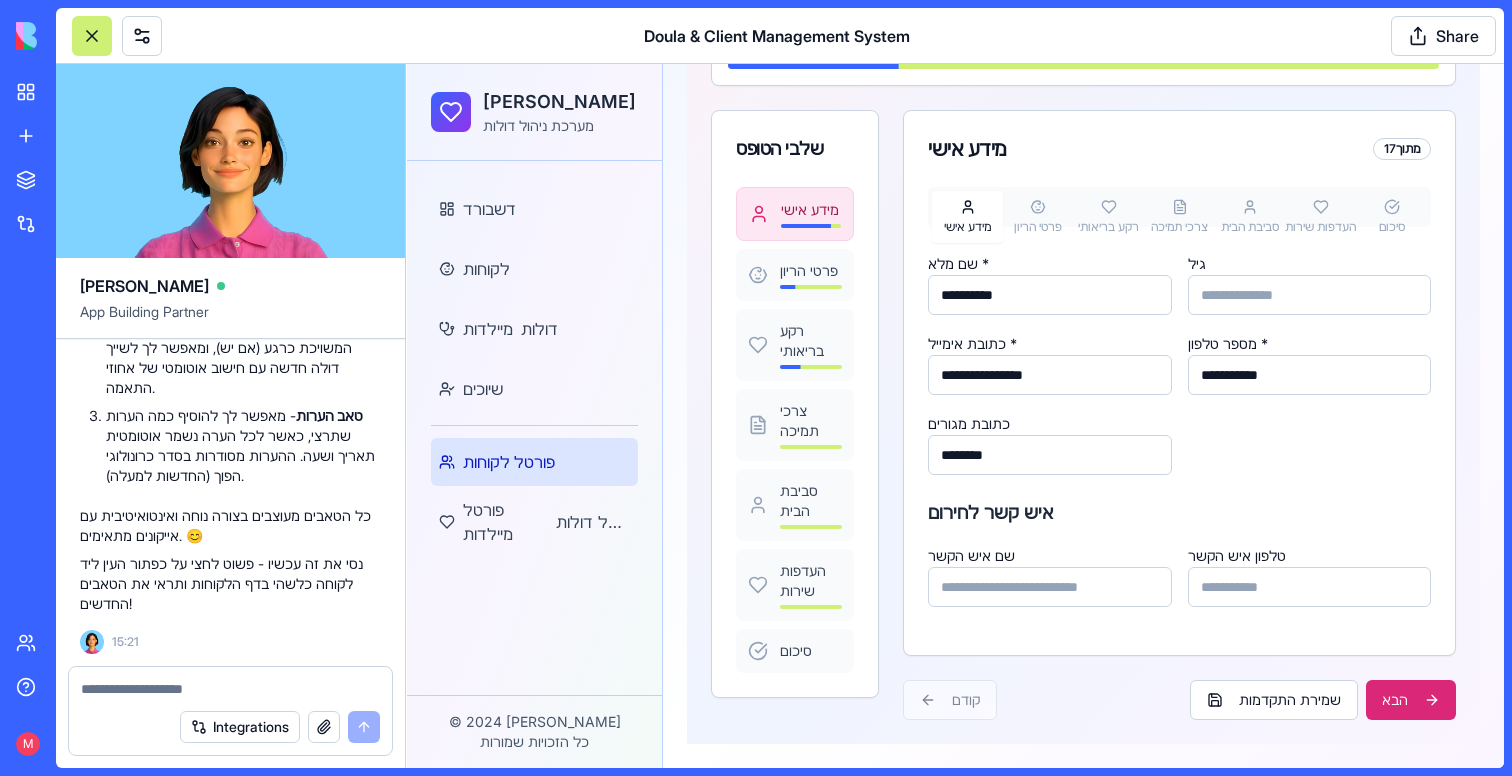 scroll, scrollTop: 266, scrollLeft: 0, axis: vertical 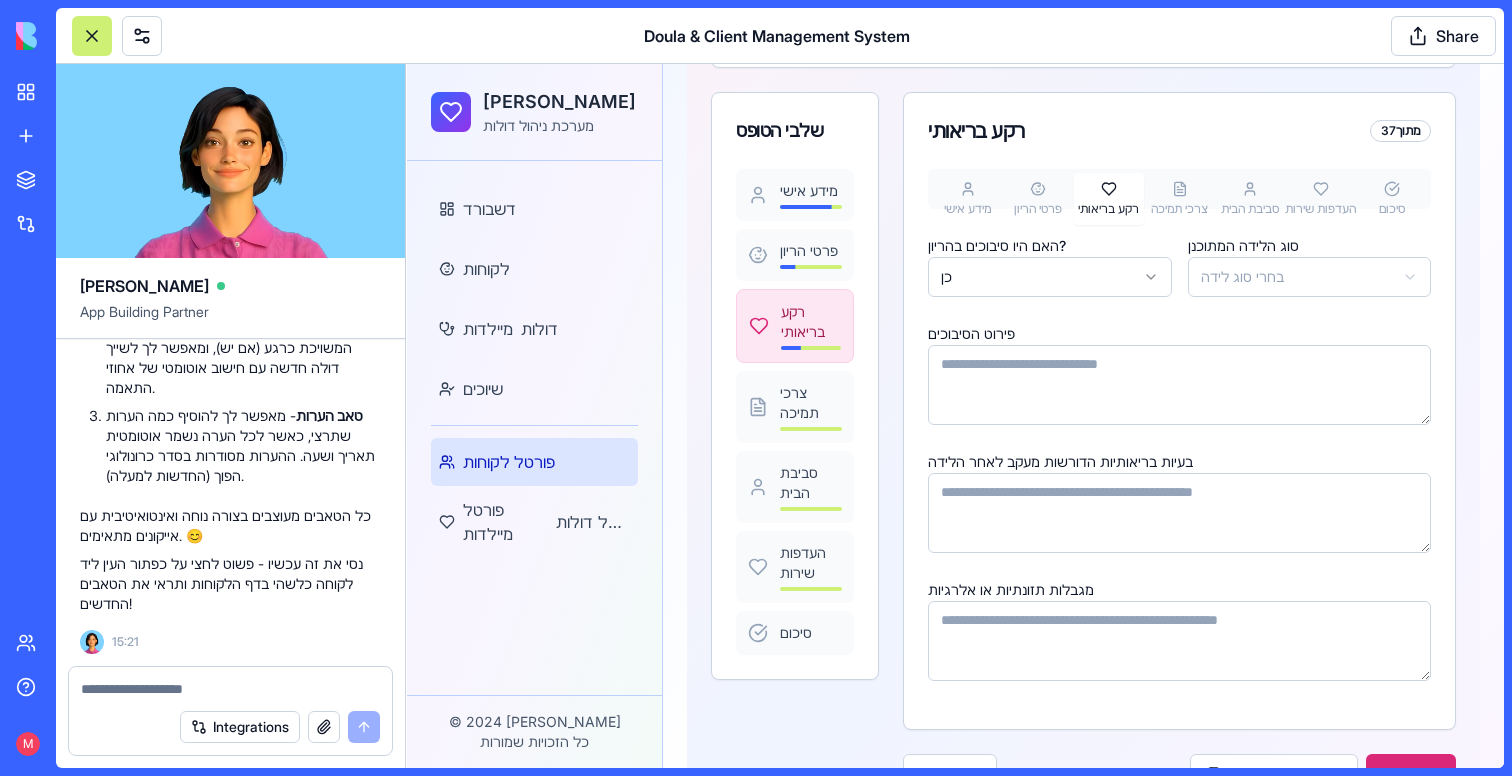 click on "רקע בריאותי" at bounding box center [1108, 209] 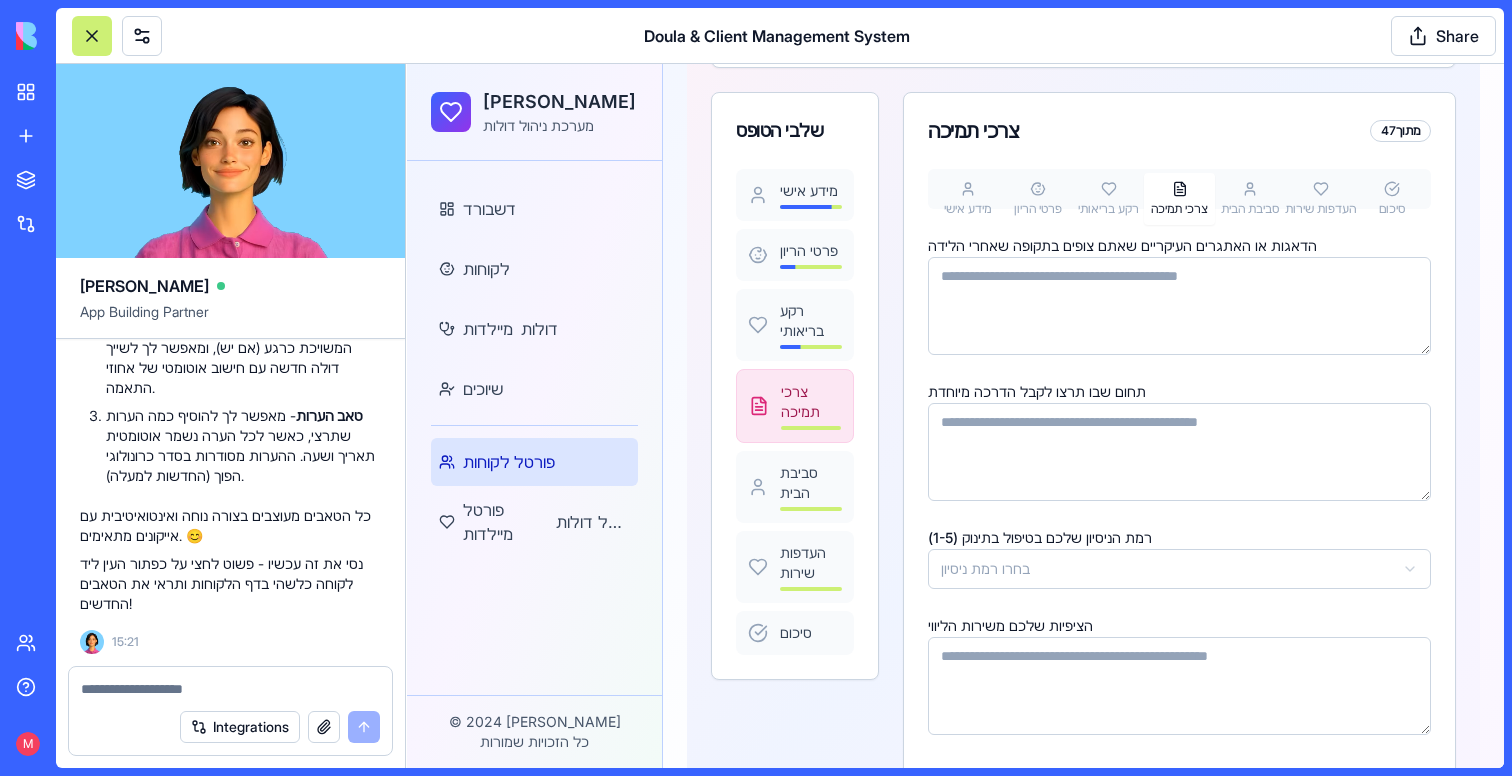 click on "סביבת הבית" at bounding box center (1250, 199) 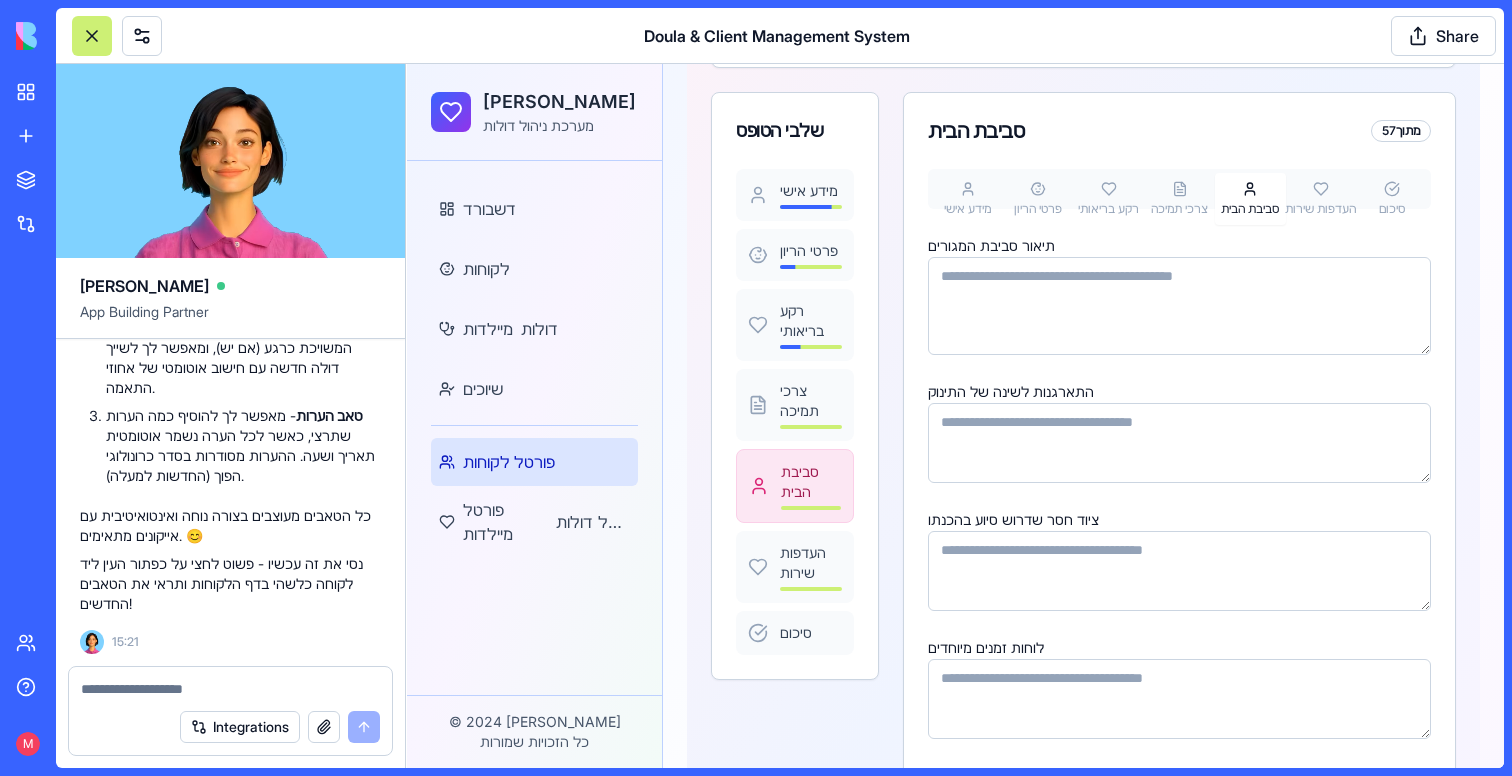 click on "העדפות שירות" at bounding box center (1321, 199) 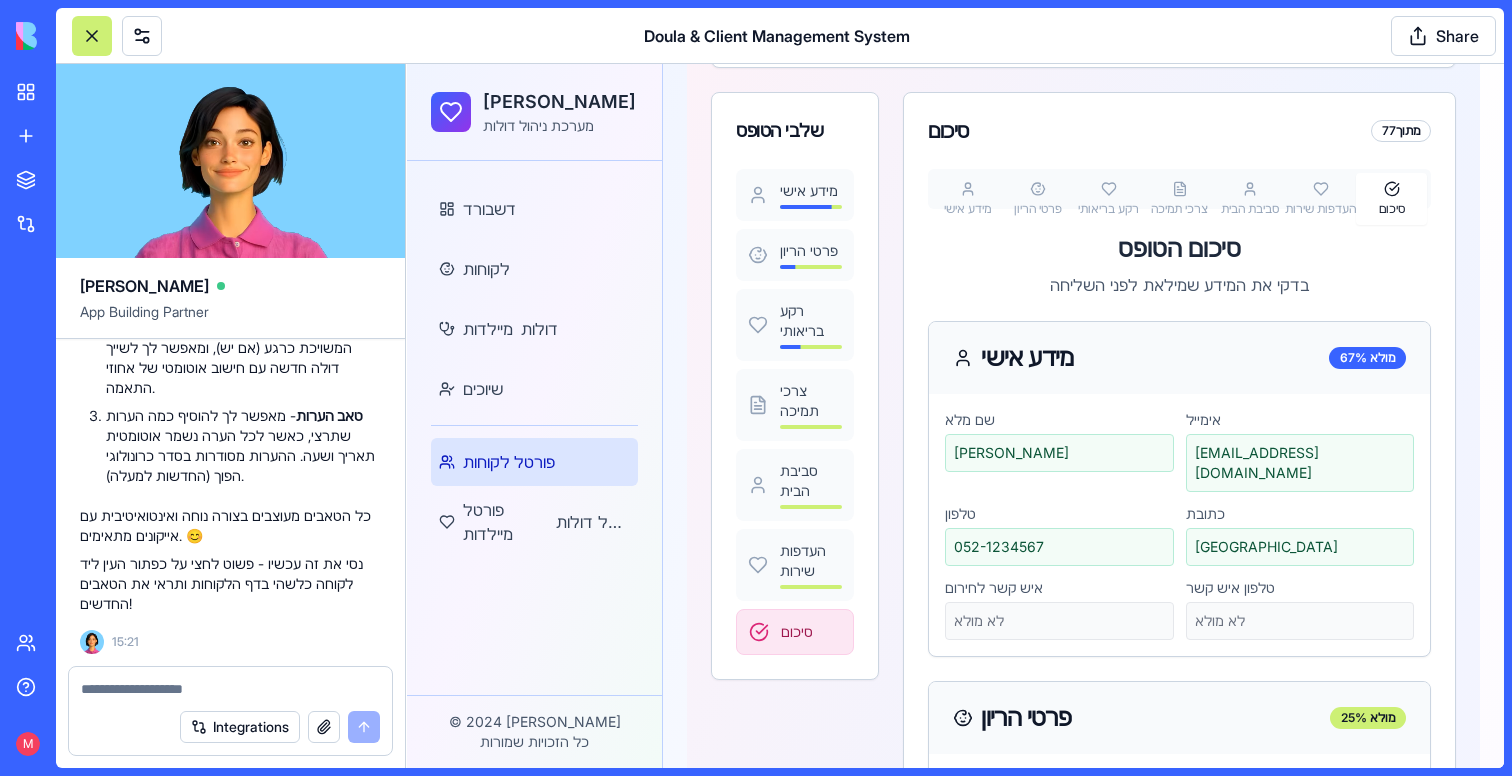 click on "סיכום" at bounding box center [1391, 199] 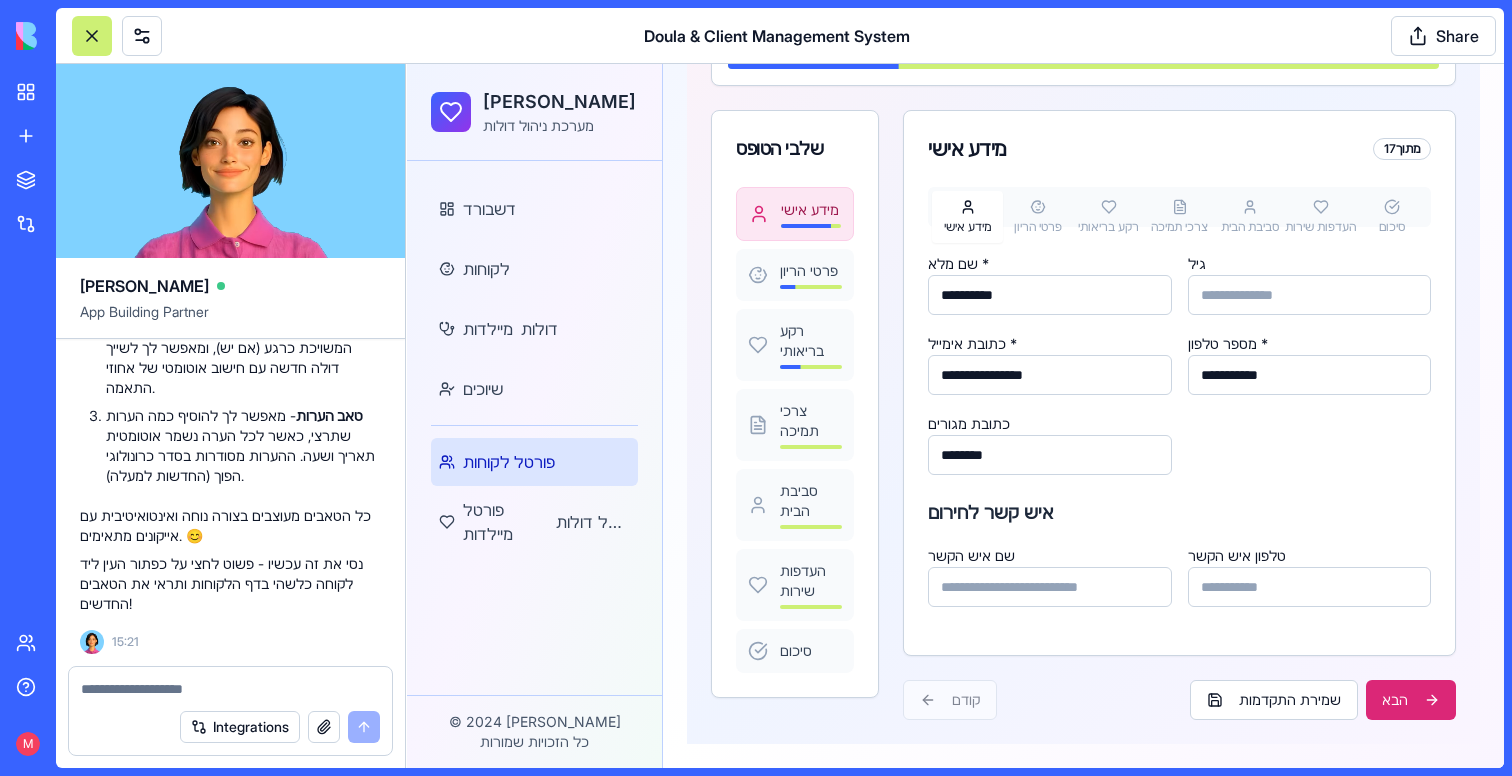 click 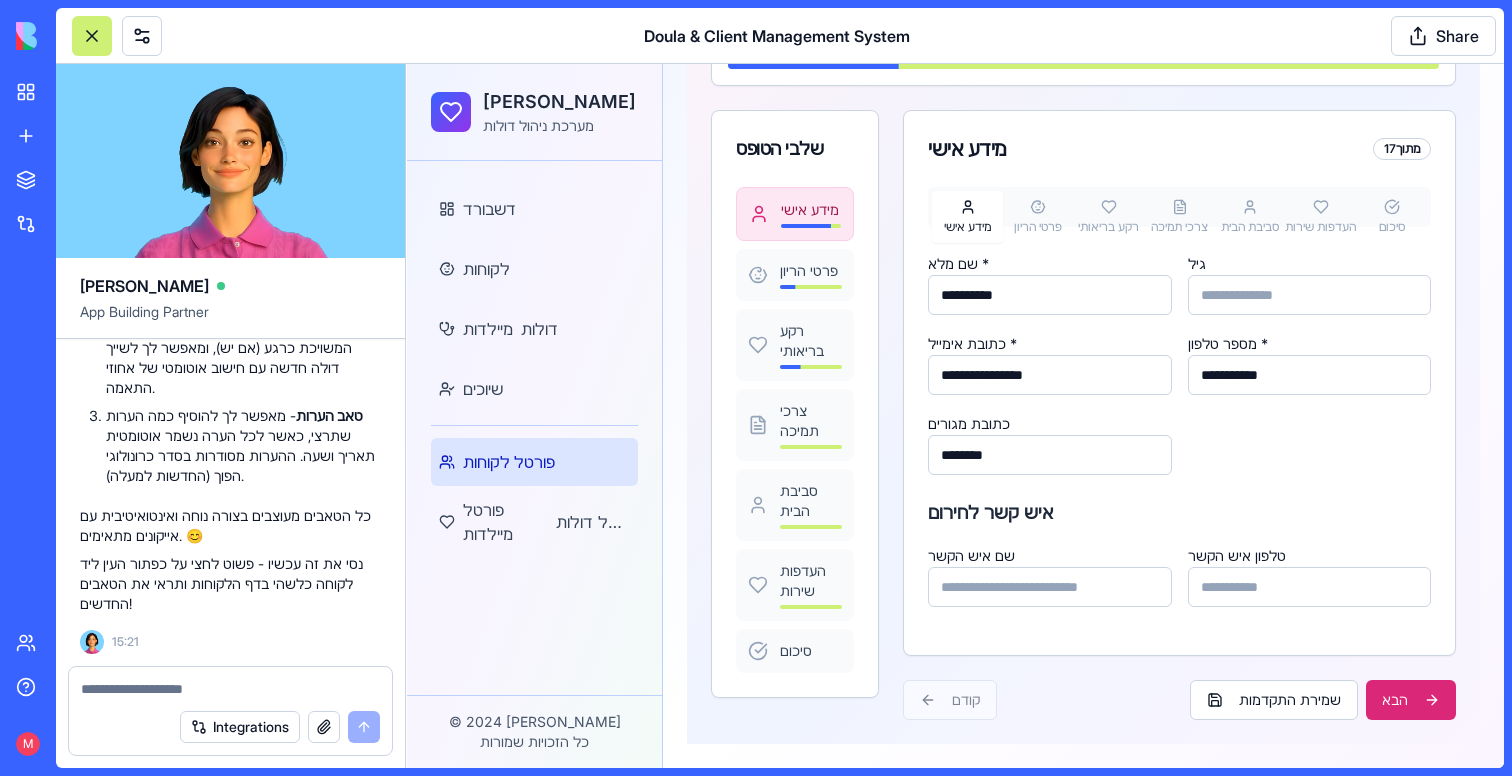 scroll, scrollTop: 22981, scrollLeft: 0, axis: vertical 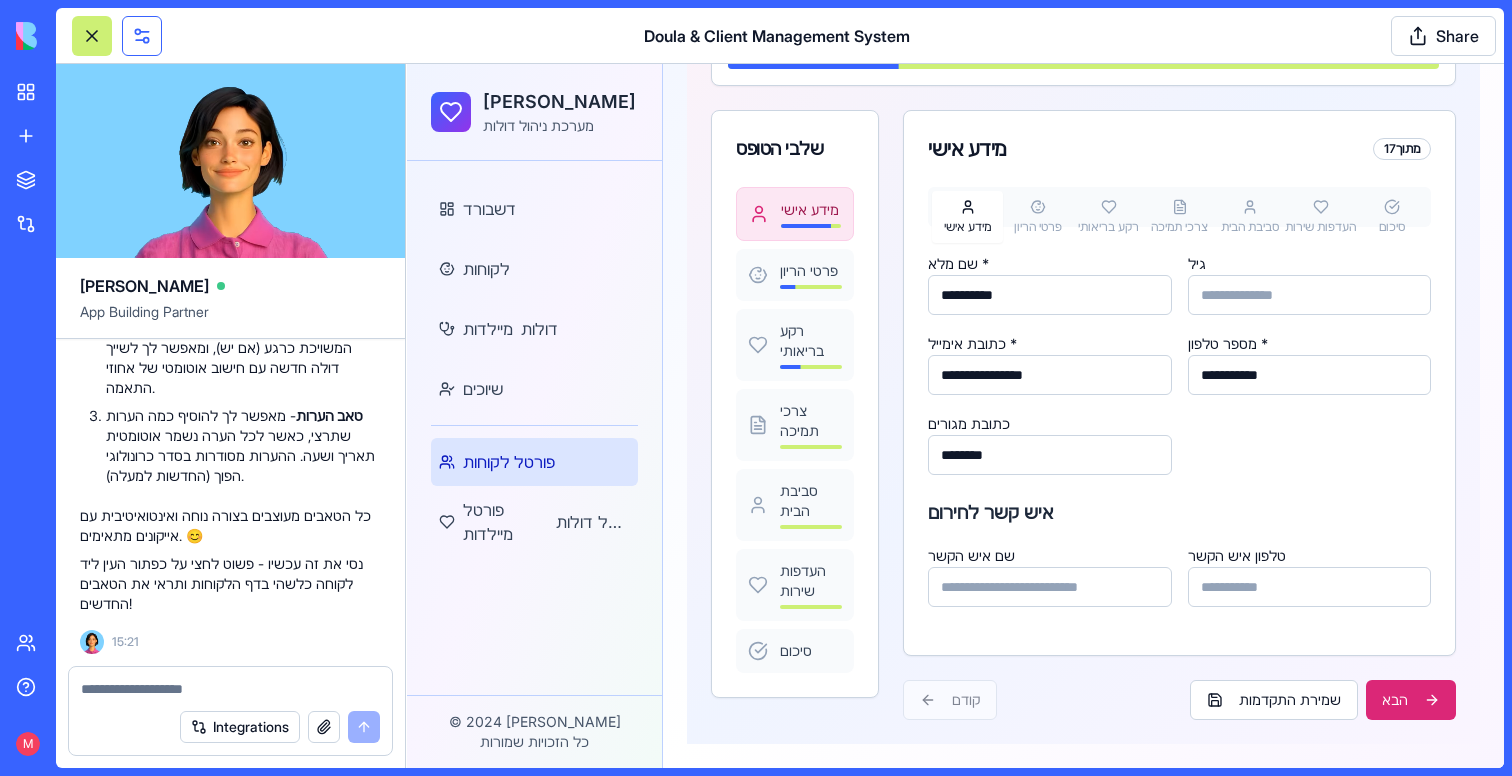 click at bounding box center (142, 36) 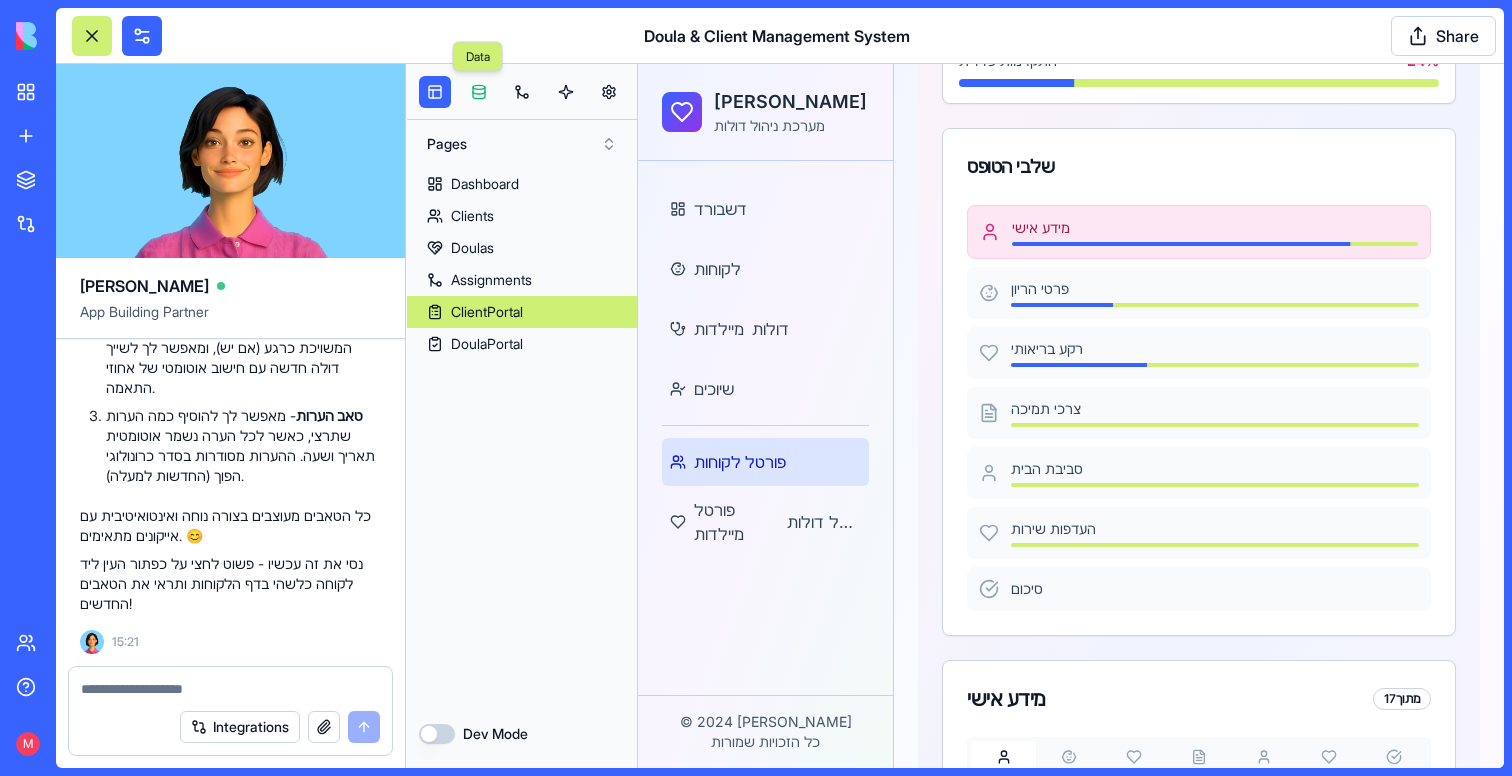 click at bounding box center (479, 92) 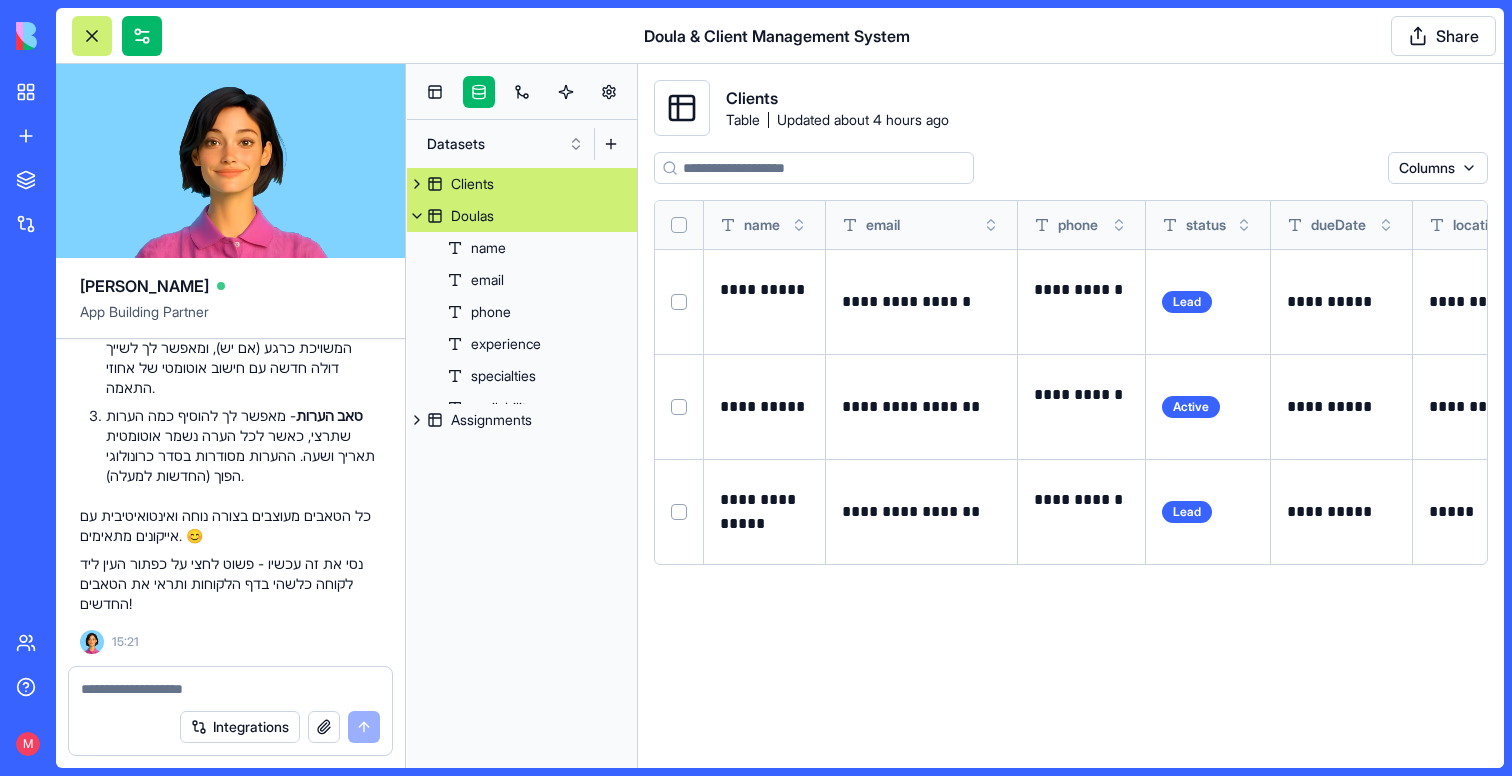 click on "Doulas" at bounding box center [522, 216] 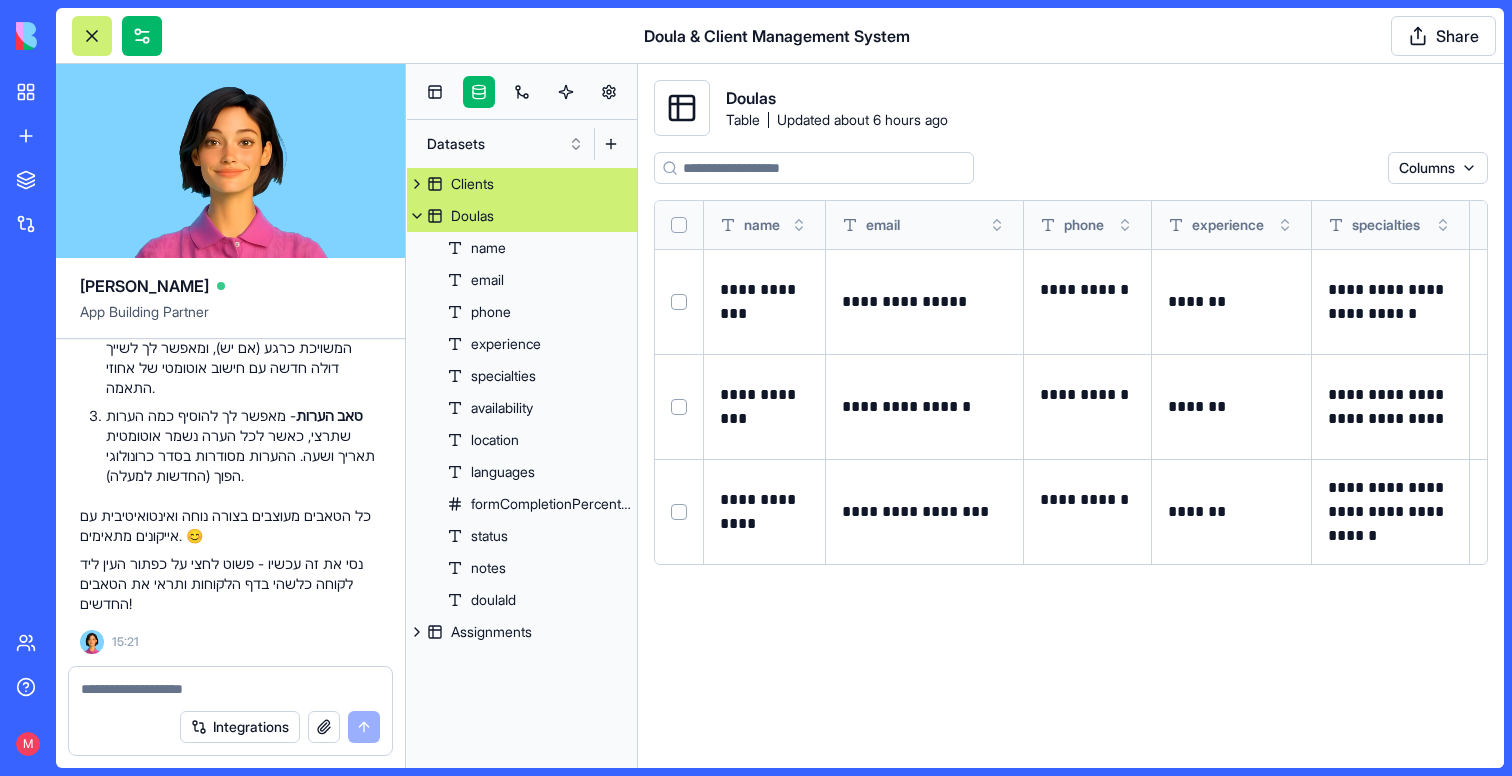 click on "Clients" at bounding box center (522, 184) 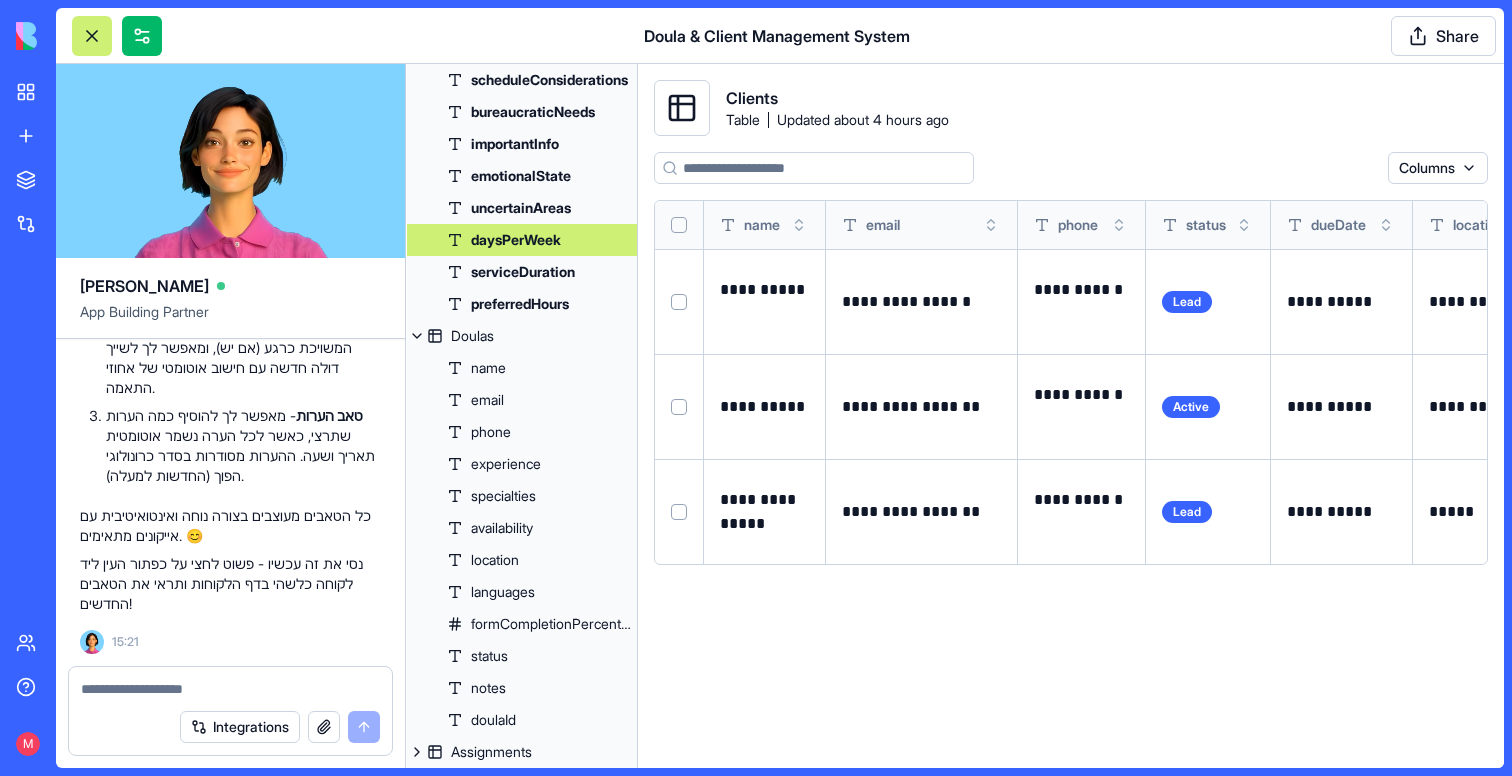 scroll, scrollTop: 0, scrollLeft: 0, axis: both 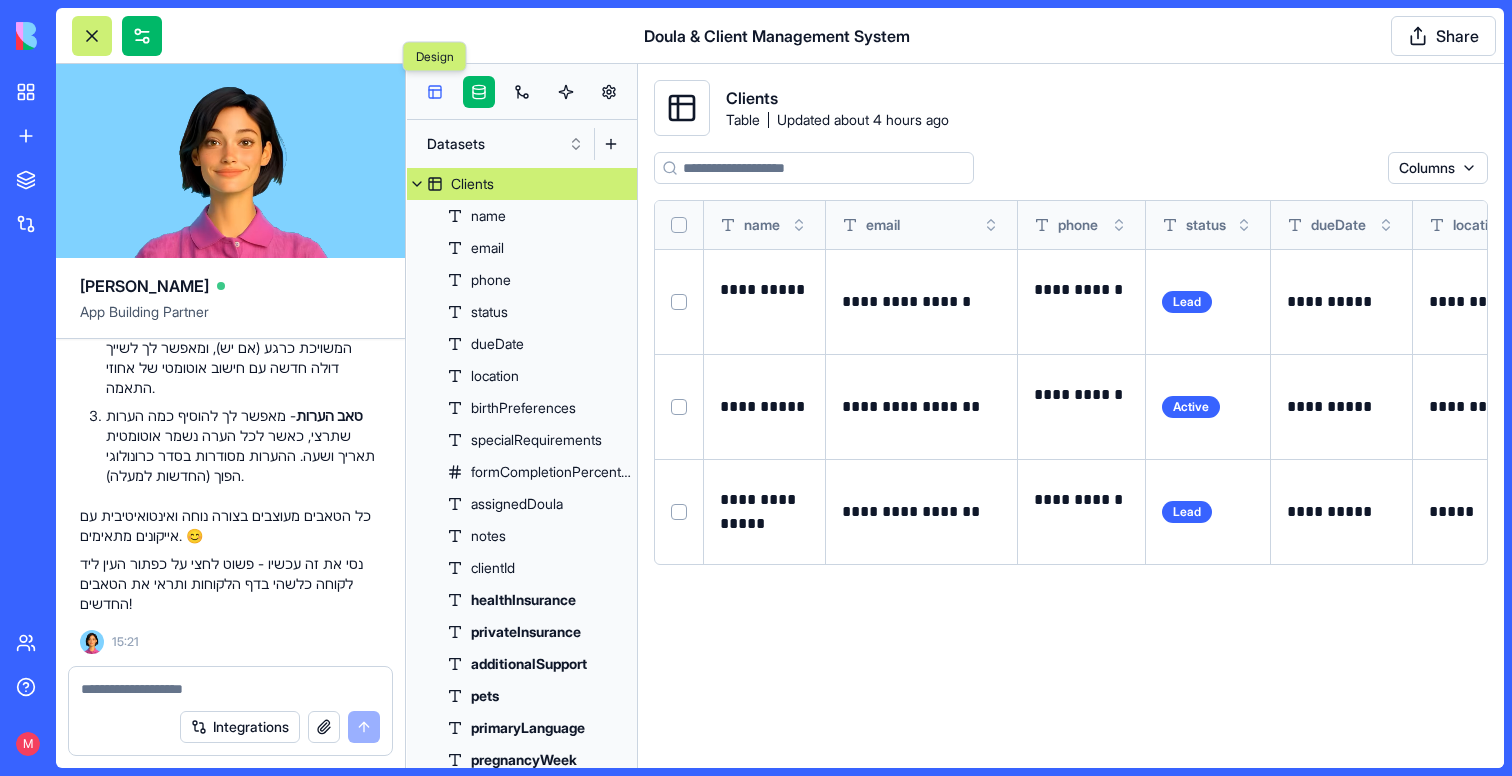 click at bounding box center (435, 92) 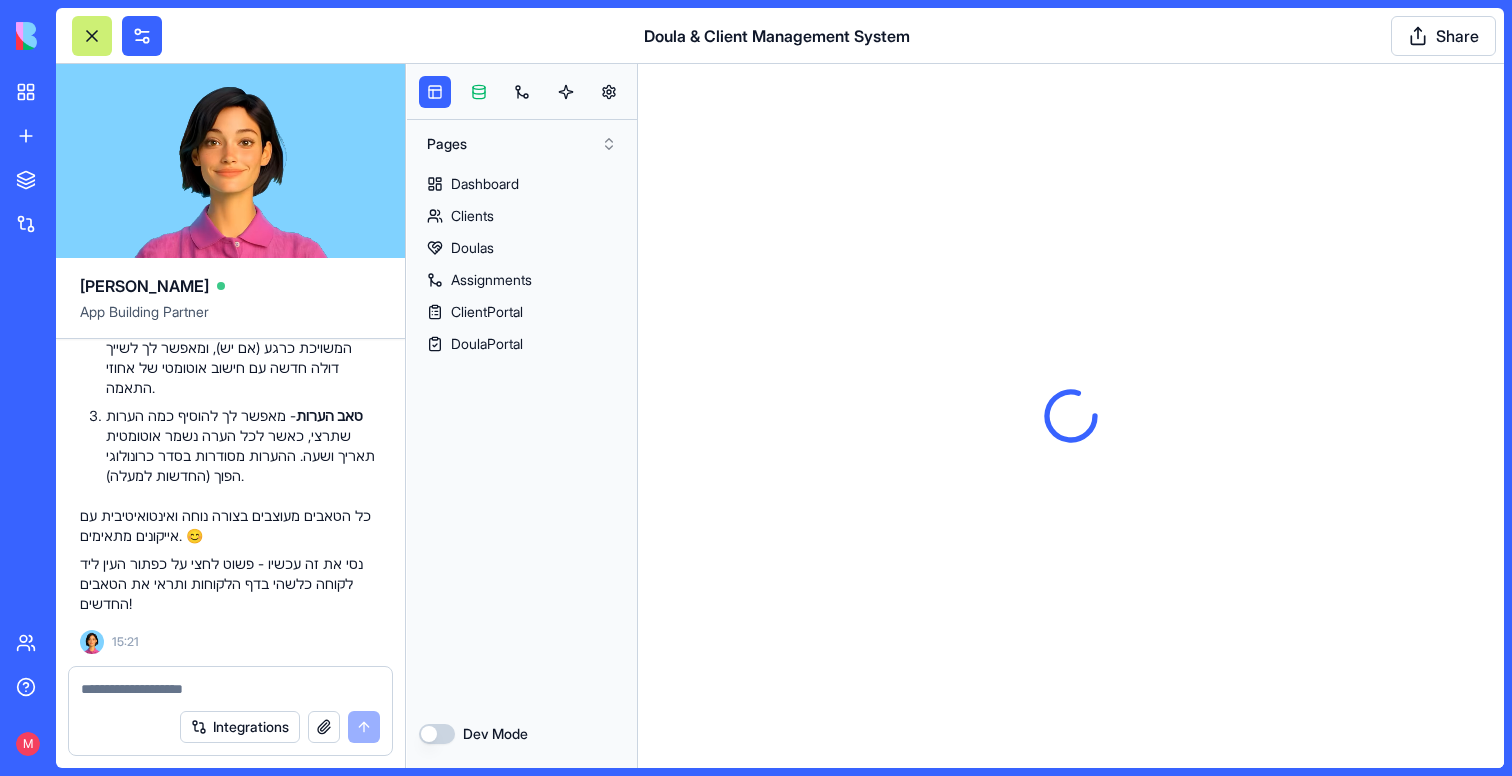 scroll, scrollTop: 0, scrollLeft: 0, axis: both 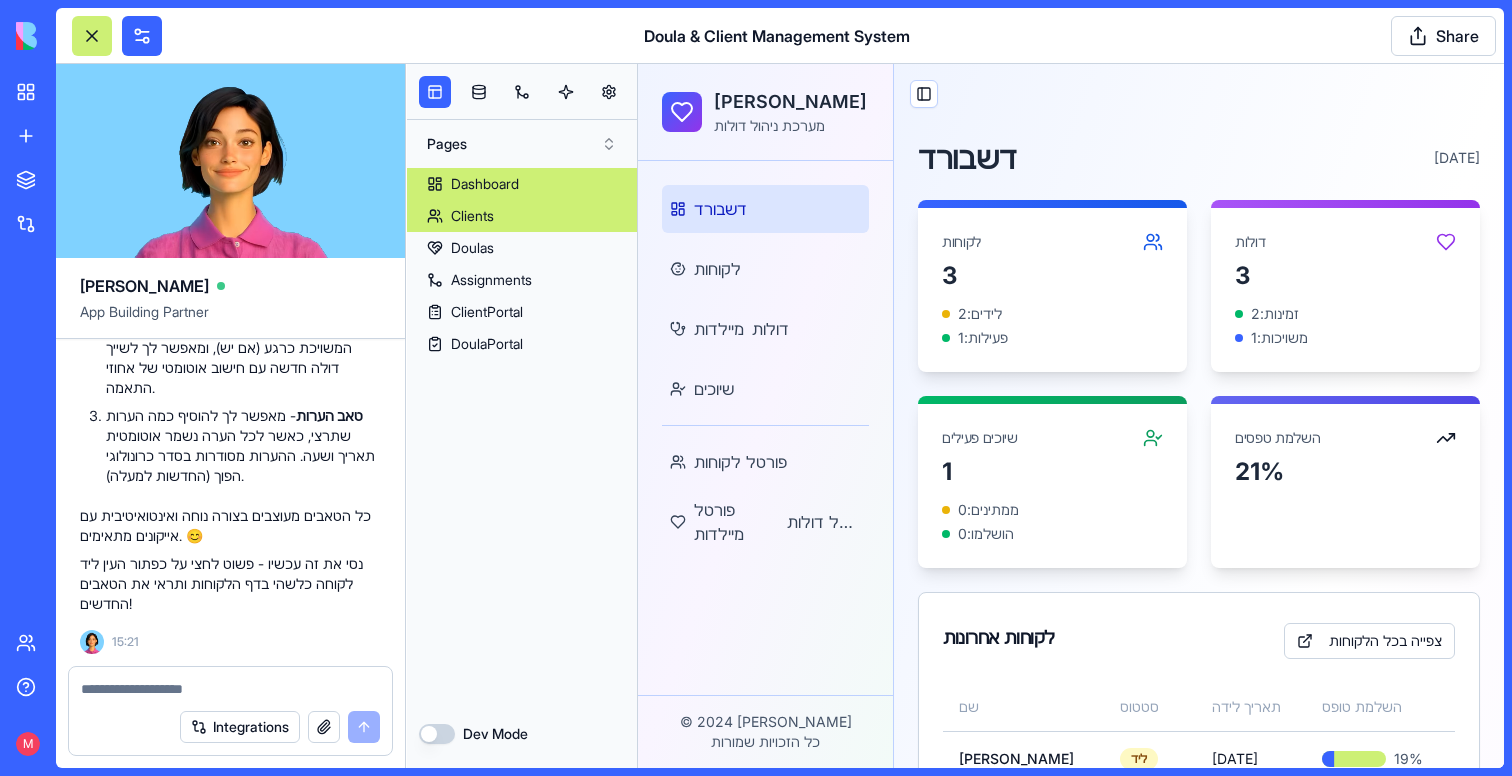 click on "Clients" at bounding box center [472, 216] 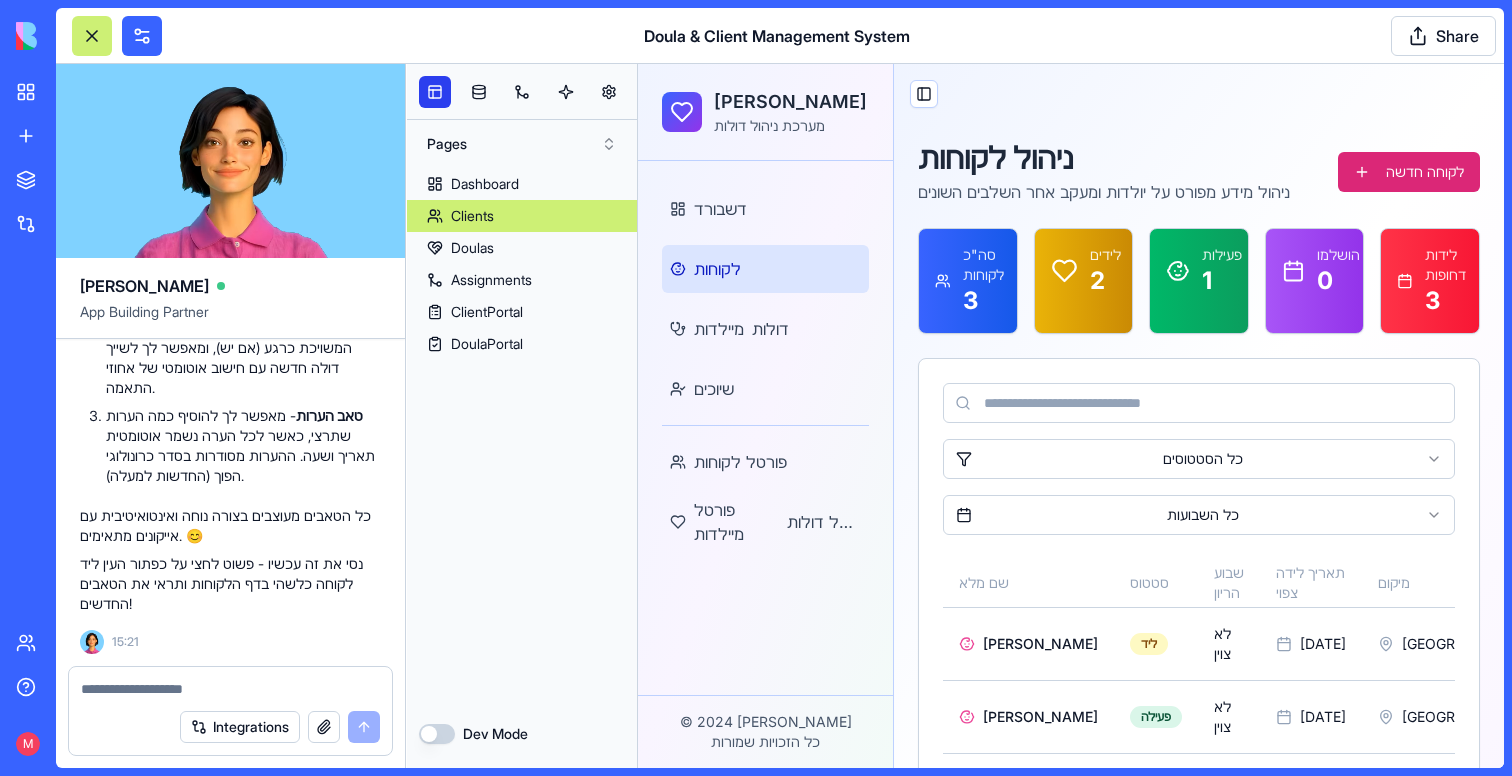 click at bounding box center (435, 92) 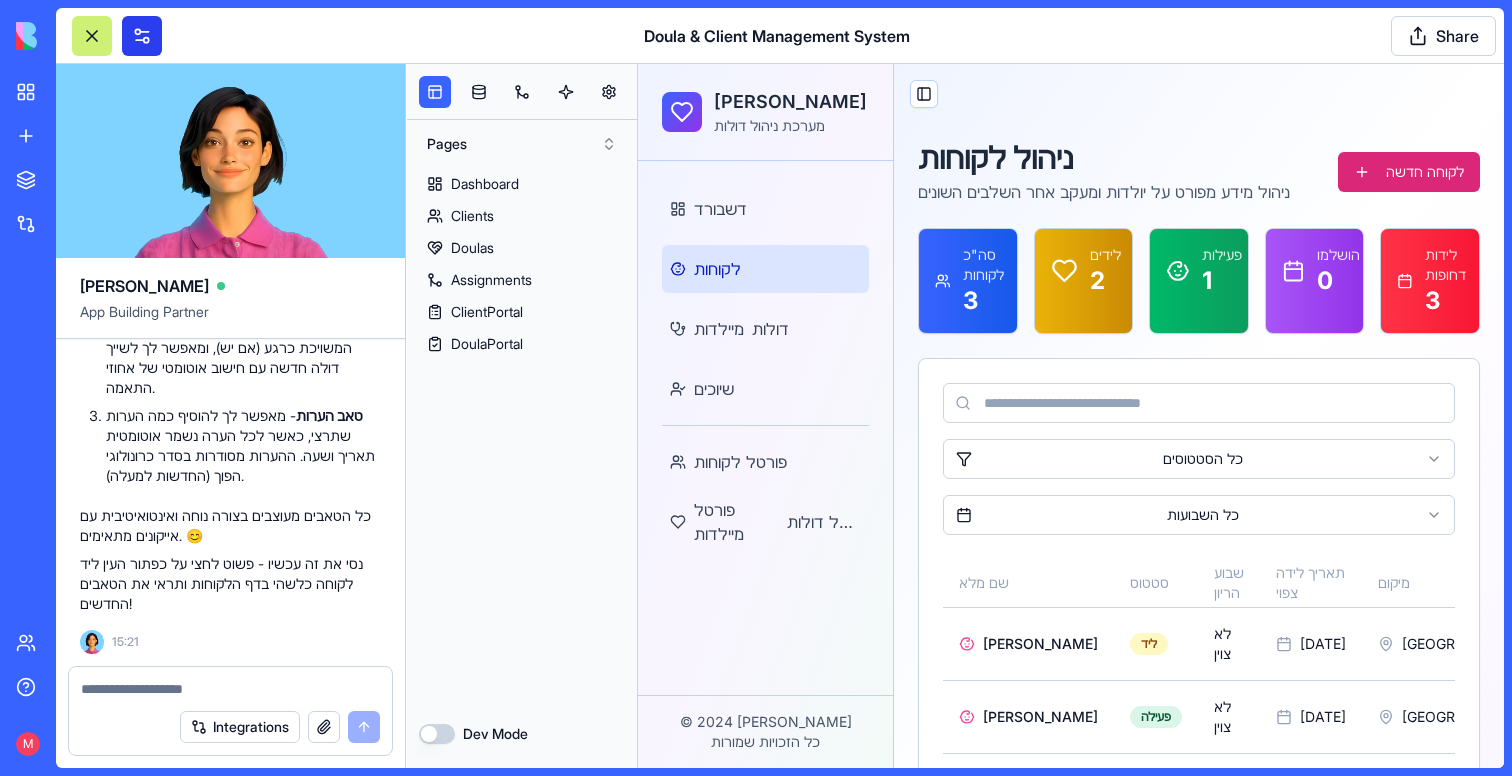 click at bounding box center [142, 36] 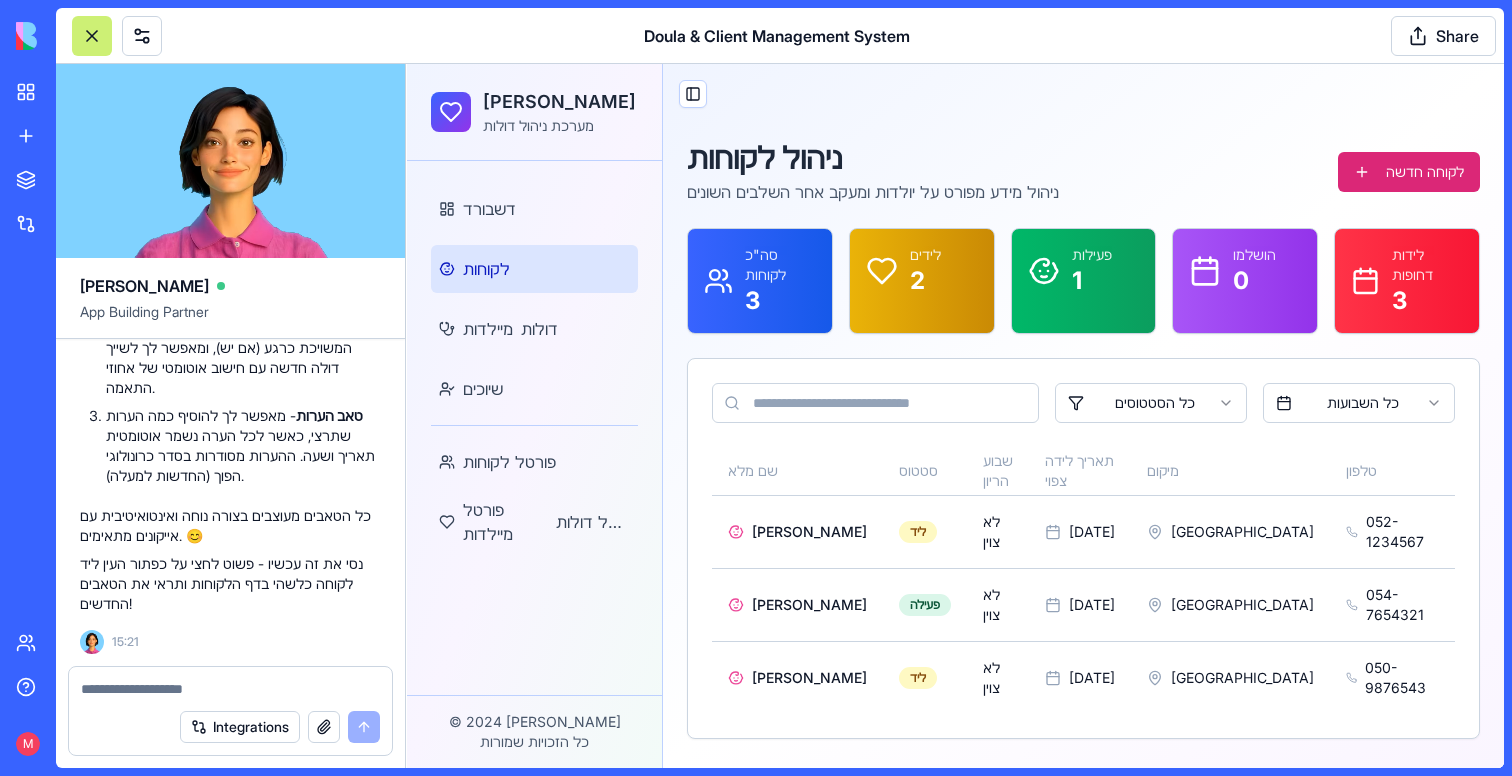click on "לידים 2" at bounding box center [922, 271] 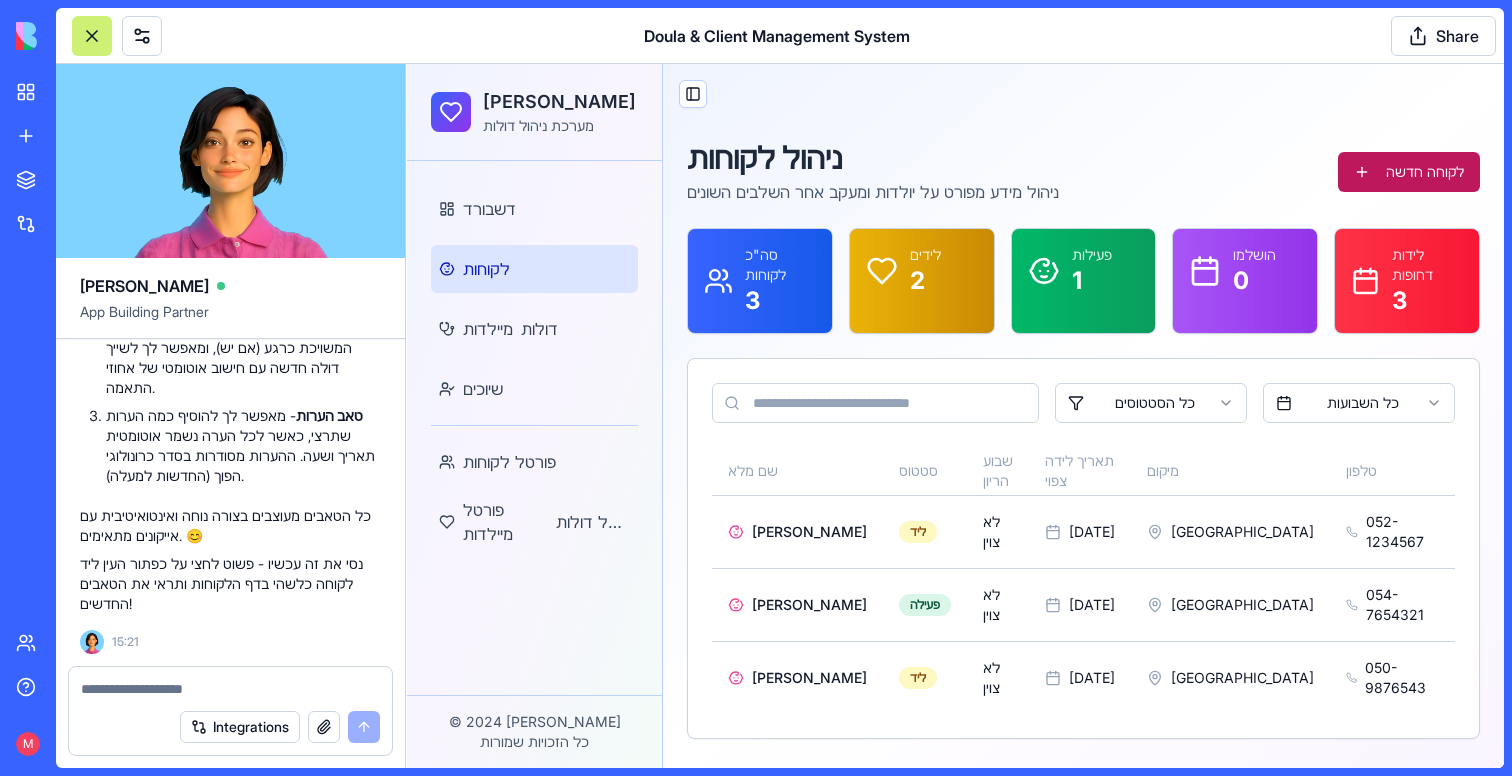 click on "לקוחה חדשה" at bounding box center [1409, 172] 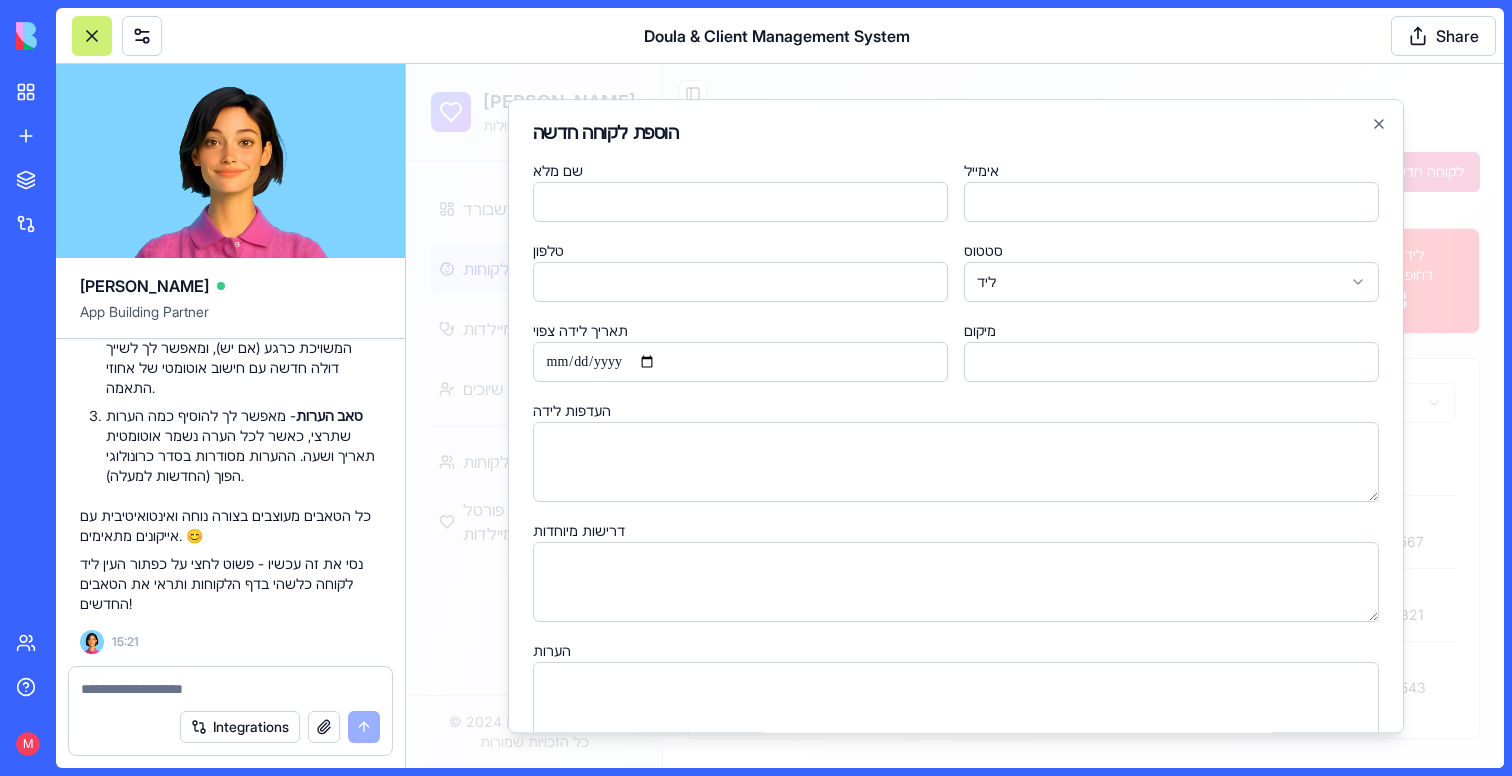 scroll, scrollTop: 90, scrollLeft: 0, axis: vertical 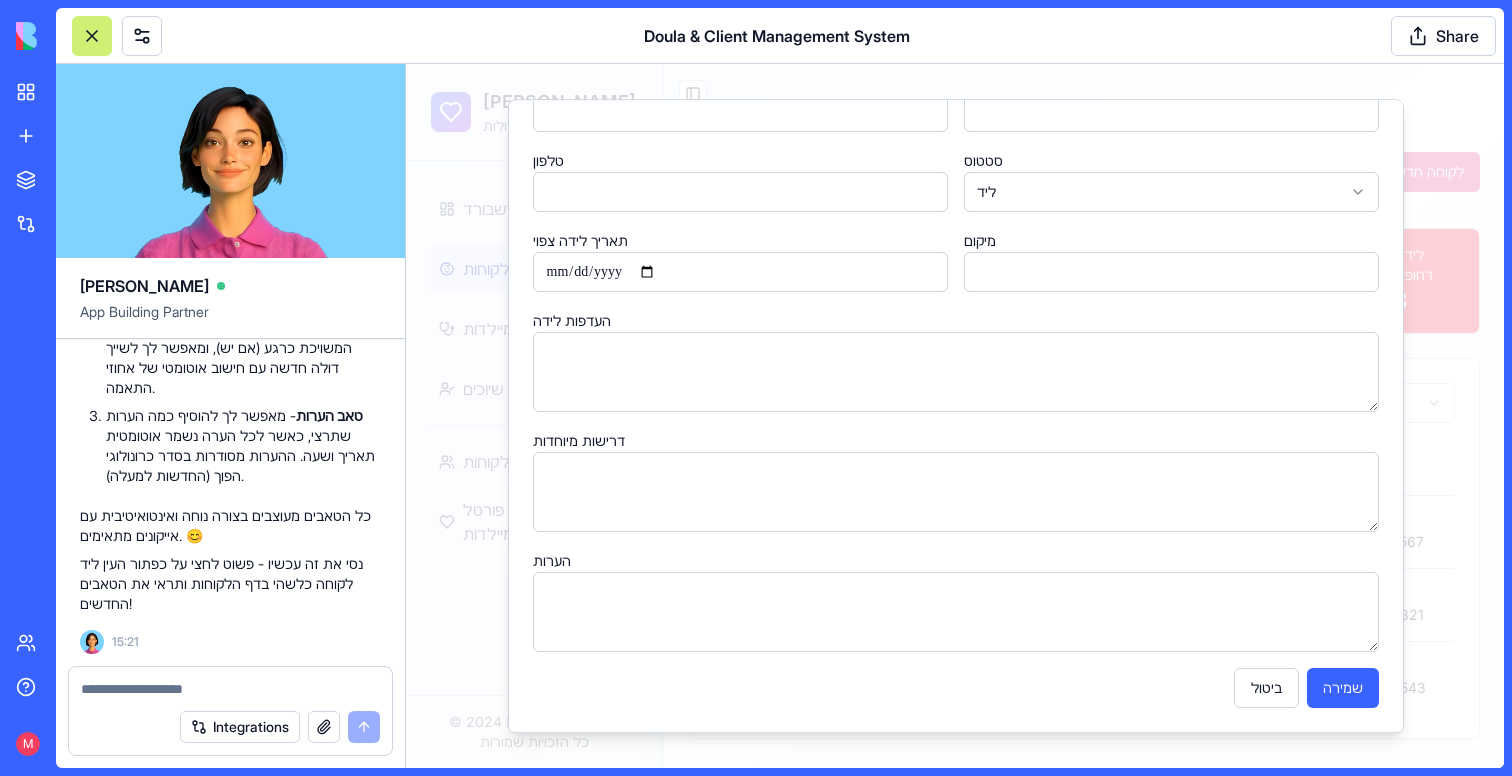 click at bounding box center [955, 416] 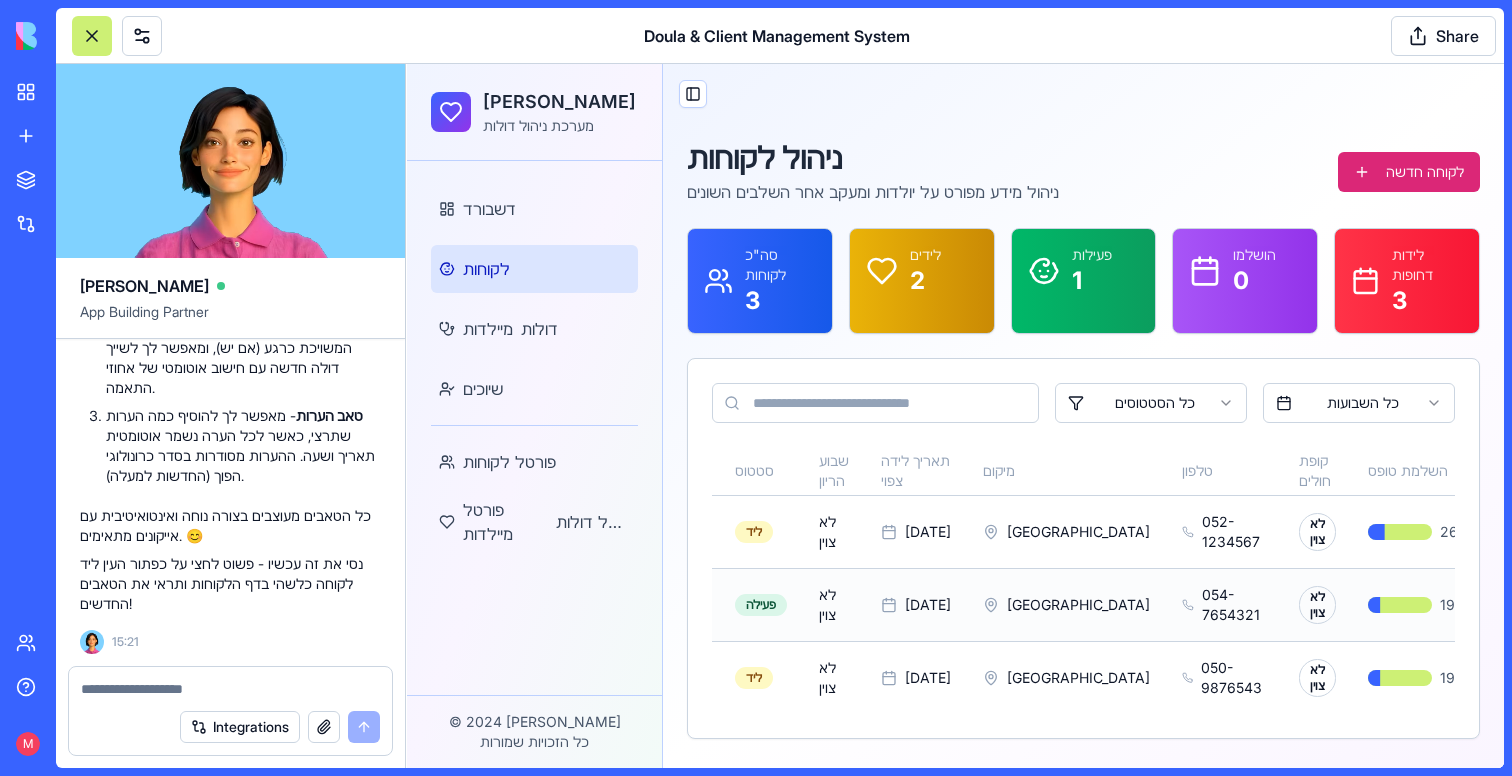 scroll, scrollTop: 0, scrollLeft: 329, axis: horizontal 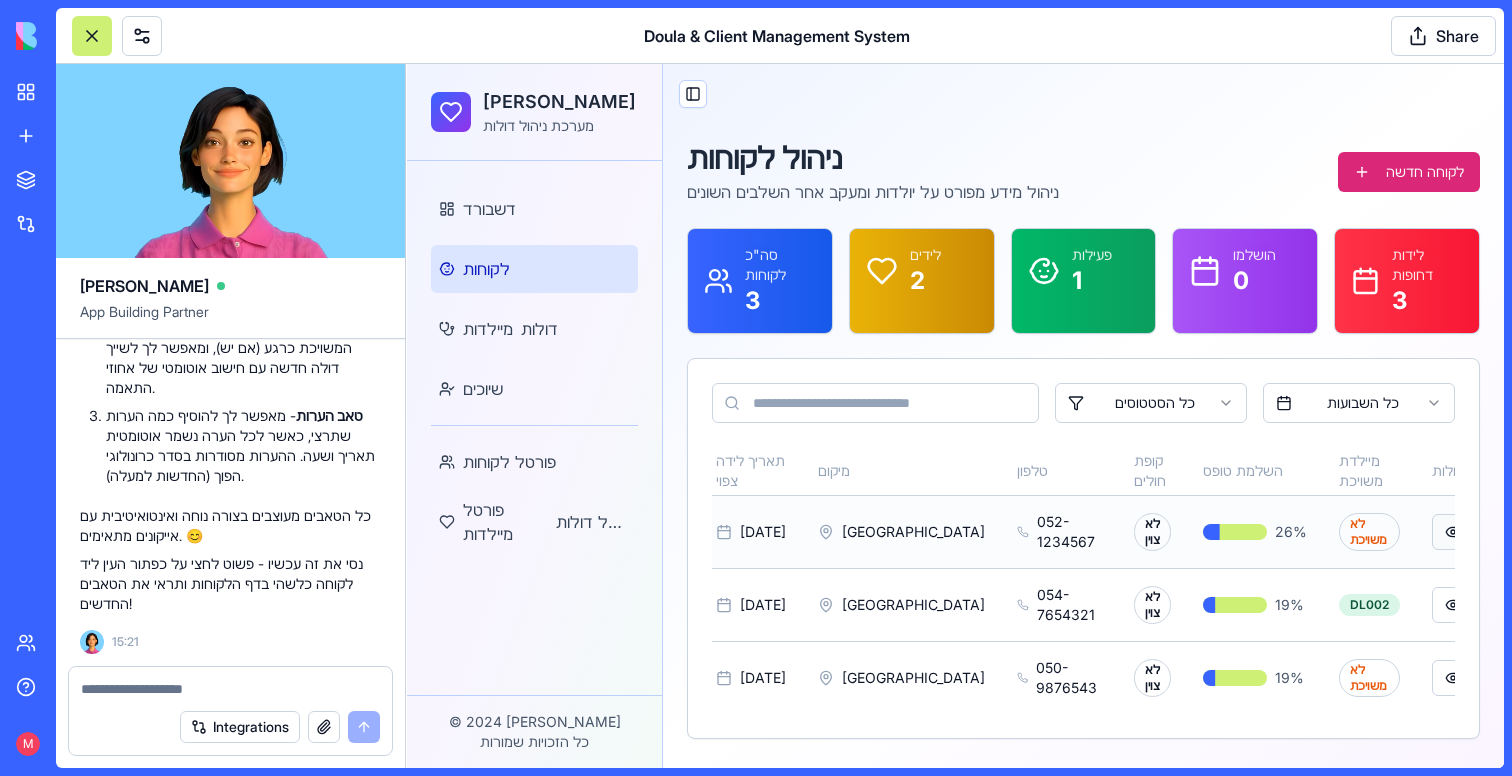 click at bounding box center (1453, 532) 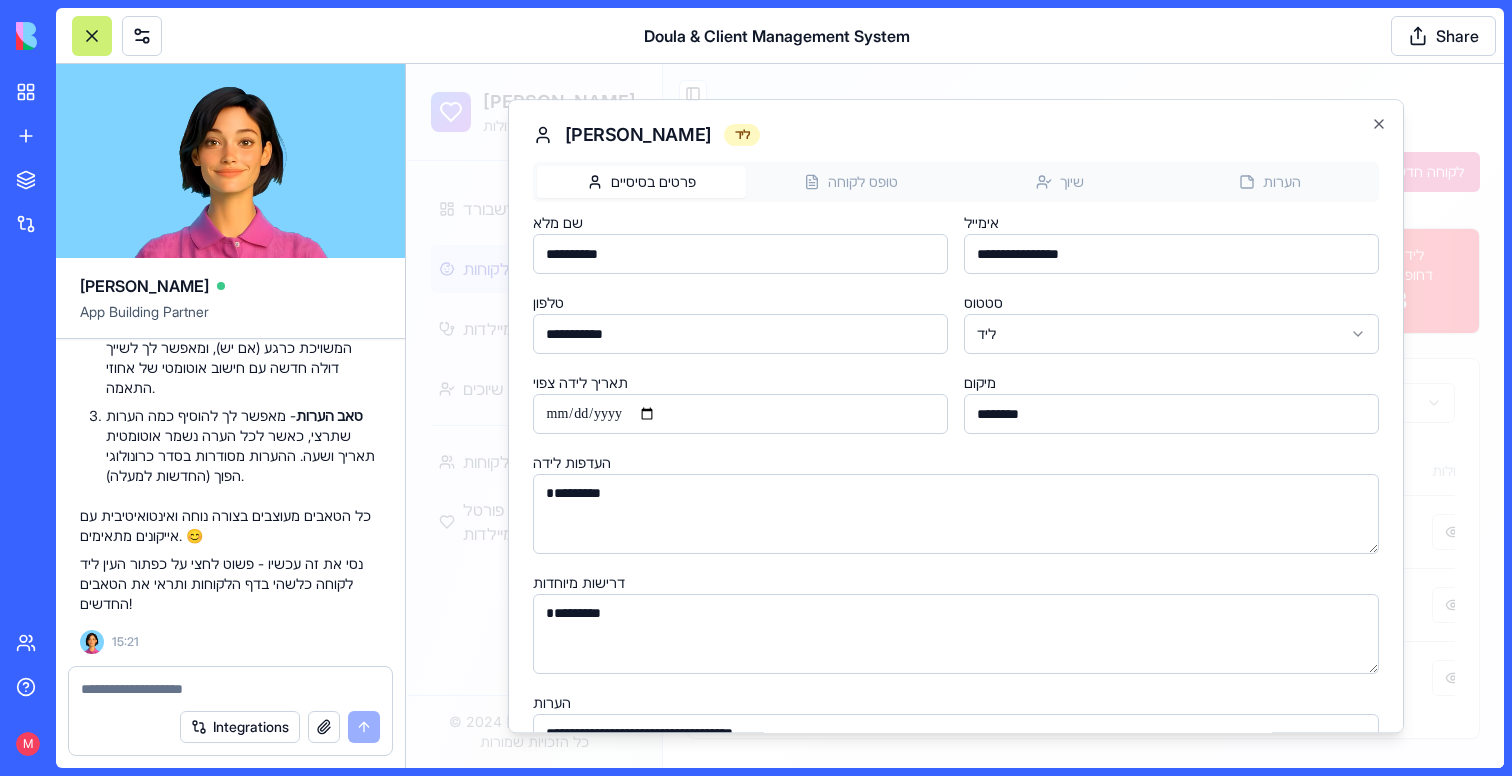 type 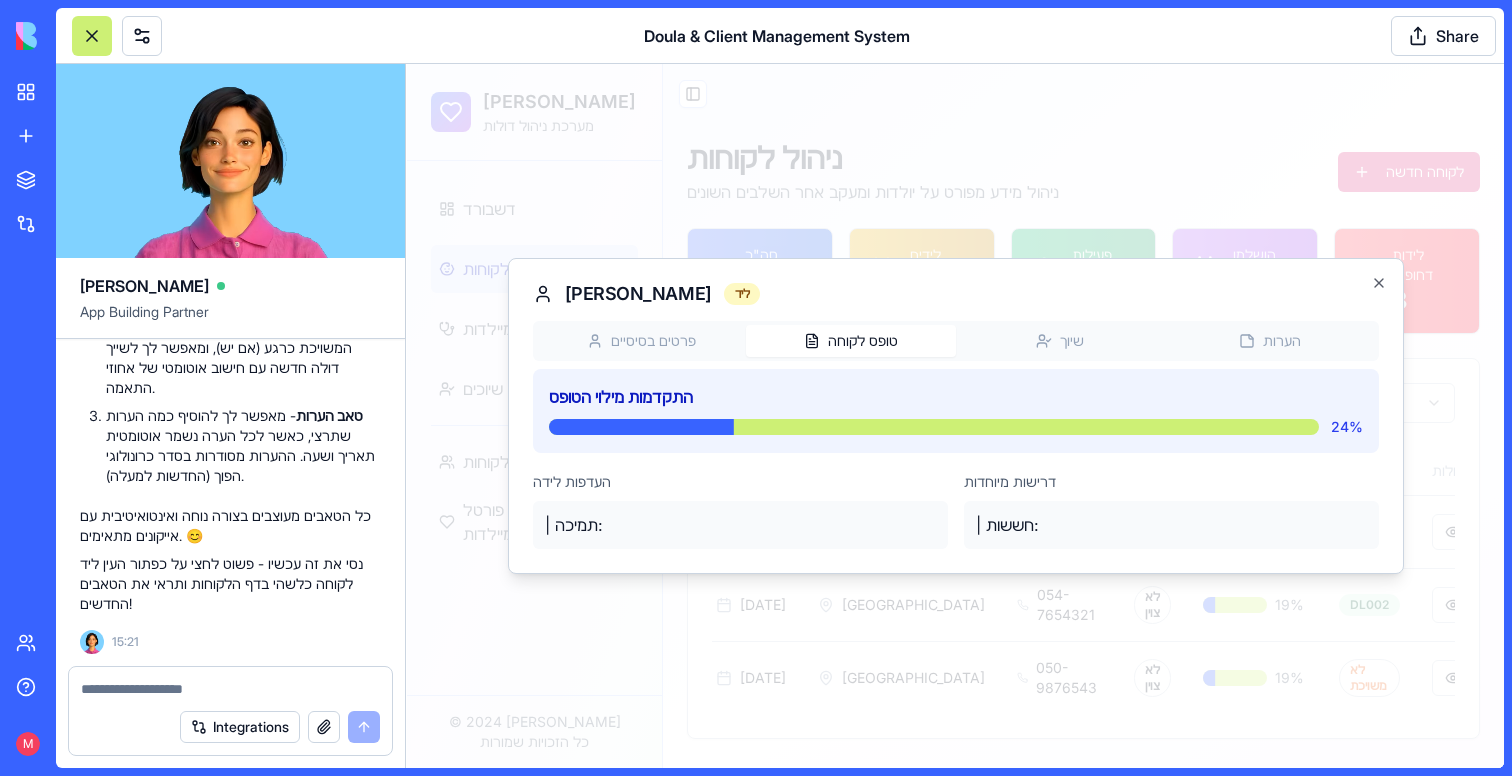 click on "דולה קאר מערכת ניהול דולות דשבורד לקוחות מיילדות דולות שיוכים פורטל לקוחות פורטל מיילדות פורטל דולות © 2024 דולה קאר כל הזכויות שמורות Toggle Sidebar ניהול לקוחות ניהול מידע מפורט על יולדות ומעקב אחר השלבים השונים לקוחה חדשה סה"כ לקוחות 3 לידים 2 פעילות 1 הושלמו 0 לידות דחופות 3 כל הסטטוסים כל השבועות שם מלא סטטוס שבוע הריון תאריך לידה צפוי מיקום טלפון קופת חולים השלמת טופס מיילדת משויכת פעולות [PERSON_NAME] ליד לא צוין [DATE] [GEOGRAPHIC_DATA] [PHONE_NUMBER] לא צוין 26 % לא משויכת [PERSON_NAME] פעילה לא צוין [DATE] [GEOGRAPHIC_DATA] 054-7654321 לא צוין 19 % DL002 [PERSON_NAME] ליד לא צוין [DATE] [GEOGRAPHIC_DATA] 050-9876543 לא צוין 19 % לא משויכת
[PERSON_NAME] 24" at bounding box center [955, 416] 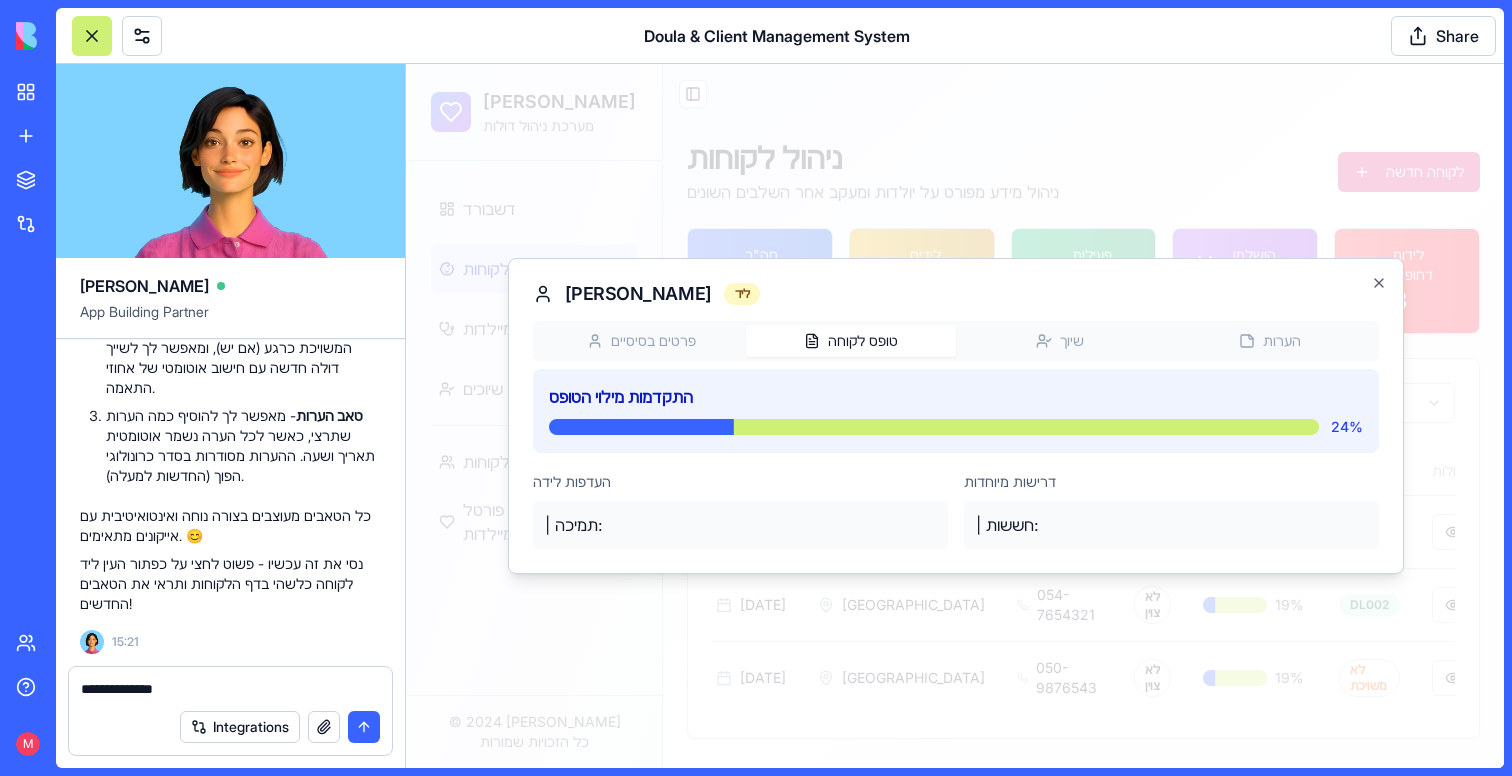 type on "**********" 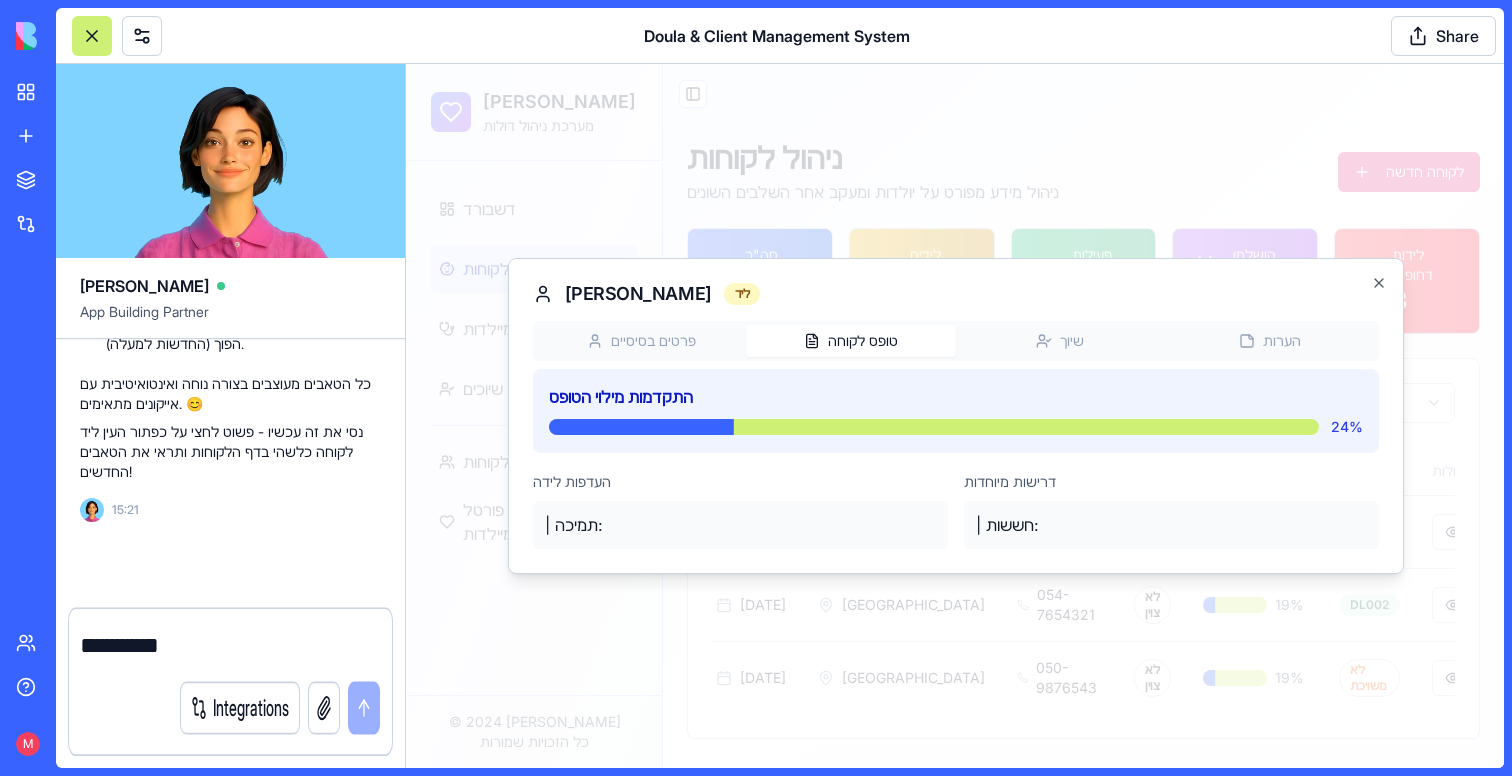type 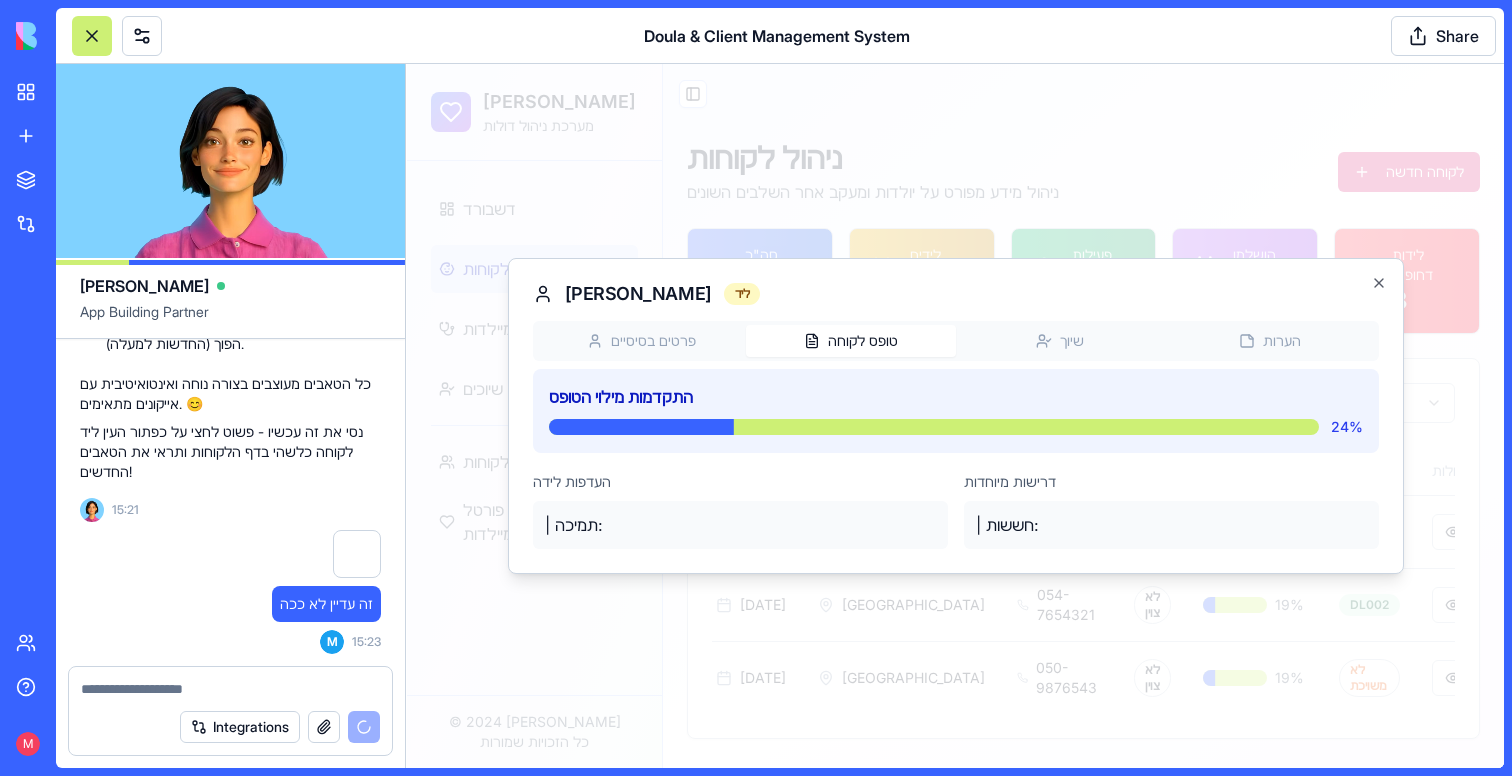 scroll, scrollTop: 23189, scrollLeft: 0, axis: vertical 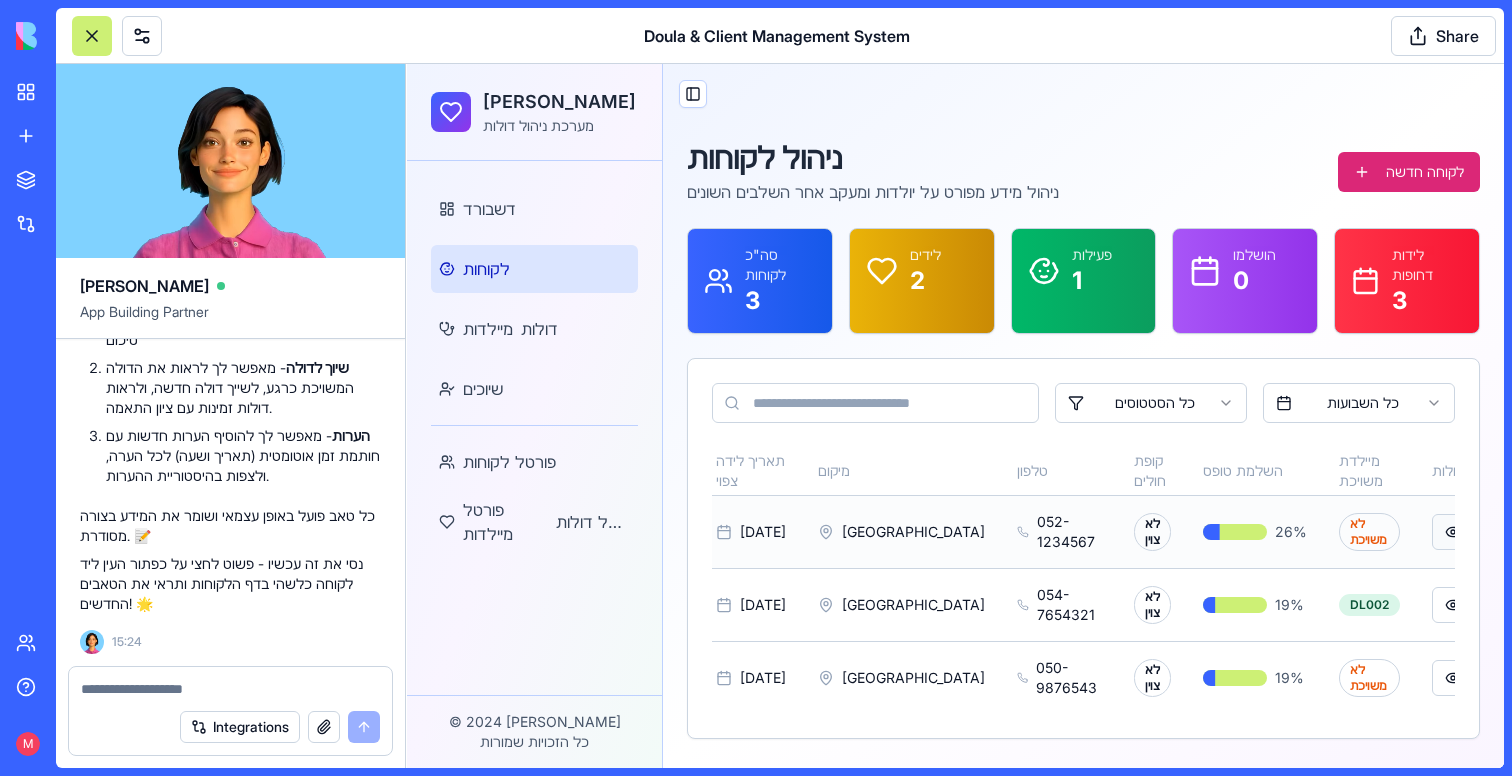 click at bounding box center [1453, 532] 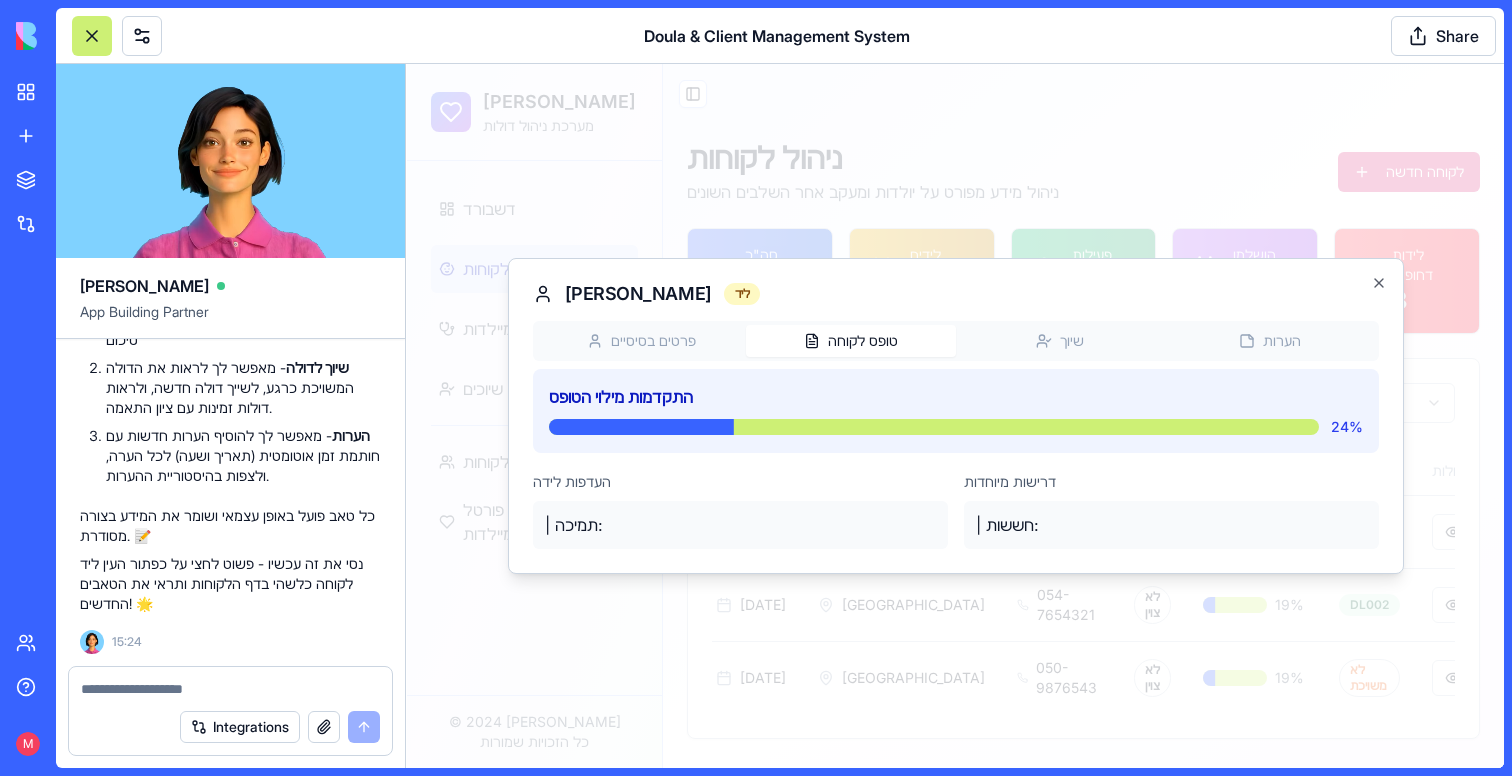 click on "דולה קאר מערכת ניהול דולות דשבורד לקוחות מיילדות דולות שיוכים פורטל לקוחות פורטל מיילדות פורטל דולות © 2024 דולה קאר כל הזכויות שמורות Toggle Sidebar ניהול לקוחות ניהול מידע מפורט על יולדות ומעקב אחר השלבים השונים לקוחה חדשה סה"כ לקוחות 3 לידים 2 פעילות 1 הושלמו 0 לידות דחופות 3 כל הסטטוסים כל השבועות שם מלא סטטוס שבוע הריון תאריך לידה צפוי מיקום טלפון קופת חולים השלמת טופס מיילדת משויכת פעולות [PERSON_NAME] ליד לא צוין [DATE] [GEOGRAPHIC_DATA] [PHONE_NUMBER] לא צוין 26 % לא משויכת [PERSON_NAME] פעילה לא צוין [DATE] [GEOGRAPHIC_DATA] 054-7654321 לא צוין 19 % DL002 [PERSON_NAME] ליד לא צוין [DATE] [GEOGRAPHIC_DATA] 050-9876543 לא צוין 19 % לא משויכת
[PERSON_NAME] 24" at bounding box center [955, 416] 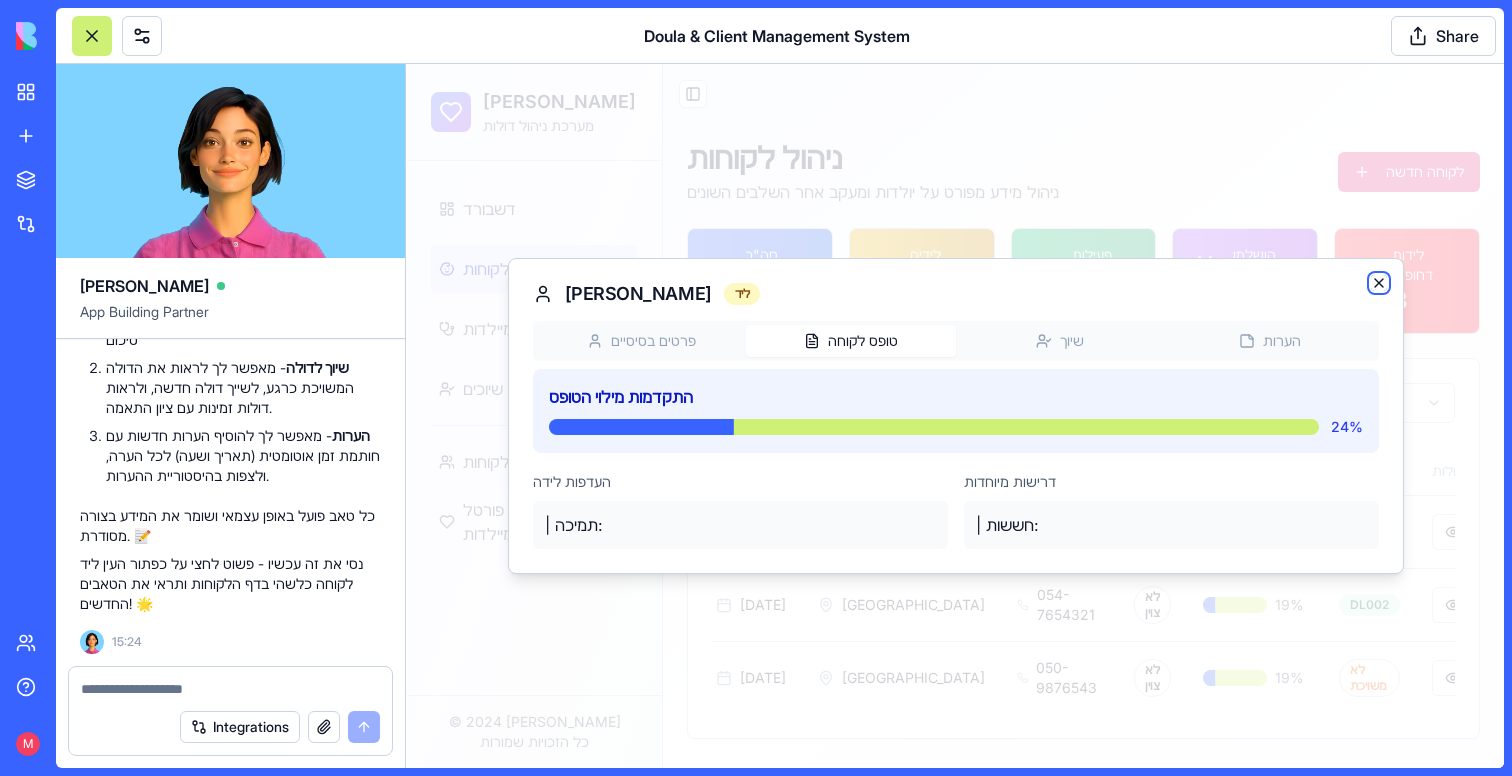 click 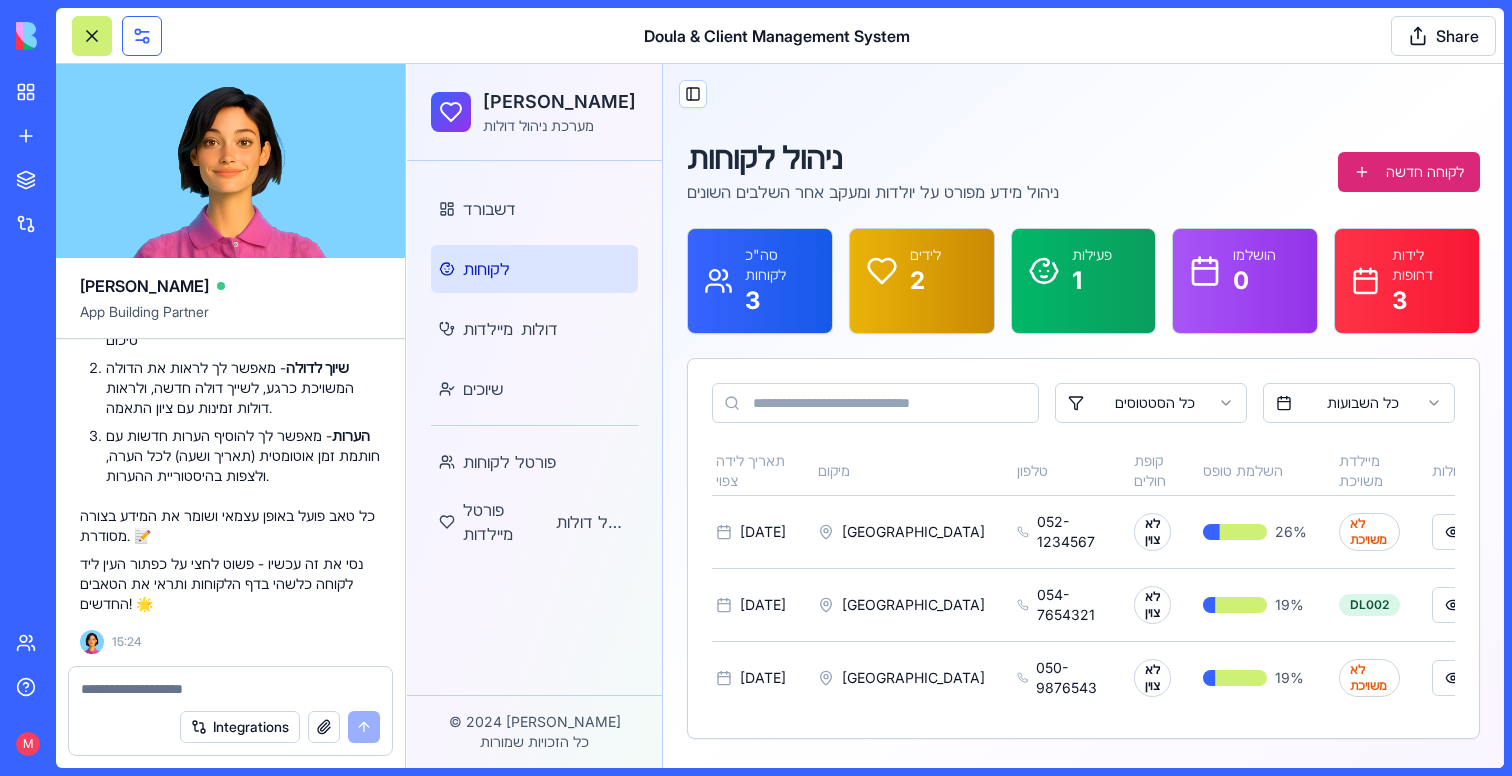click at bounding box center [142, 36] 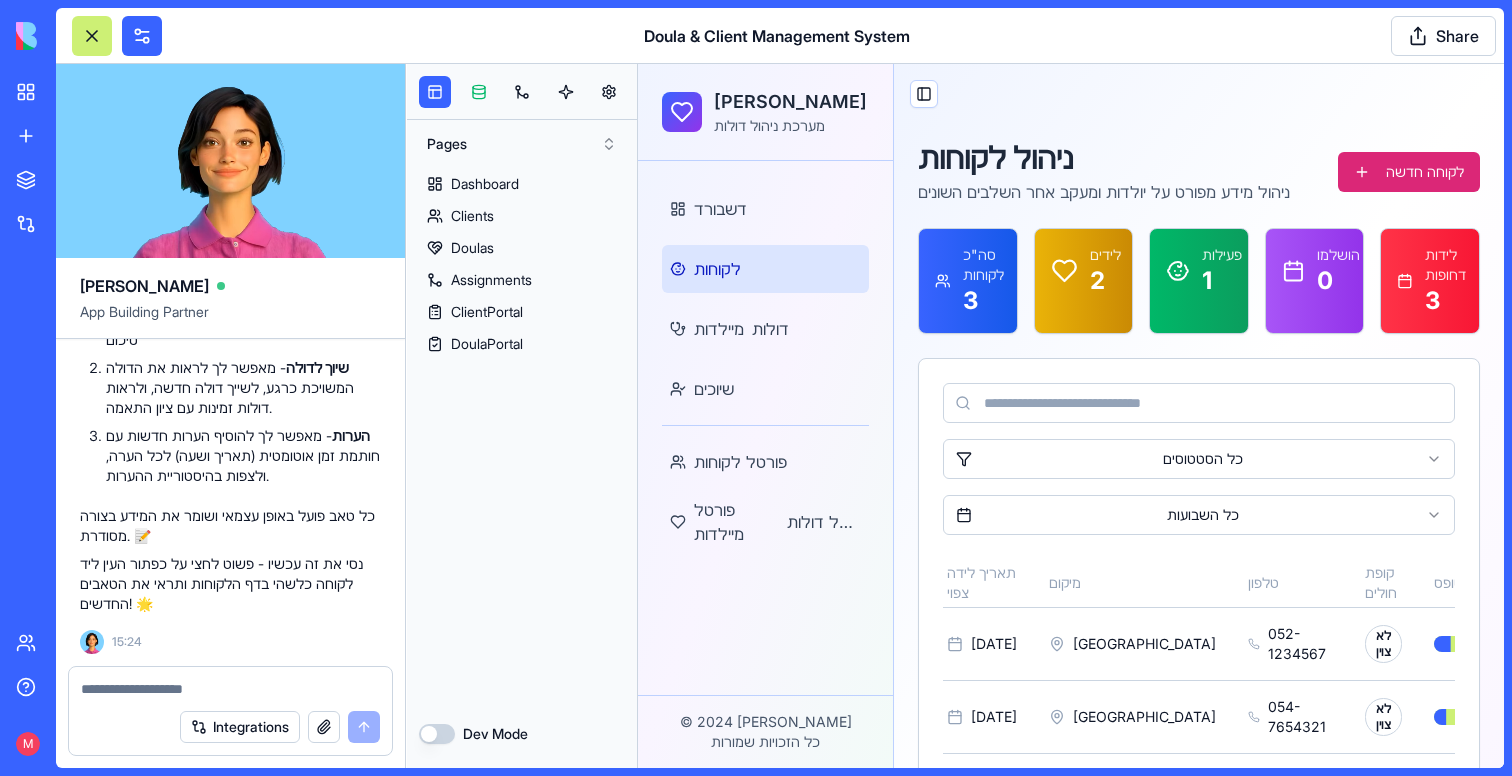 click at bounding box center [479, 92] 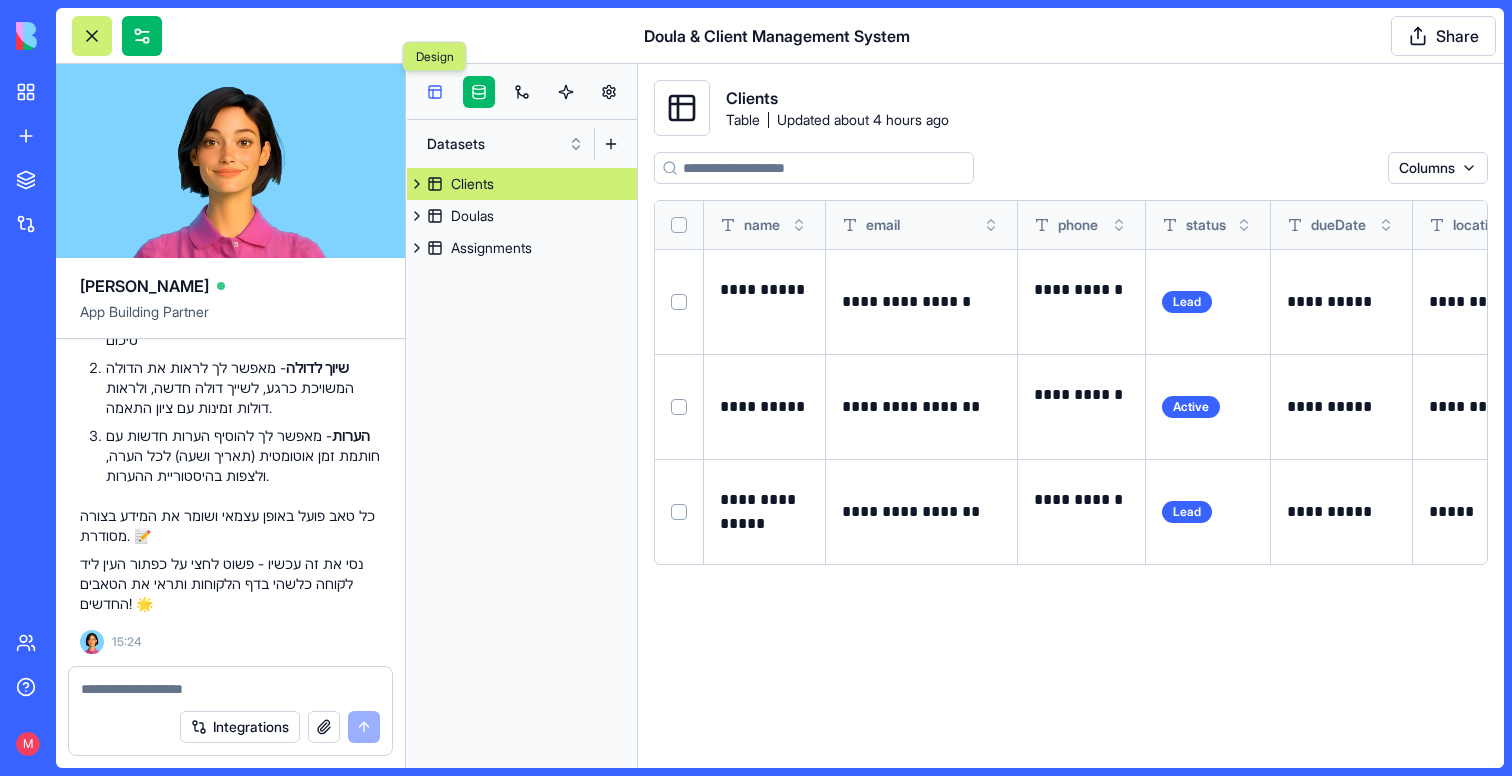 click at bounding box center [435, 92] 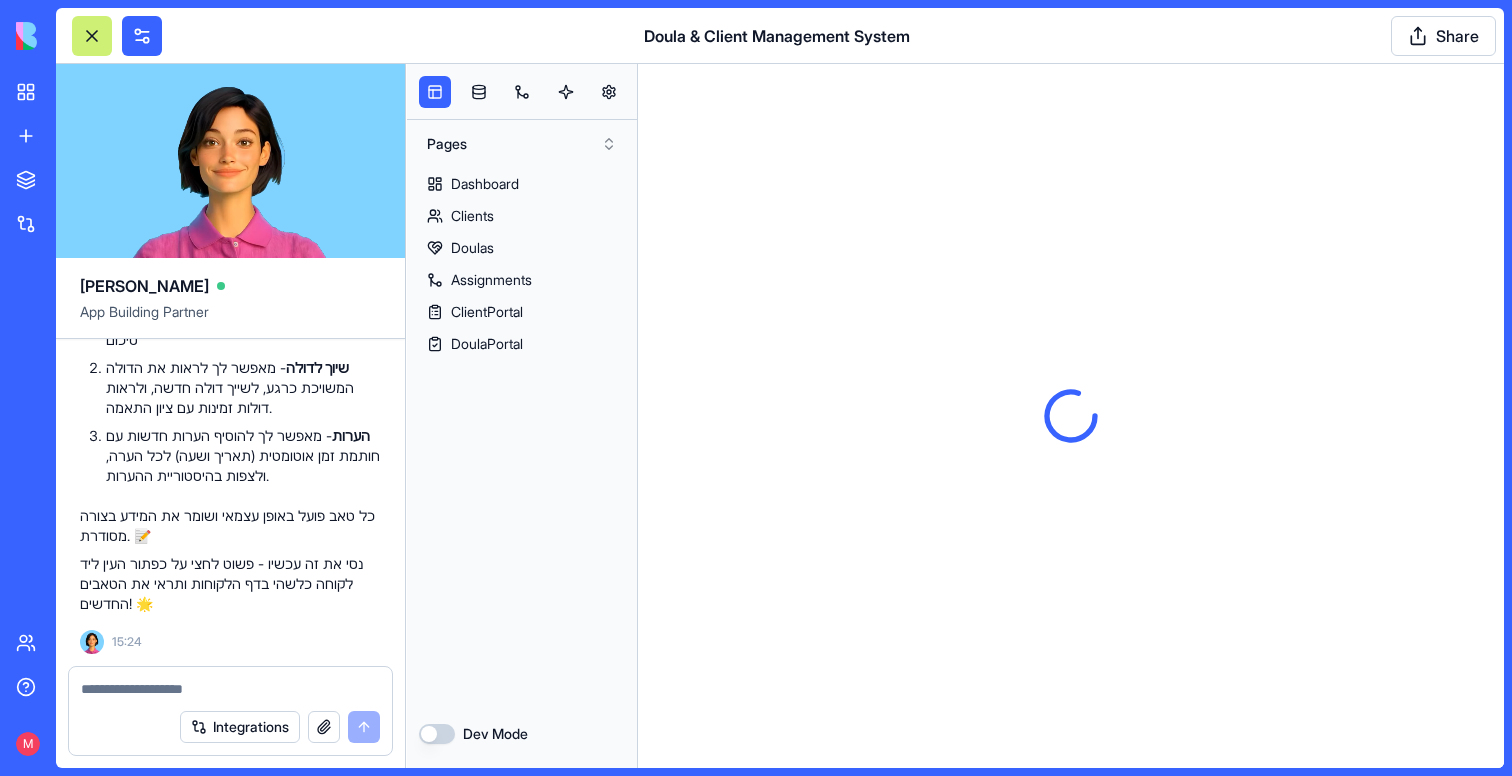 click on "Pages" at bounding box center (522, 144) 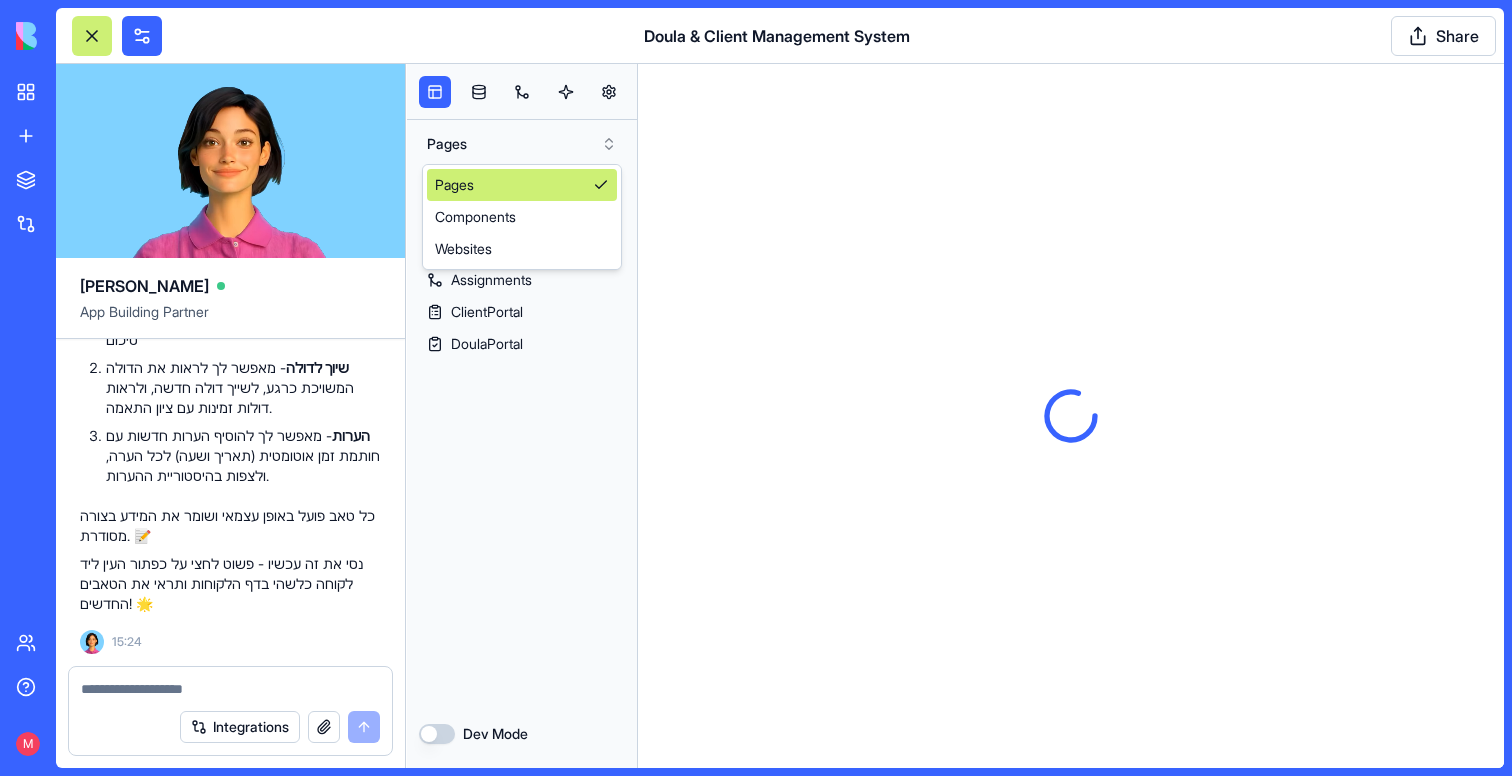 scroll, scrollTop: 0, scrollLeft: 0, axis: both 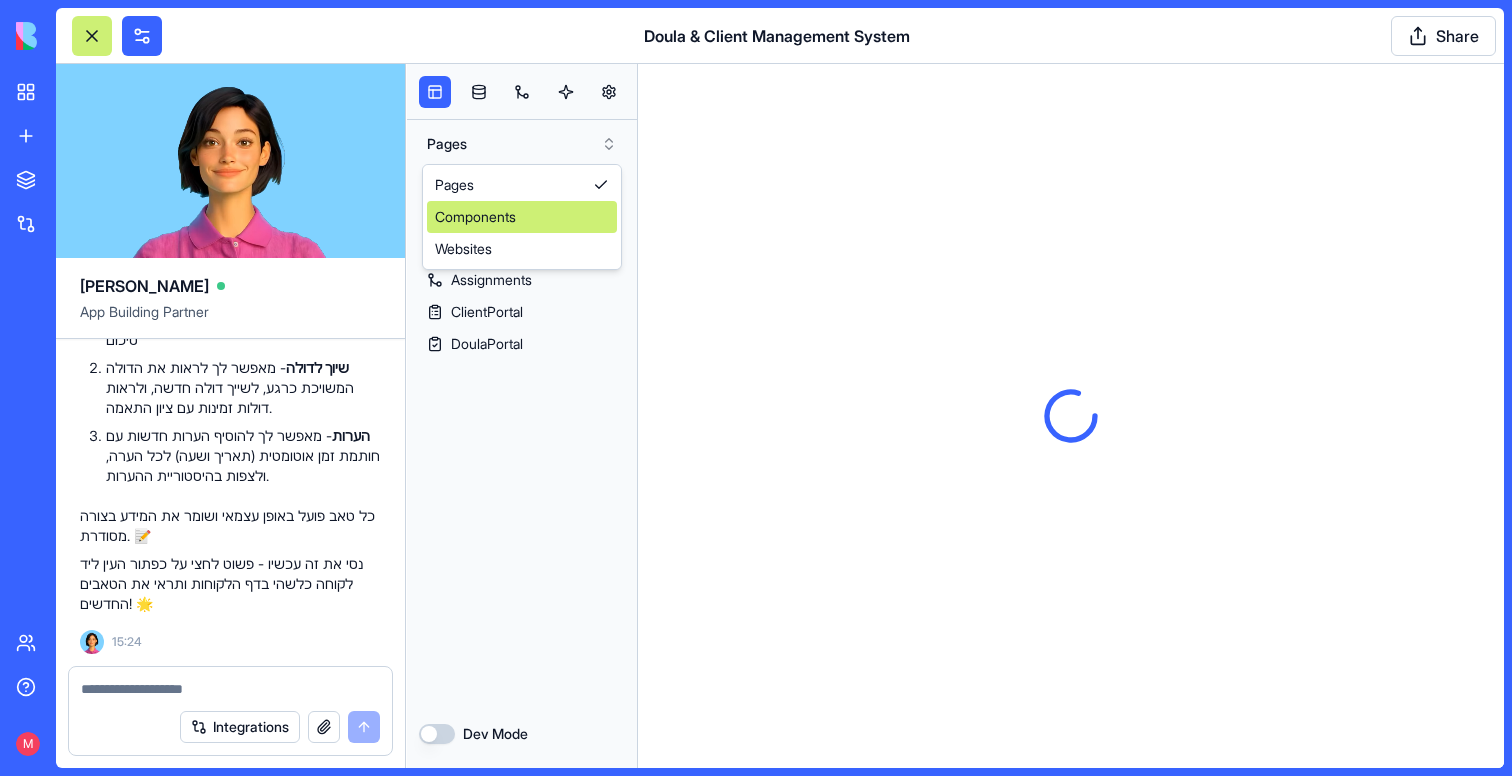 click on "Components" at bounding box center [522, 217] 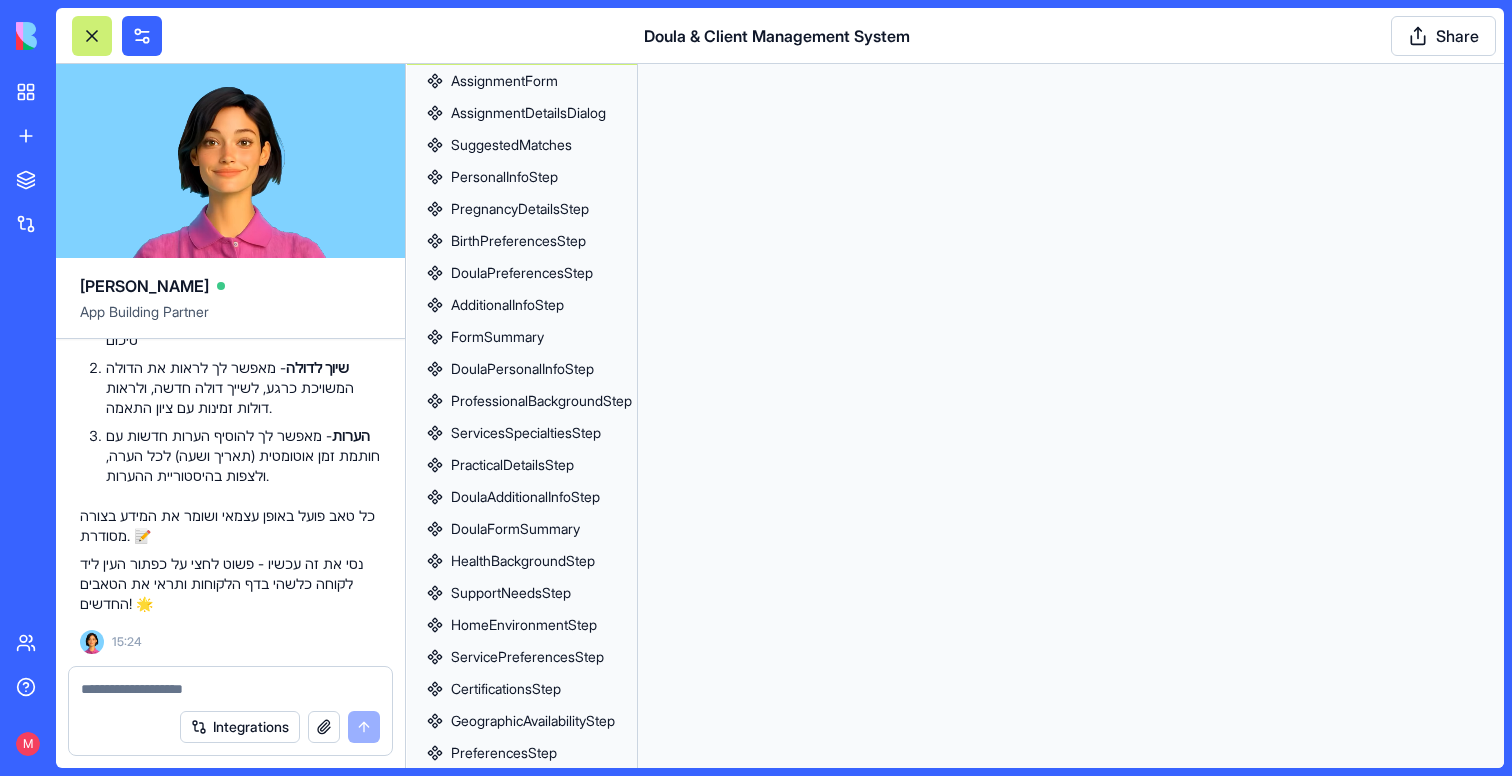 scroll, scrollTop: 620, scrollLeft: 0, axis: vertical 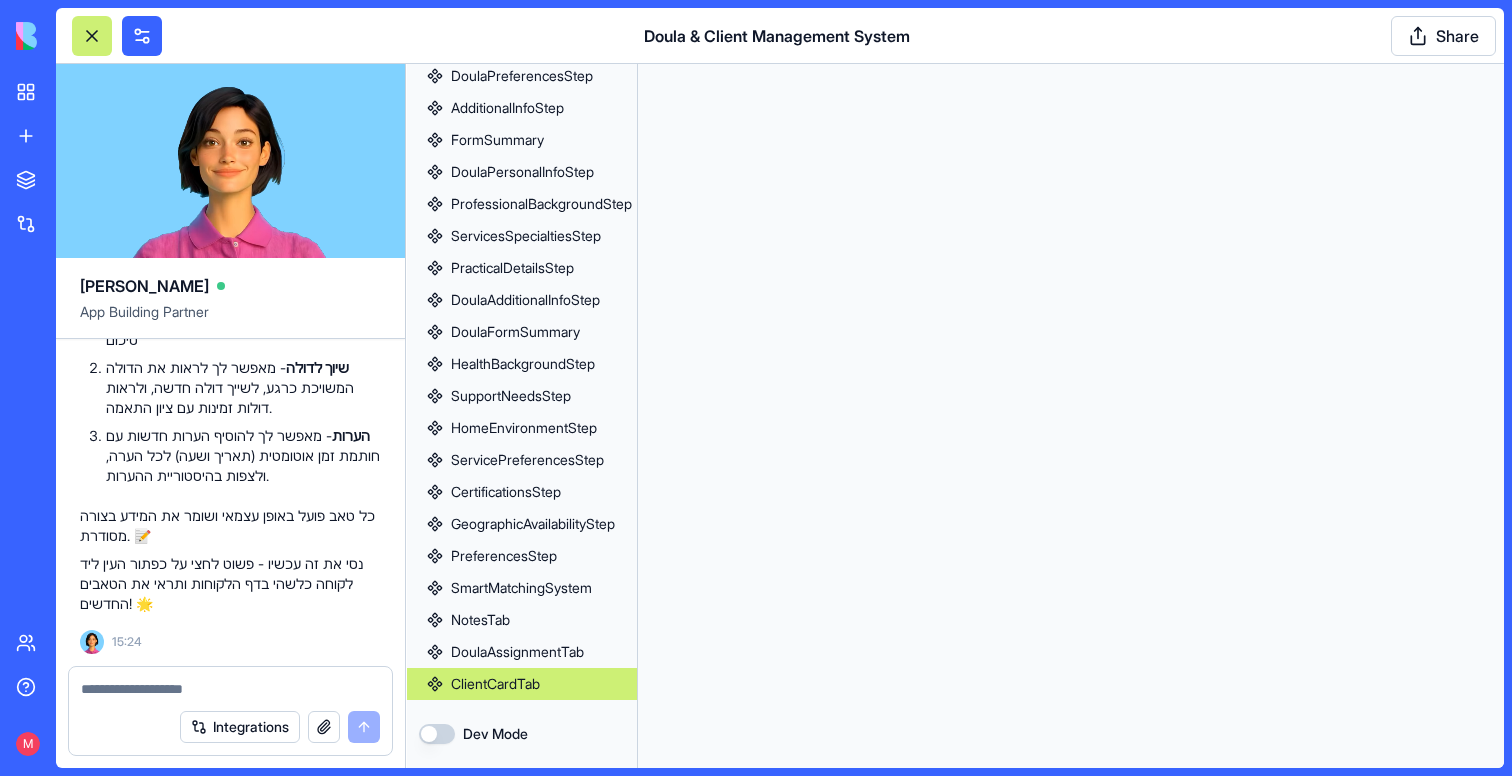 click on "ClientCardTab" at bounding box center (522, 684) 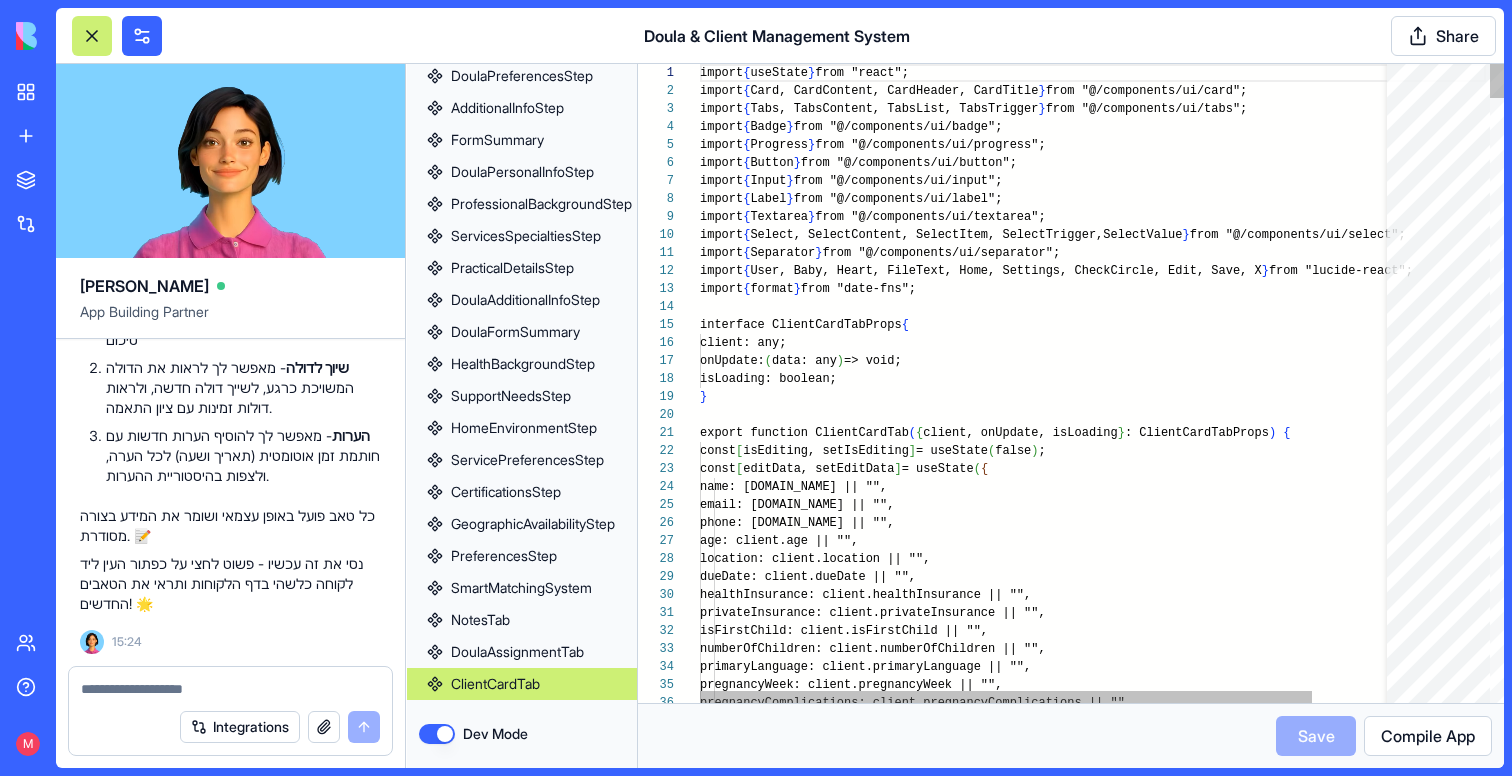 scroll, scrollTop: 162, scrollLeft: 0, axis: vertical 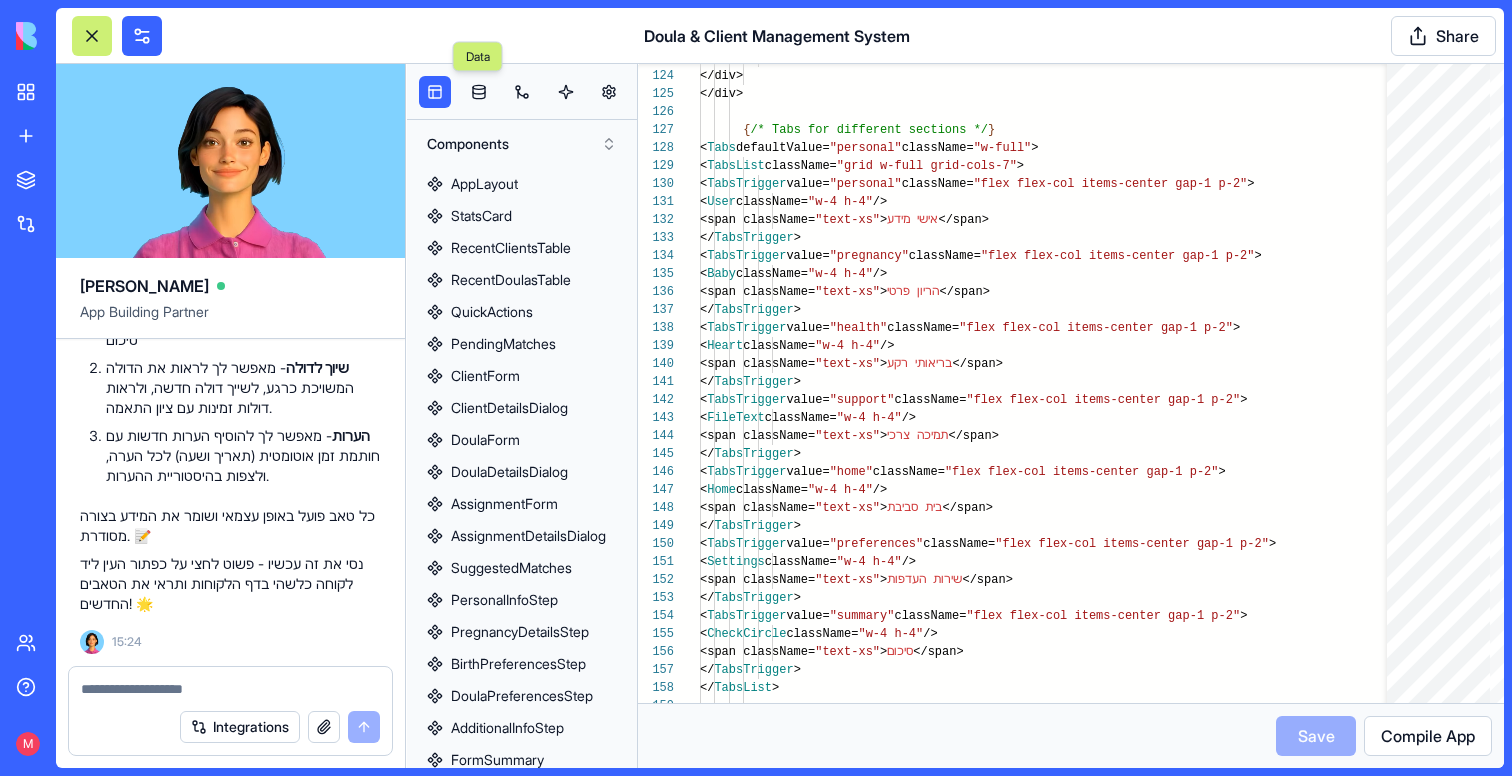 click on "Components" at bounding box center [522, 144] 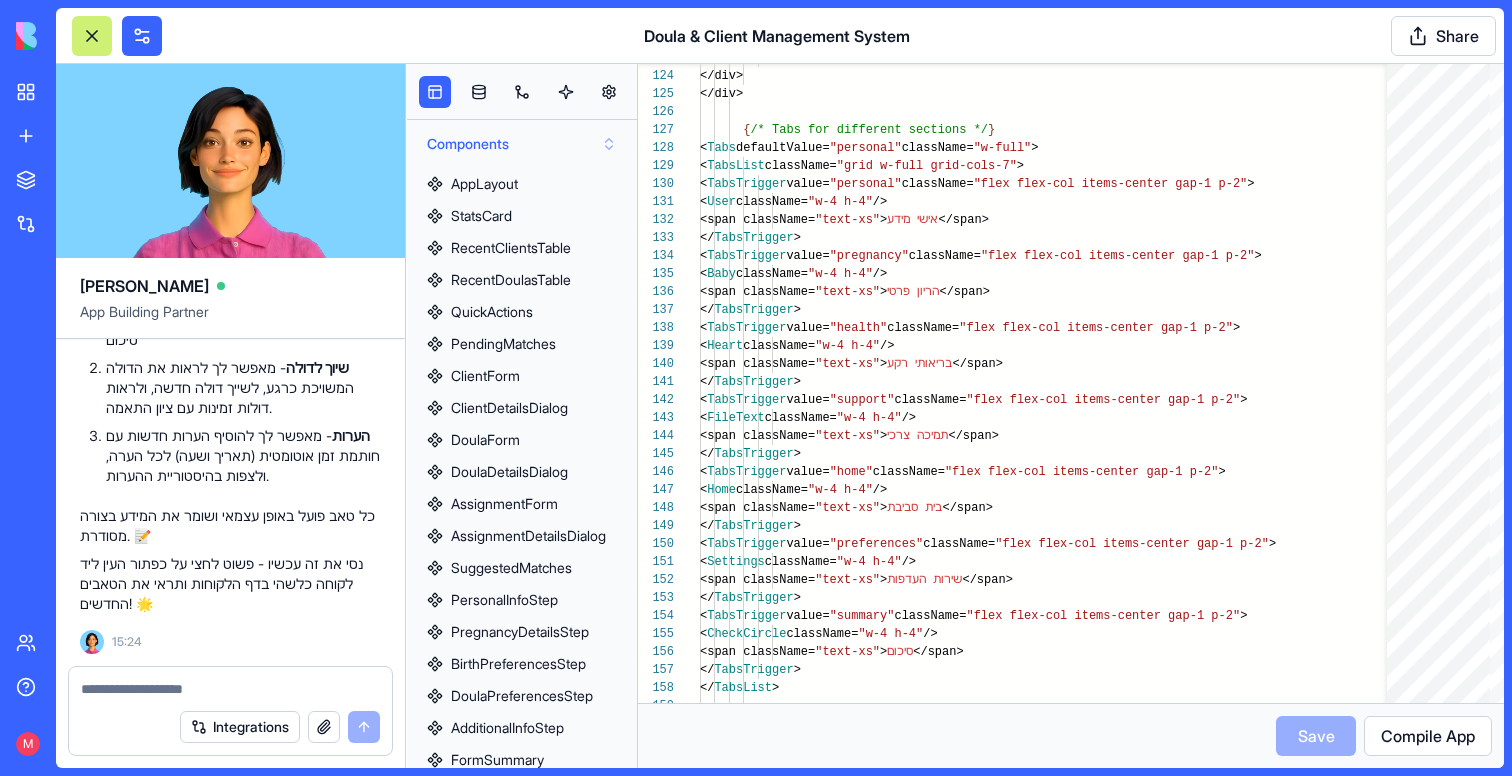 click on "Components" at bounding box center (522, 144) 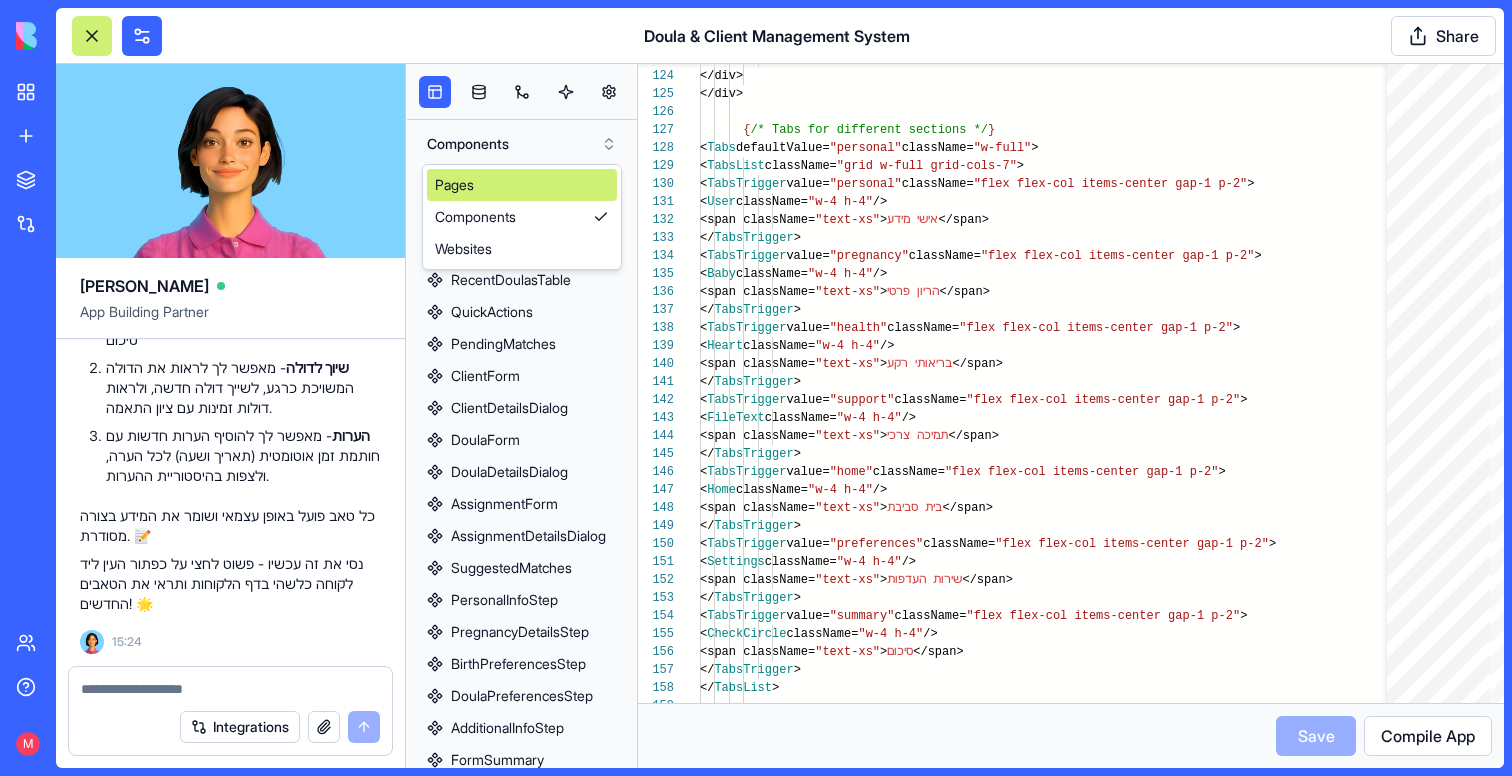 click on "Pages" at bounding box center (522, 185) 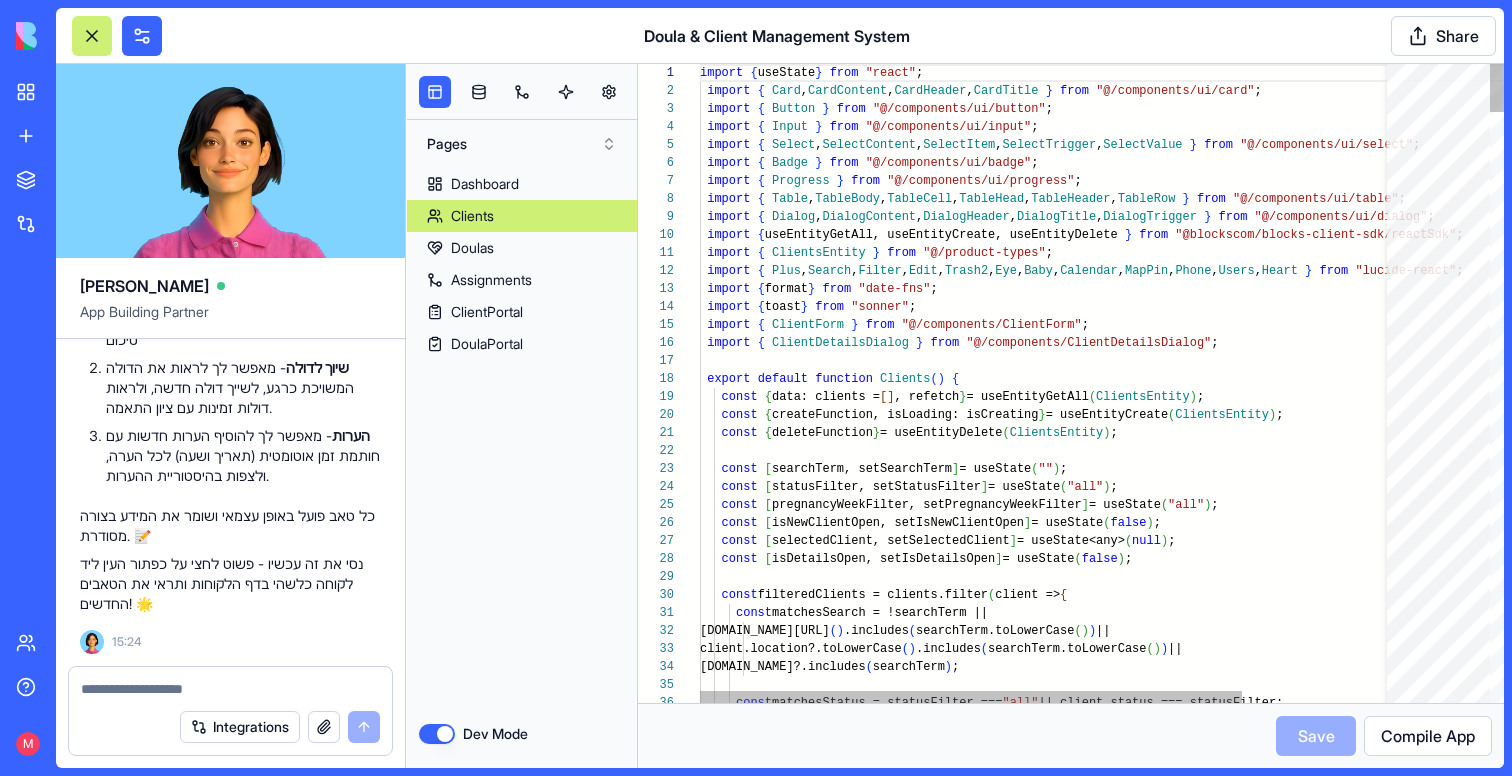 click on "Clients" at bounding box center [472, 216] 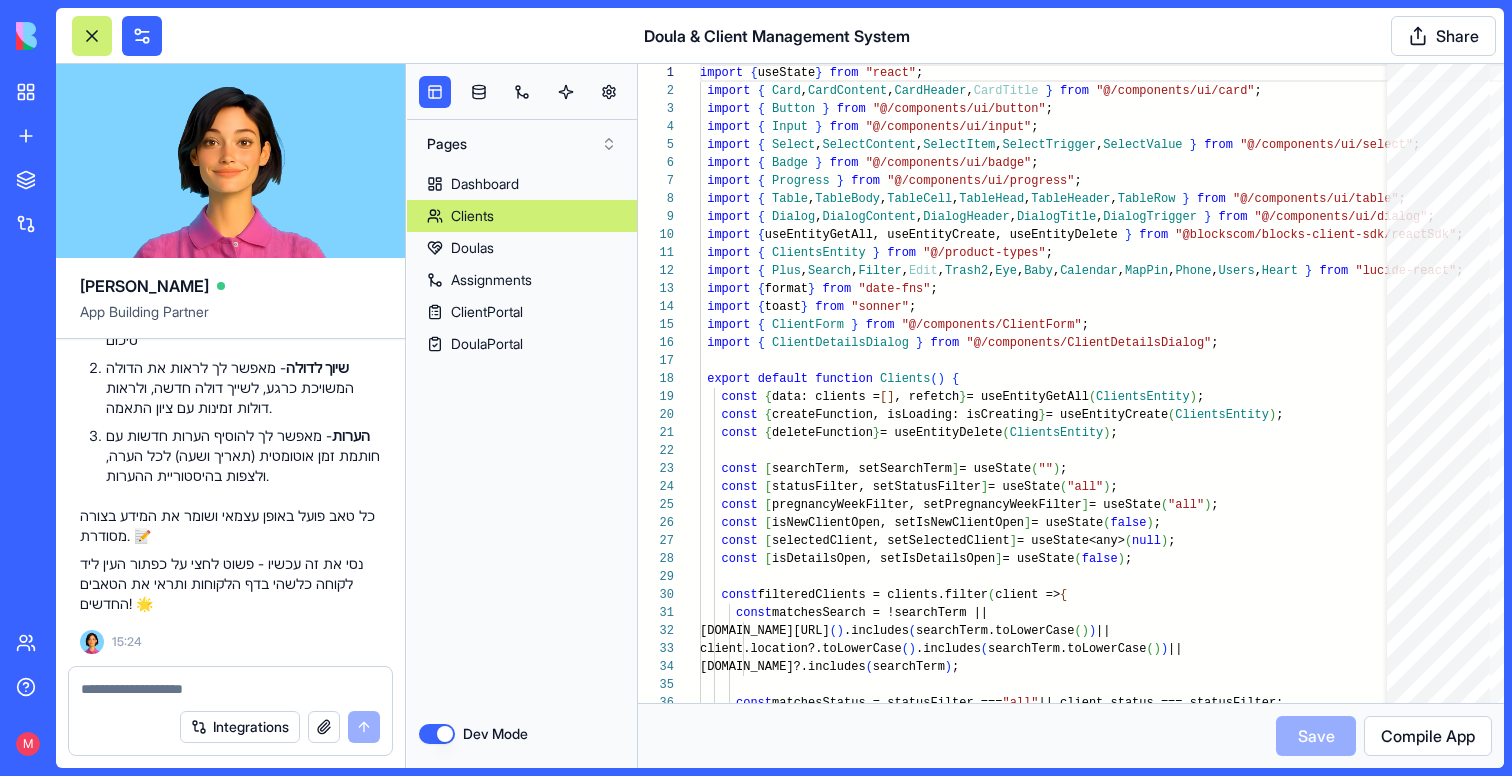 type 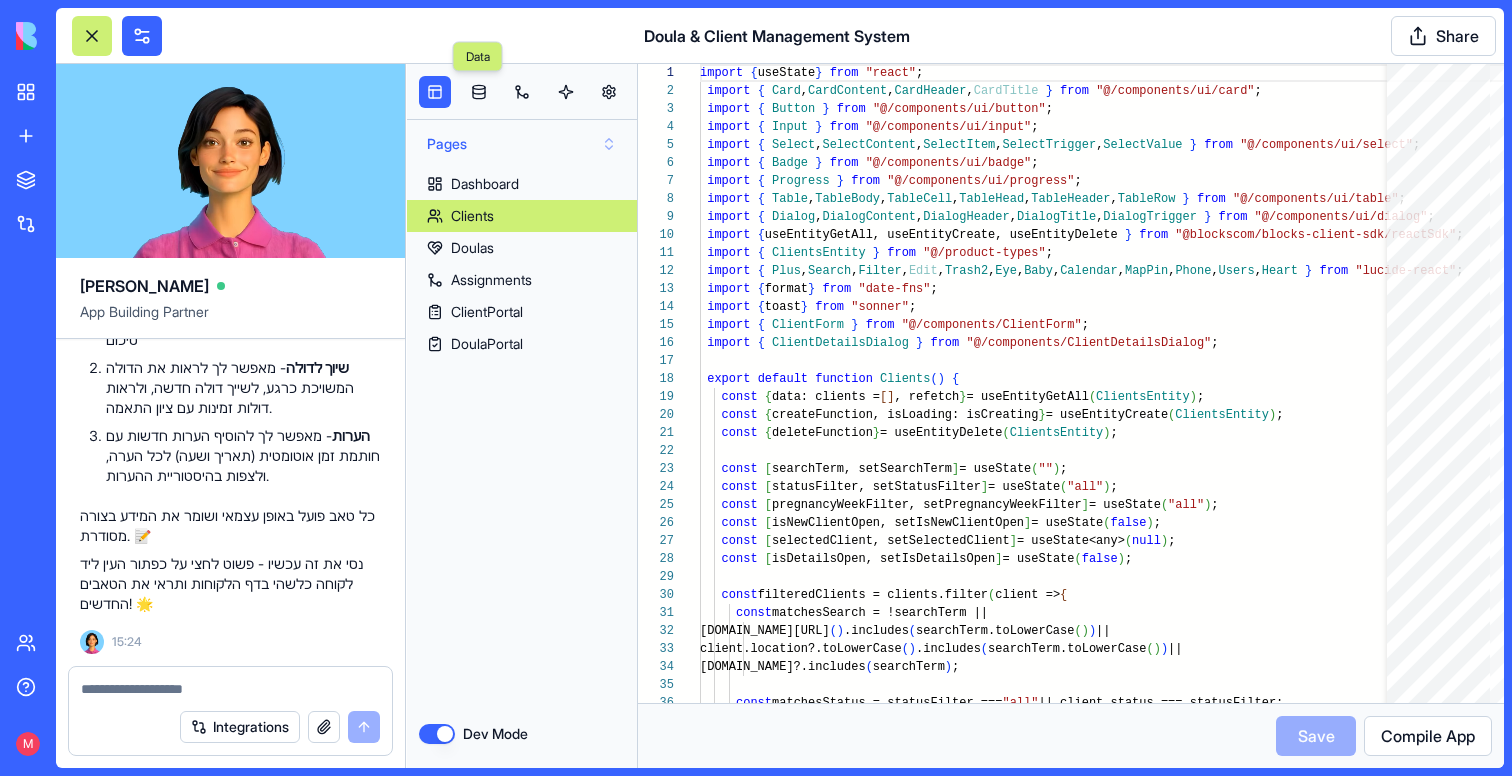click on "Pages" at bounding box center [522, 144] 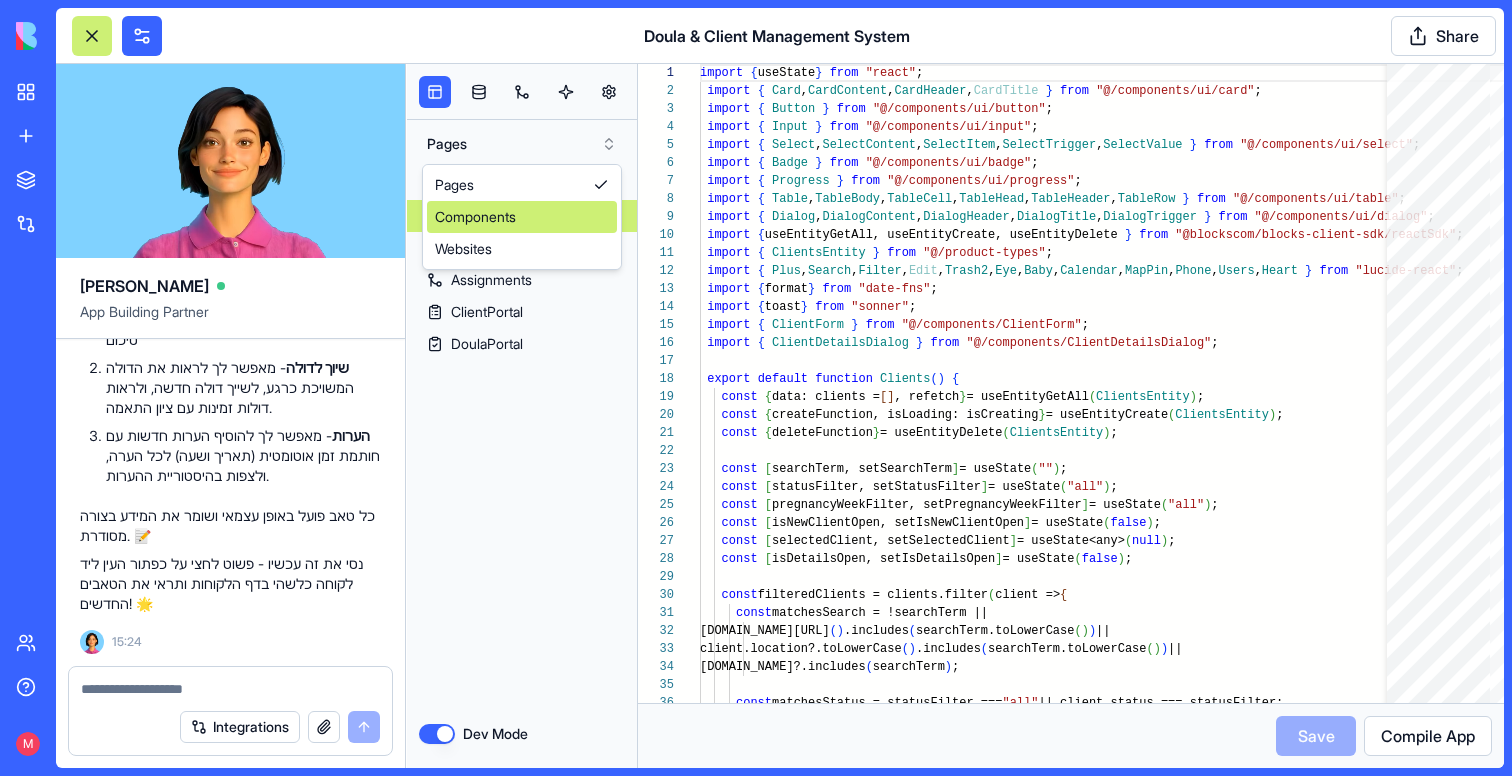 click on "Components" at bounding box center [522, 217] 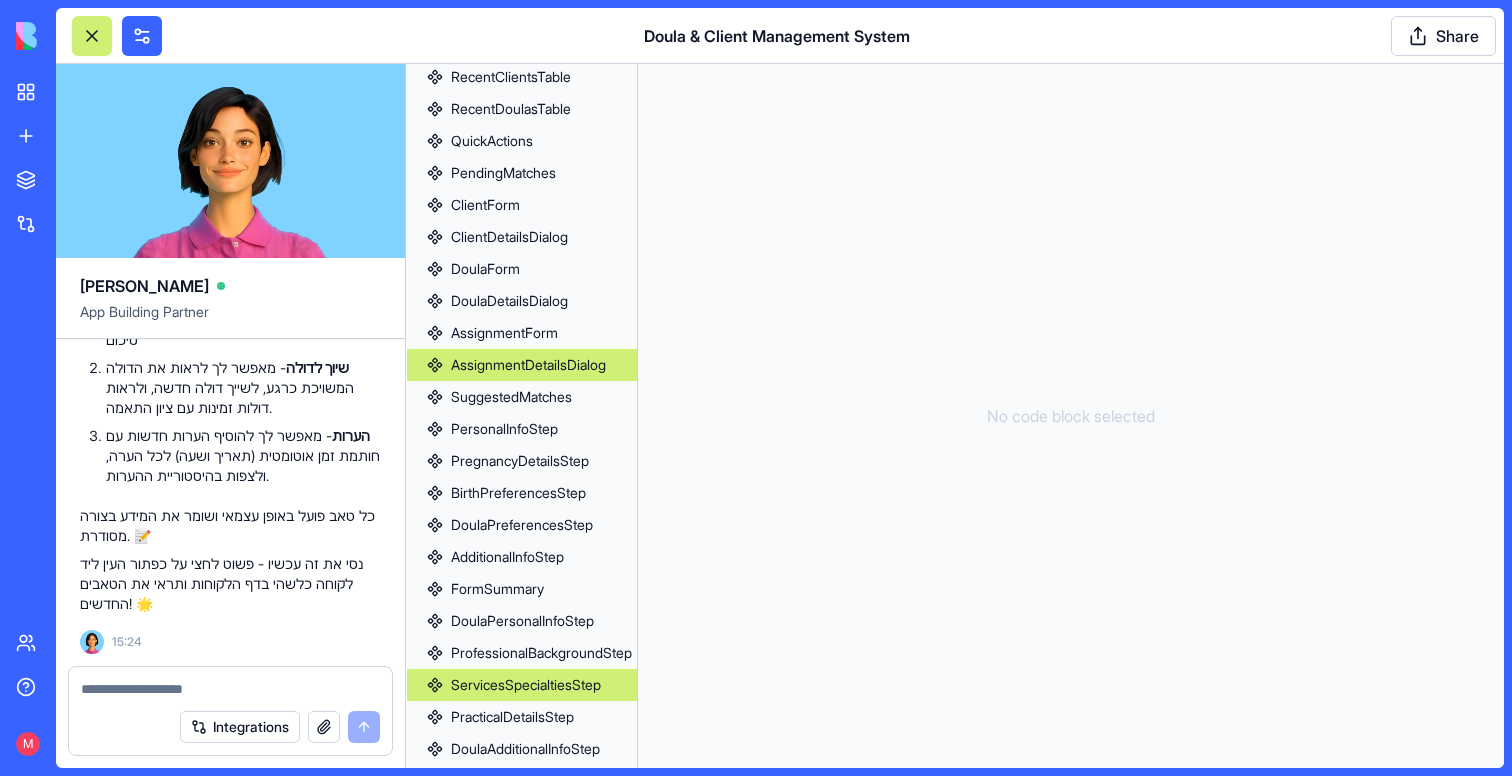 scroll, scrollTop: 165, scrollLeft: 0, axis: vertical 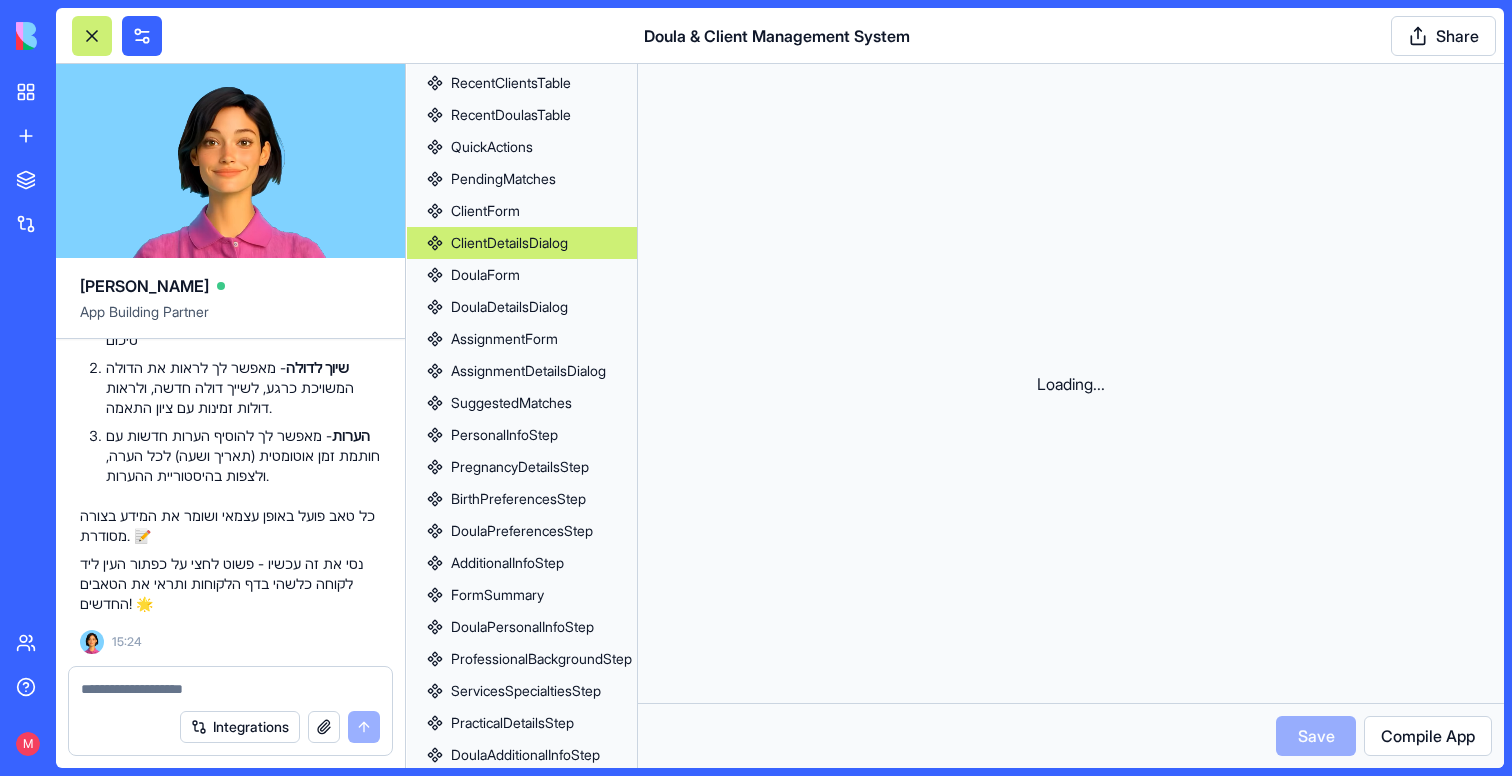click on "ClientDetailsDialog" at bounding box center (509, 243) 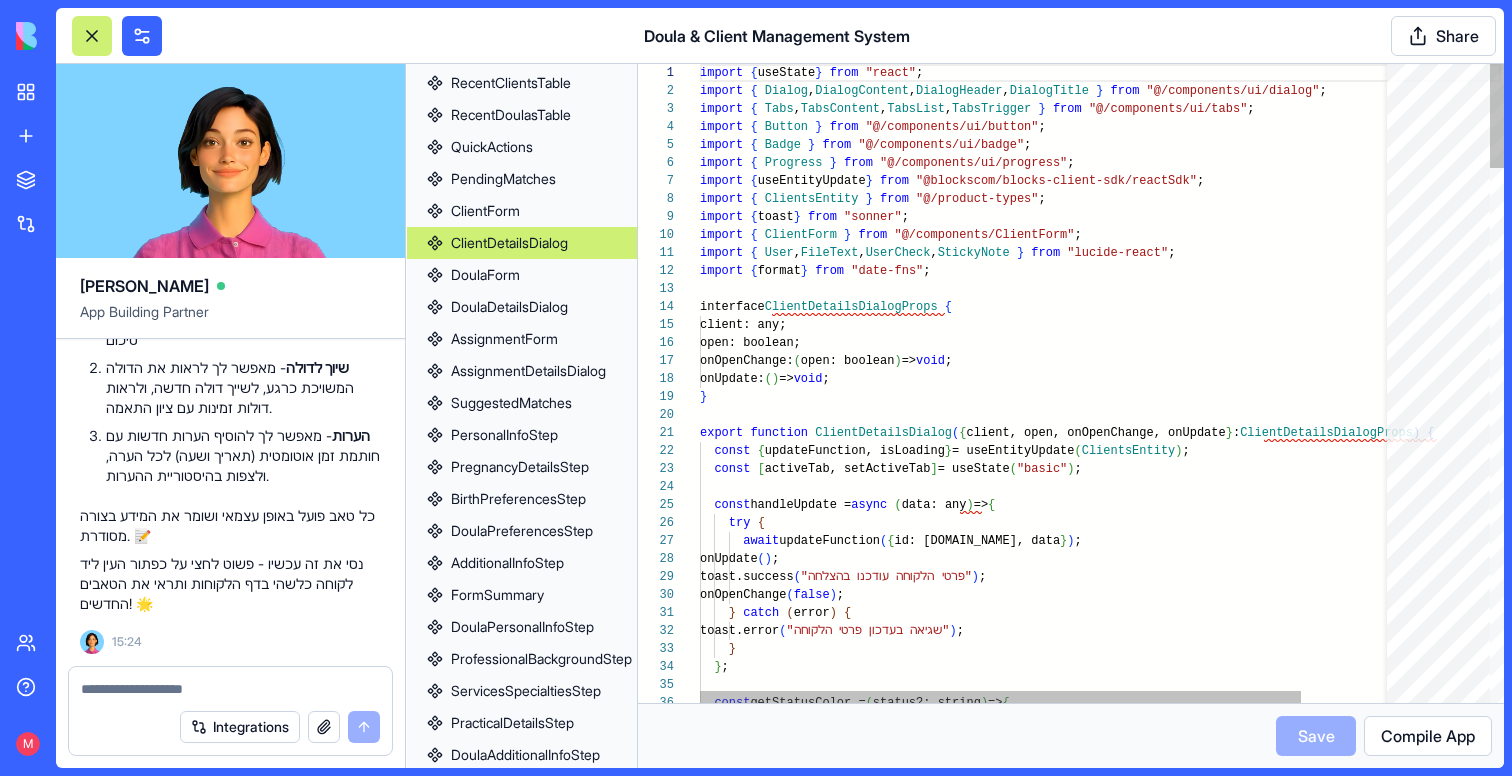 scroll, scrollTop: 144, scrollLeft: 0, axis: vertical 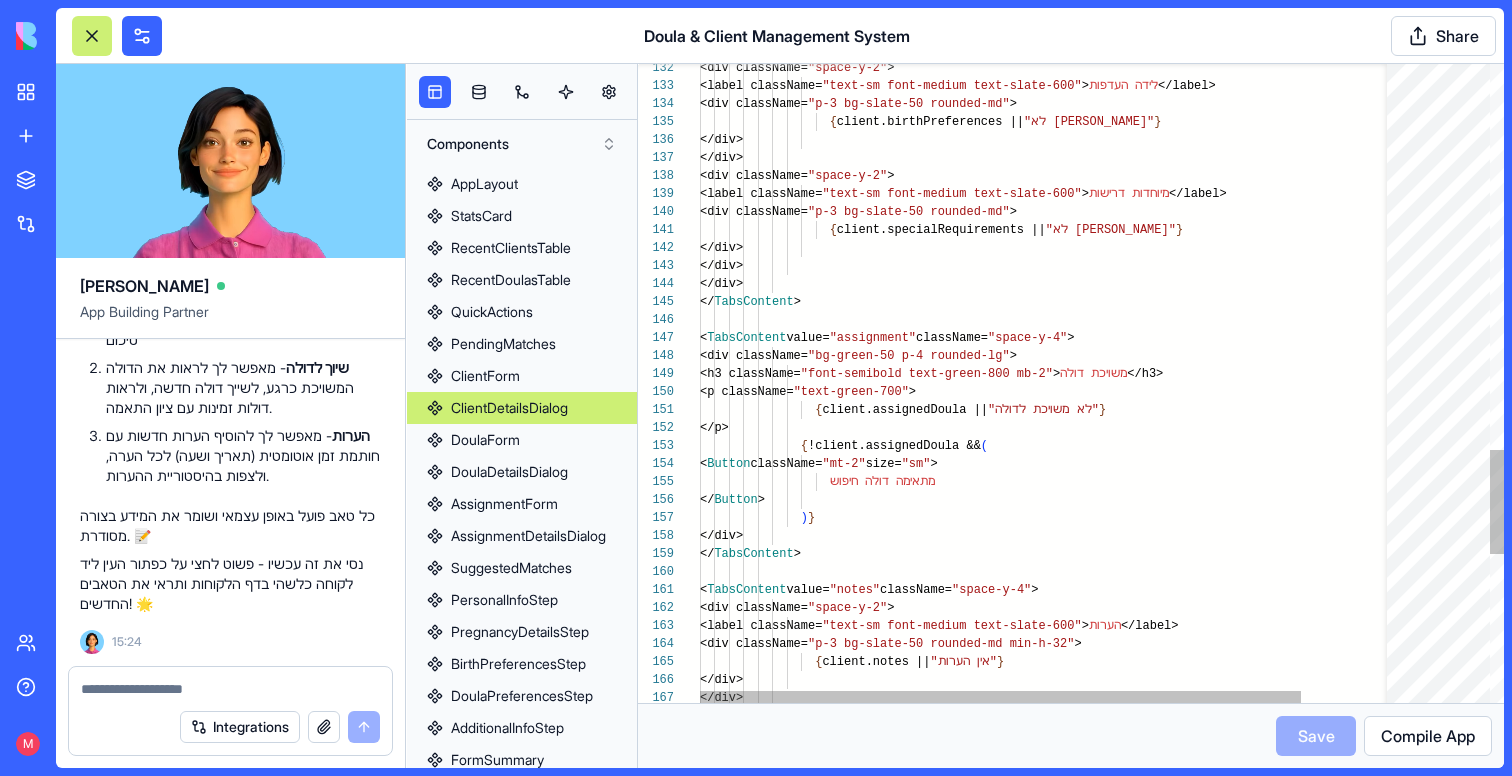 click on "<div className= "space-y-2" >                 <label className= "text-sm font-medium text-slate-600" > העדפות   לידה </label>                 <div className= "p-3 bg-slate-50 rounded-md" >                    { client.birthPreferences ||  "לא מולא" }                 </div>               </div>               <div className= "space-y-2" >                 <label className= "text-sm font-medium text-slate-600" > דרישות   מיוחדות </label>                 <div className= "p-3 bg-slate-50 rounded-md" >                    { client.specialRequirements ||  "לא מולא" }                 </div>               </div>             </div>           </ TabsContent >           < TabsContent  value= "assignment"  className= "space-y-4" > > >" at bounding box center [1100, -342] 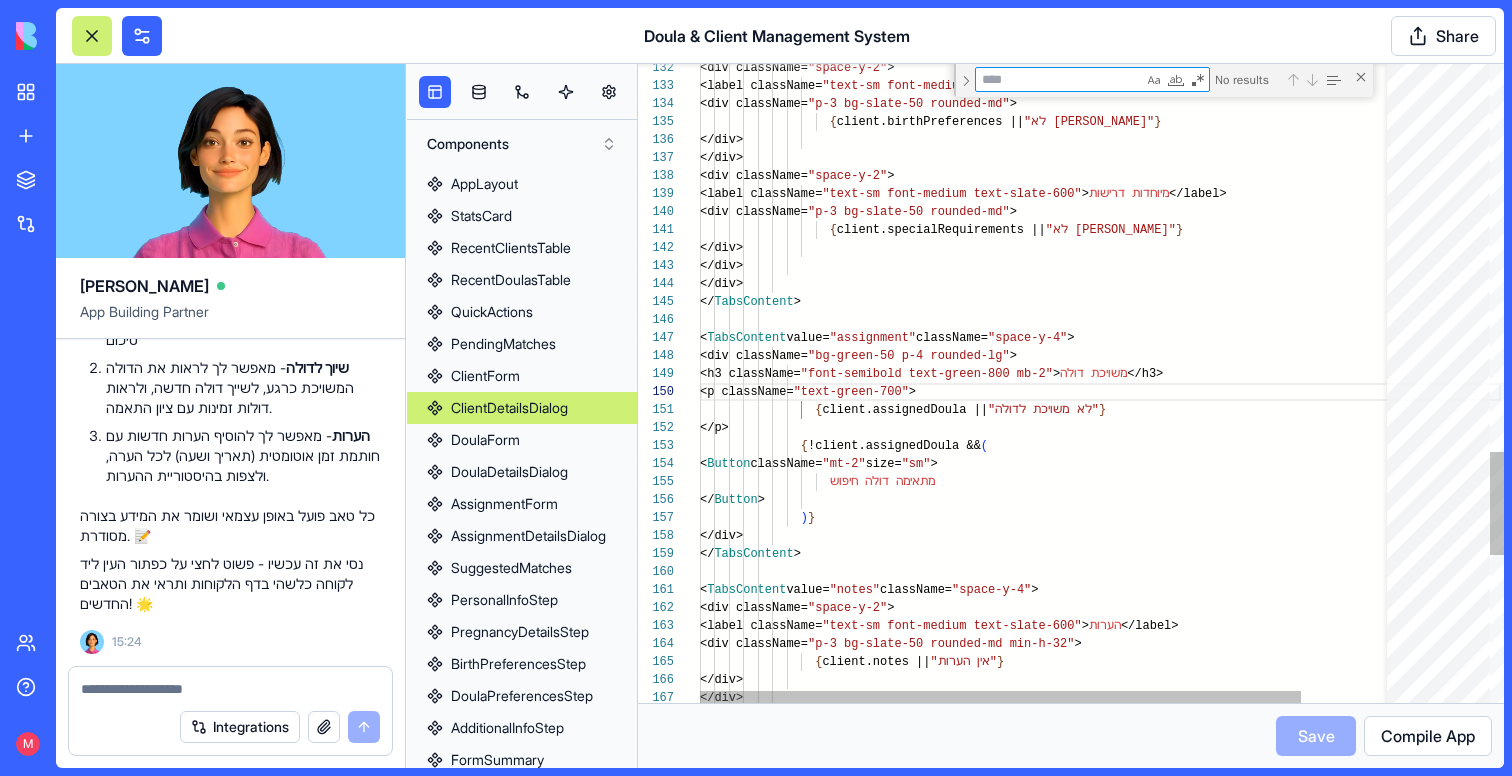 type on "**********" 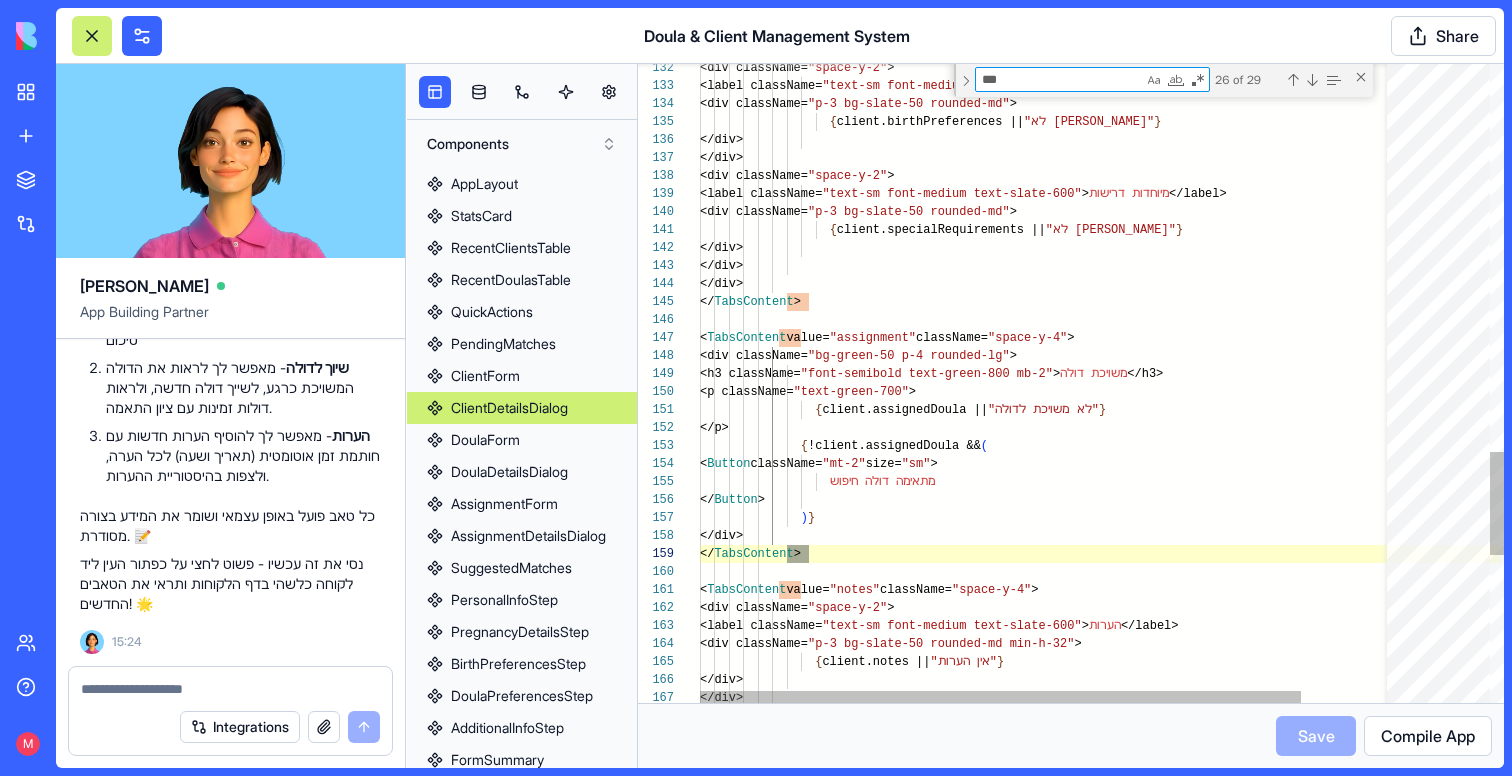 scroll, scrollTop: 180, scrollLeft: 108, axis: both 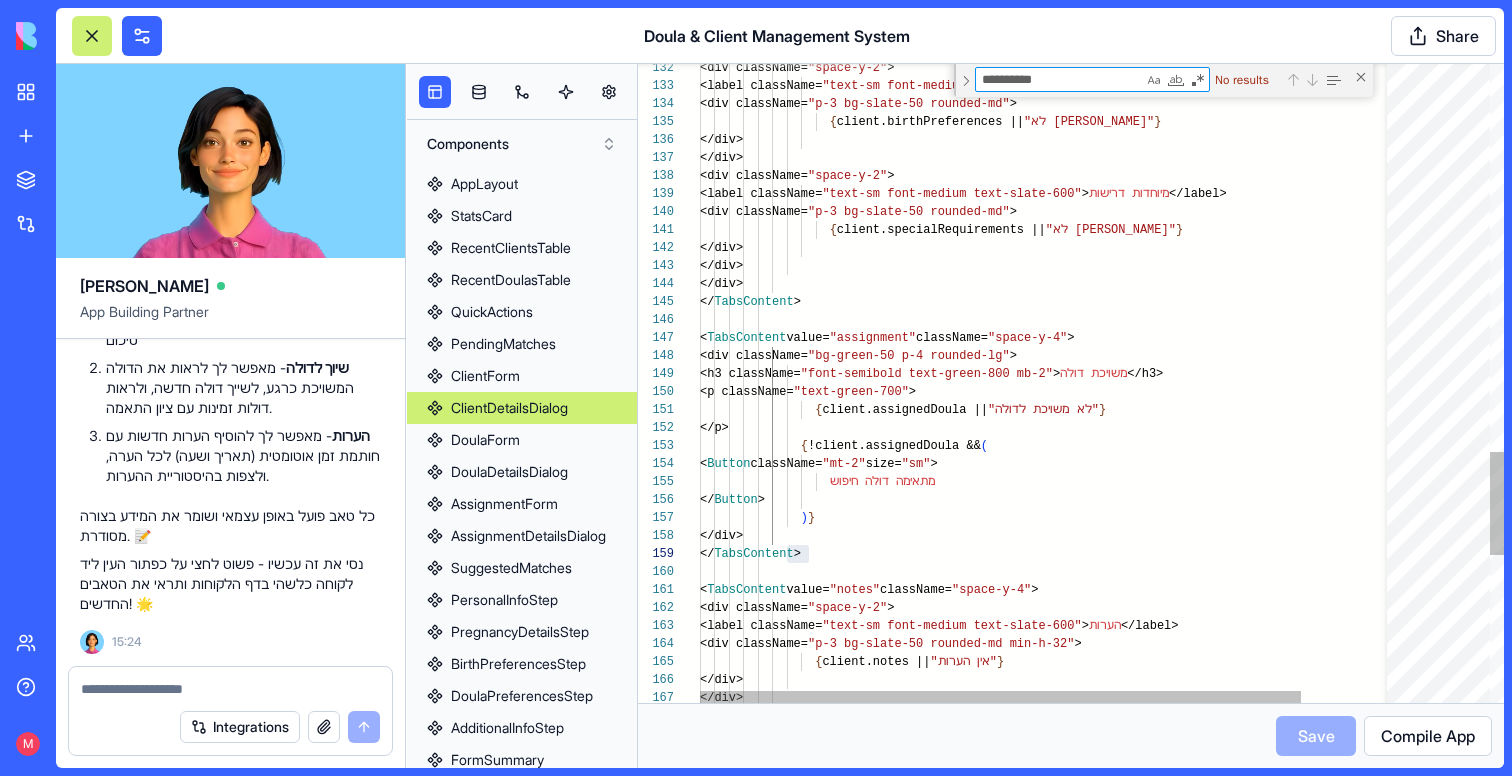 click on "**********" at bounding box center (1059, 79) 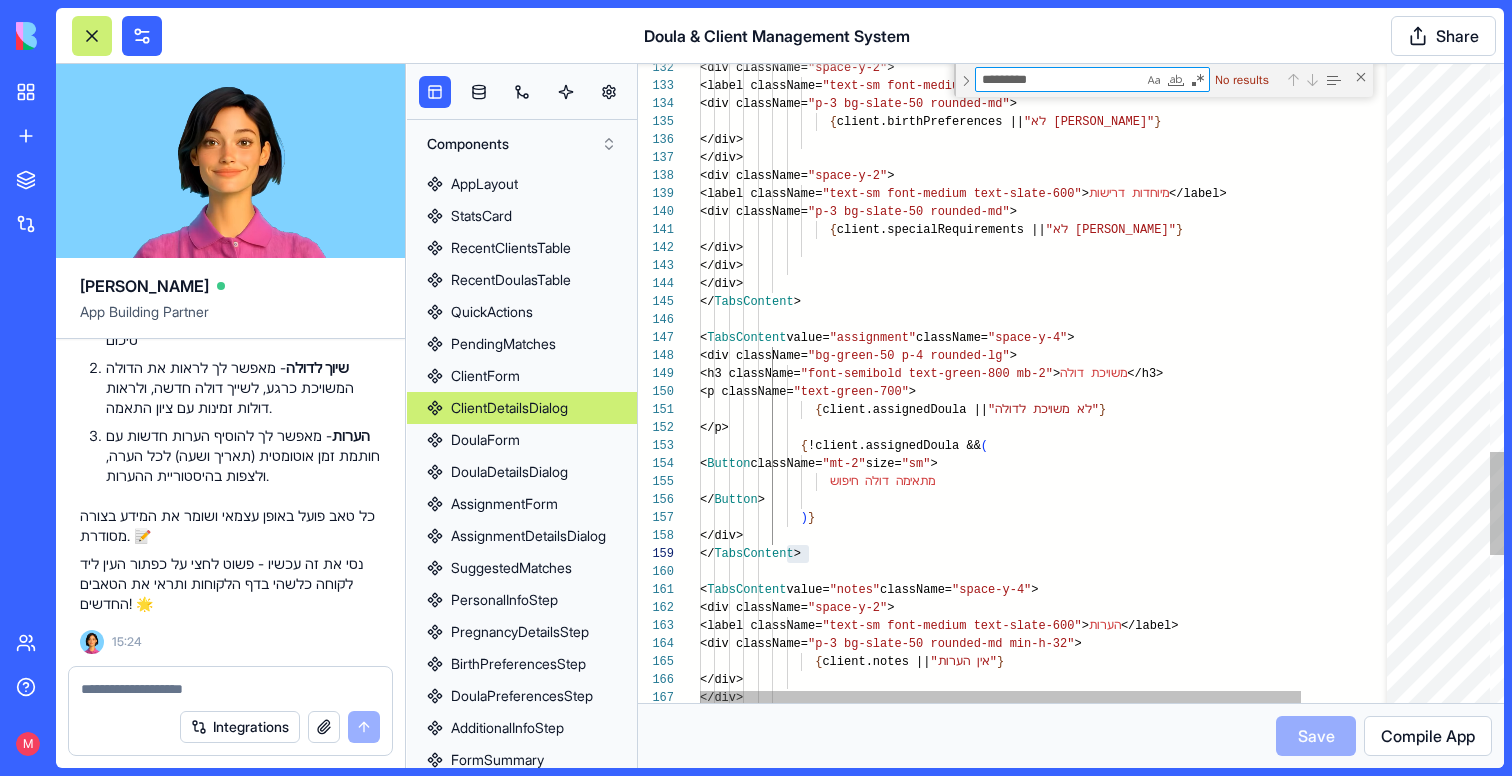 click on "*********" at bounding box center (1059, 79) 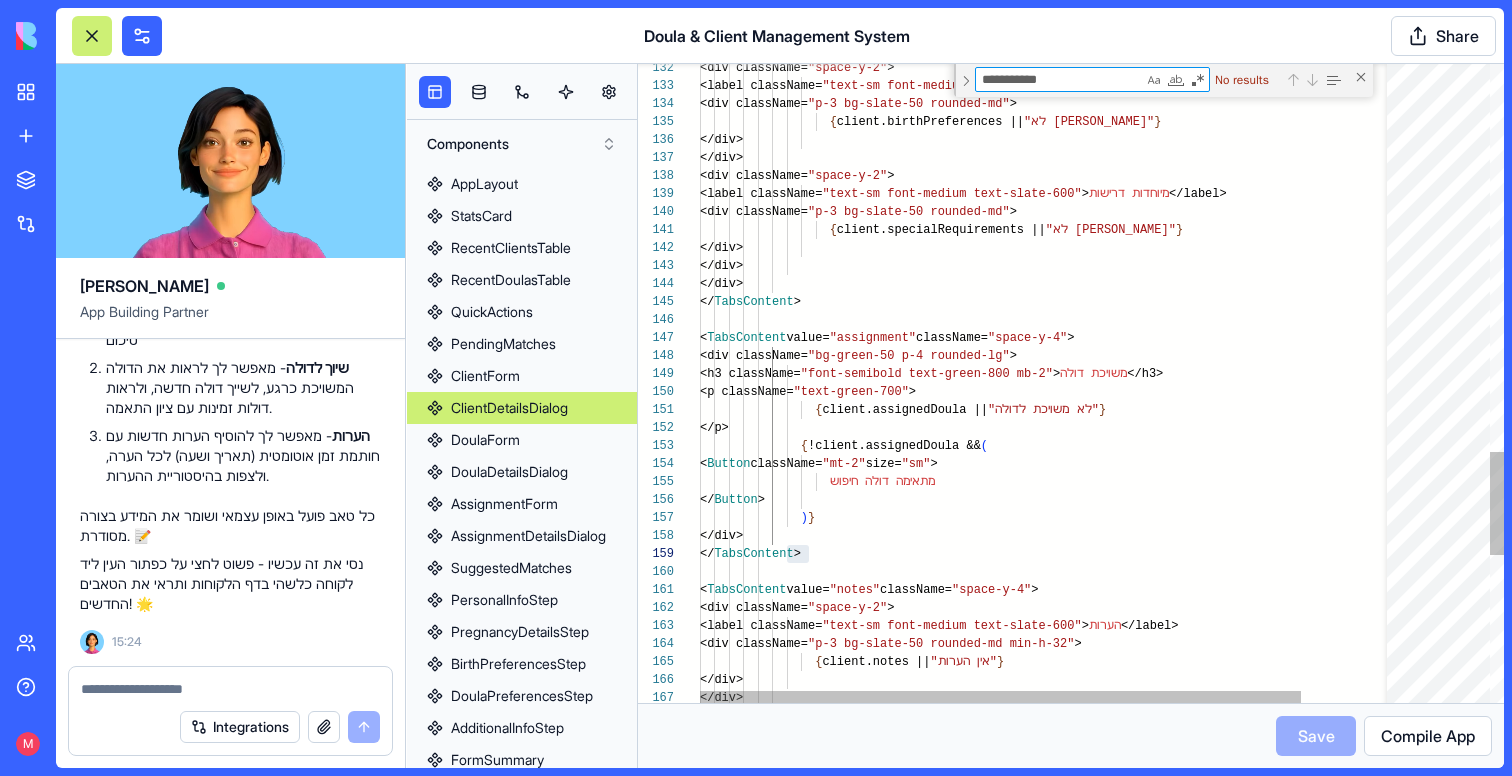 type on "**********" 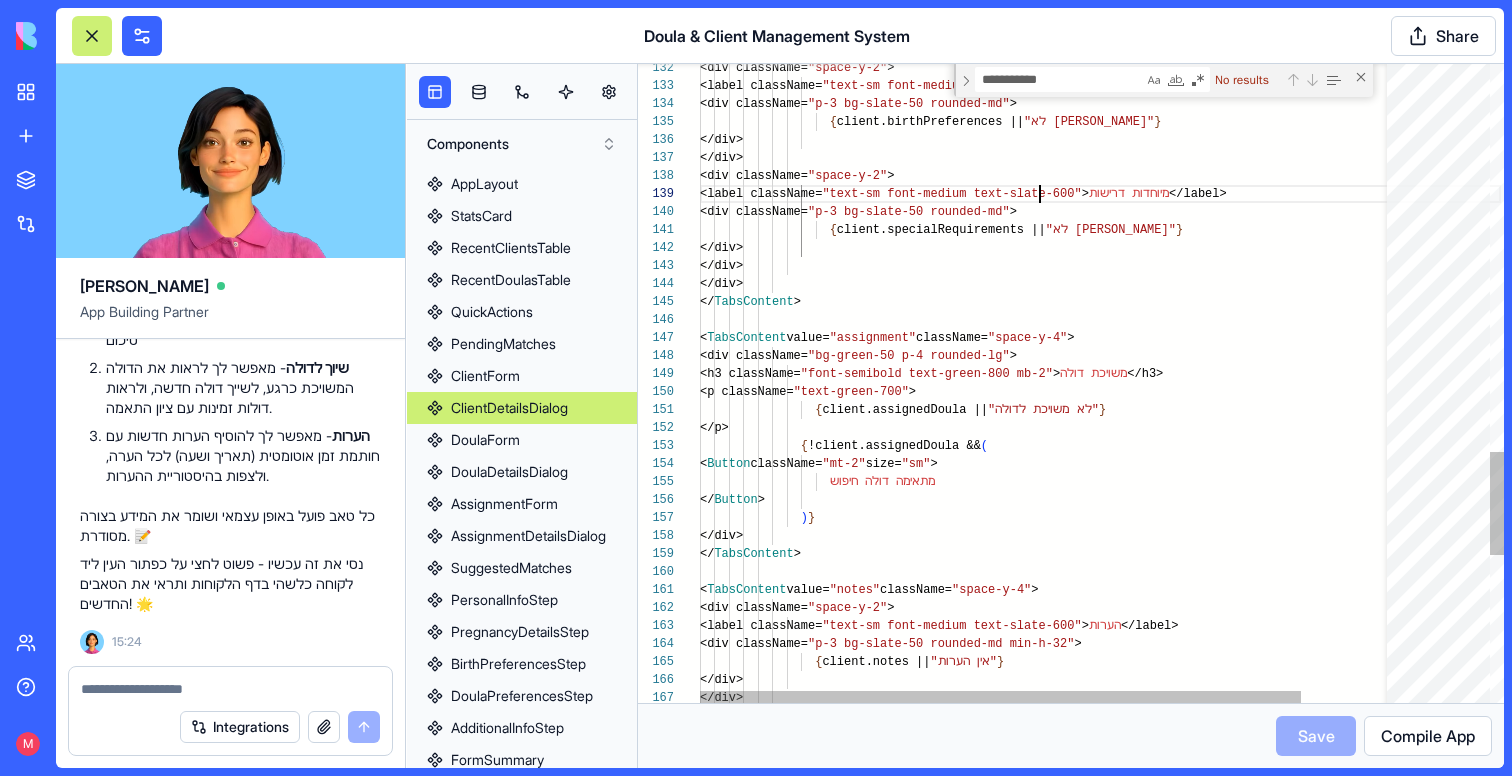scroll, scrollTop: 144, scrollLeft: 340, axis: both 